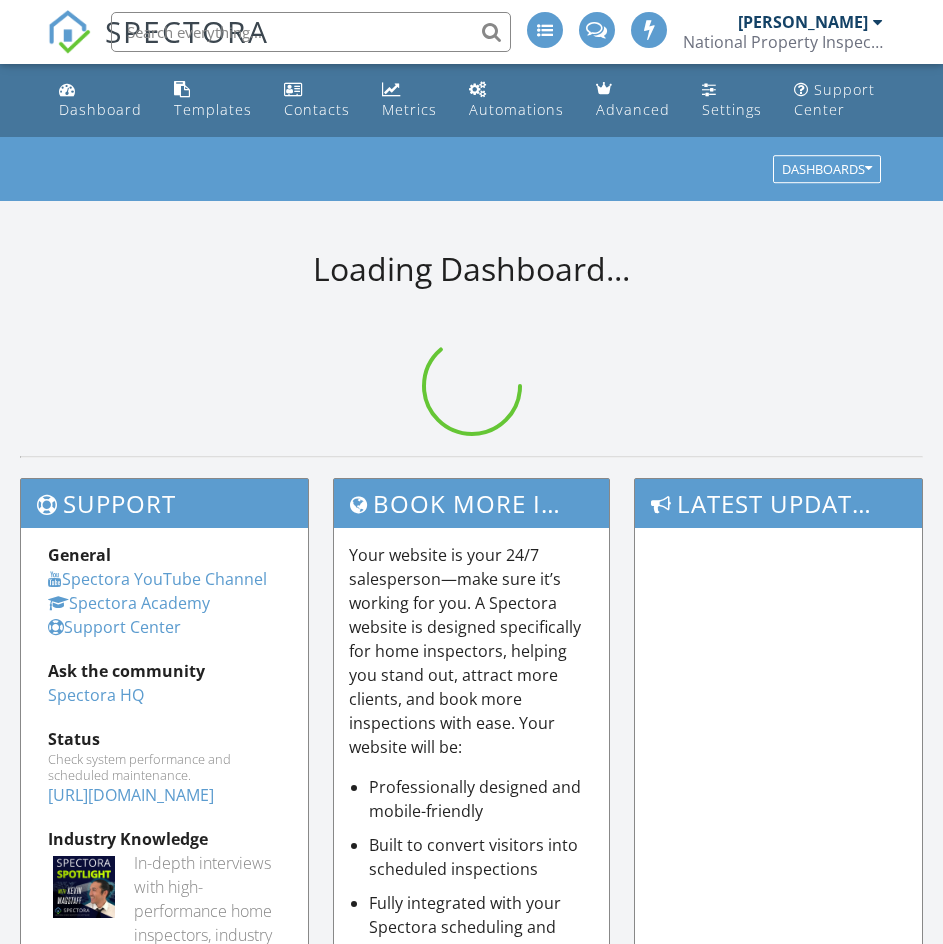 scroll, scrollTop: 0, scrollLeft: 0, axis: both 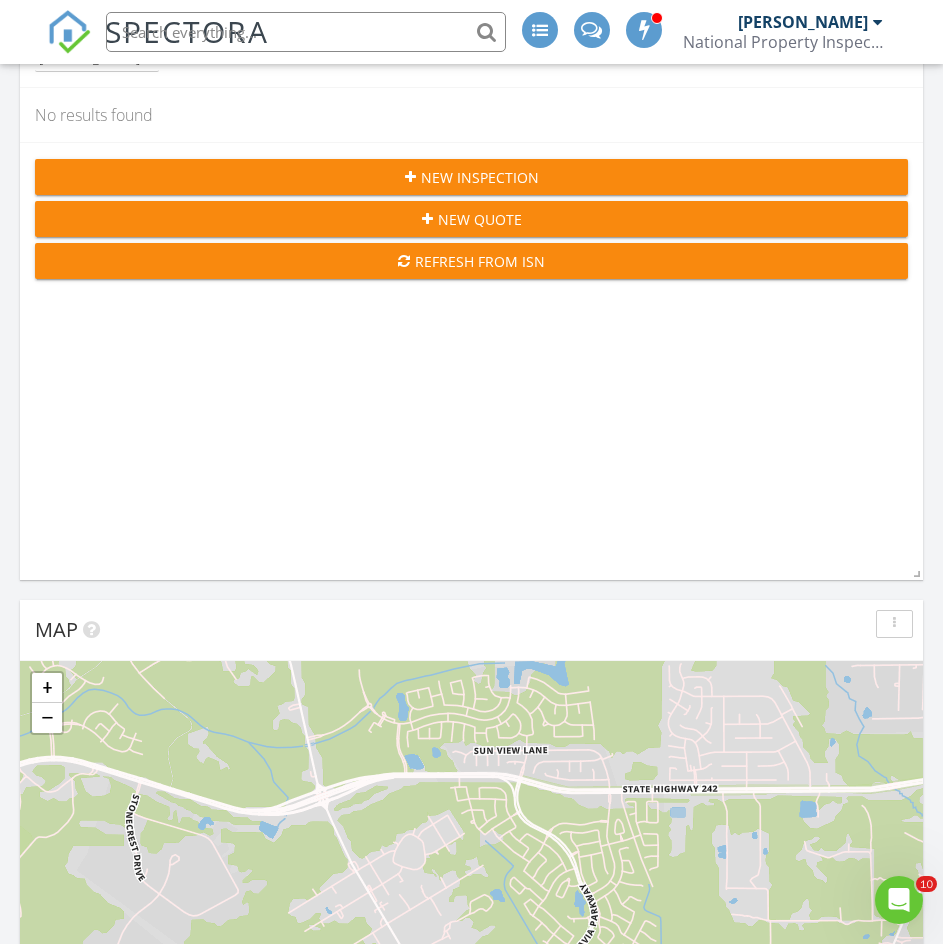click on "New Inspection" at bounding box center (471, 177) 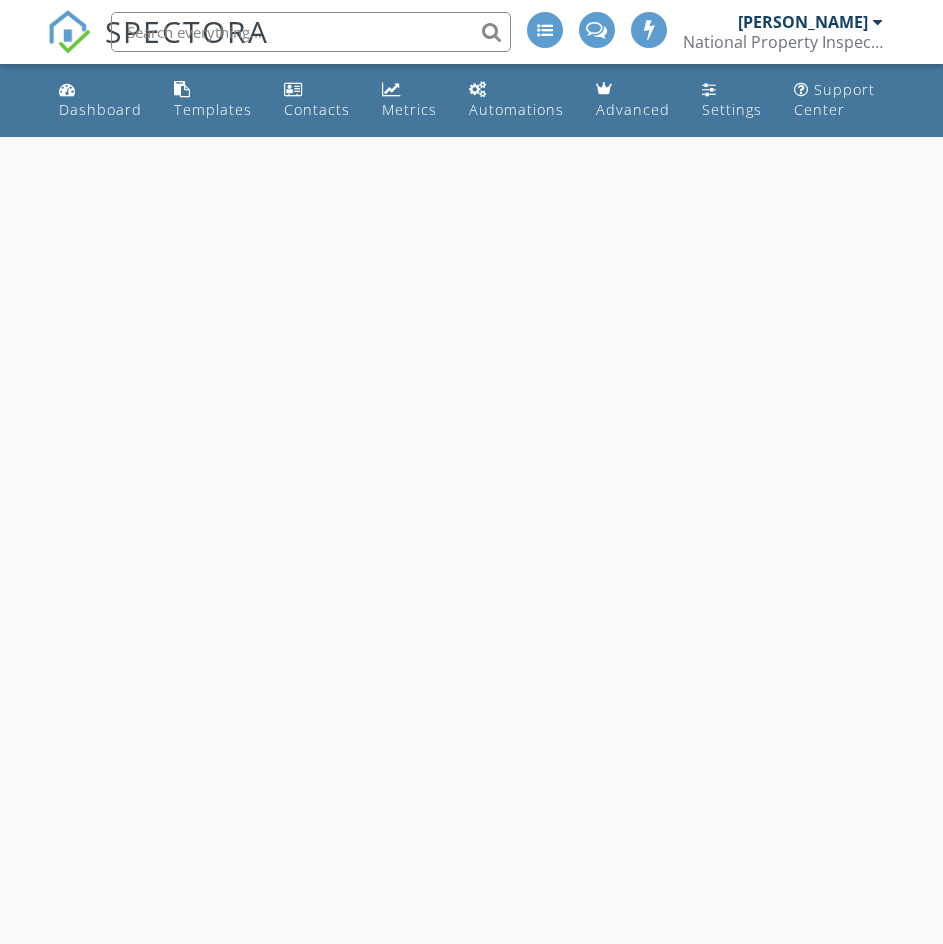 scroll, scrollTop: 0, scrollLeft: 0, axis: both 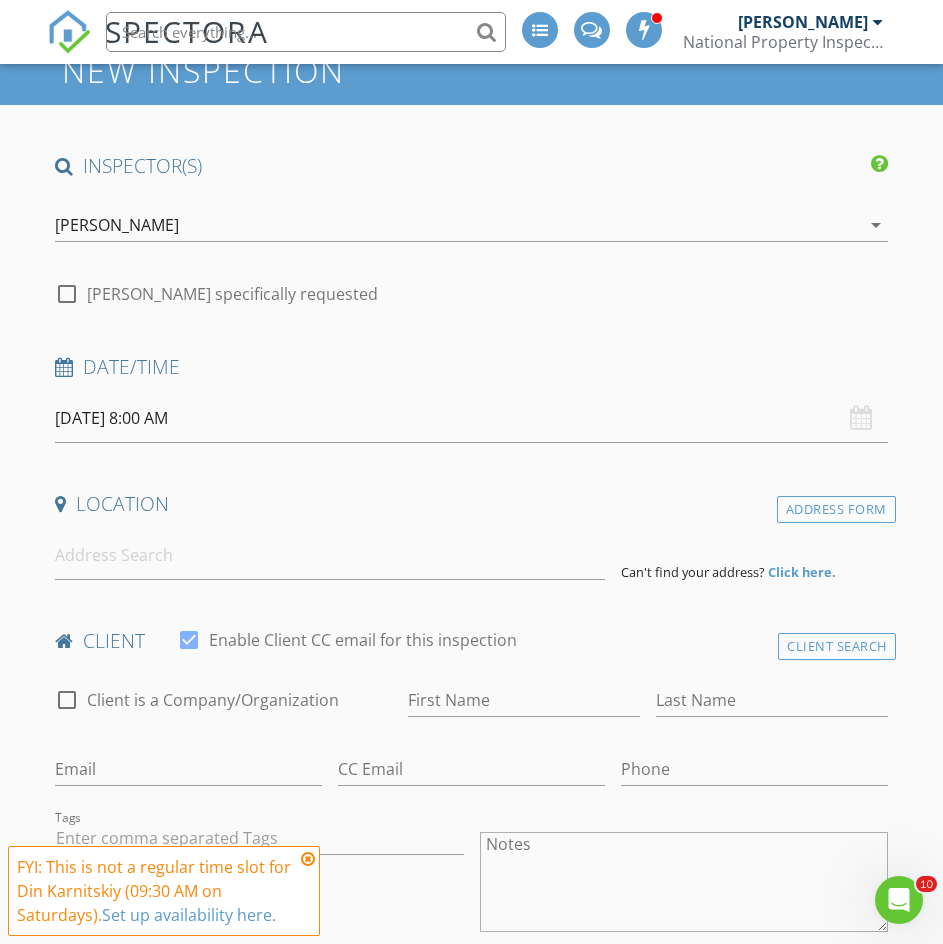 click on "07/12/2025 8:00 AM" at bounding box center [471, 418] 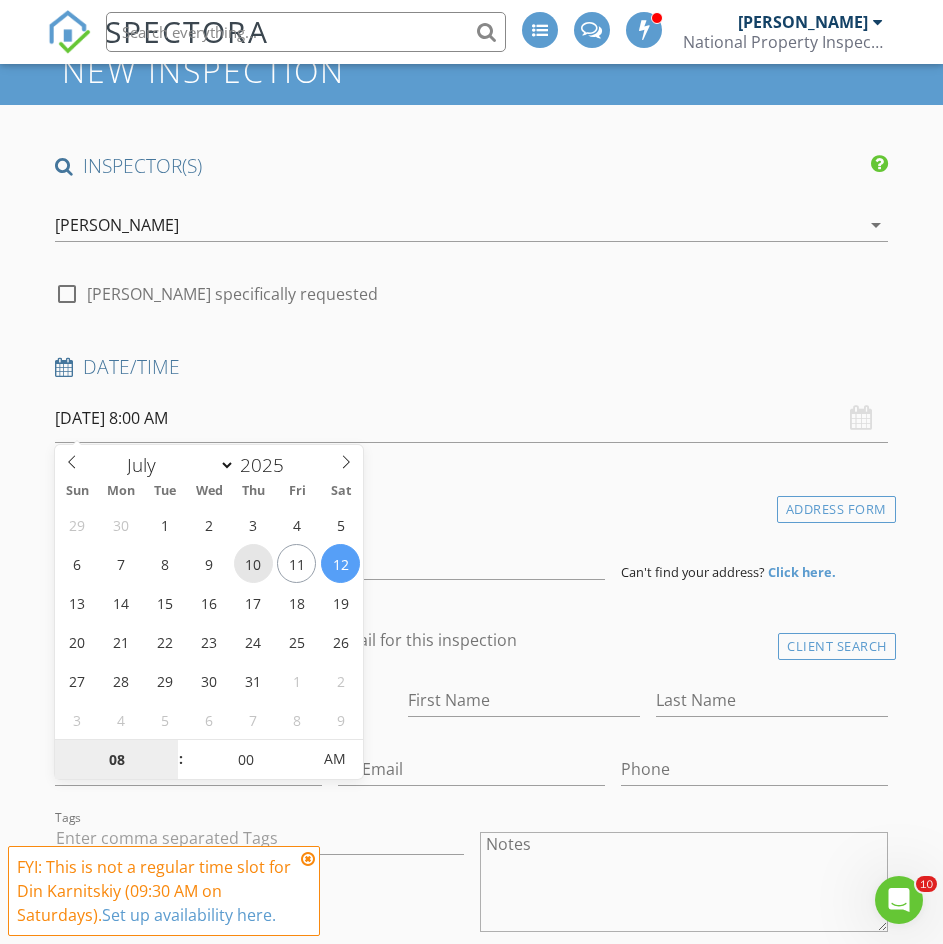 type on "07/10/2025 8:00 AM" 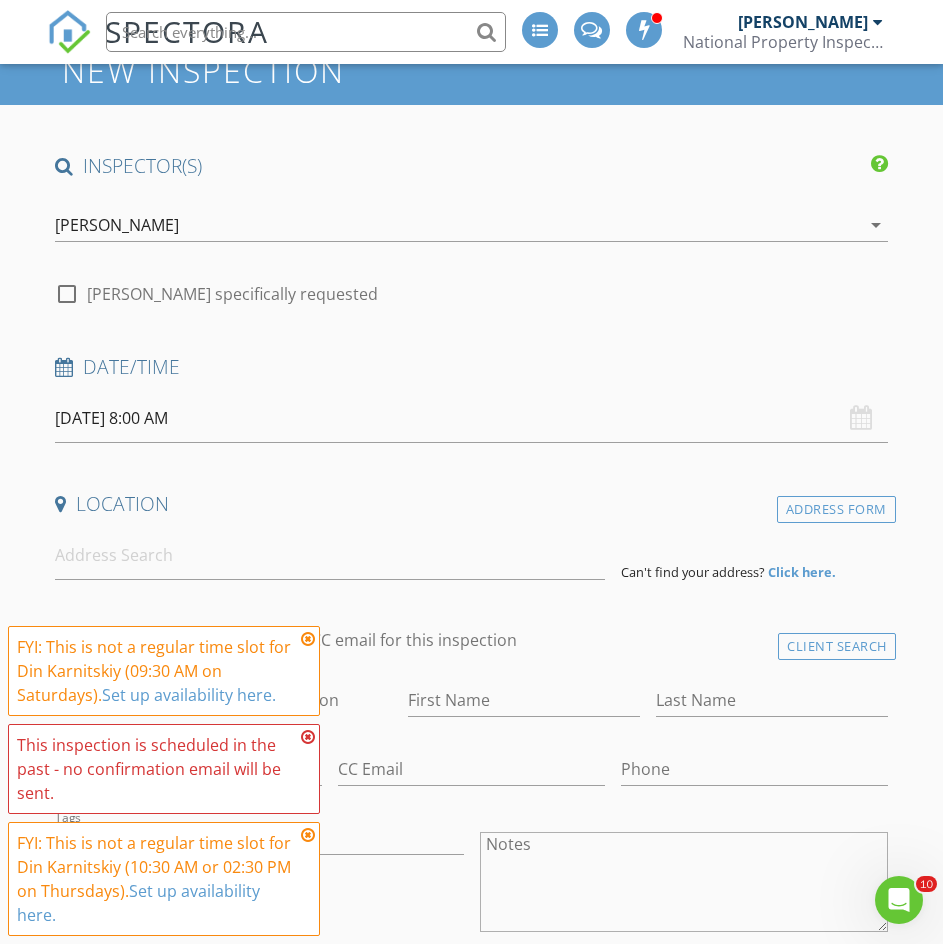 click on "INSPECTOR(S)
check_box   Din Karnitskiy   PRIMARY   Din Karnitskiy arrow_drop_down   check_box_outline_blank Din Karnitskiy specifically requested
Date/Time
07/10/2025 8:00 AM
Location
Address Form       Can't find your address?   Click here.
client
check_box Enable Client CC email for this inspection   Client Search     check_box_outline_blank Client is a Company/Organization     First Name   Last Name   Email   CC Email   Phone         Tags         Notes   Private Notes
ADD ADDITIONAL client
SERVICES
check_box_outline_blank   Residential Inspection   check_box_outline_blank   Condo Inspection   check_box_outline_blank   Builder Warranty   check_box_outline_blank   Commercial Inspection   arrow_drop_down     Select Discount Code arrow_drop_down    Charges       TOTAL   $0.00" at bounding box center [471, 1802] 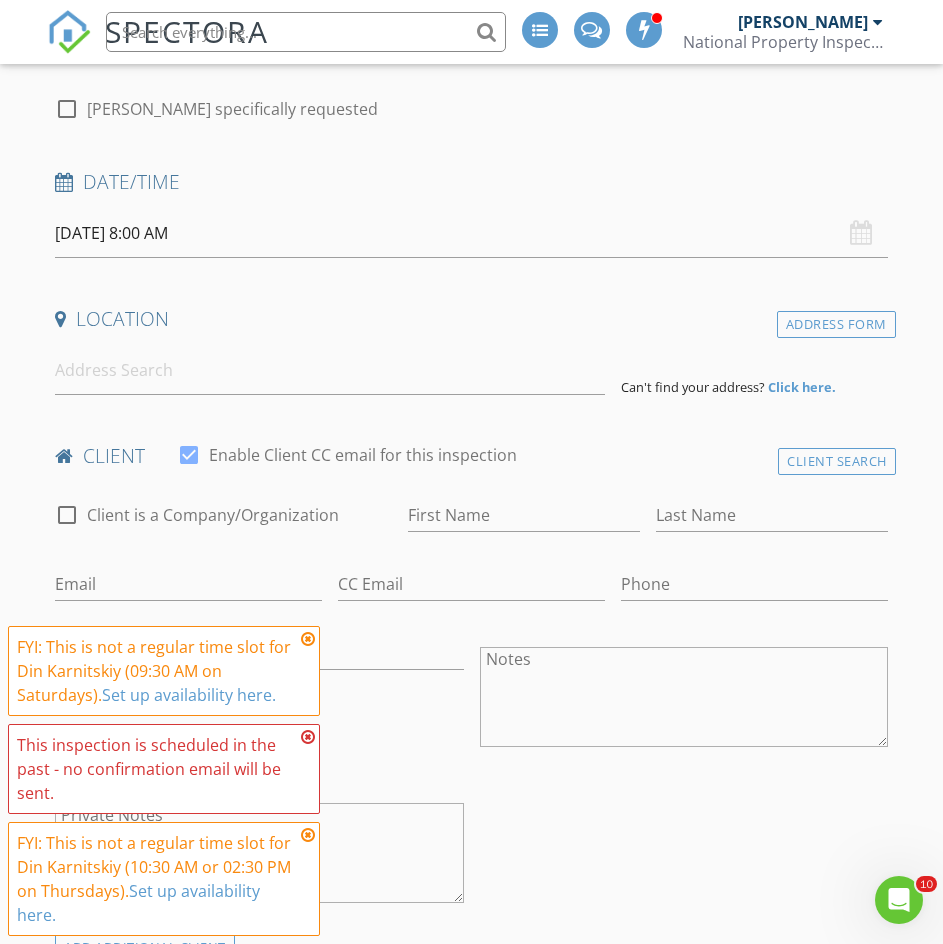 scroll, scrollTop: 300, scrollLeft: 0, axis: vertical 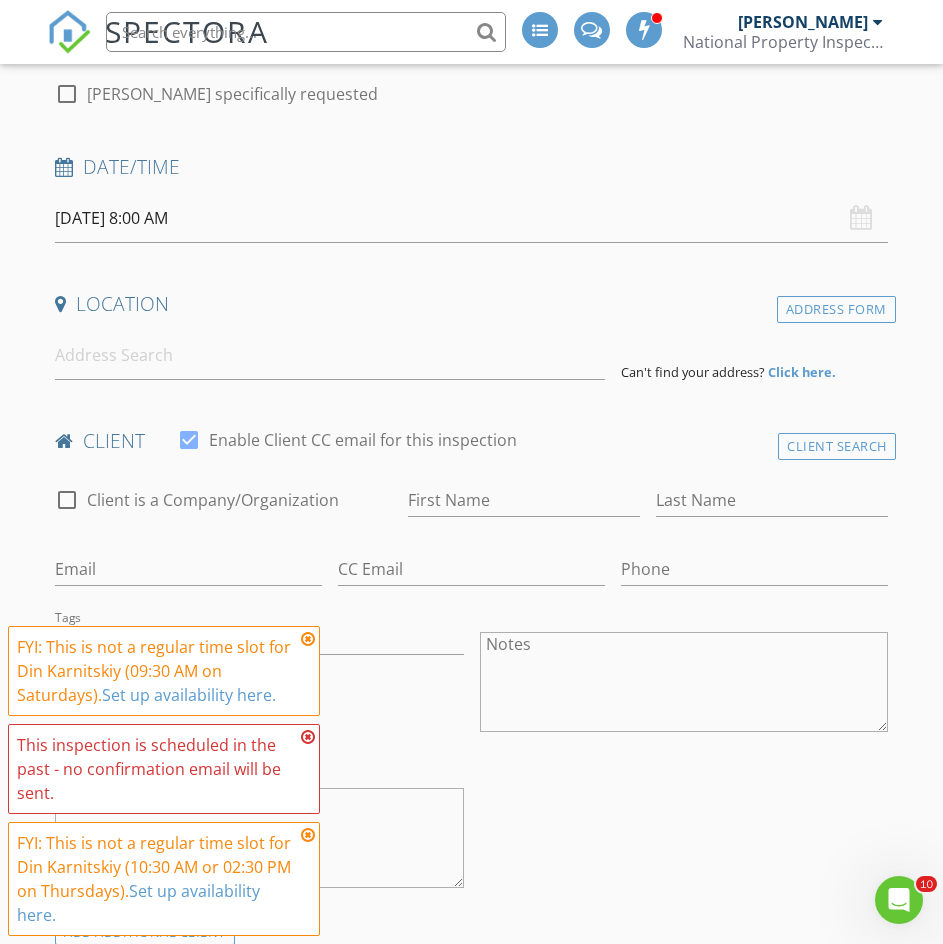 click at bounding box center [308, 639] 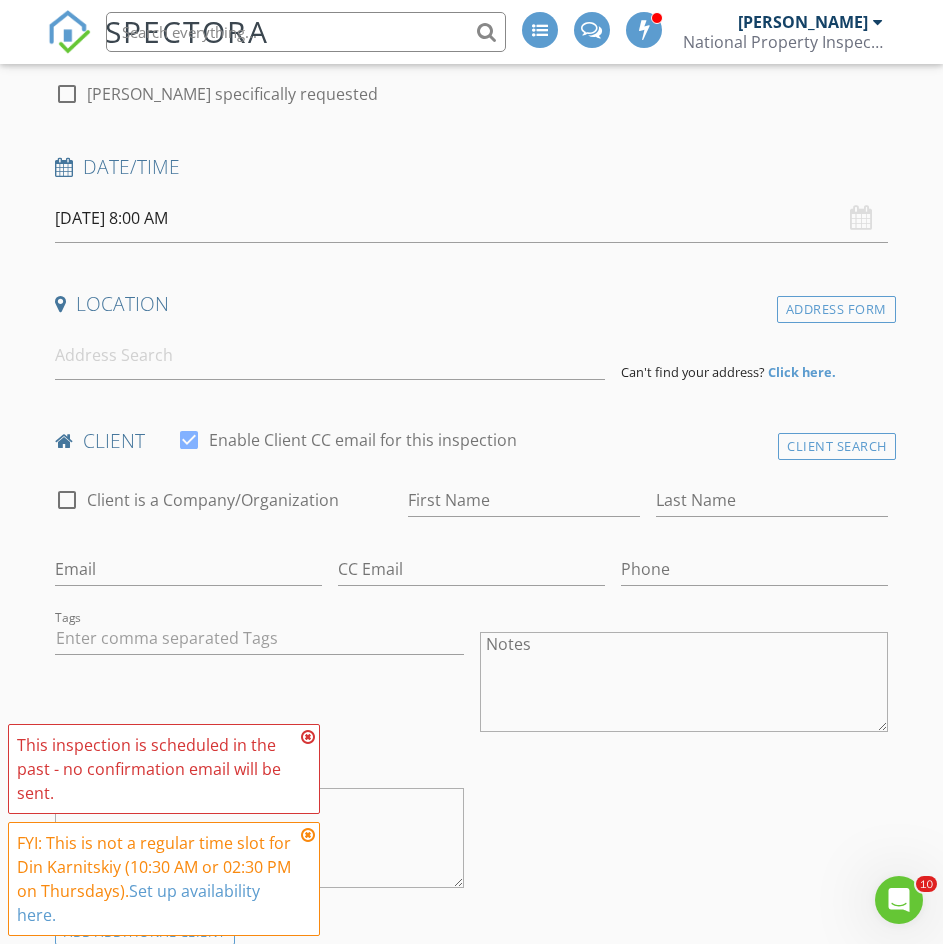 click at bounding box center (308, 737) 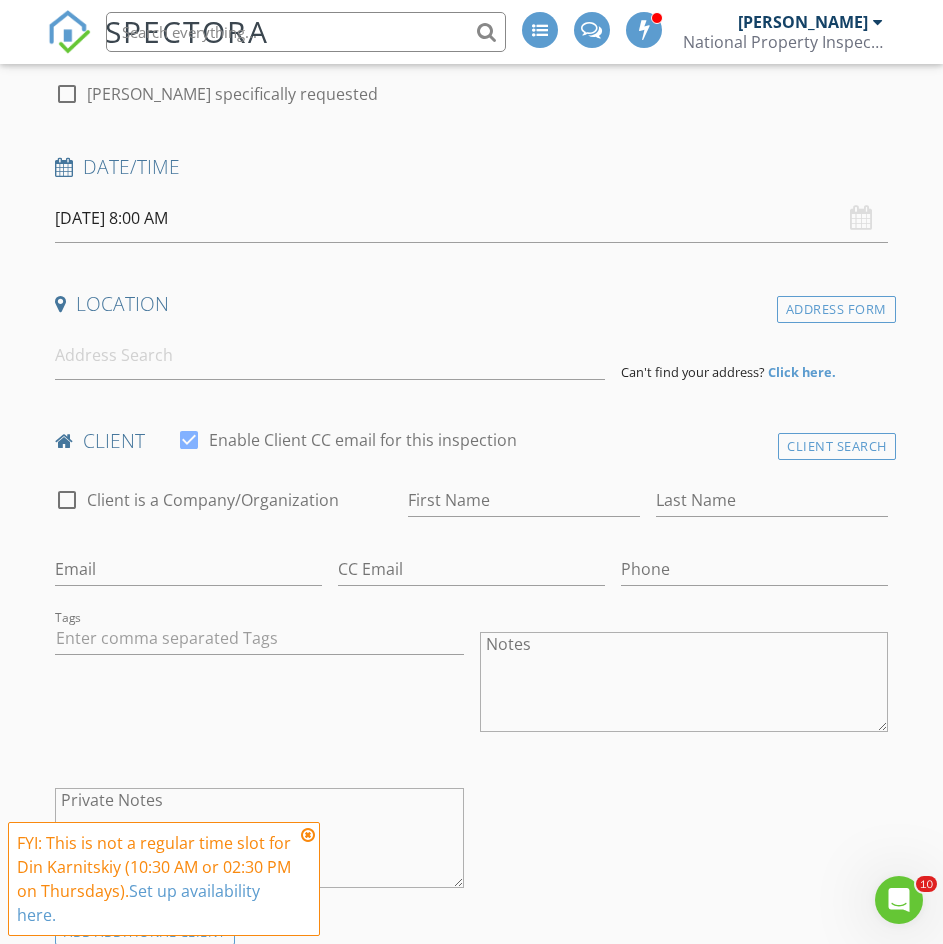 click at bounding box center [308, 835] 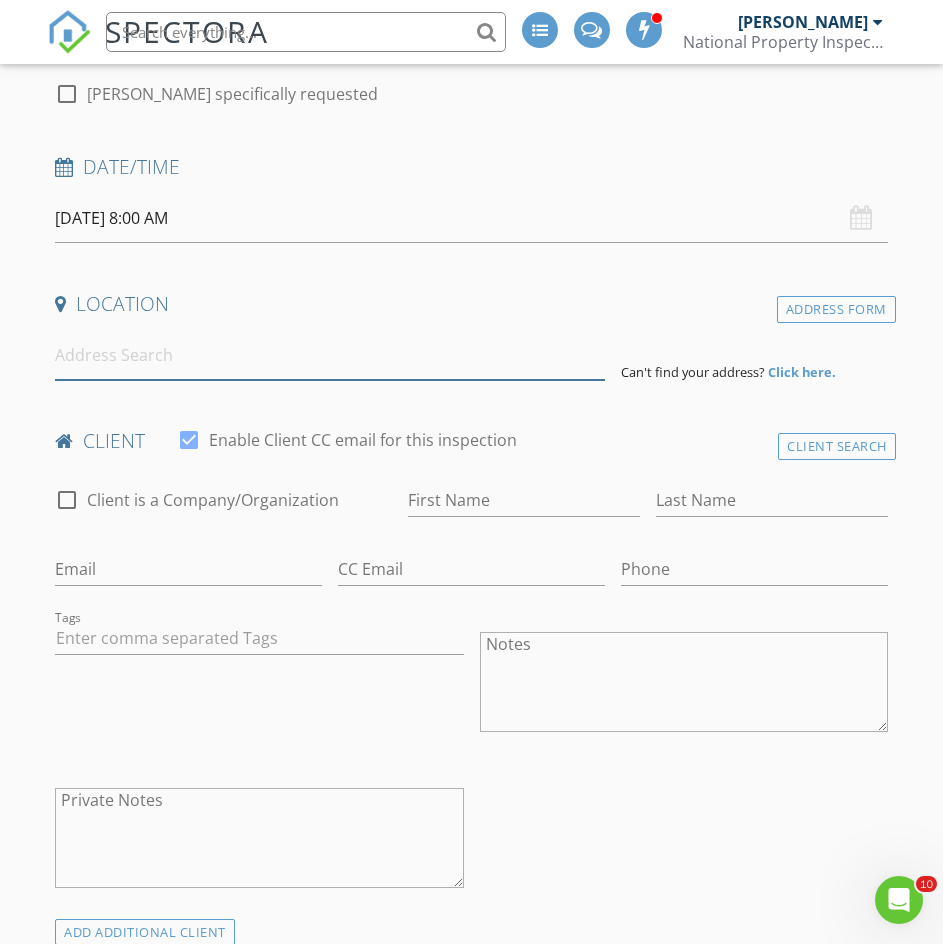 click at bounding box center [330, 355] 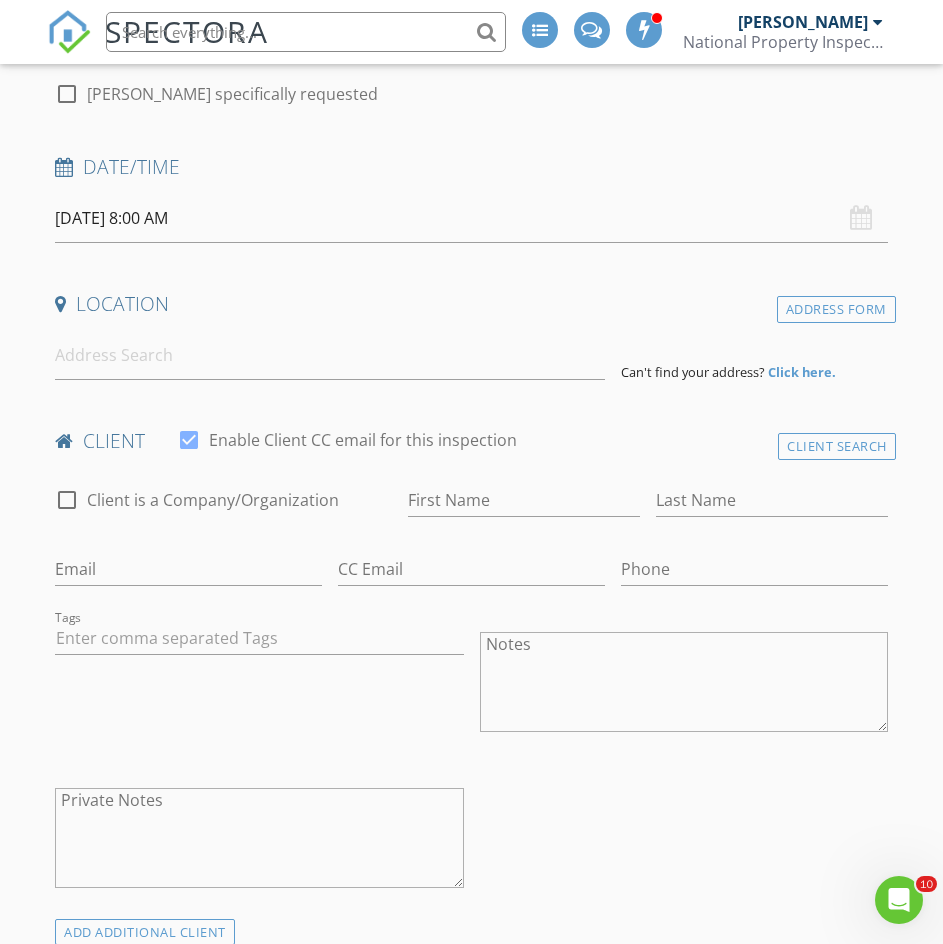 click on "[DATE] 8:00 AM" at bounding box center (471, 218) 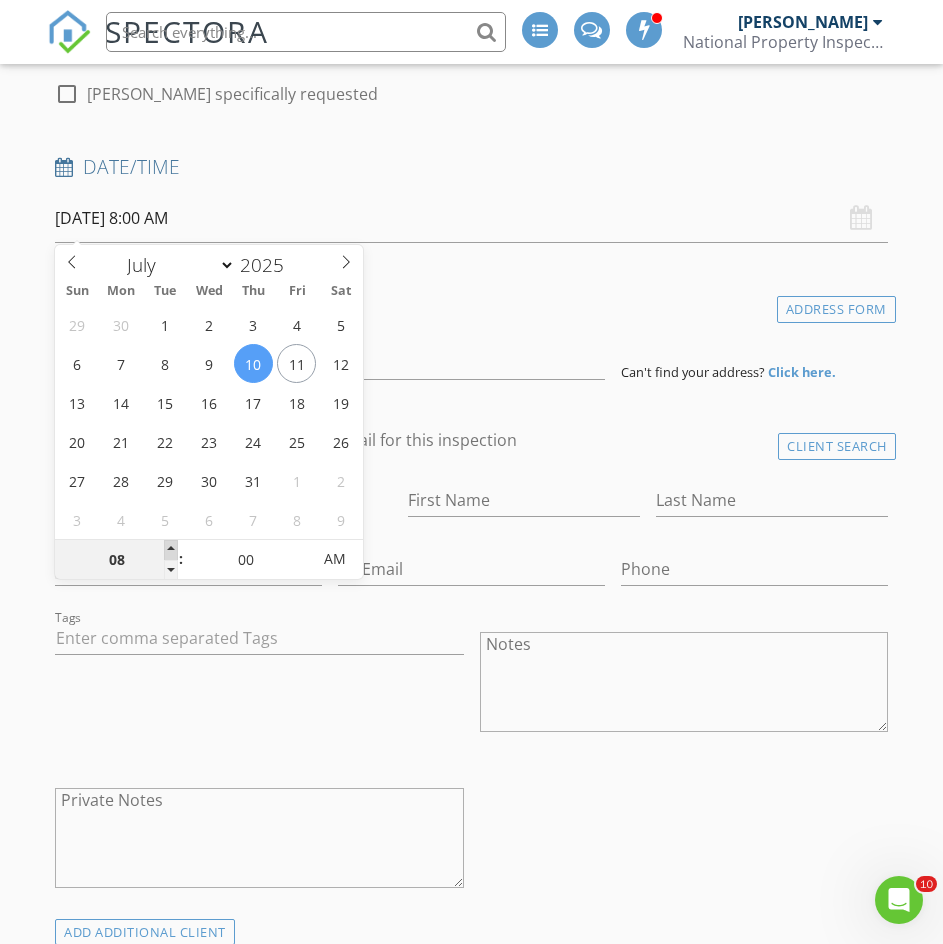 type on "09" 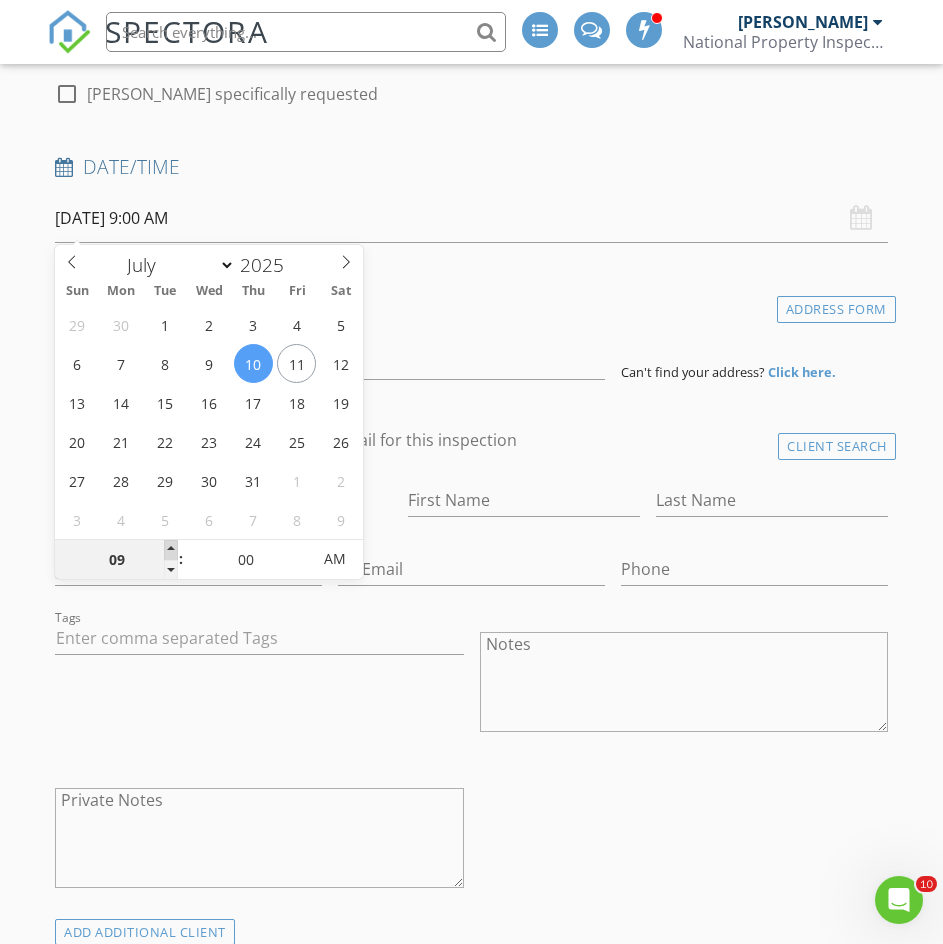 click at bounding box center (171, 550) 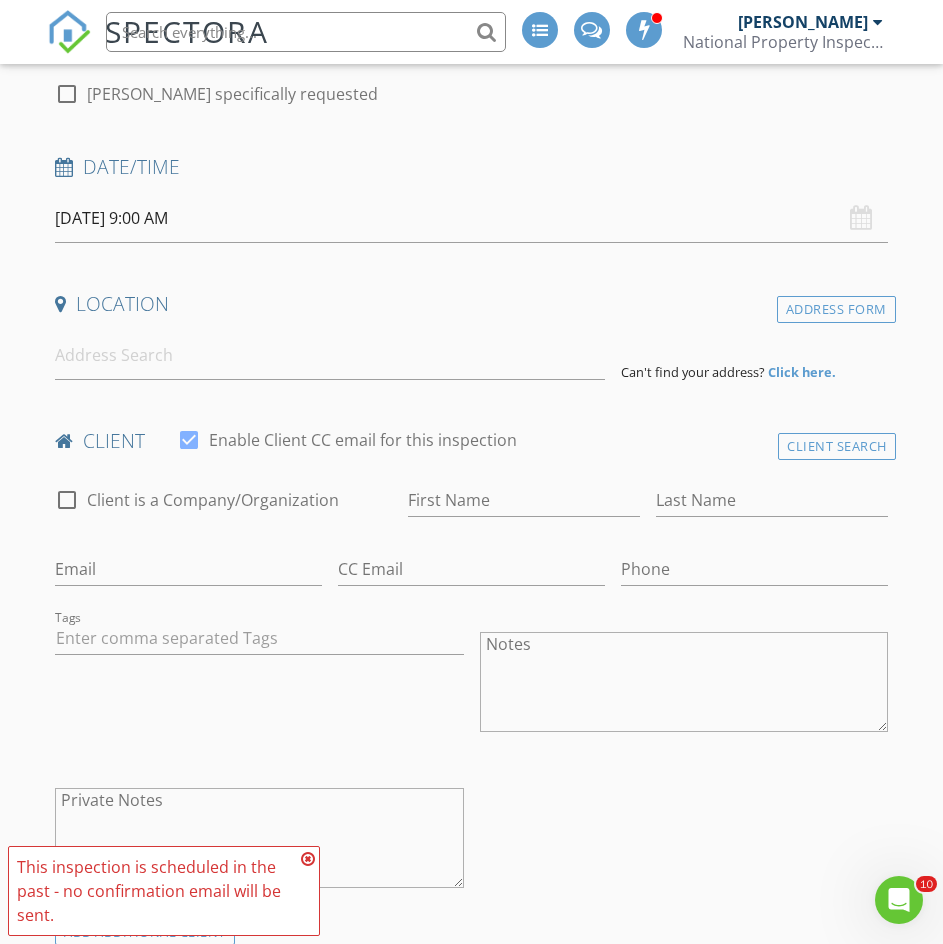 click on "Tags" at bounding box center [259, 684] 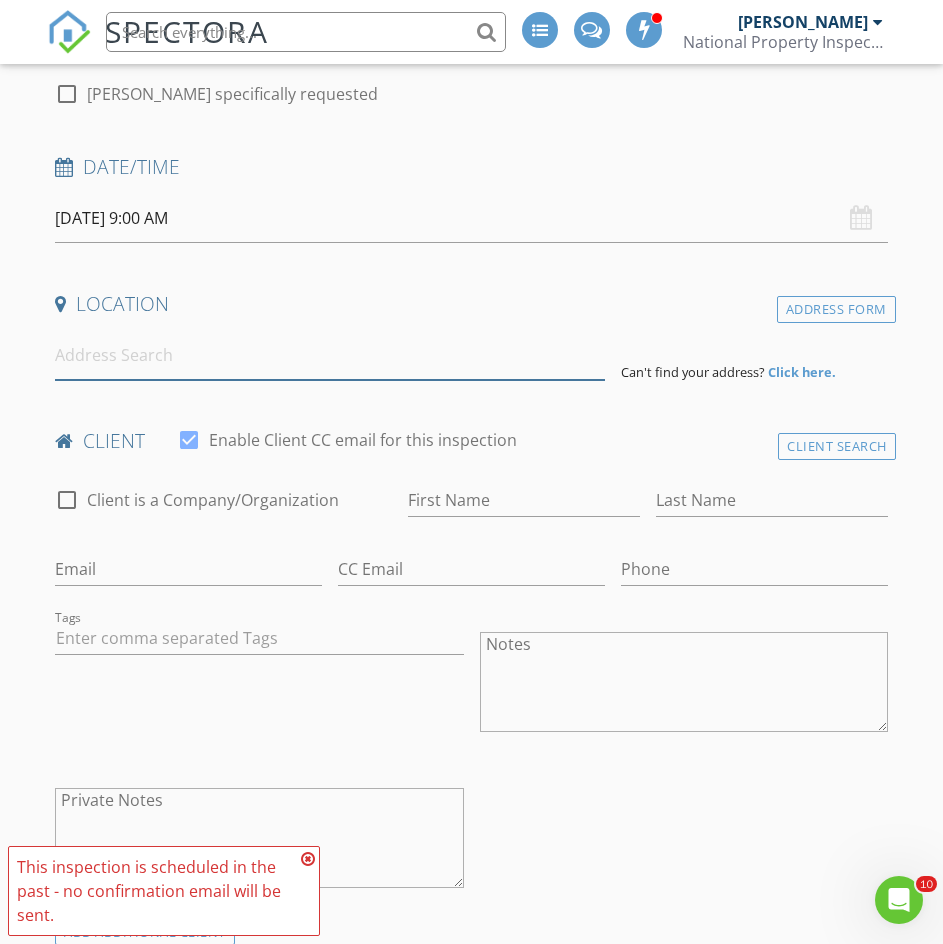click at bounding box center (330, 355) 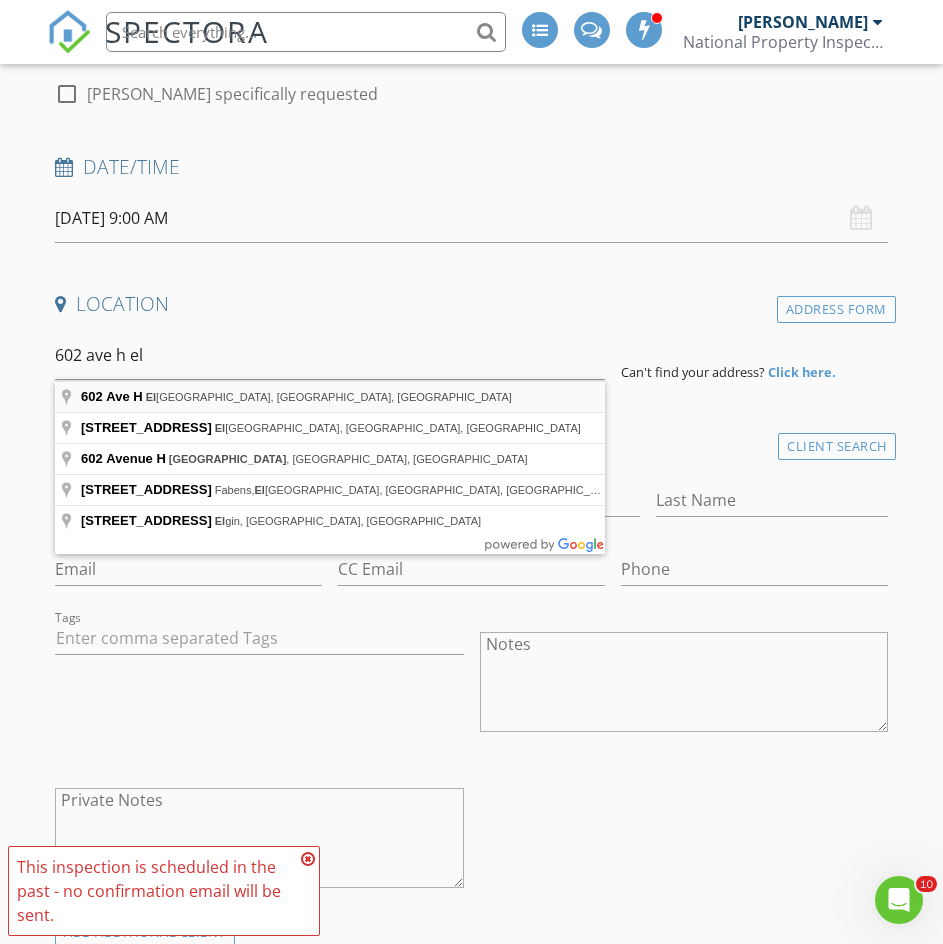 type on "602 Ave H, El Campo, TX, USA" 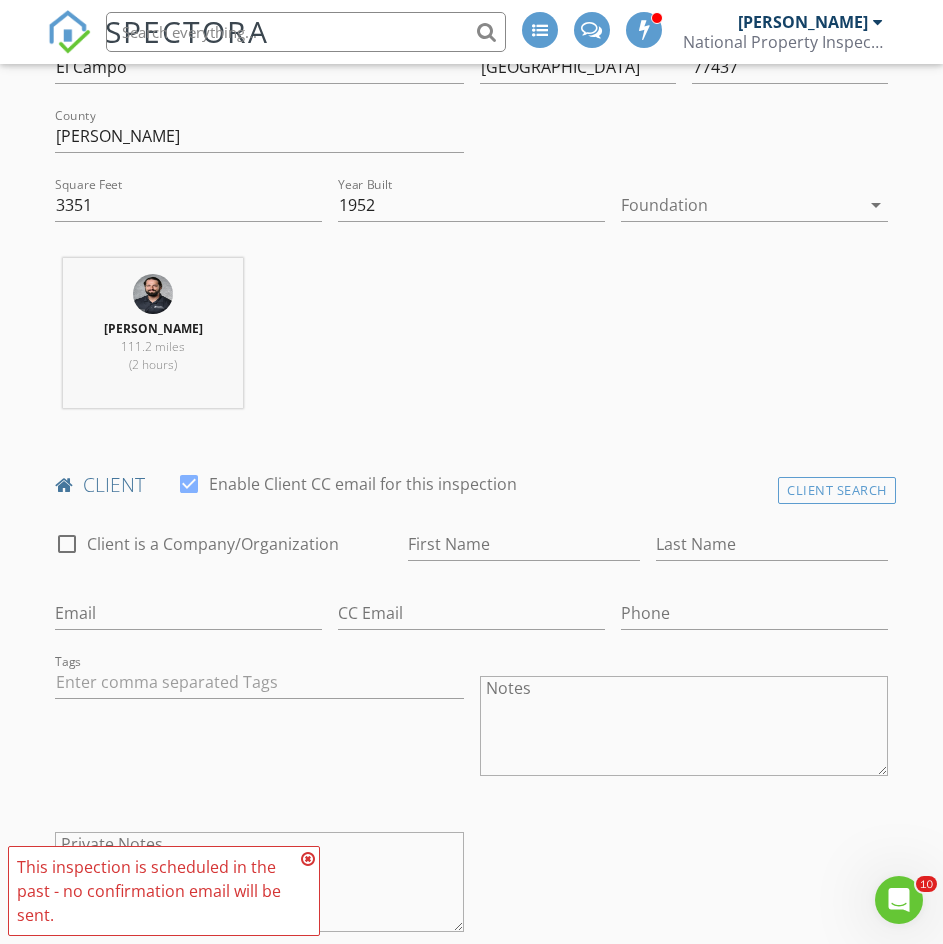 scroll, scrollTop: 700, scrollLeft: 0, axis: vertical 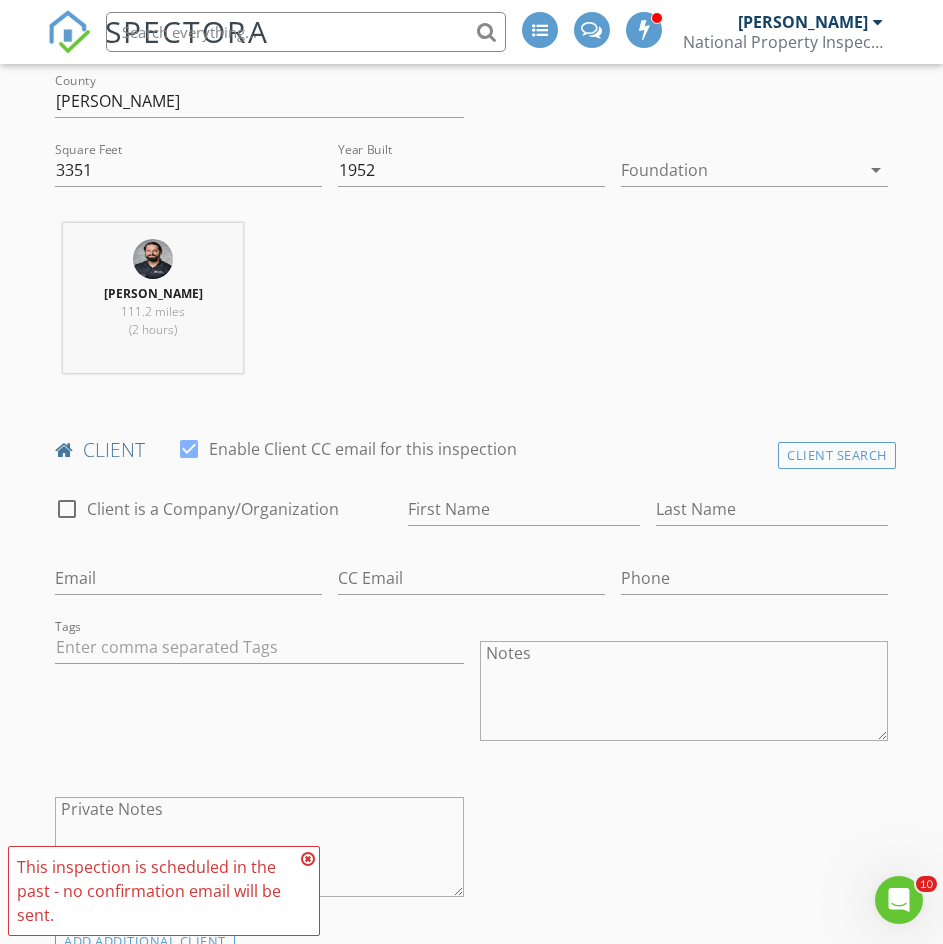 click on "Client is a Company/Organization" at bounding box center [213, 509] 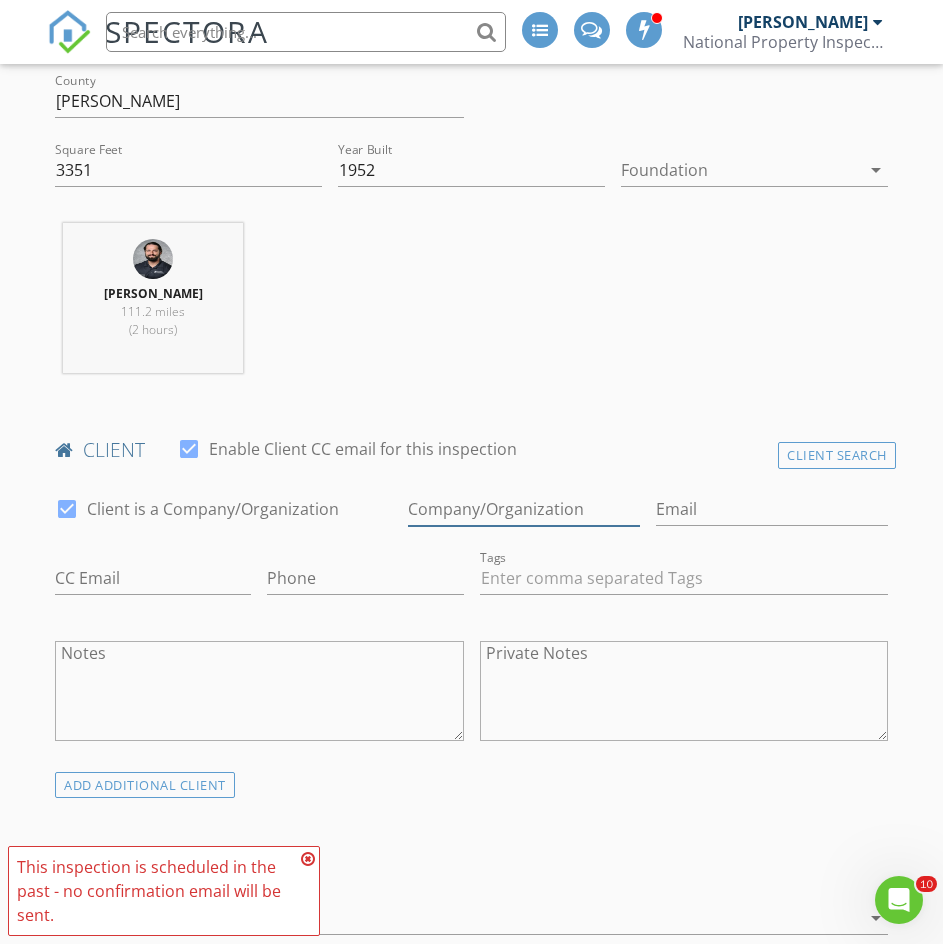 click on "Enable Client CC email for this inspection" at bounding box center (524, 509) 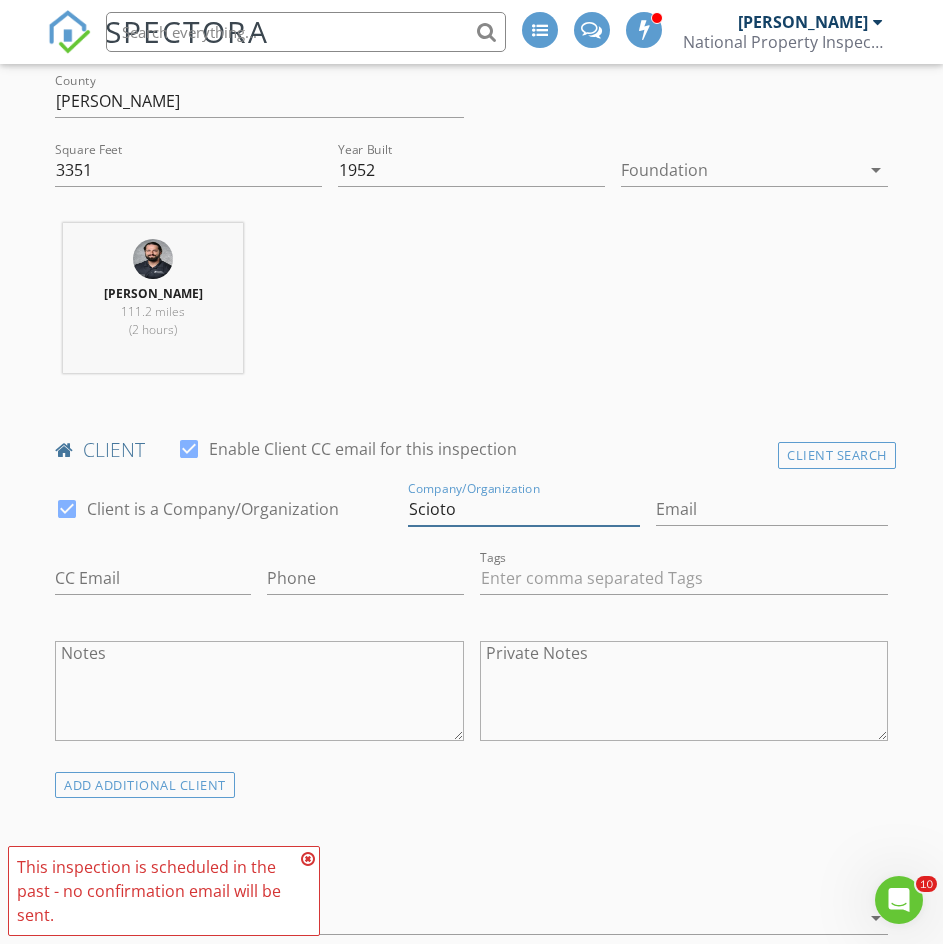 click on "Scioto" at bounding box center [524, 509] 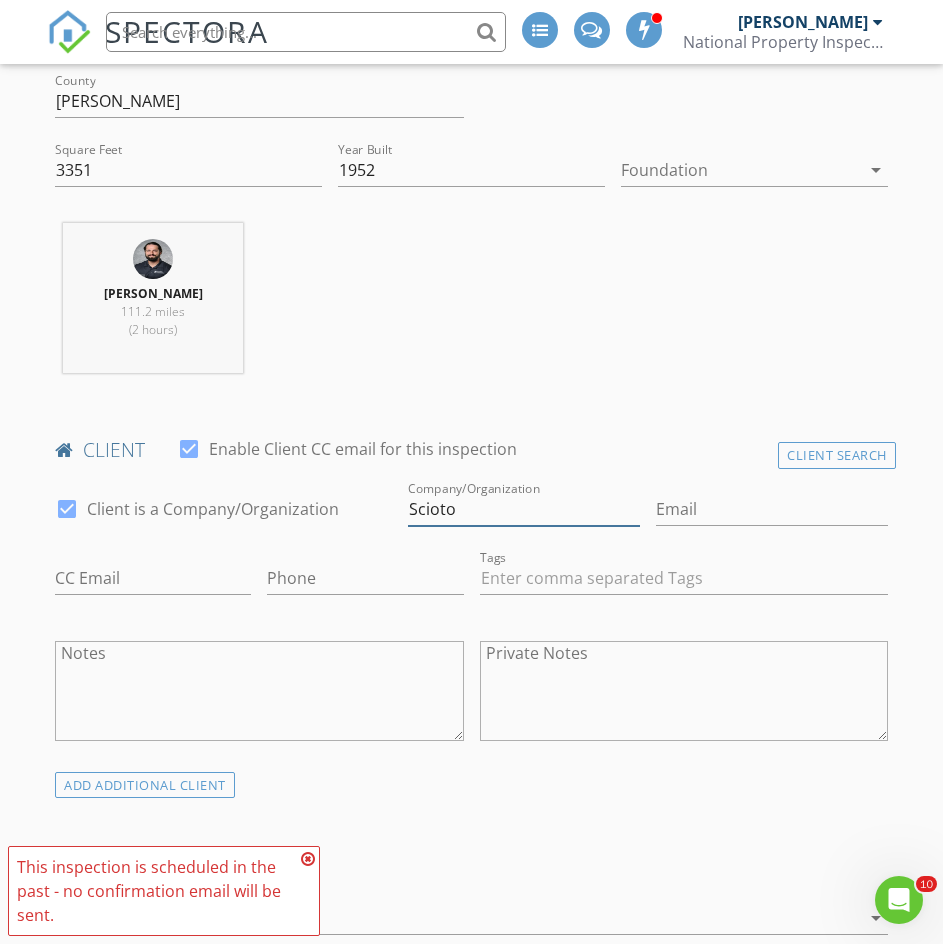 click on "Scioto" at bounding box center (524, 509) 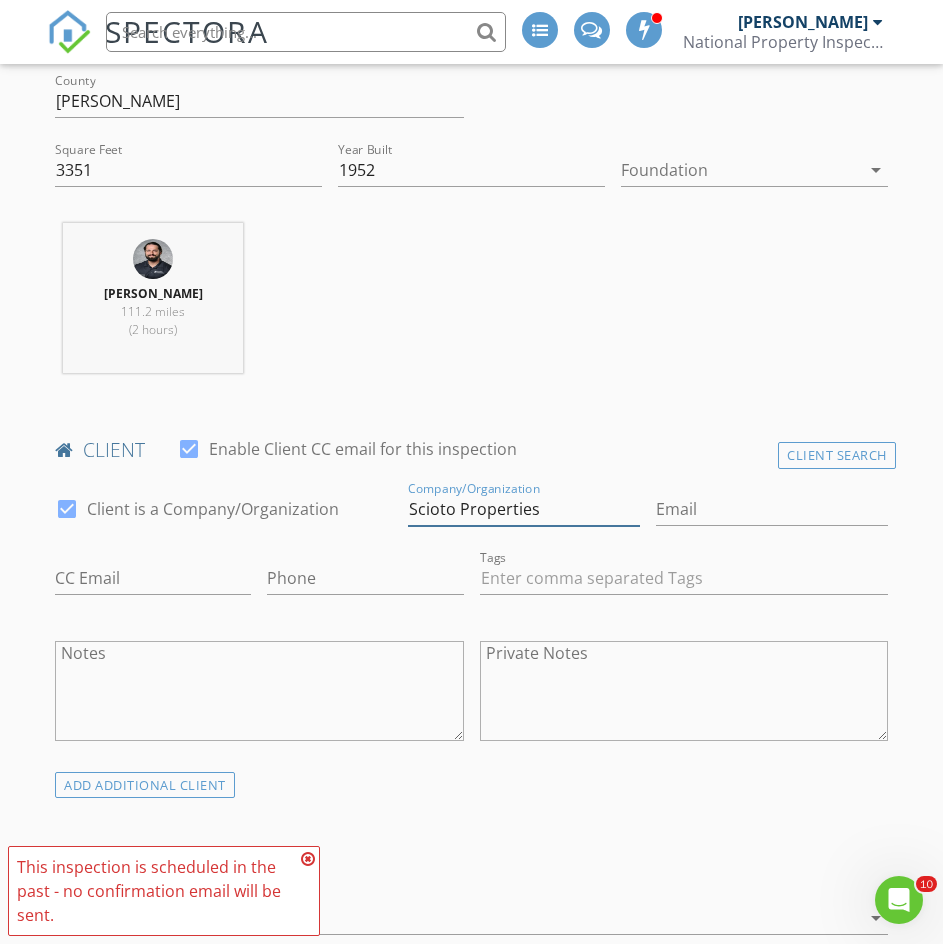 type on "Scioto Properties" 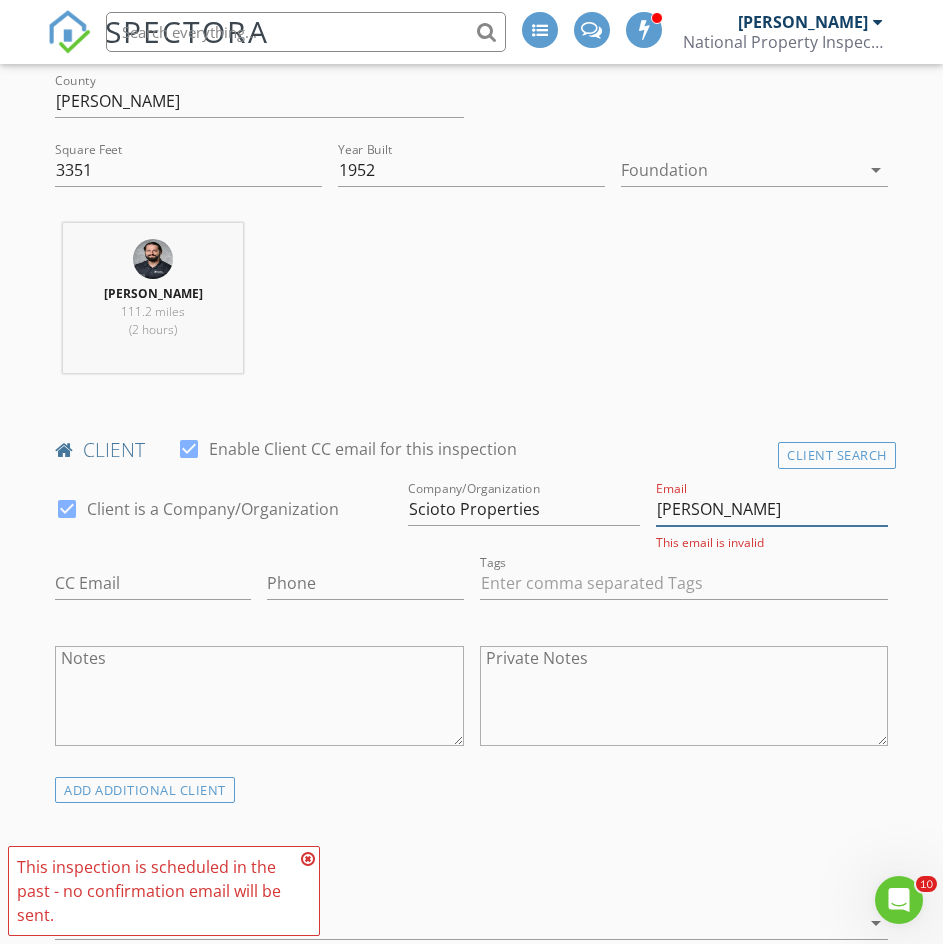 type on "ken" 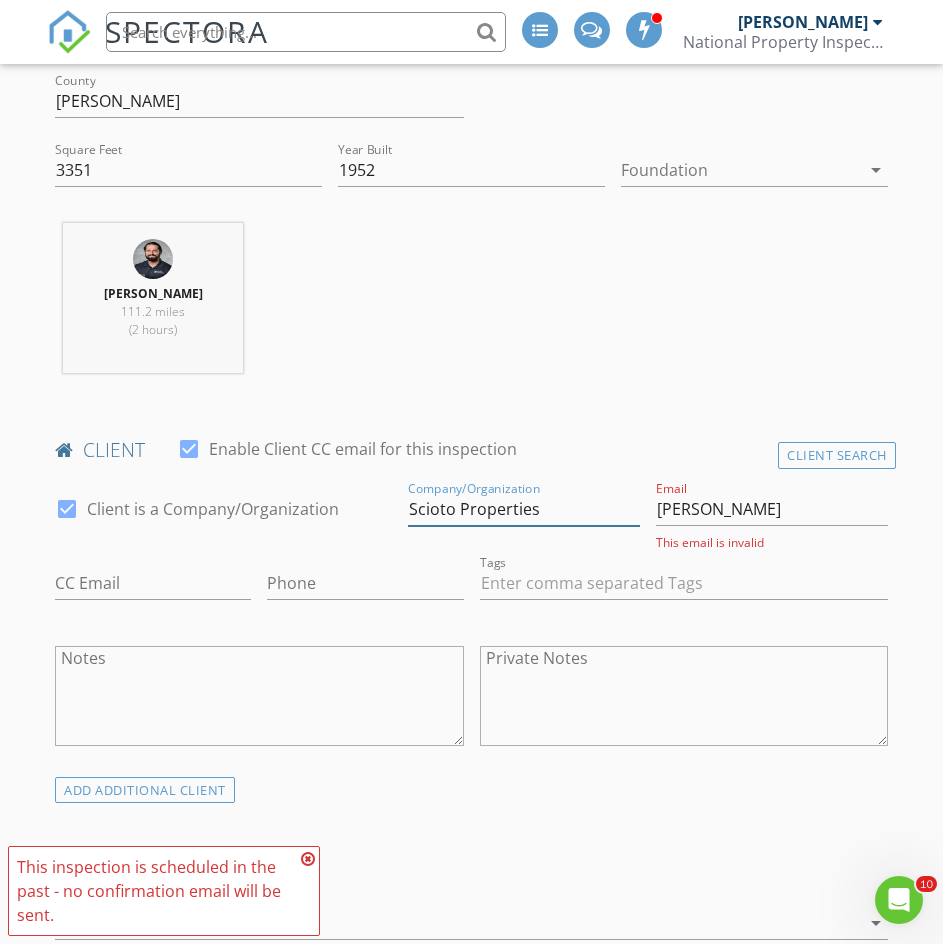 click on "Scioto Properties" at bounding box center [524, 509] 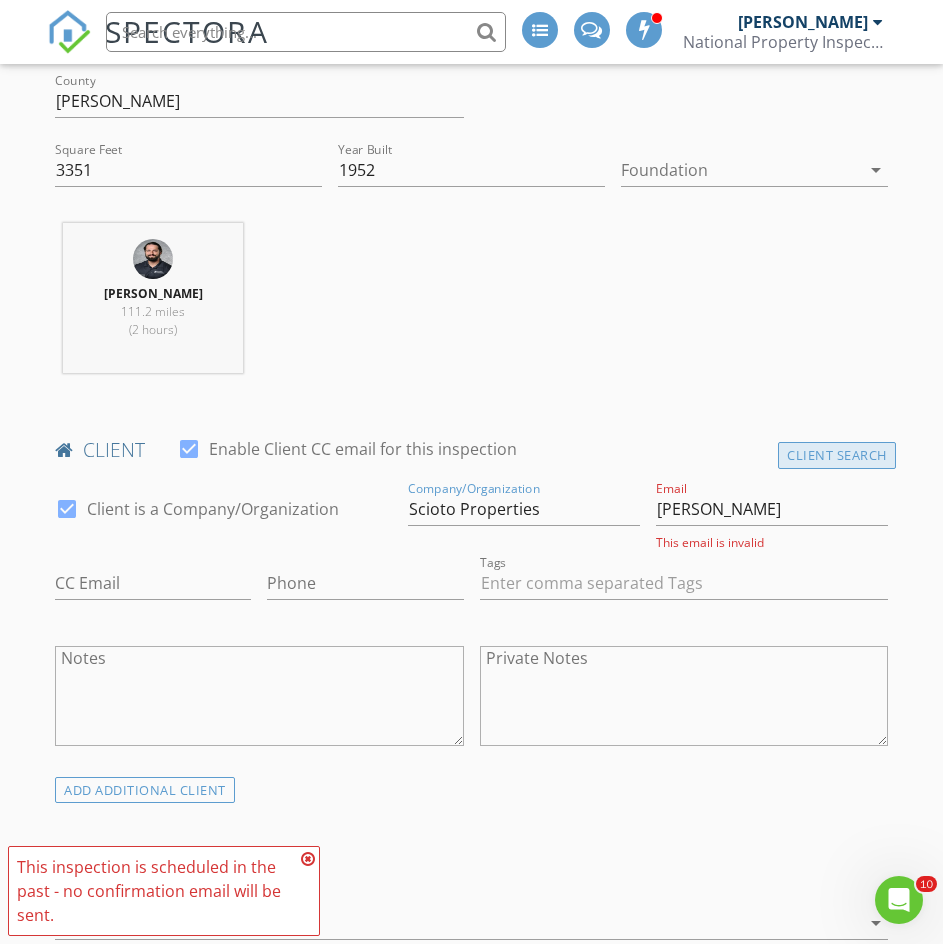 click on "Client Search" at bounding box center (837, 455) 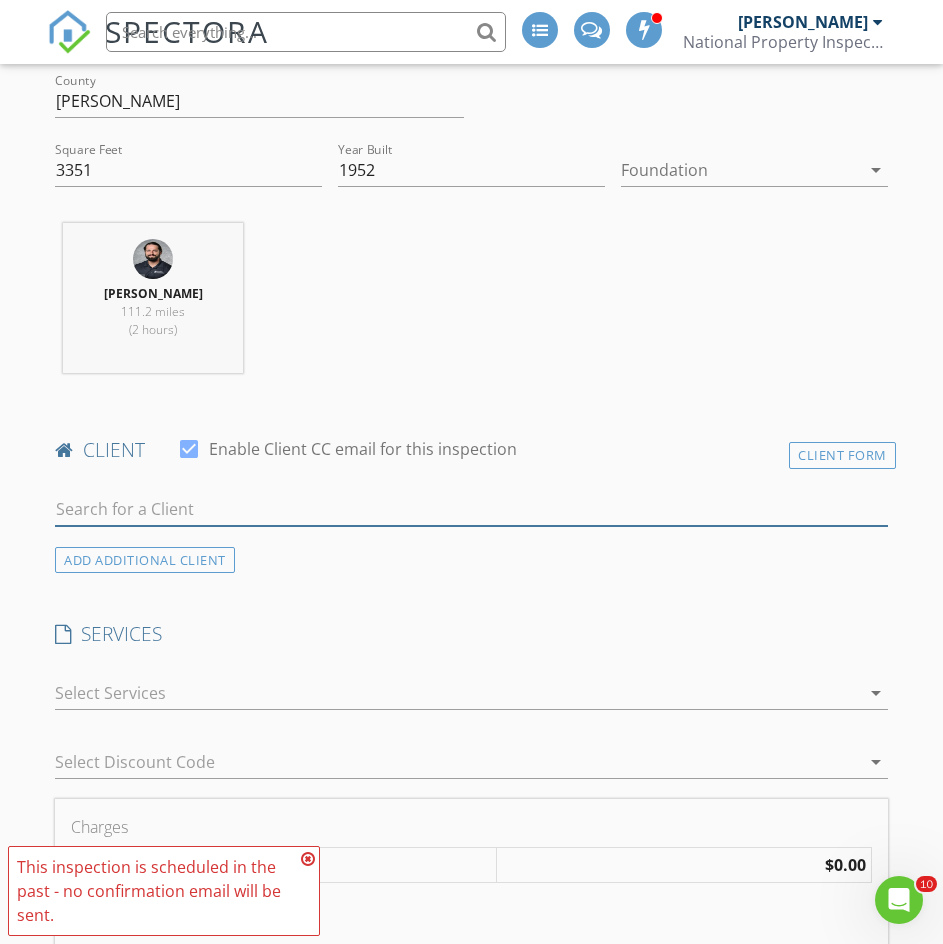 click at bounding box center [471, 509] 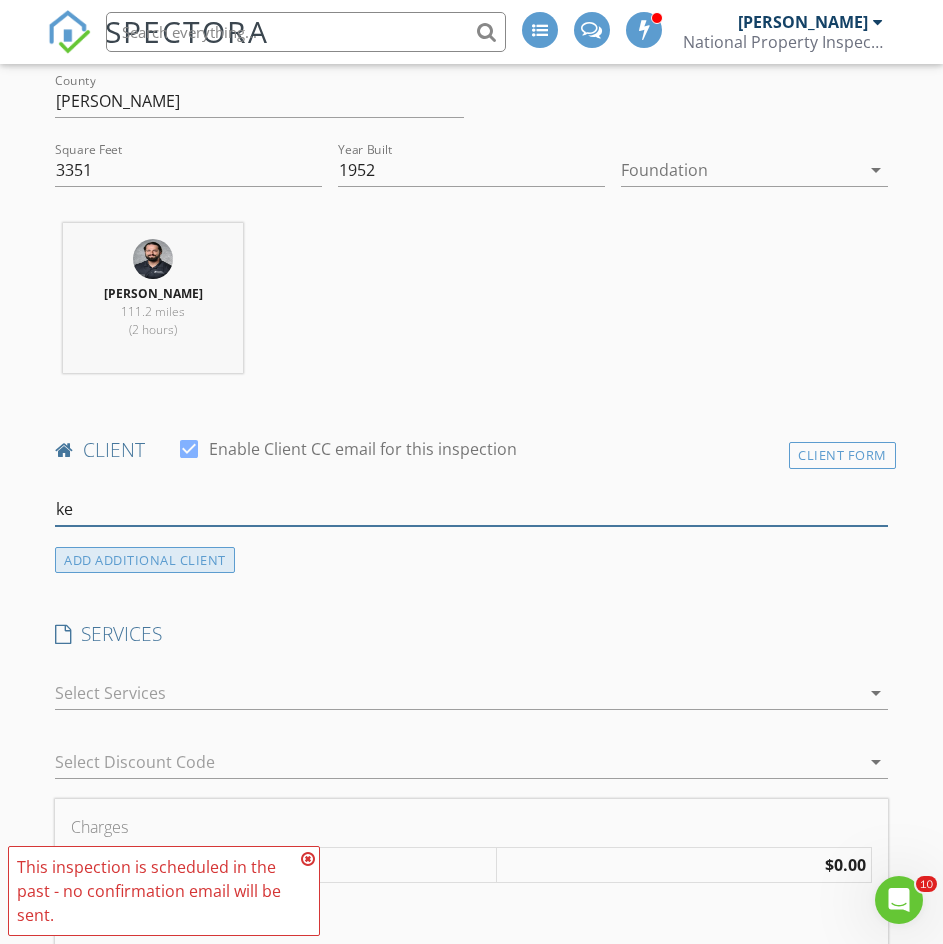 type on "kenn" 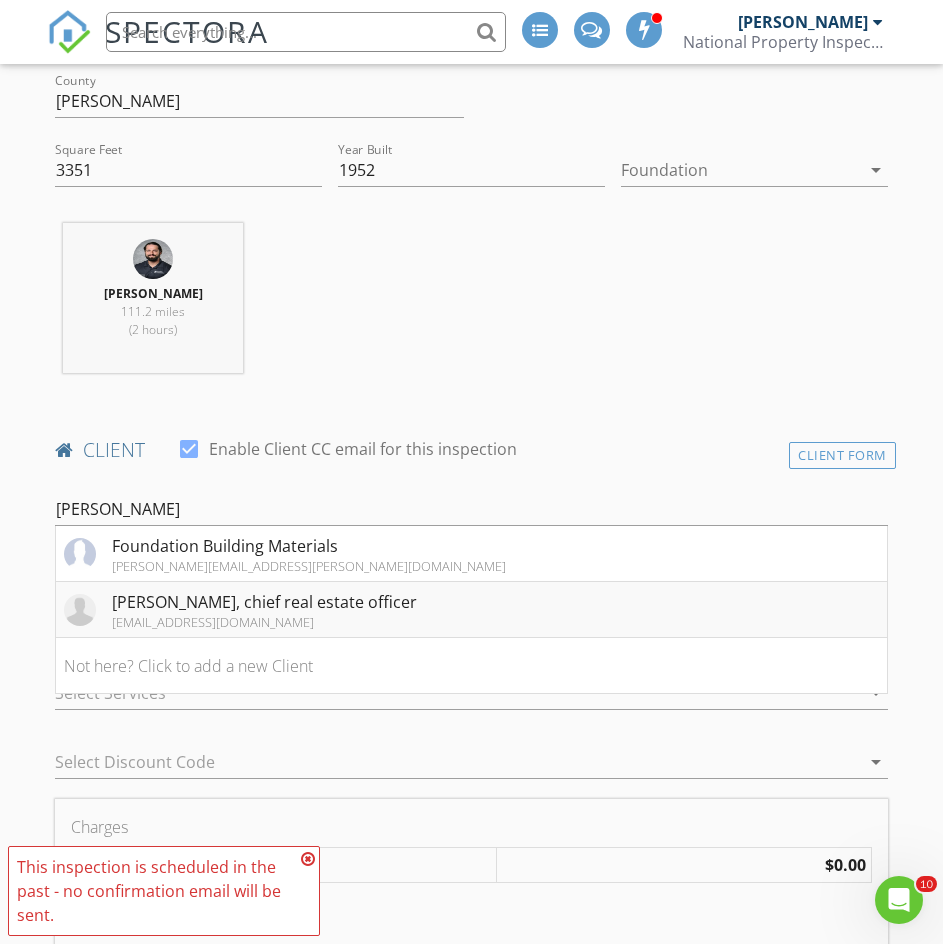click on "Kenn Garder, chief real estate officer" at bounding box center (264, 602) 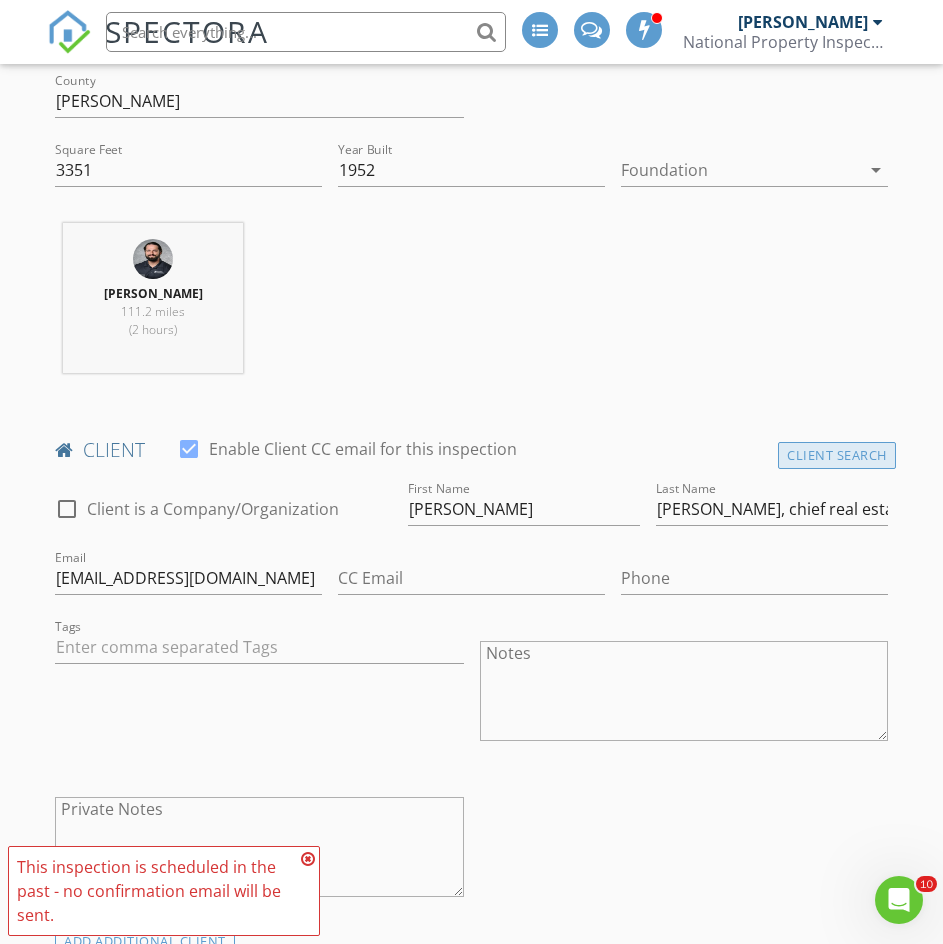 click on "Client Search" at bounding box center (837, 455) 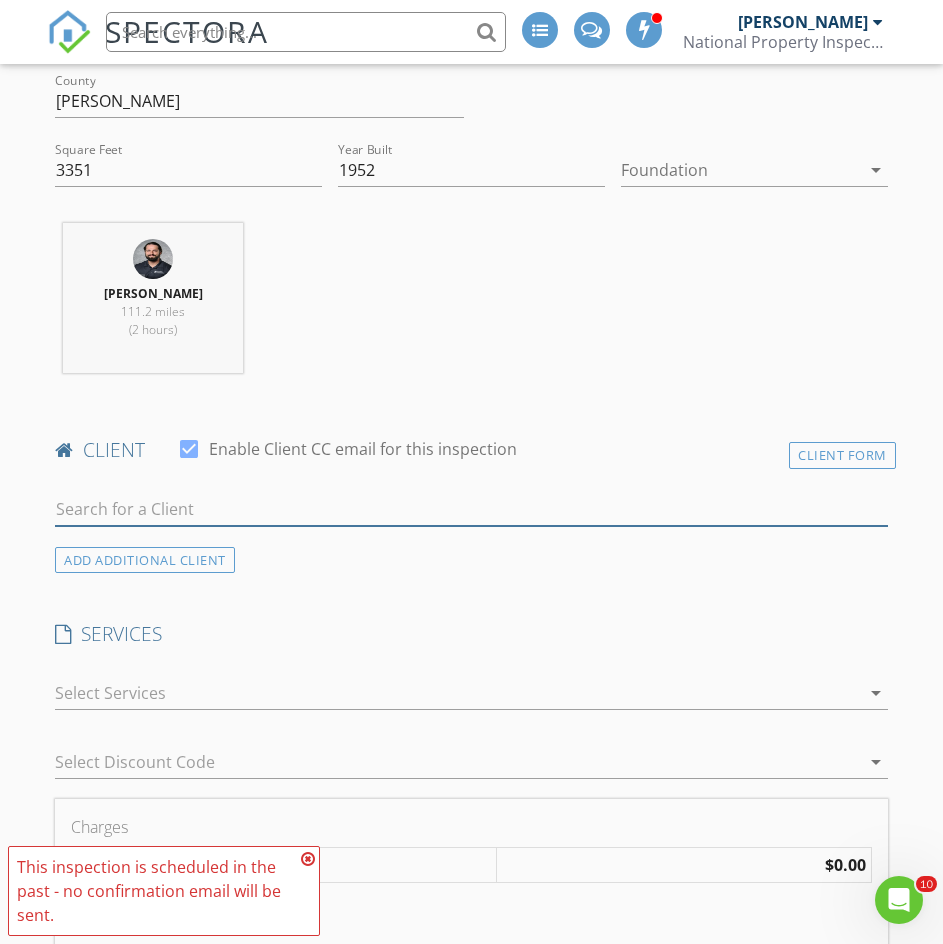 click at bounding box center [471, 509] 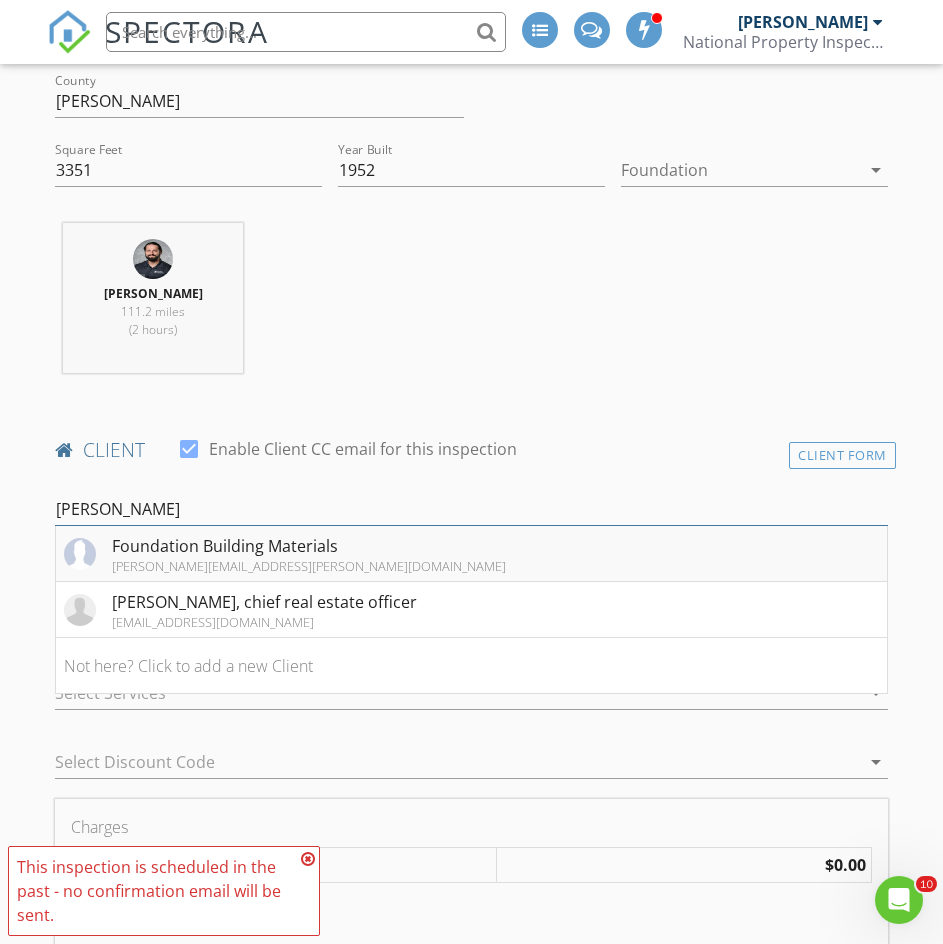 type on "kenn" 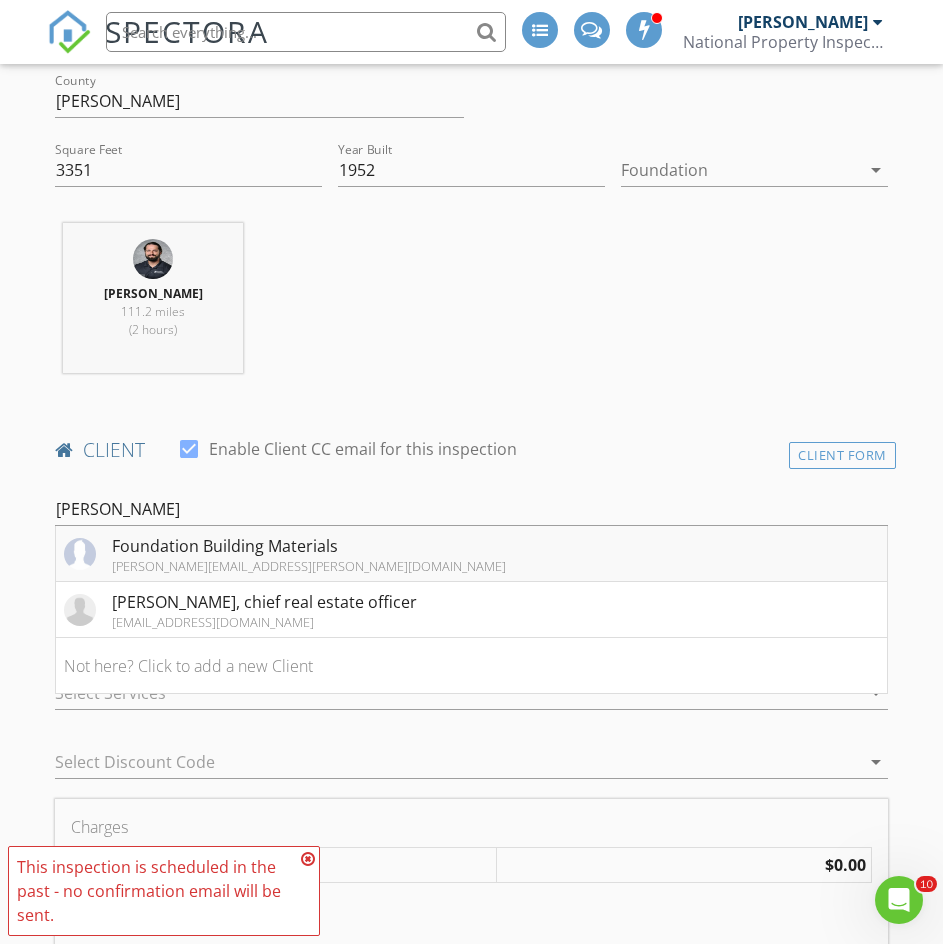 click on "Foundation Building Materials
kenn.garder@npiweb.com" at bounding box center [471, 554] 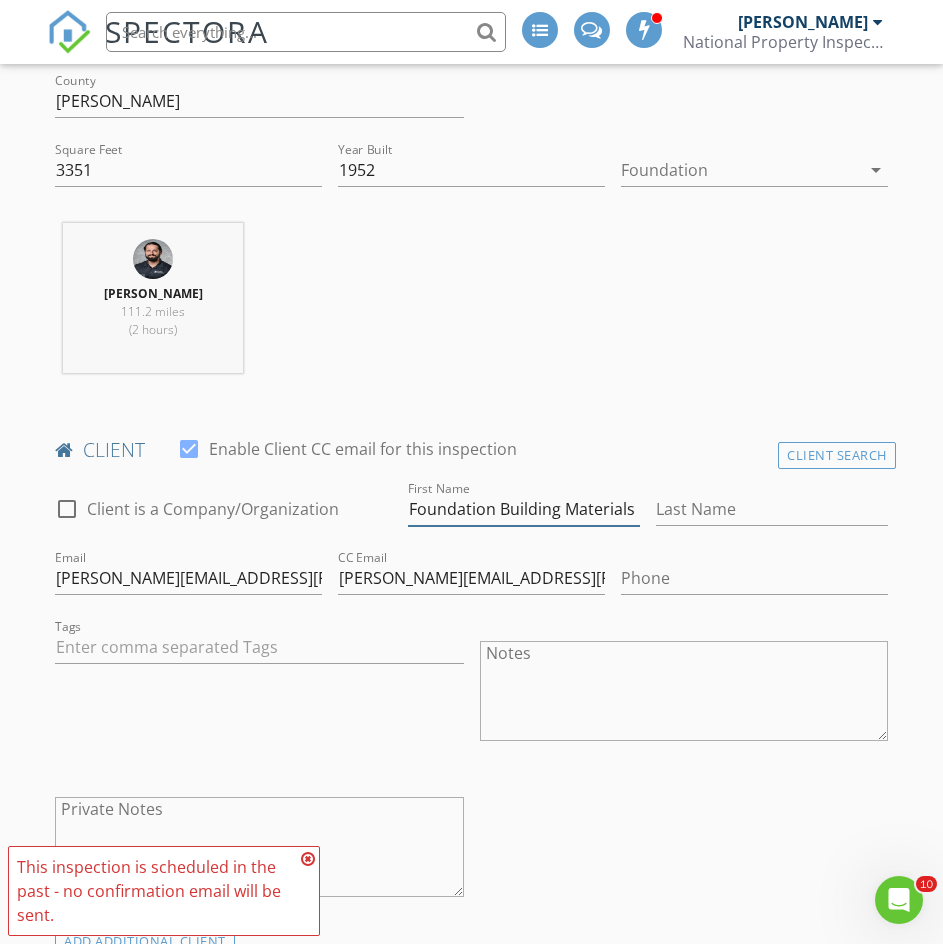 click on "Foundation Building Materials" at bounding box center [524, 509] 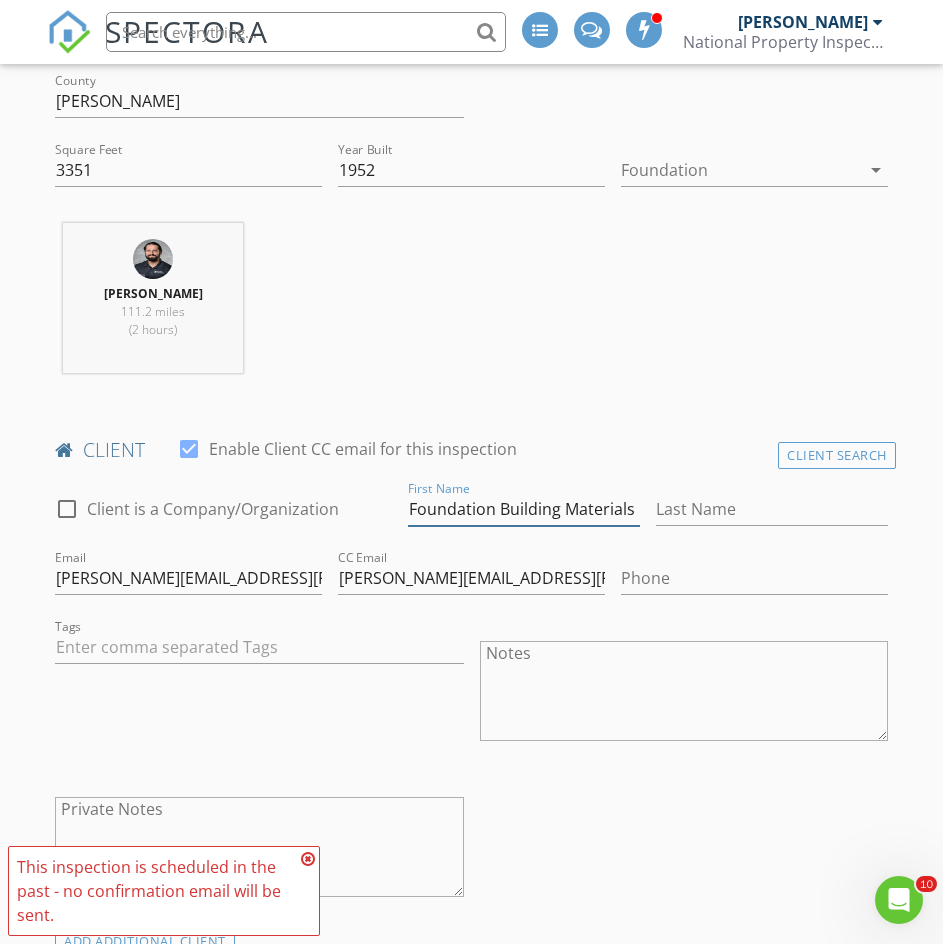 click on "Foundation Building Materials" at bounding box center (524, 509) 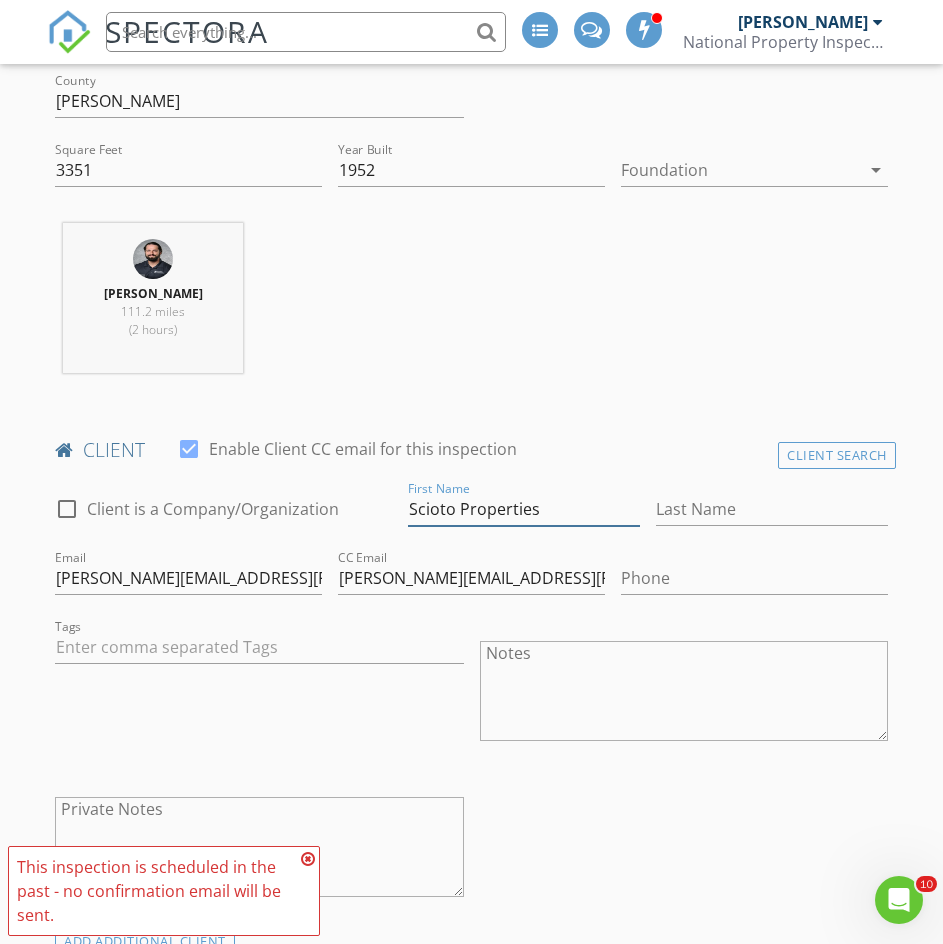 type on "Scioto Properties" 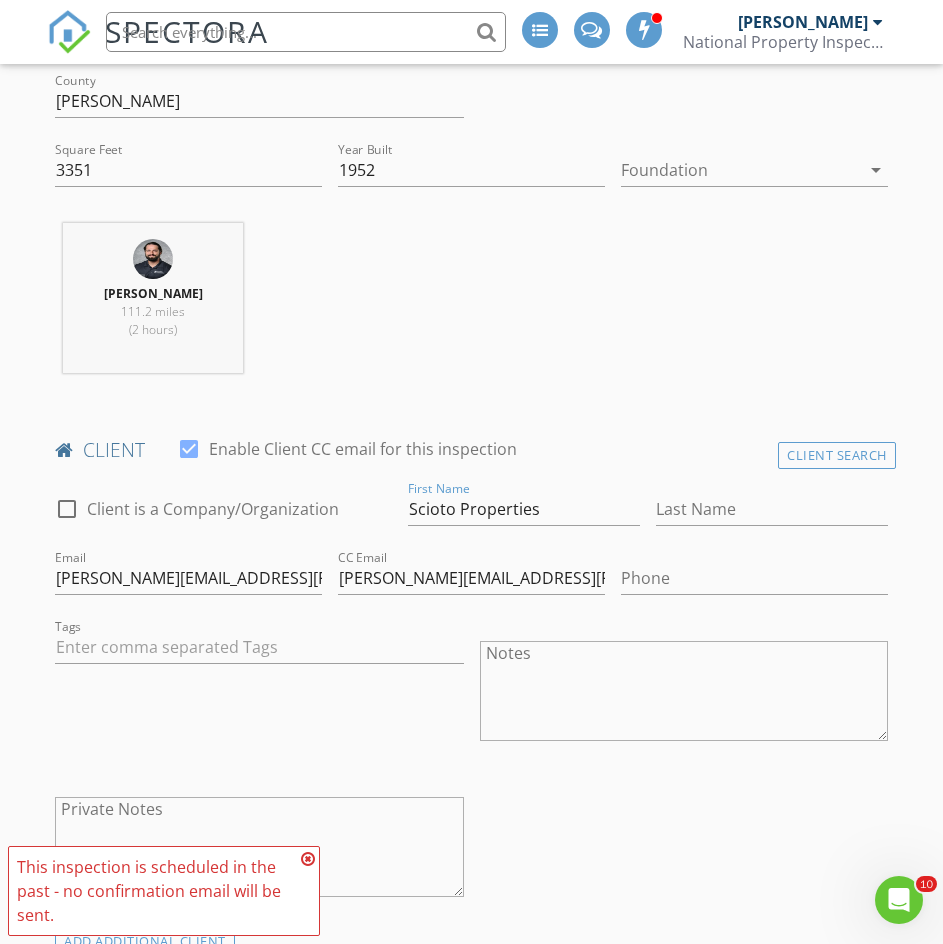 click on "Tags" at bounding box center [259, 693] 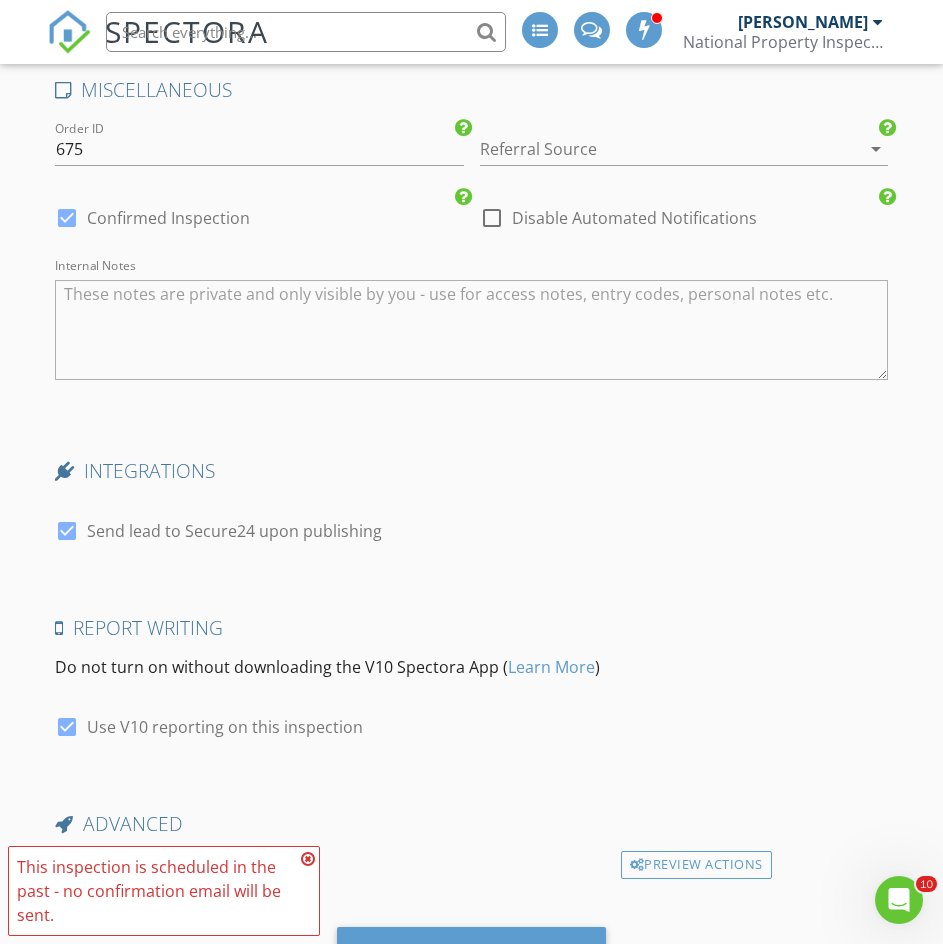 scroll, scrollTop: 3182, scrollLeft: 0, axis: vertical 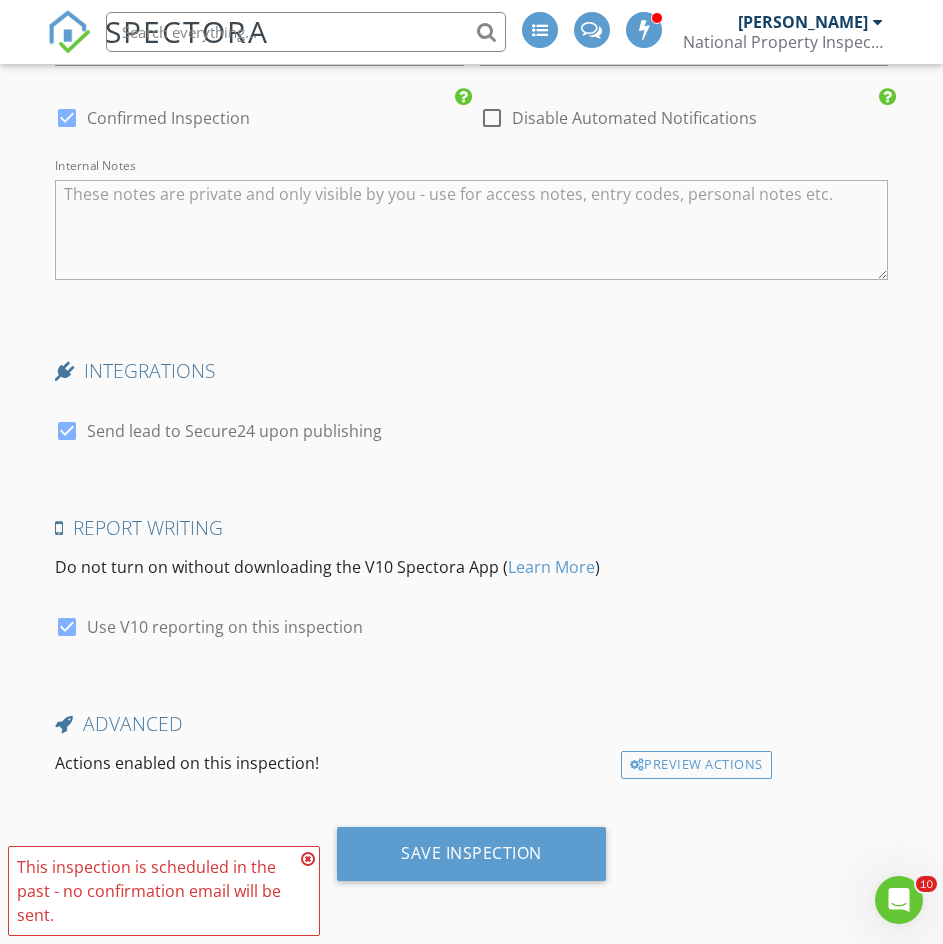click on "Send lead to Secure24 upon publishing" at bounding box center (234, 431) 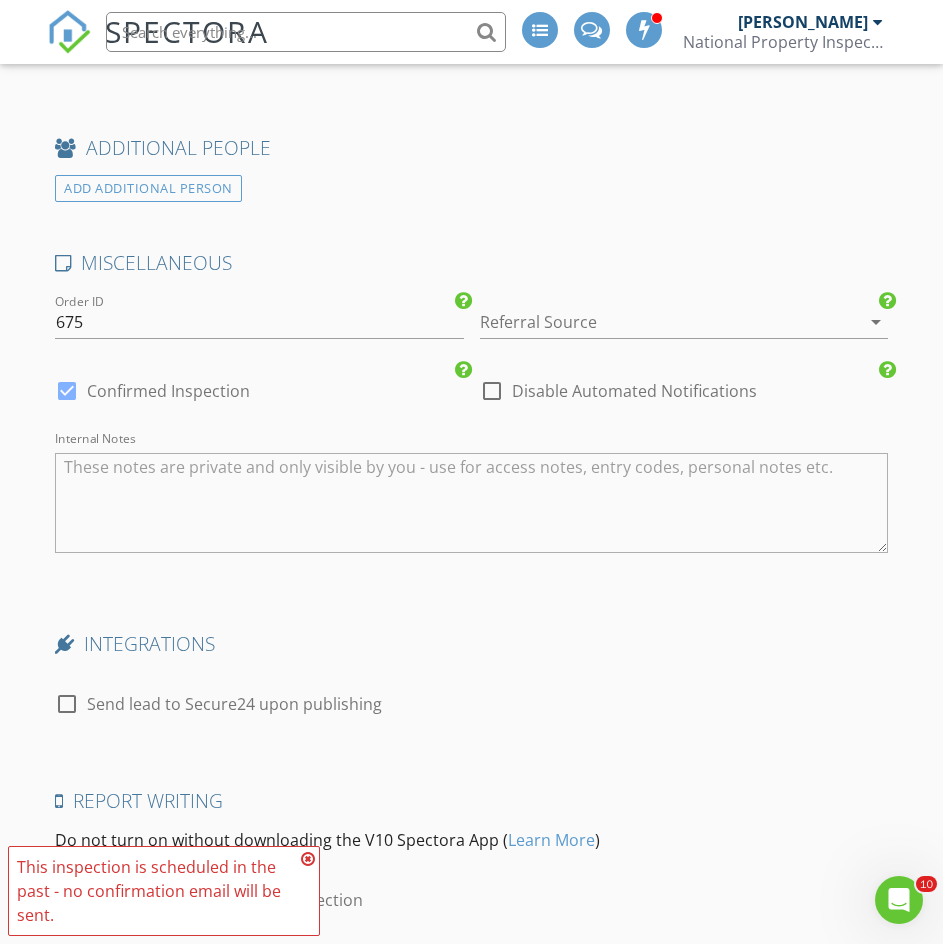 scroll, scrollTop: 2882, scrollLeft: 0, axis: vertical 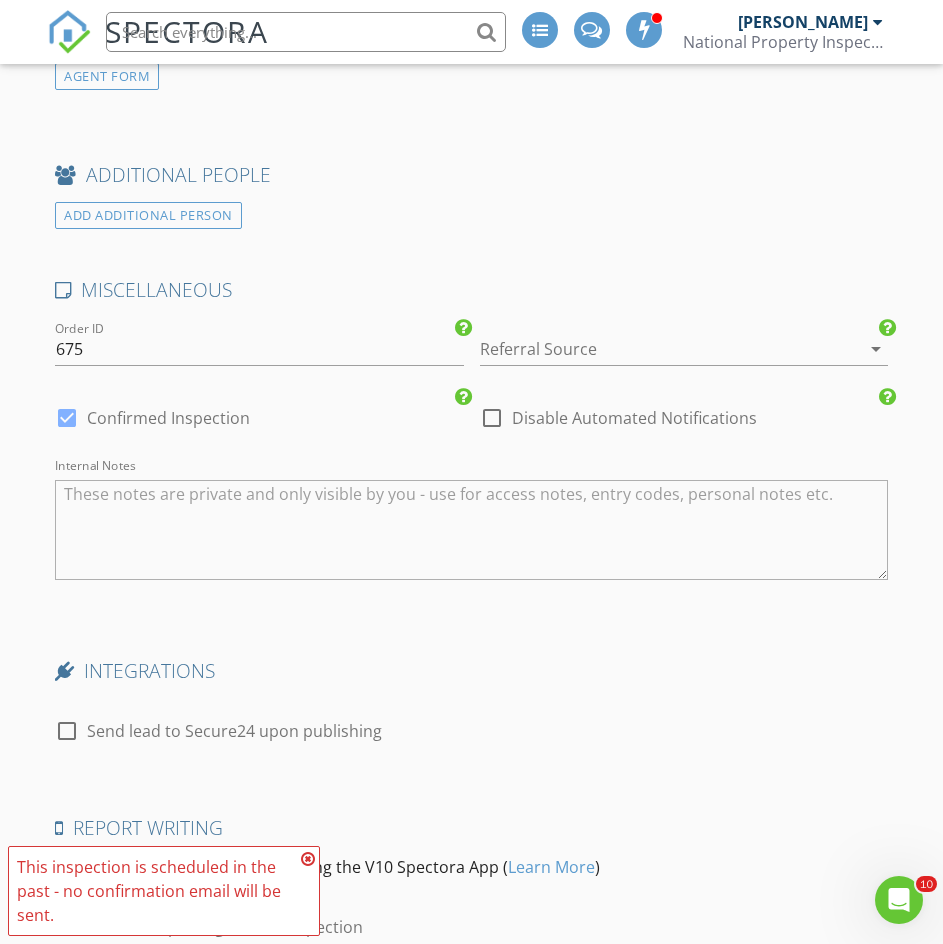 click on "Disable Automated Notifications" at bounding box center (634, 418) 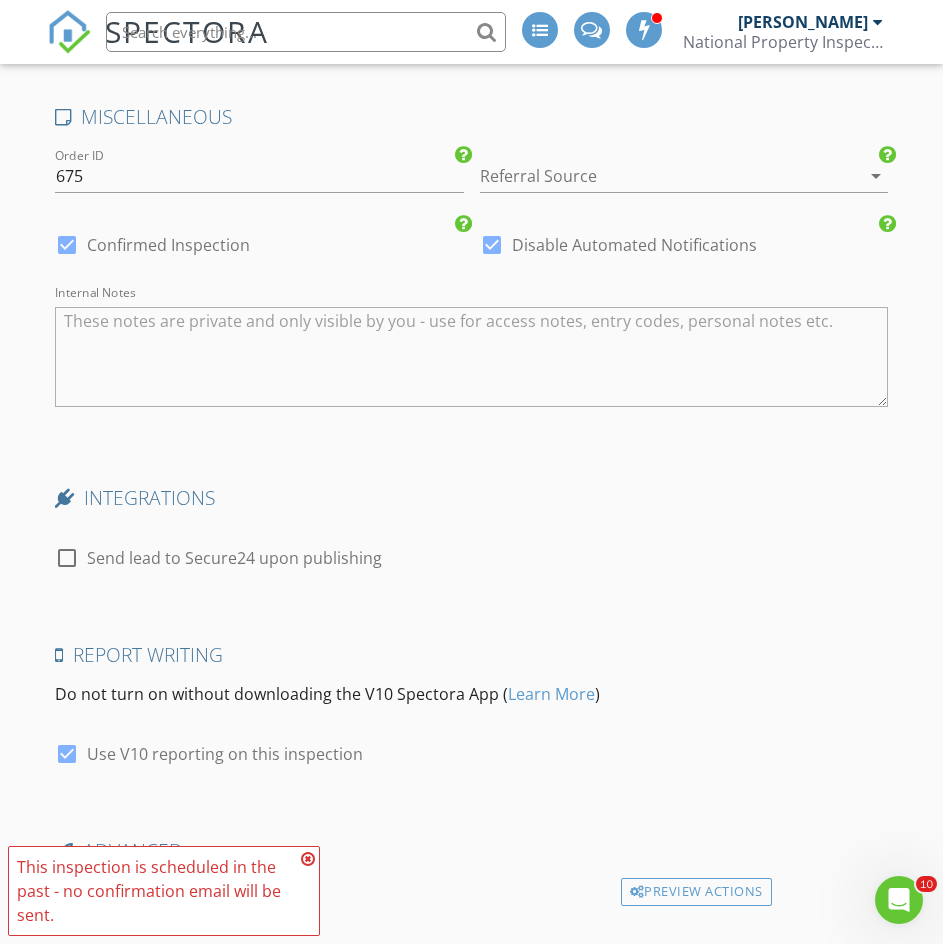 scroll, scrollTop: 3182, scrollLeft: 0, axis: vertical 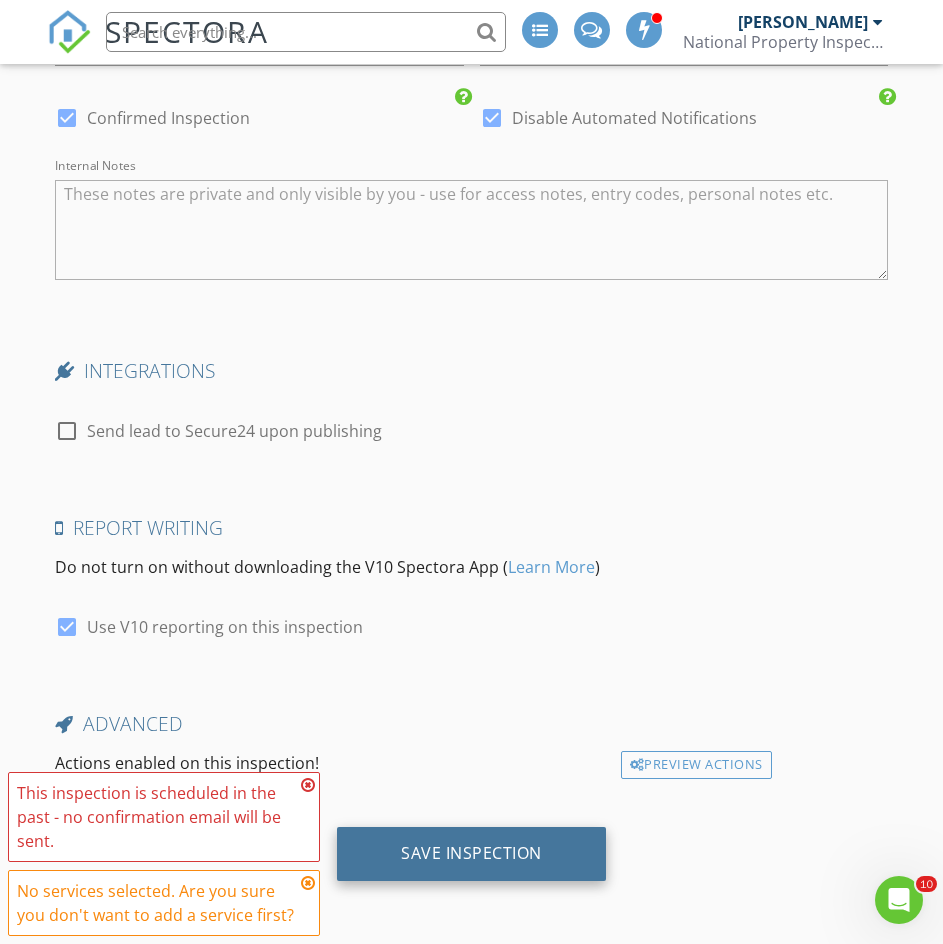 click on "Save Inspection" at bounding box center (471, 853) 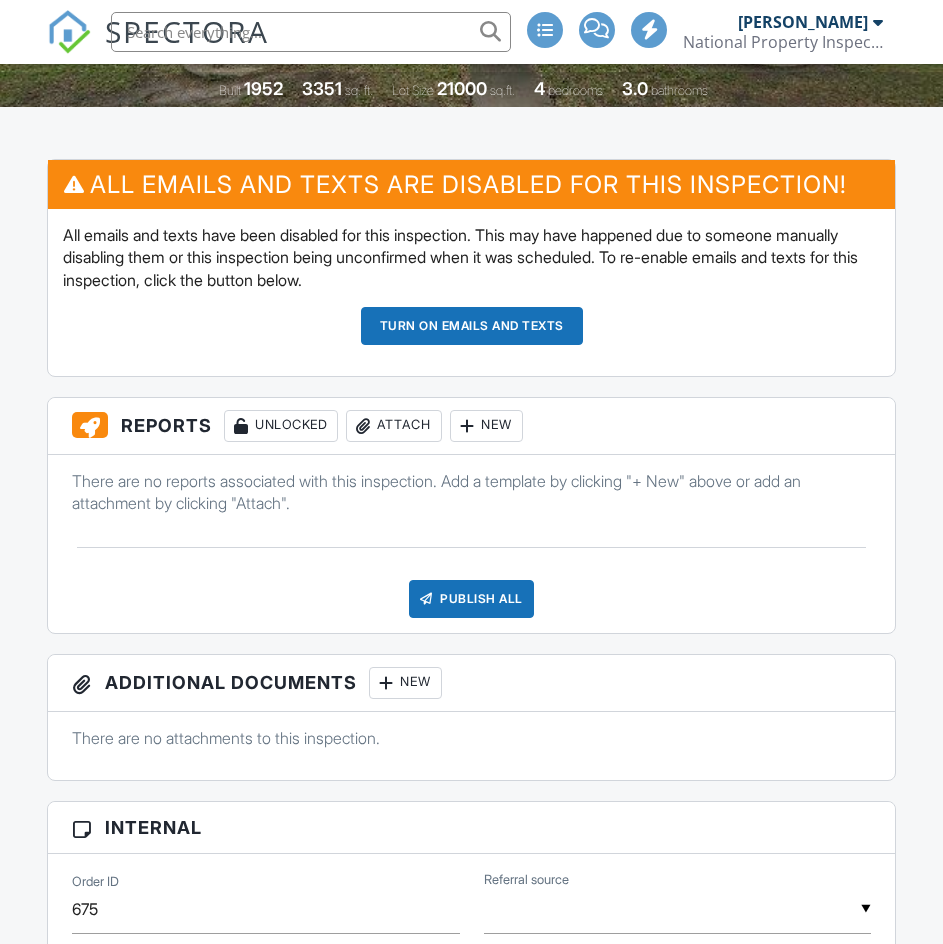 scroll, scrollTop: 0, scrollLeft: 0, axis: both 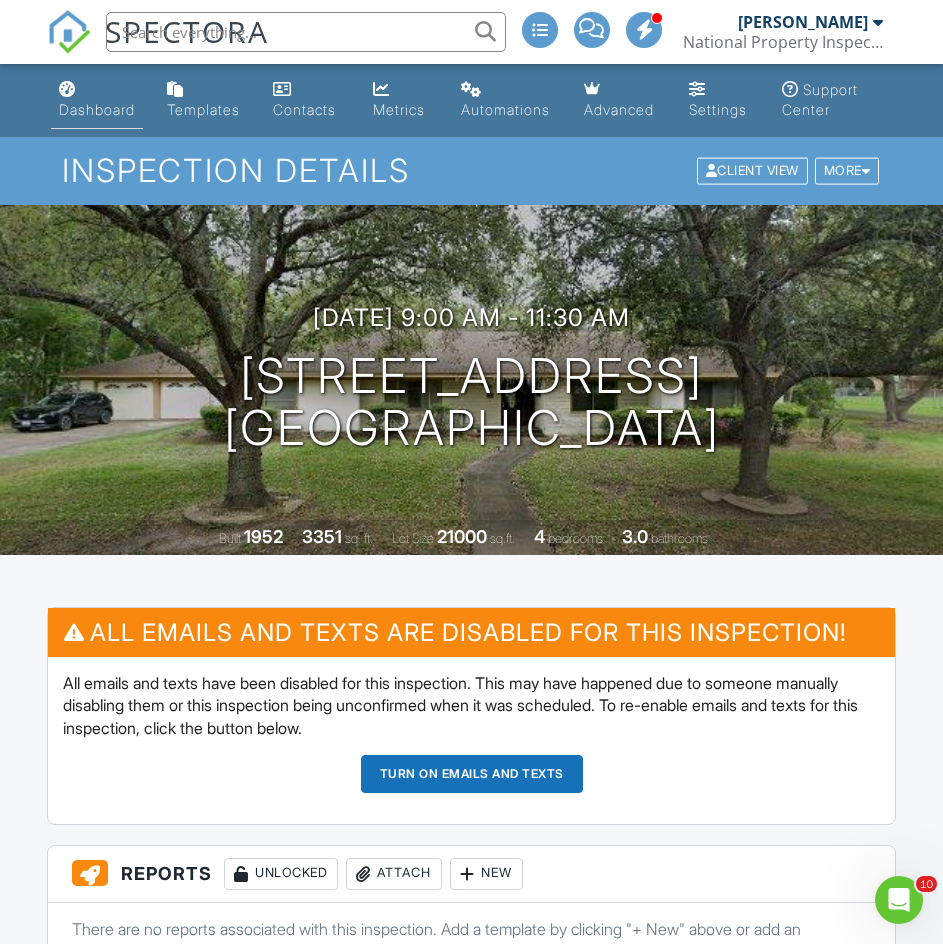 click on "Dashboard" at bounding box center (97, 109) 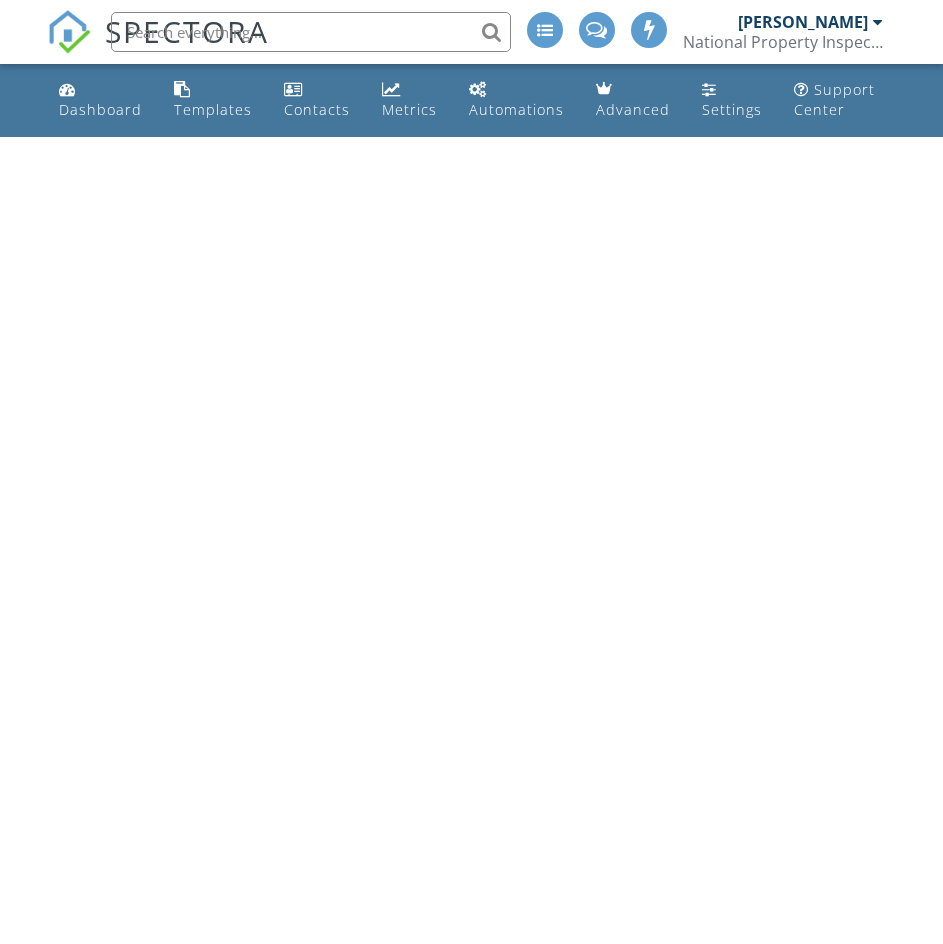 scroll, scrollTop: 0, scrollLeft: 0, axis: both 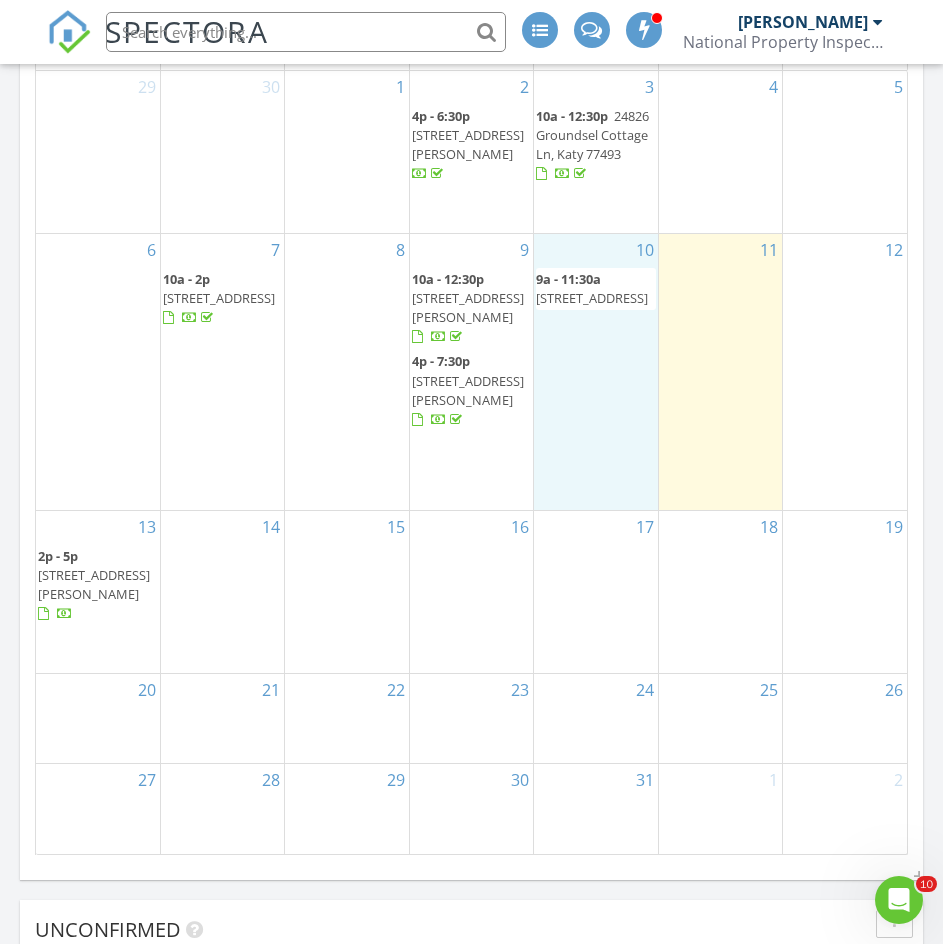 click on "10
9a - 11:30a
602 Ave H, El Campo 77437" at bounding box center (595, 372) 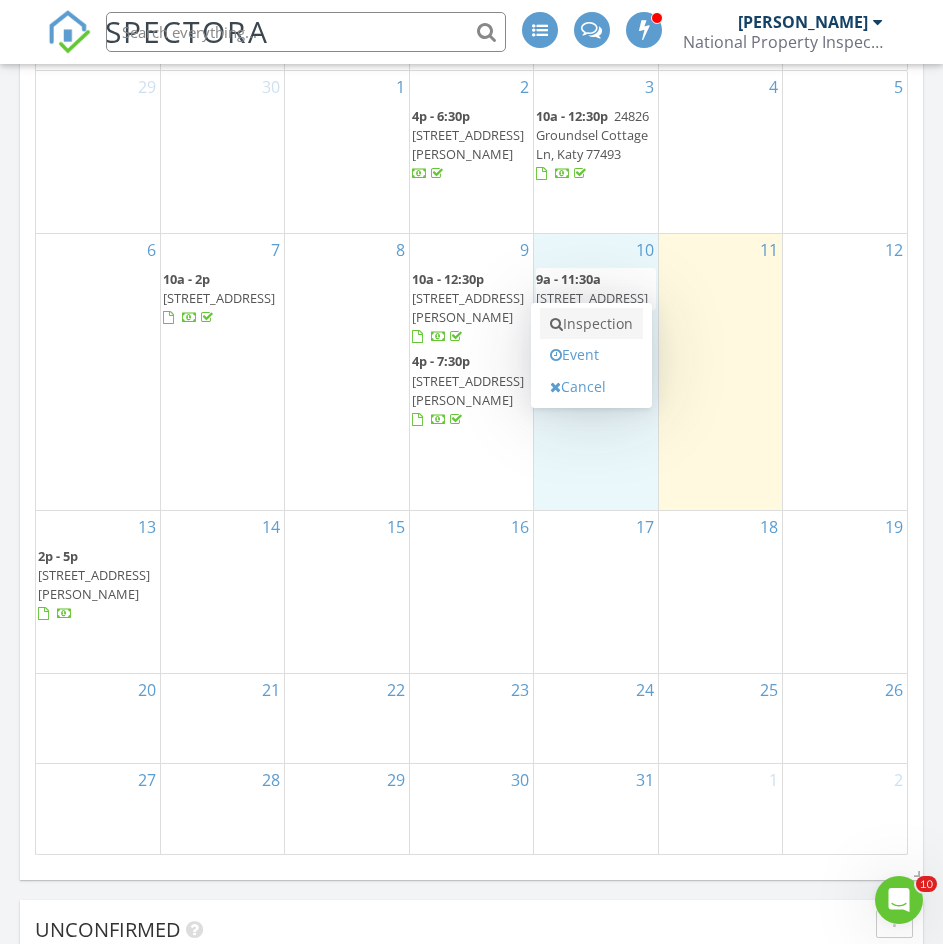 click on "Inspection" at bounding box center (591, 324) 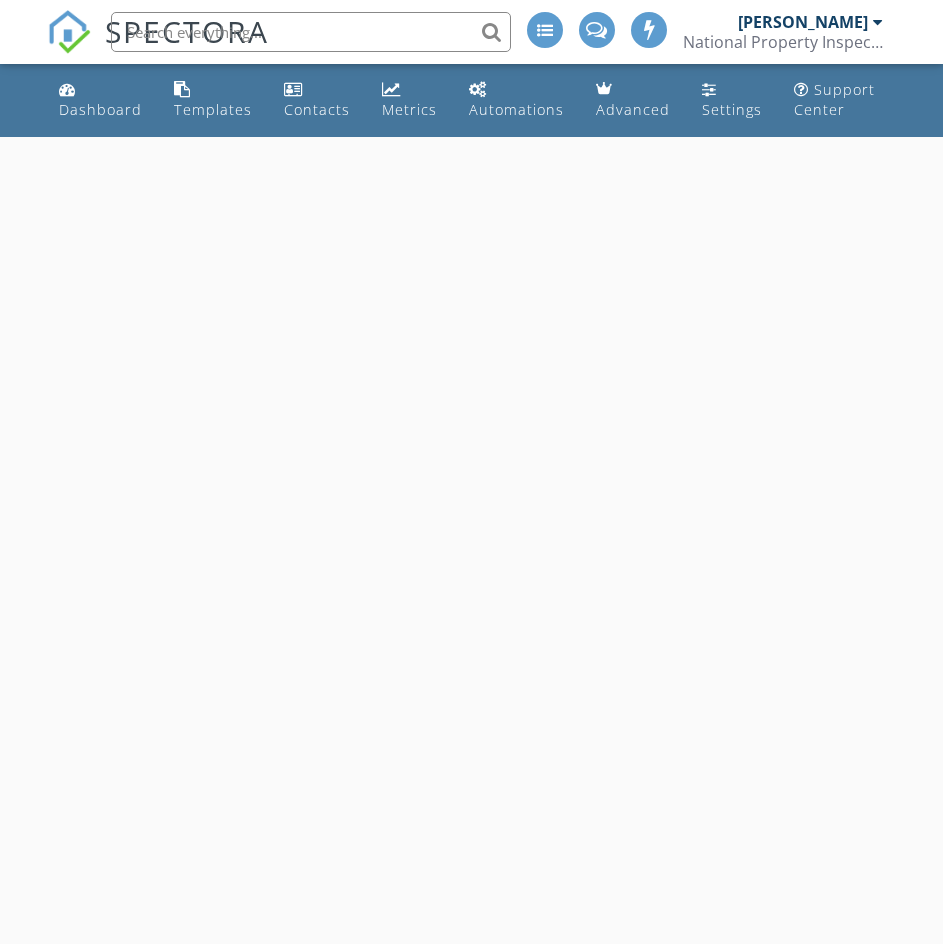 scroll, scrollTop: 0, scrollLeft: 0, axis: both 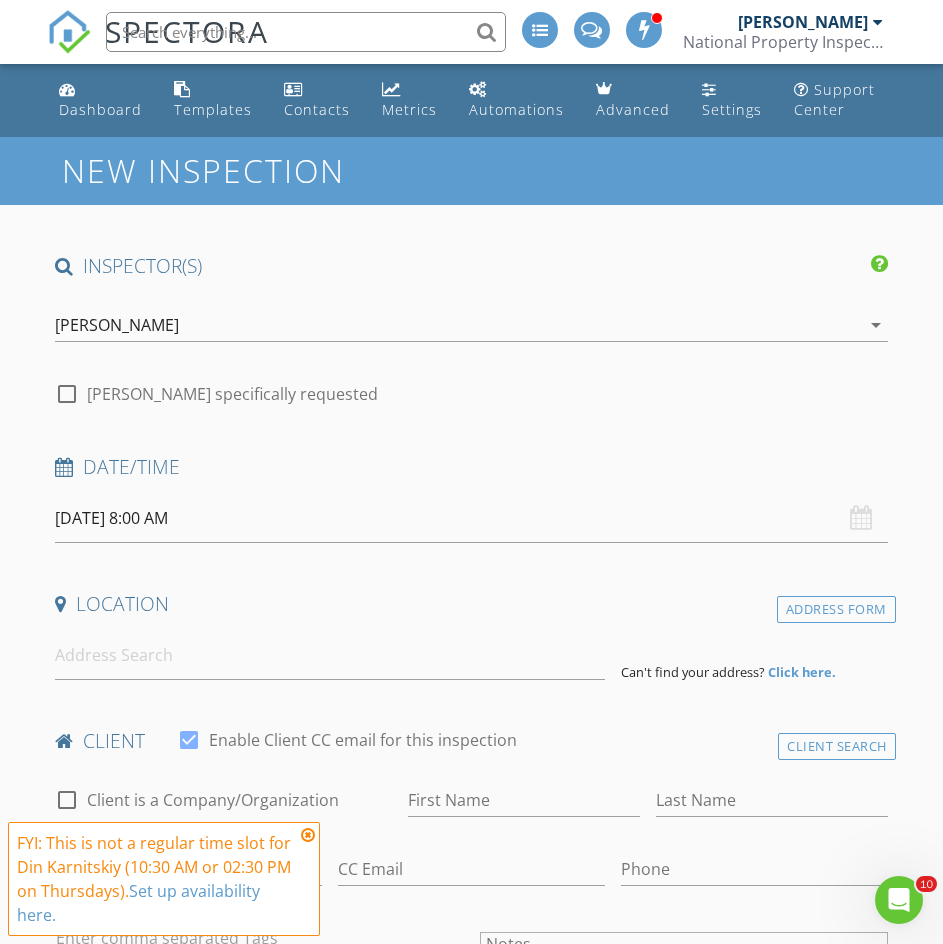 click on "[DATE] 8:00 AM" at bounding box center [471, 518] 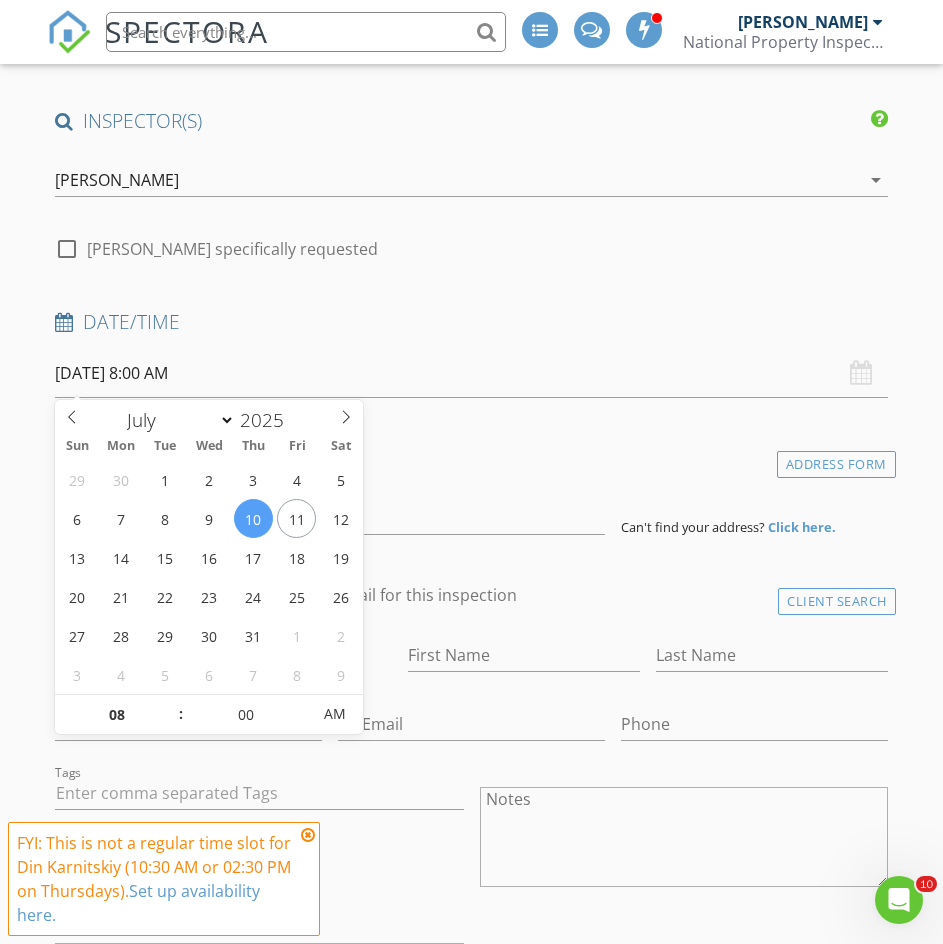 scroll, scrollTop: 300, scrollLeft: 0, axis: vertical 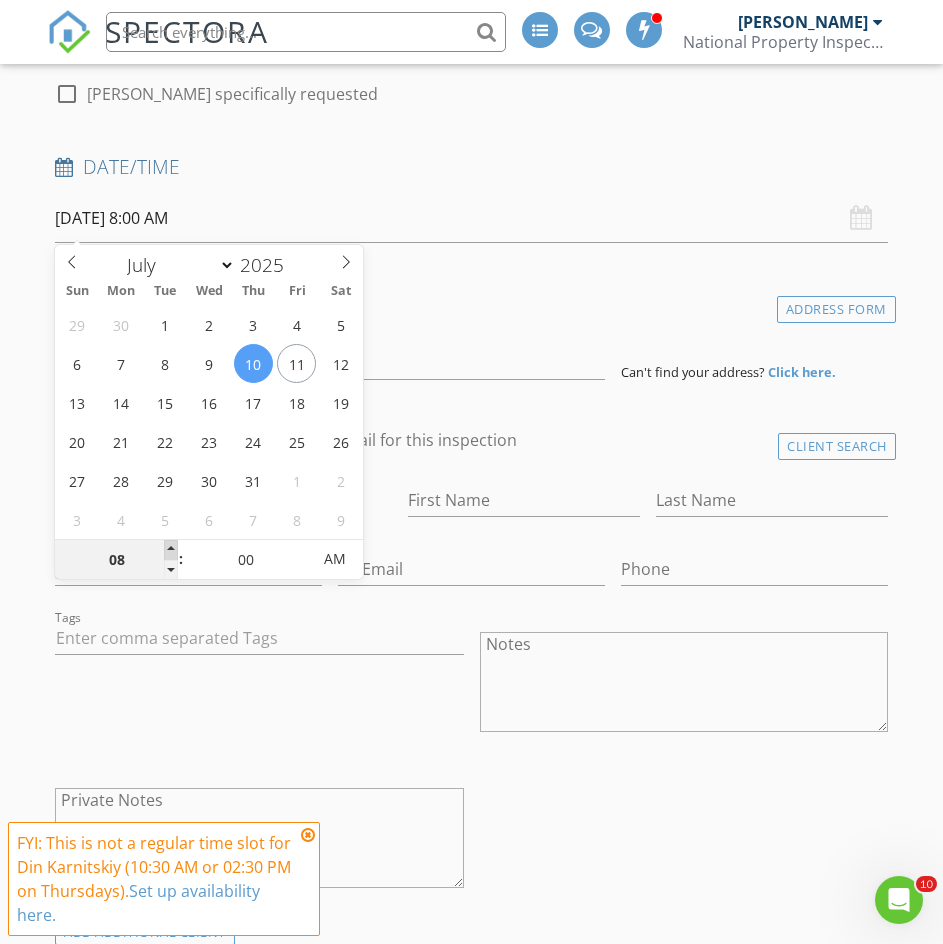 type on "09" 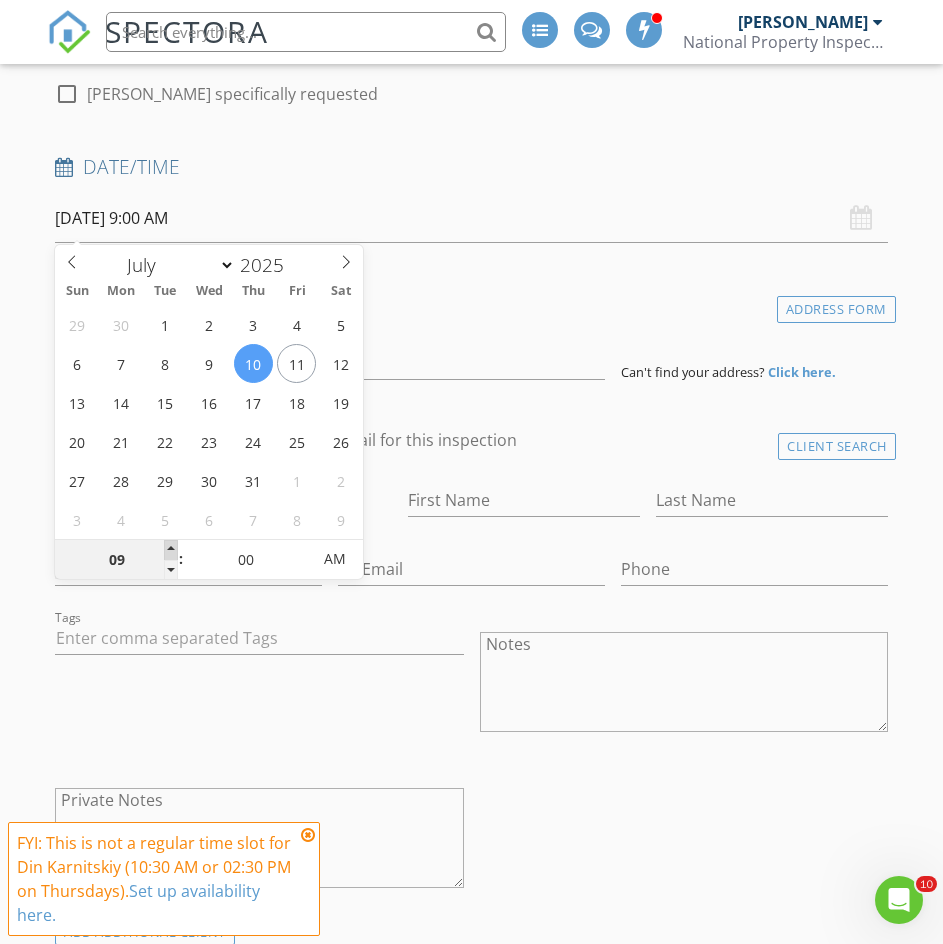 click at bounding box center [171, 550] 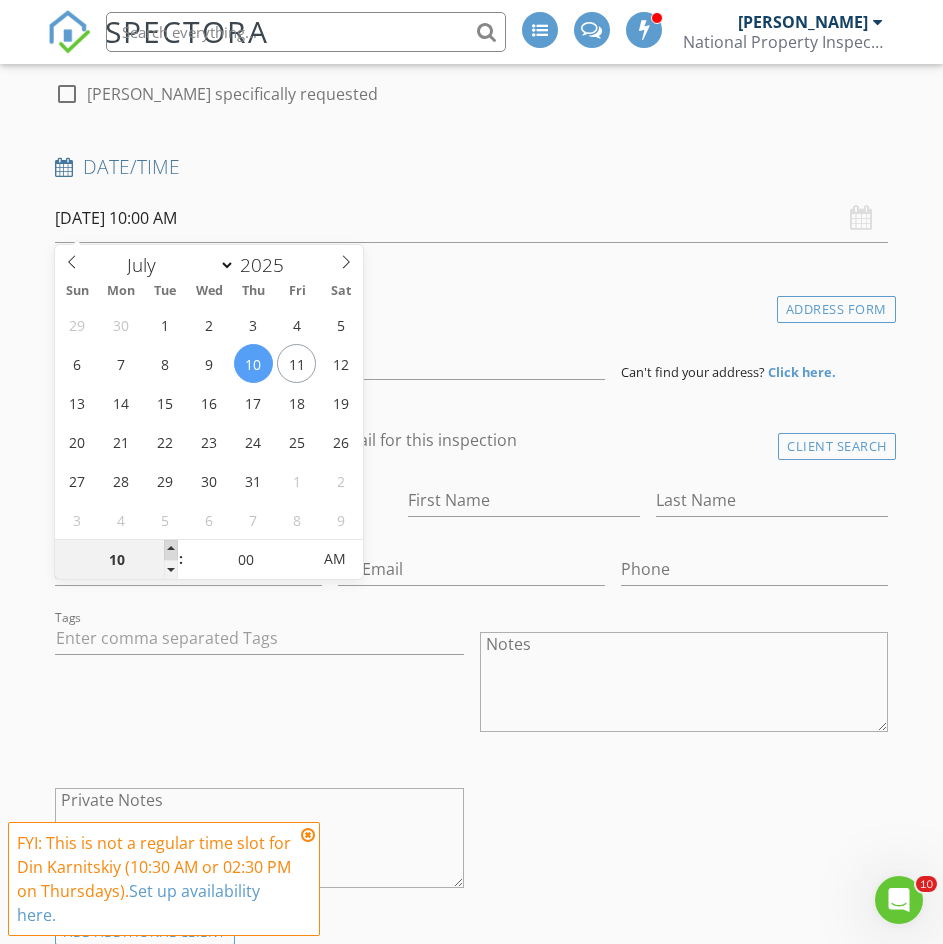 click at bounding box center [171, 550] 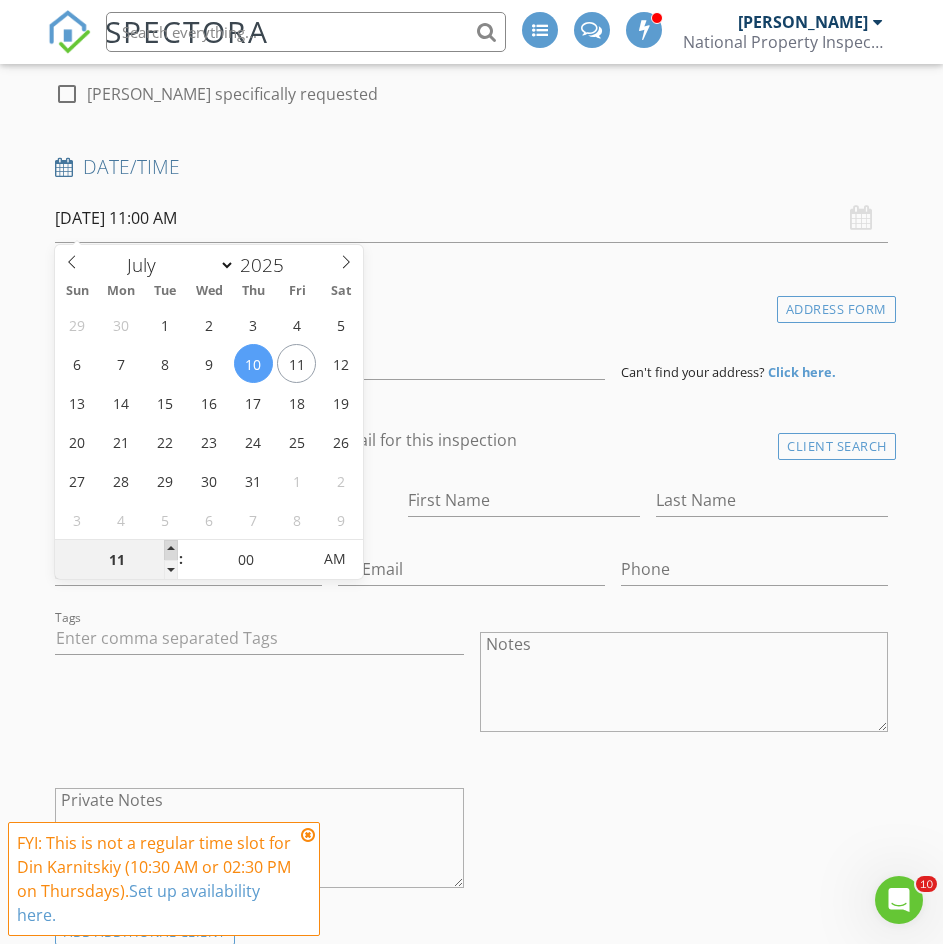 click at bounding box center [171, 550] 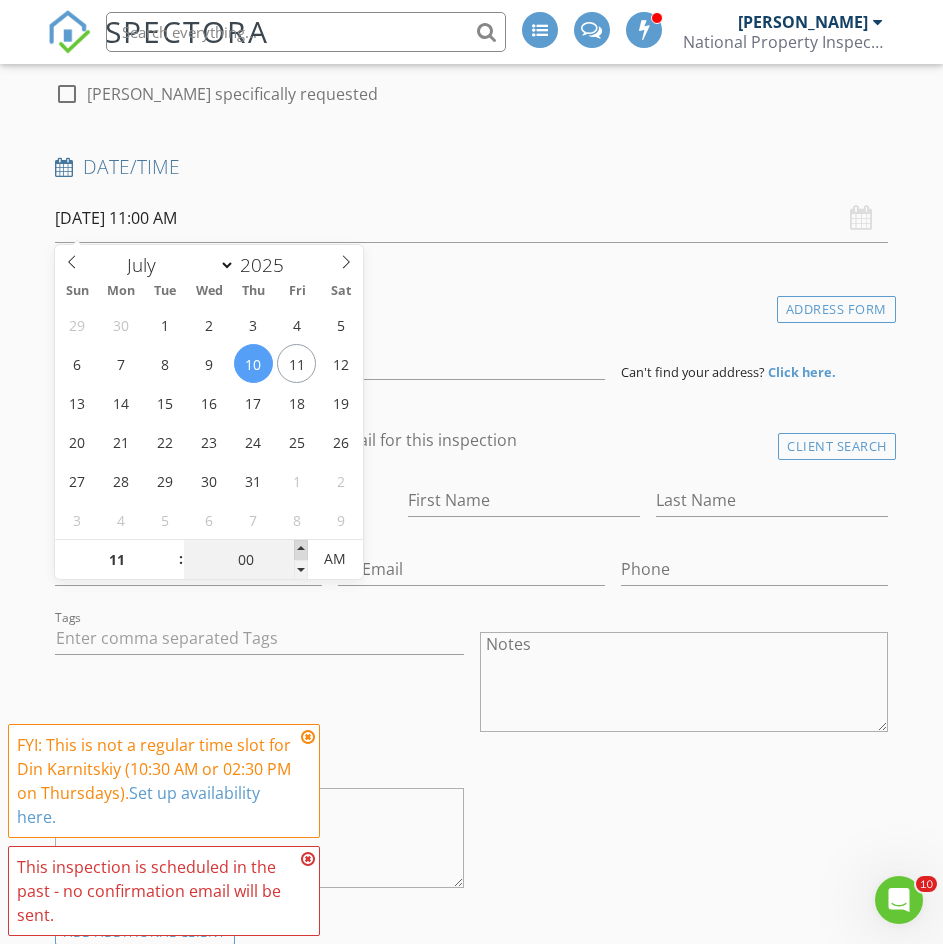 type on "05" 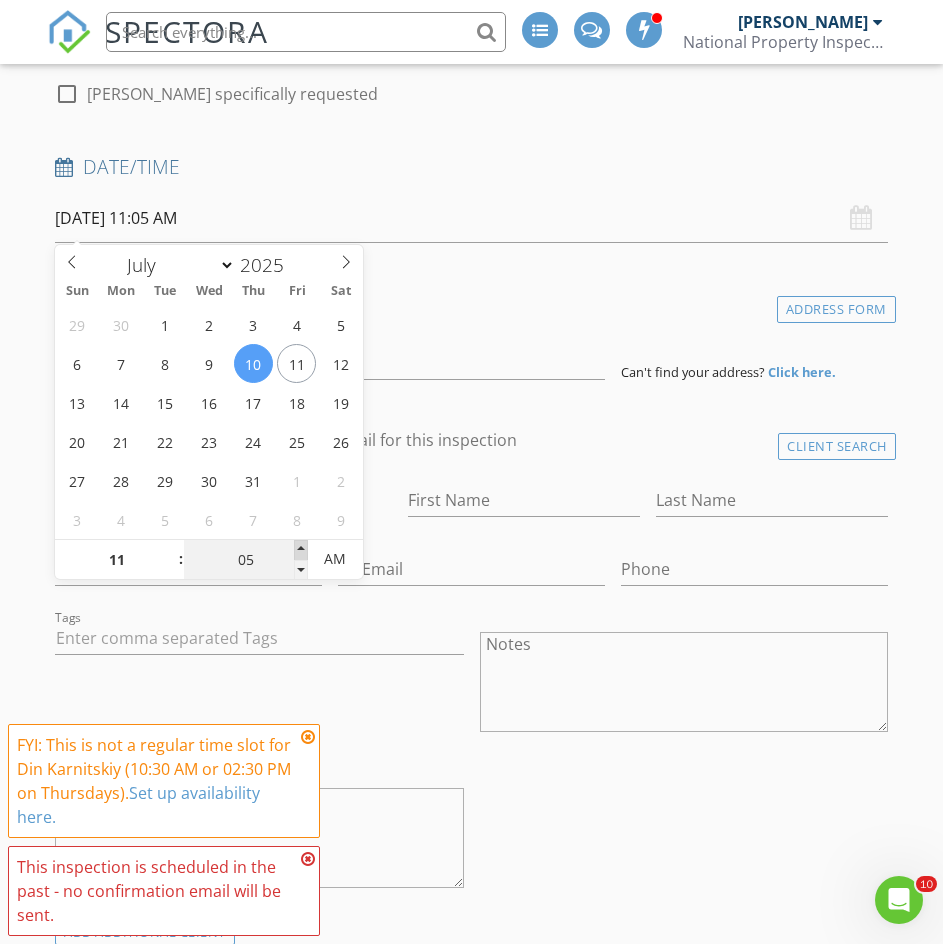 click at bounding box center [301, 550] 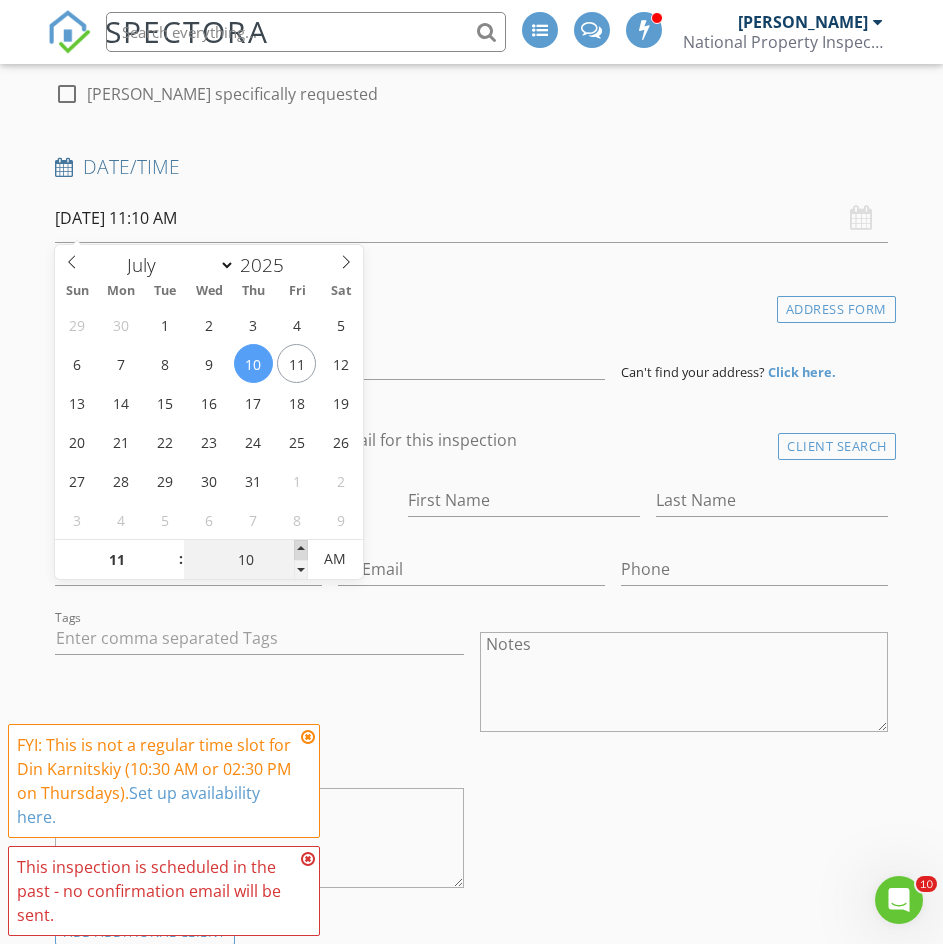 click at bounding box center [301, 550] 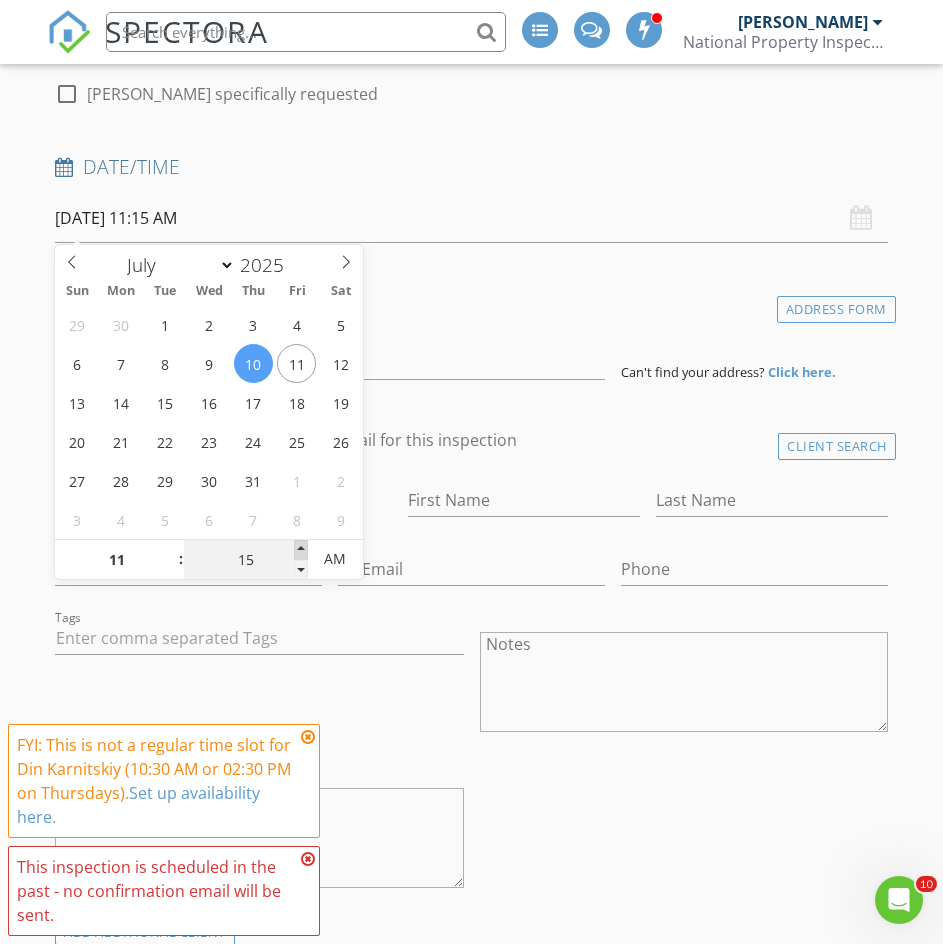 click at bounding box center (301, 550) 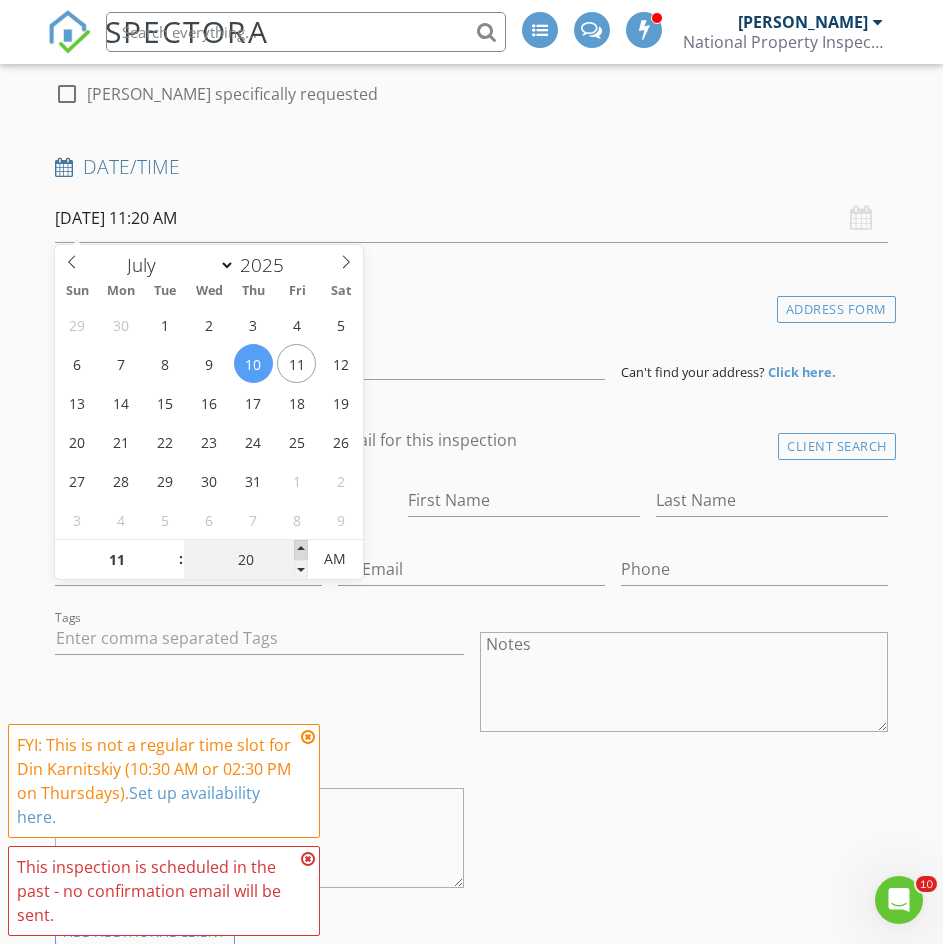 click at bounding box center [301, 550] 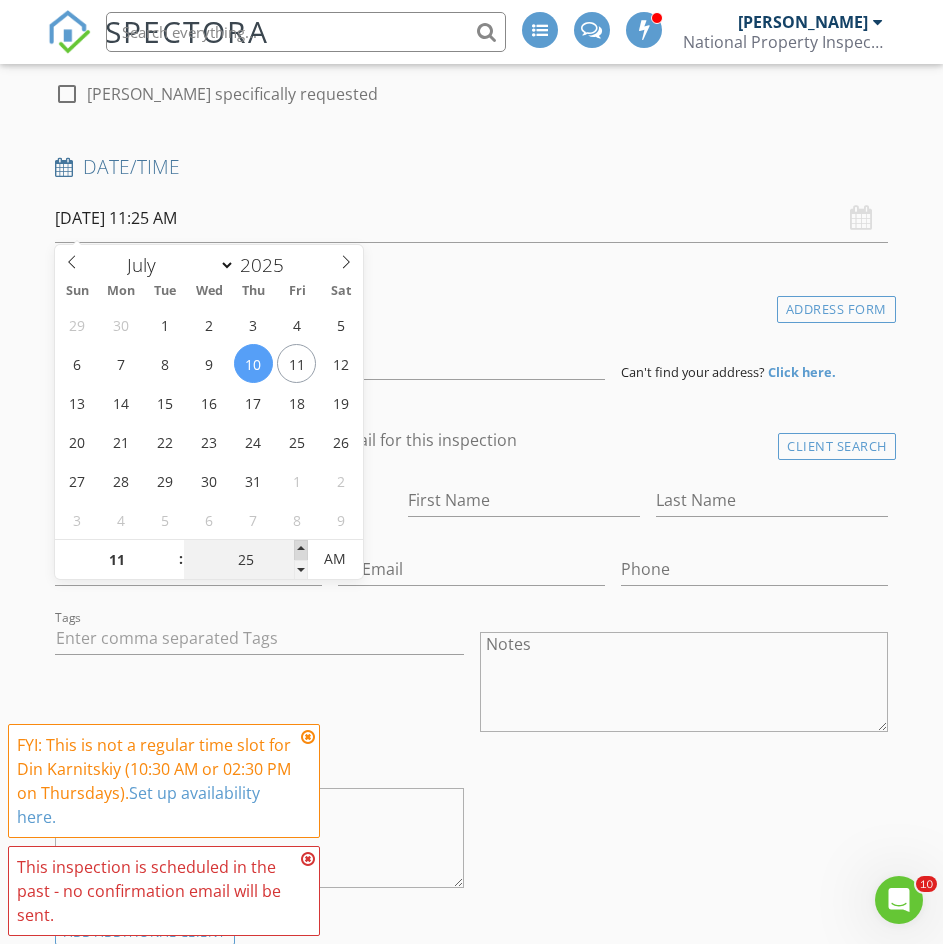 click at bounding box center (301, 550) 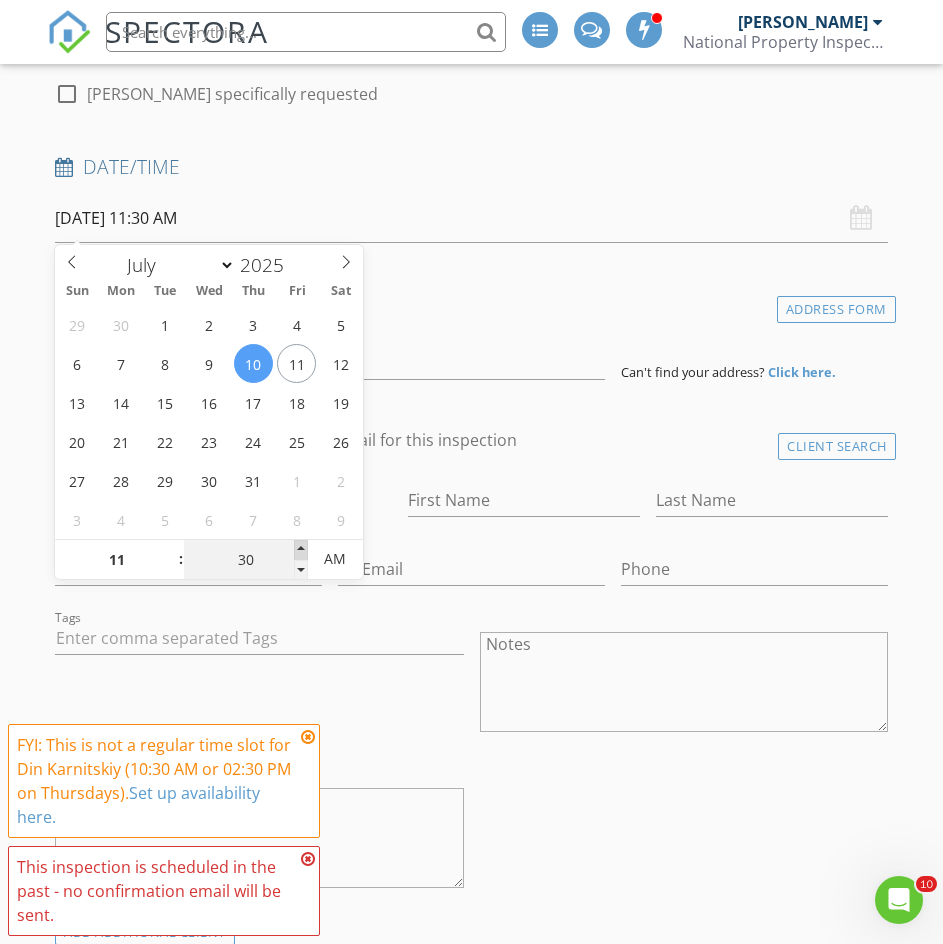 click at bounding box center (301, 550) 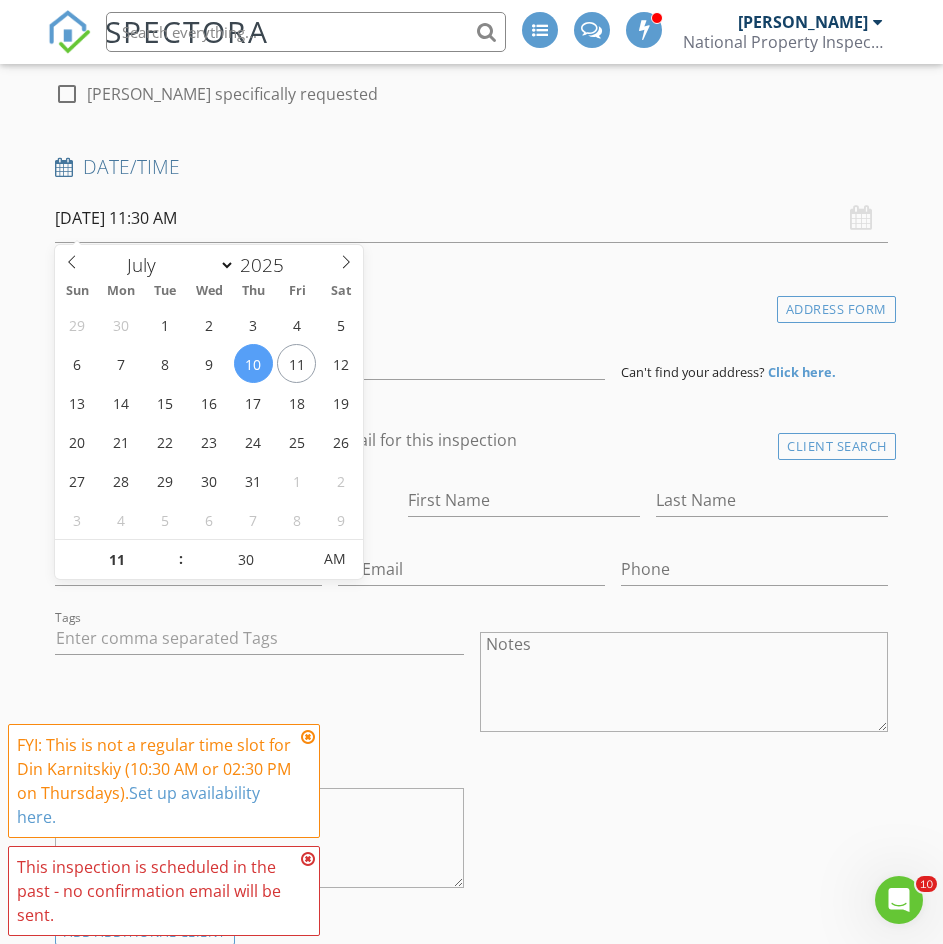 click on "INSPECTOR(S)
check_box   Din Karnitskiy   PRIMARY   Din Karnitskiy arrow_drop_down   check_box_outline_blank Din Karnitskiy specifically requested
Date/Time
07/10/2025 11:30 AM
Location
Address Form       Can't find your address?   Click here.
client
check_box Enable Client CC email for this inspection   Client Search     check_box_outline_blank Client is a Company/Organization     First Name   Last Name   Email   CC Email   Phone         Tags         Notes   Private Notes
ADD ADDITIONAL client
SERVICES
check_box_outline_blank   Residential Inspection   check_box_outline_blank   Condo Inspection   check_box_outline_blank   Builder Warranty   check_box_outline_blank   Commercial Inspection   arrow_drop_down     Select Discount Code arrow_drop_down    Charges       TOTAL   $0.00" at bounding box center (471, 1602) 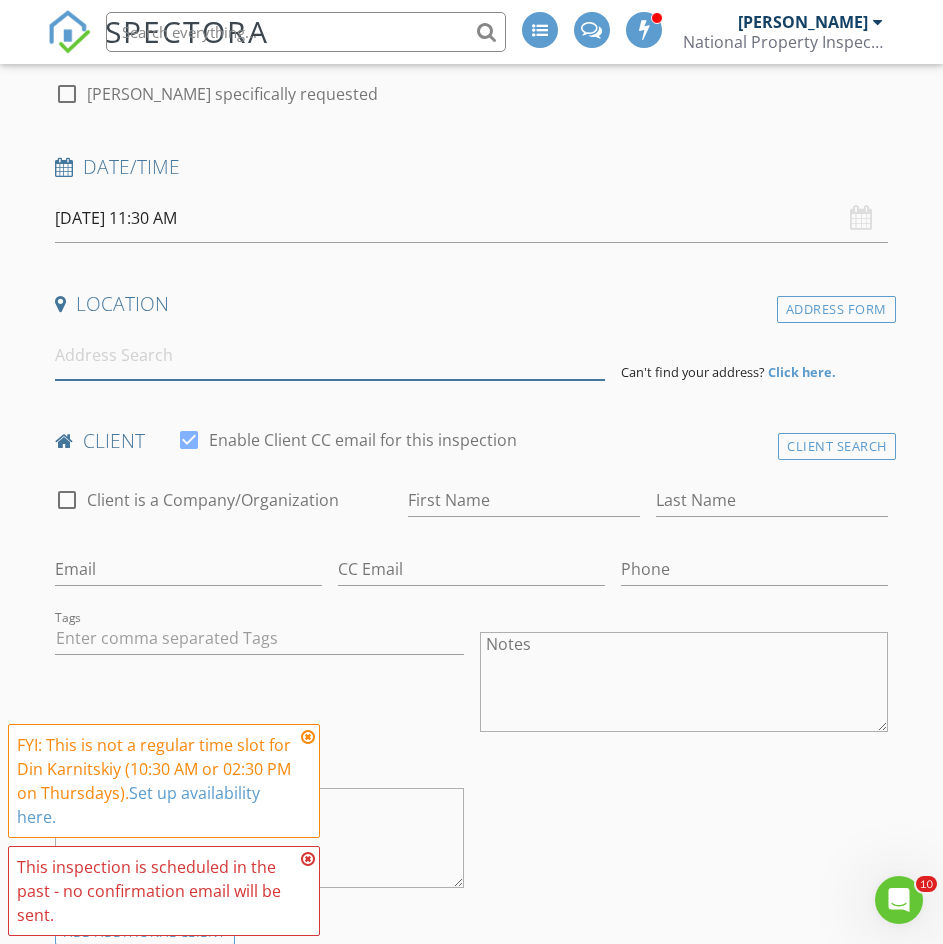 click at bounding box center (330, 355) 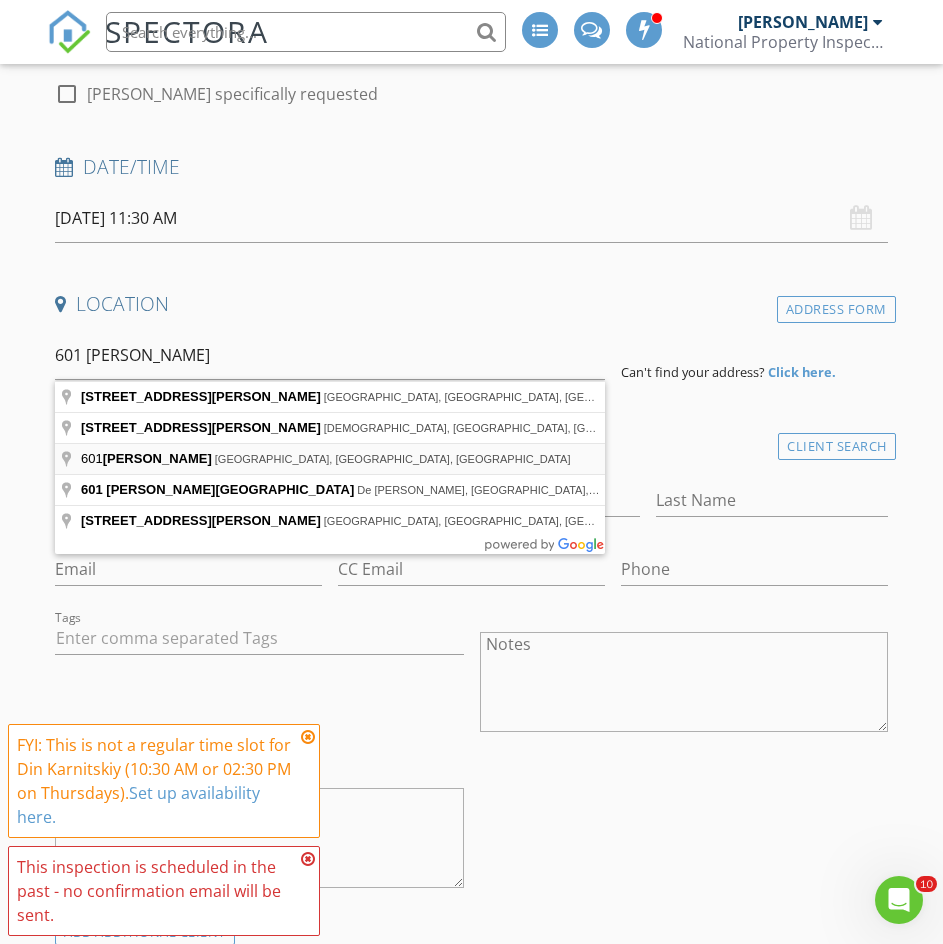 type on "601 Humphrey Ln, El Campo, TX, USA" 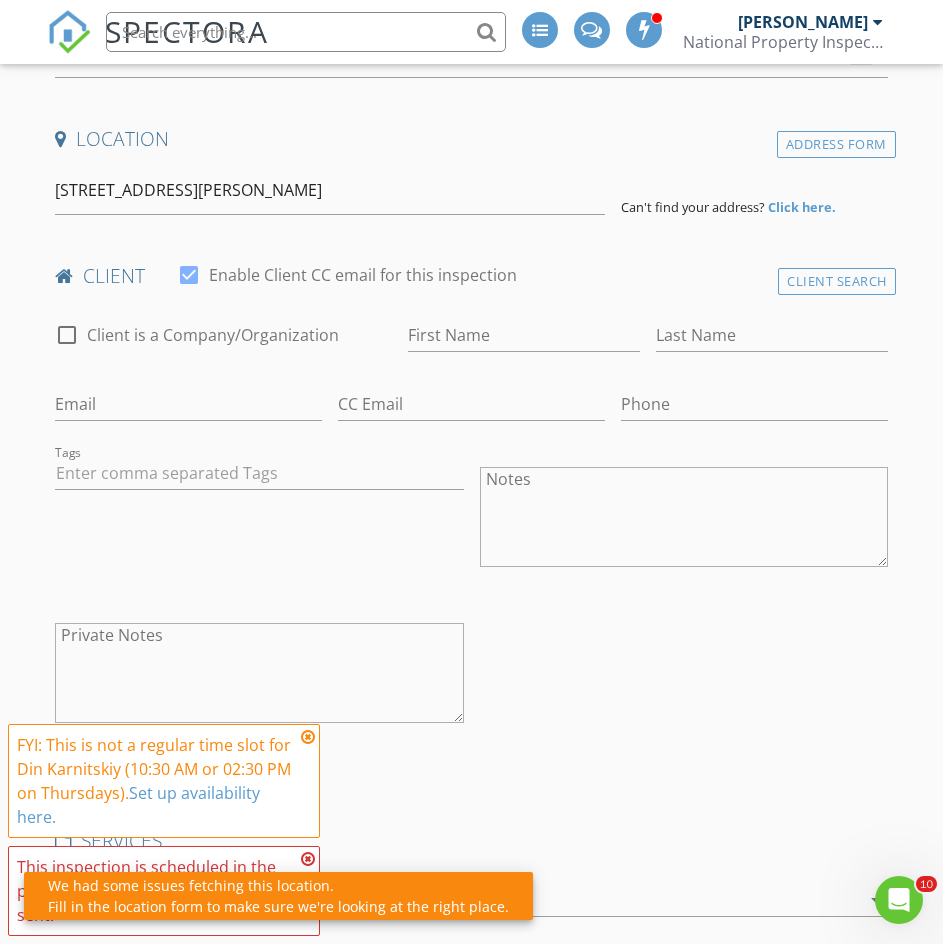 scroll, scrollTop: 500, scrollLeft: 0, axis: vertical 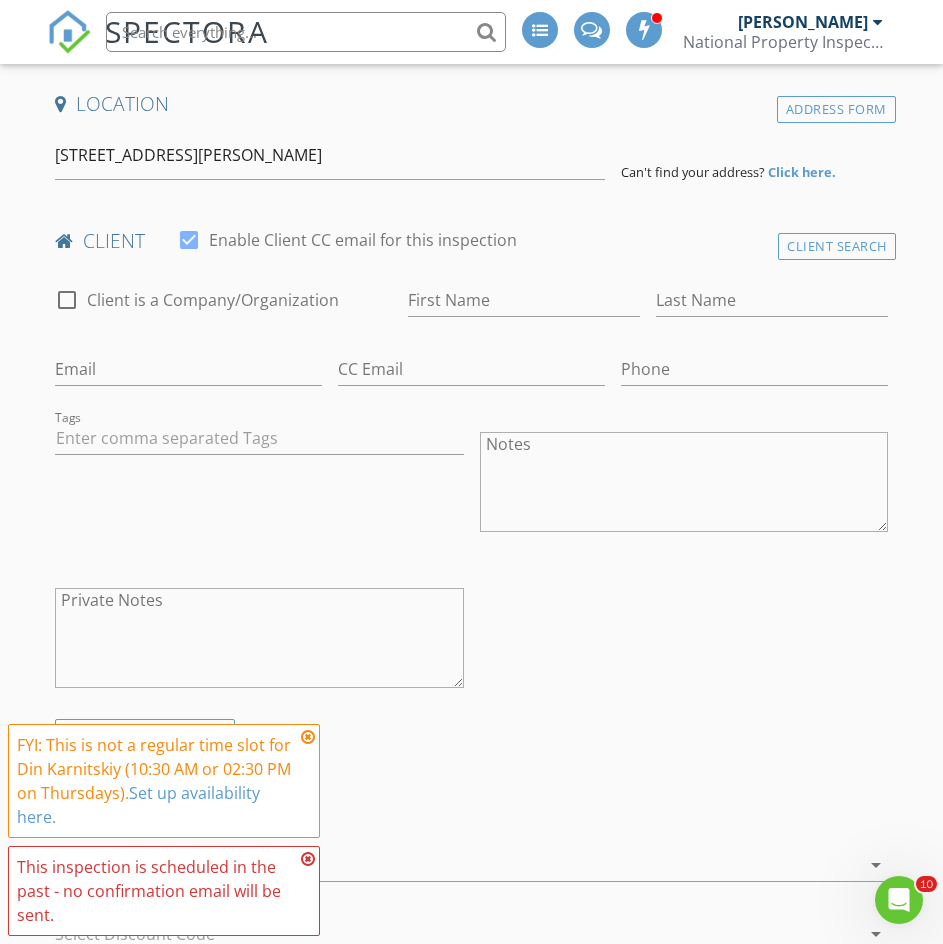 click at bounding box center (308, 737) 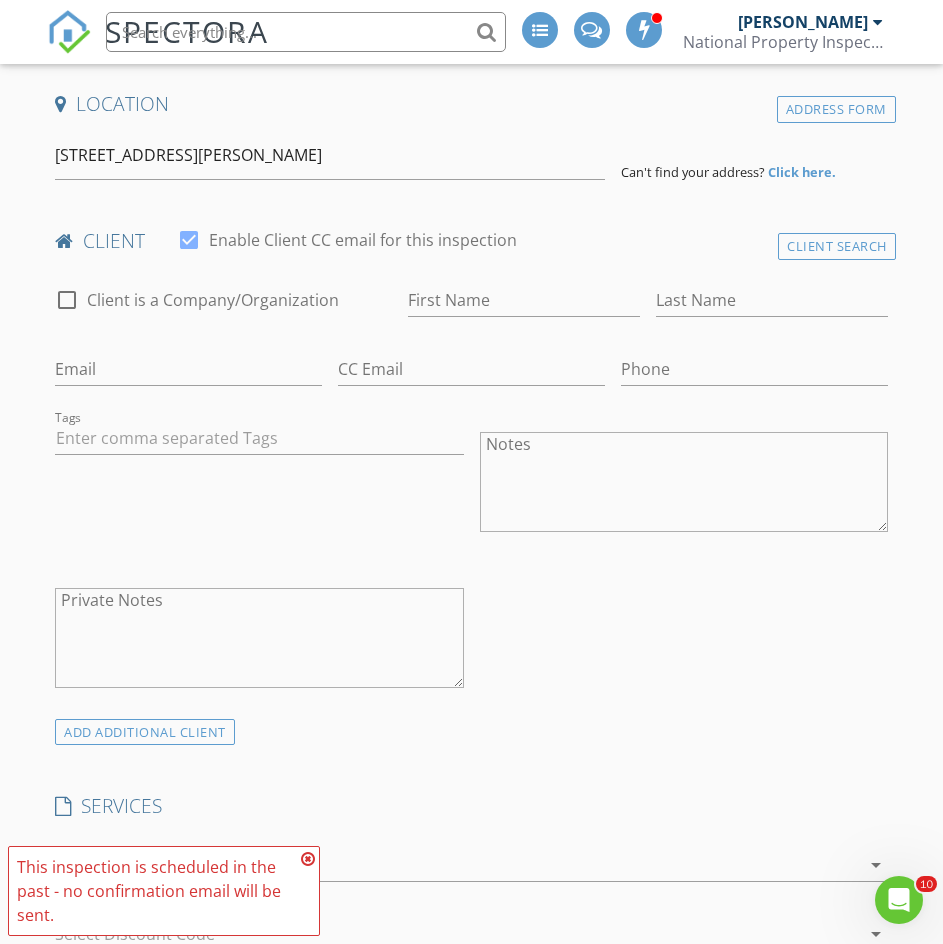 click at bounding box center [308, 859] 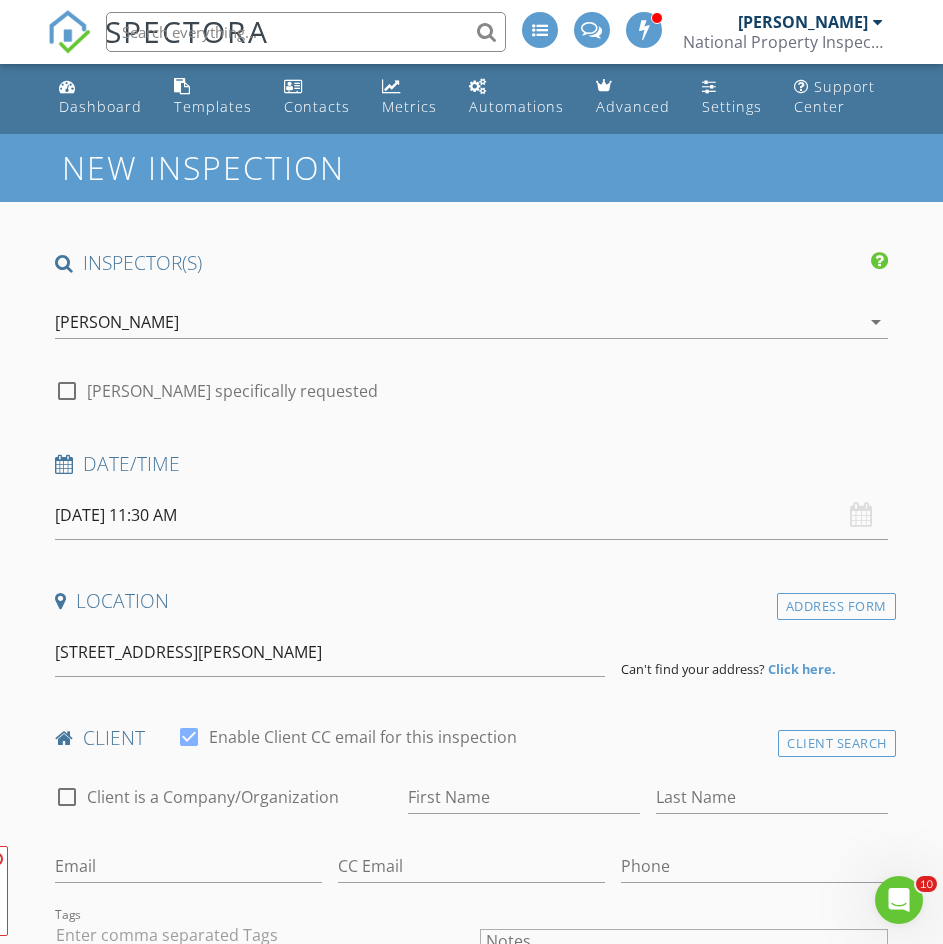 scroll, scrollTop: 0, scrollLeft: 0, axis: both 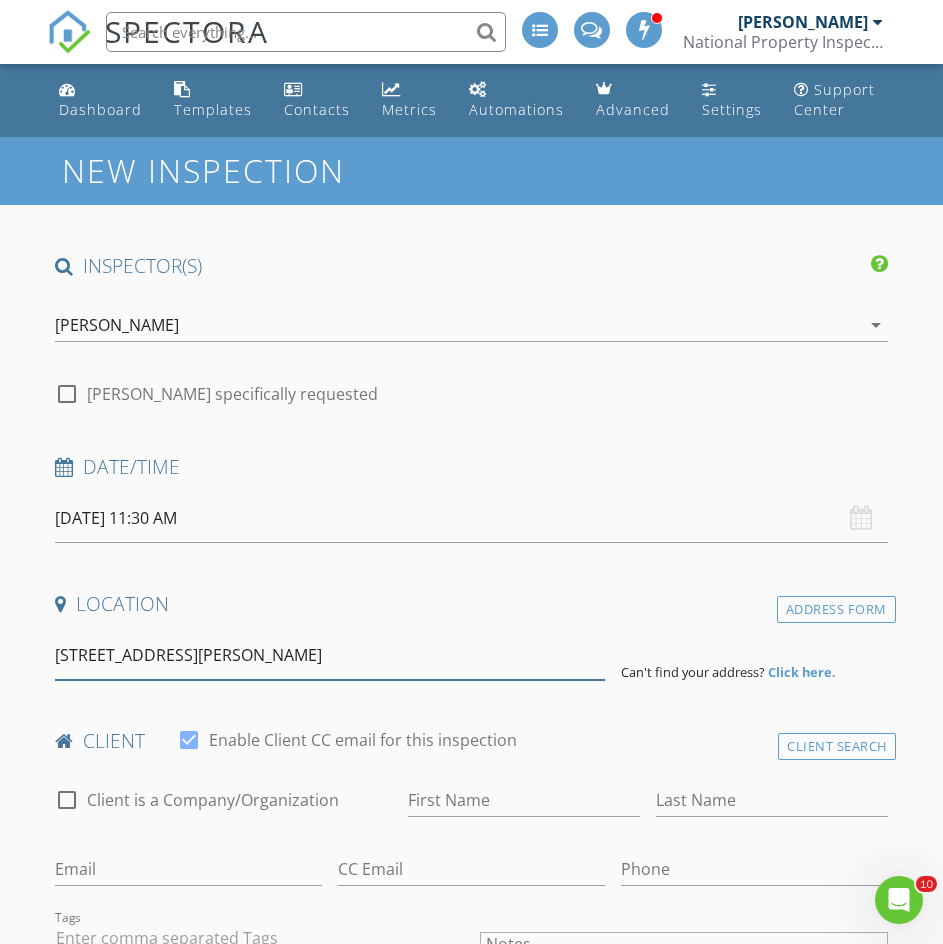 click on "601 Humphrey Ln, El Campo, TX, USA" at bounding box center (330, 655) 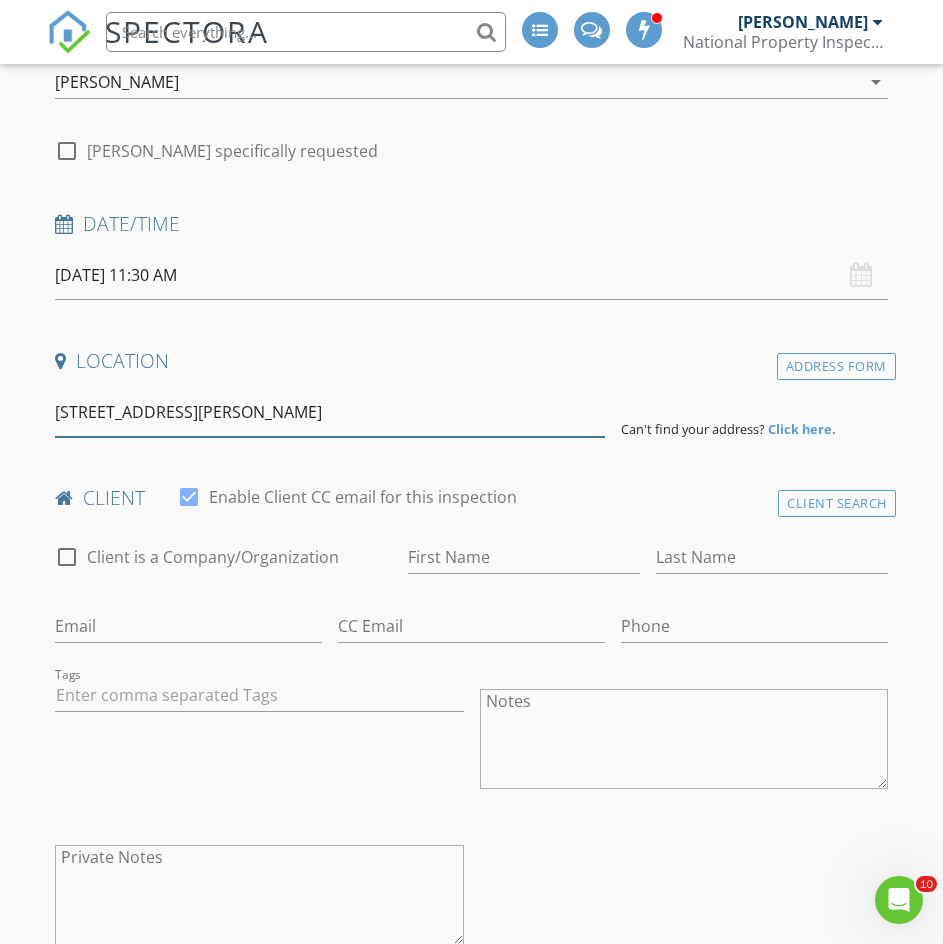 scroll, scrollTop: 300, scrollLeft: 0, axis: vertical 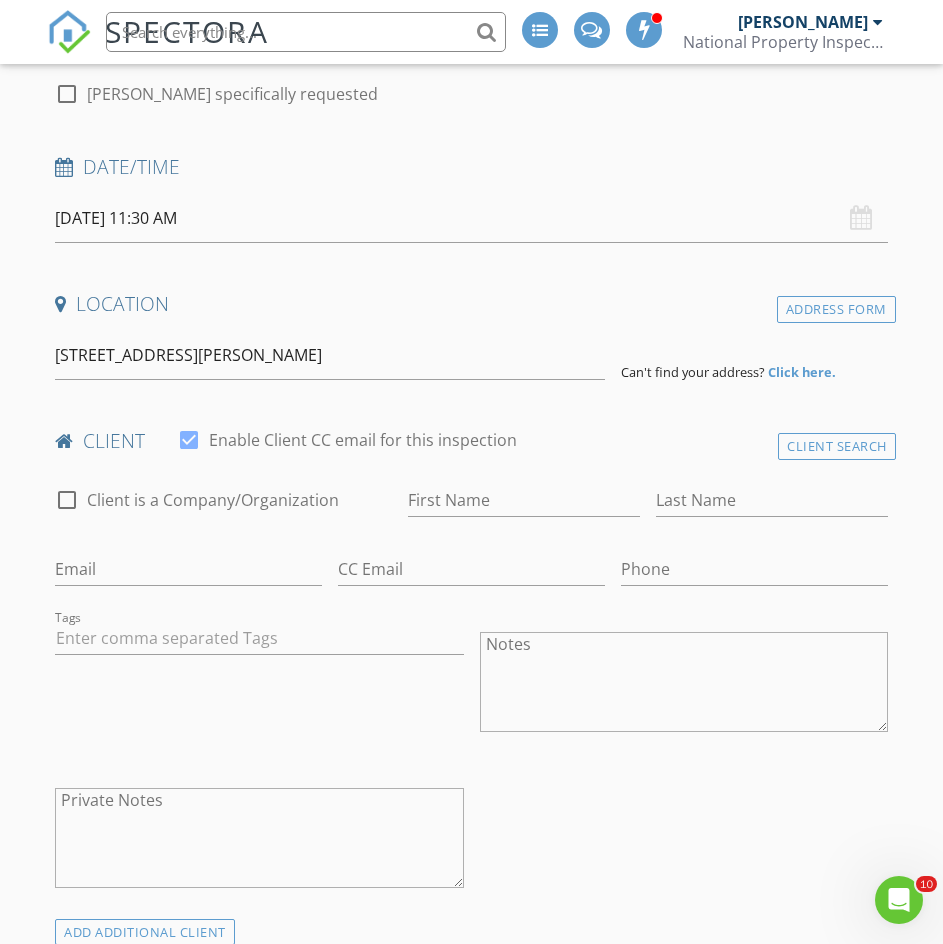 click on "client" at bounding box center (471, 441) 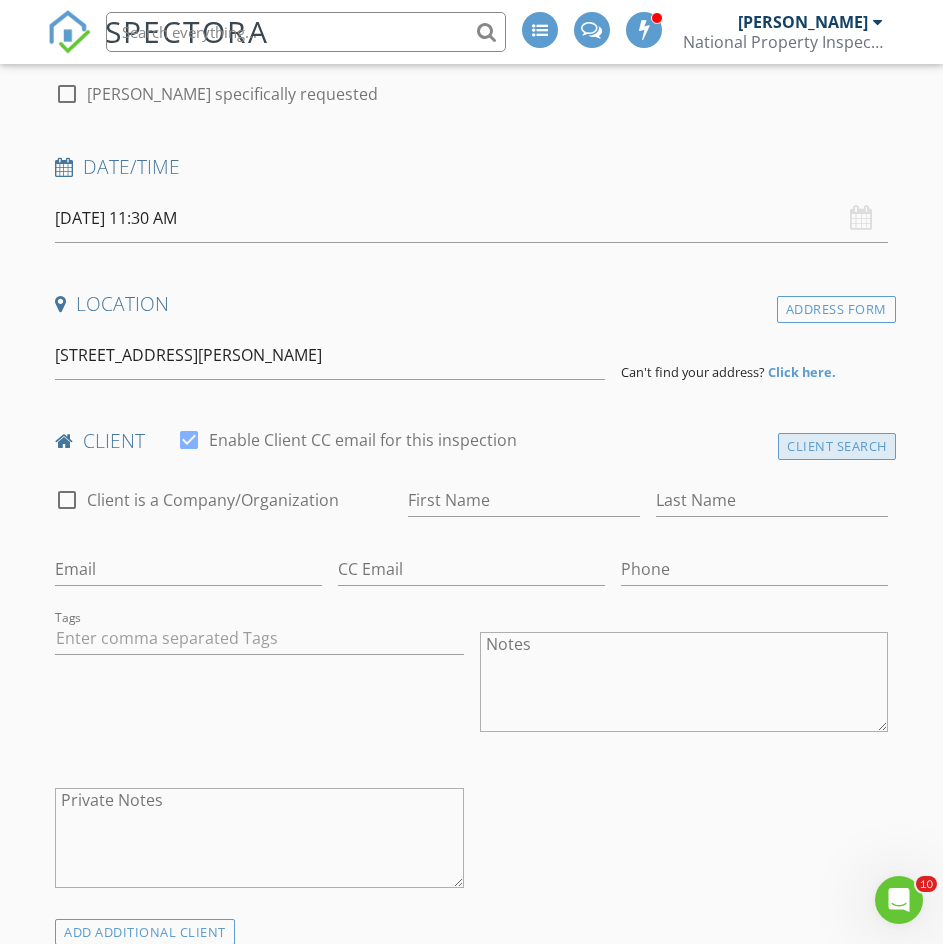 click on "Client Search" at bounding box center (837, 446) 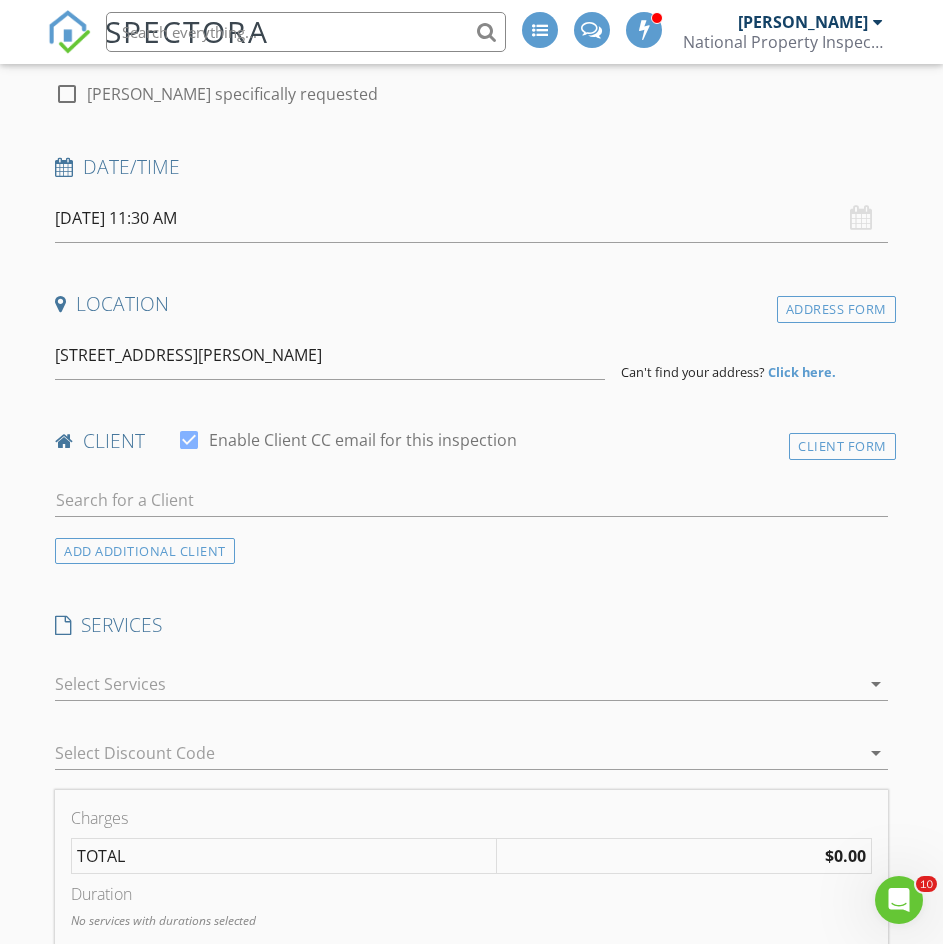 click at bounding box center [471, 510] 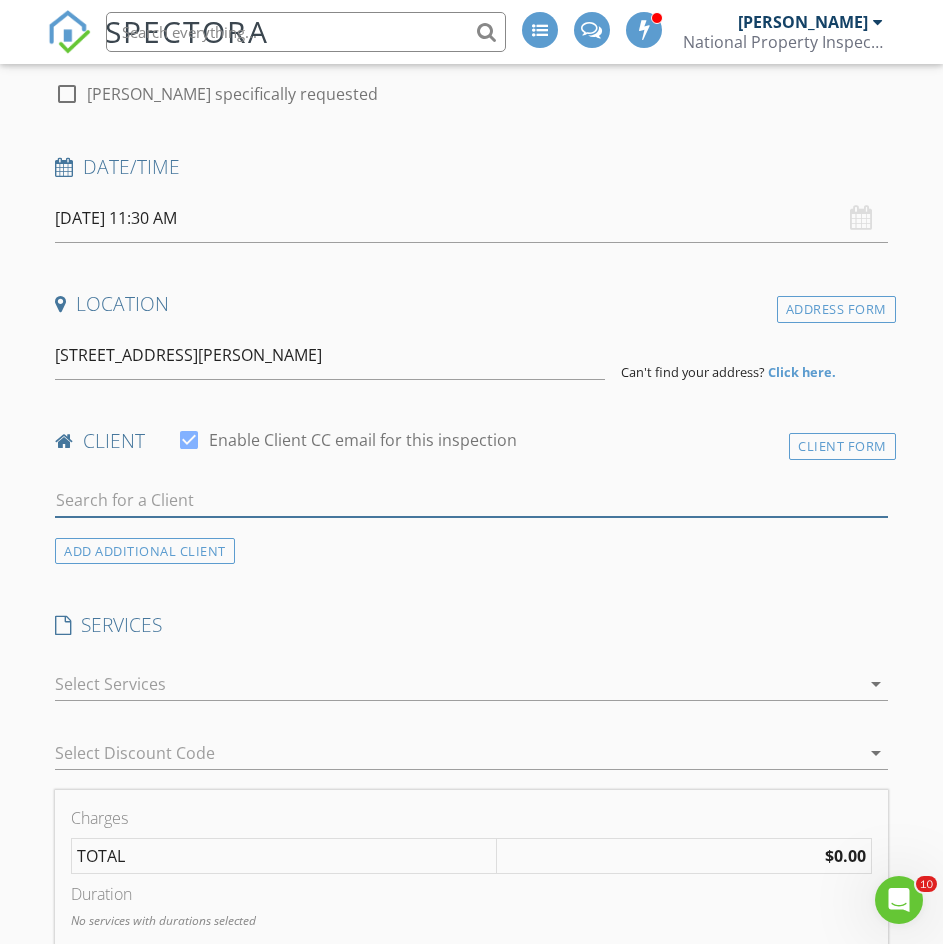 click at bounding box center [471, 500] 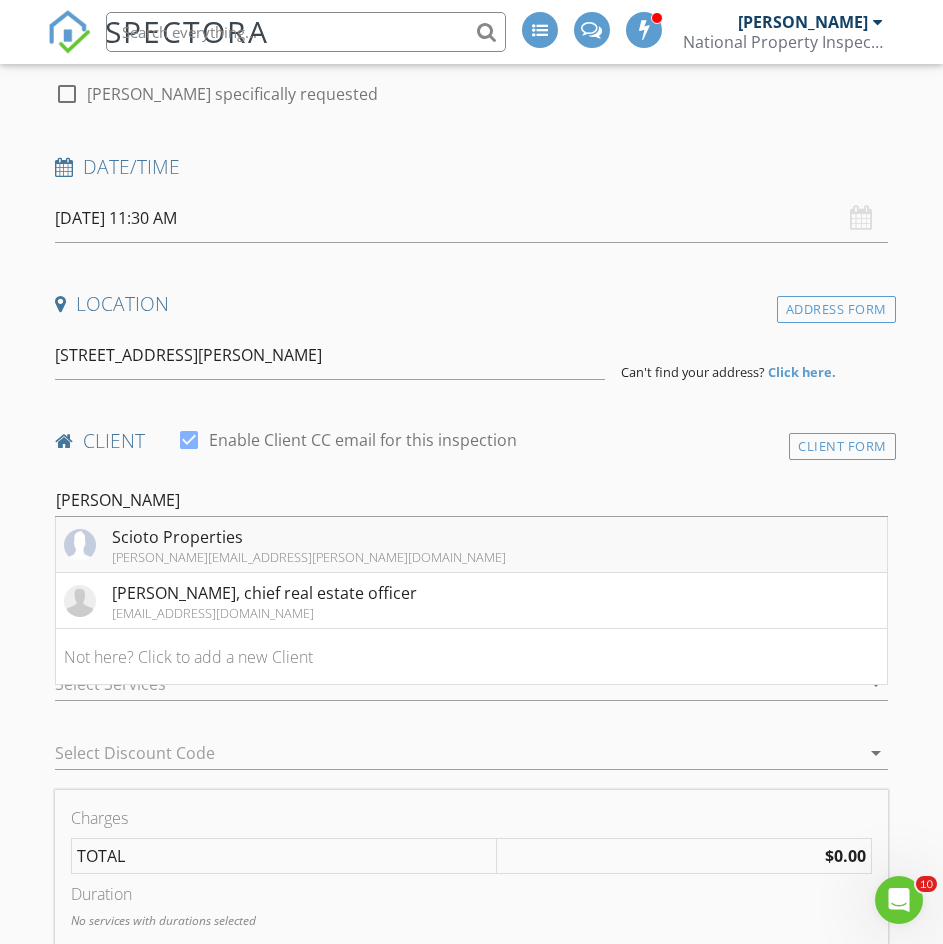 click on "kenn.garder@npiweb.com" at bounding box center [309, 557] 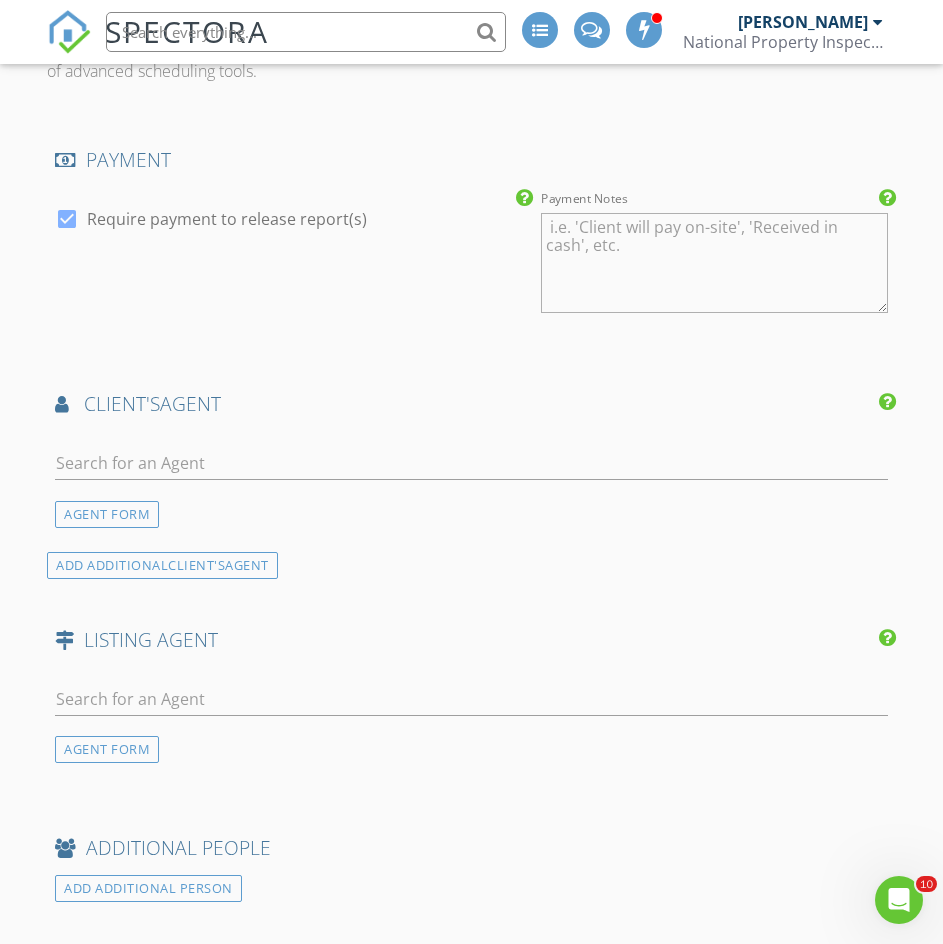 scroll, scrollTop: 2300, scrollLeft: 0, axis: vertical 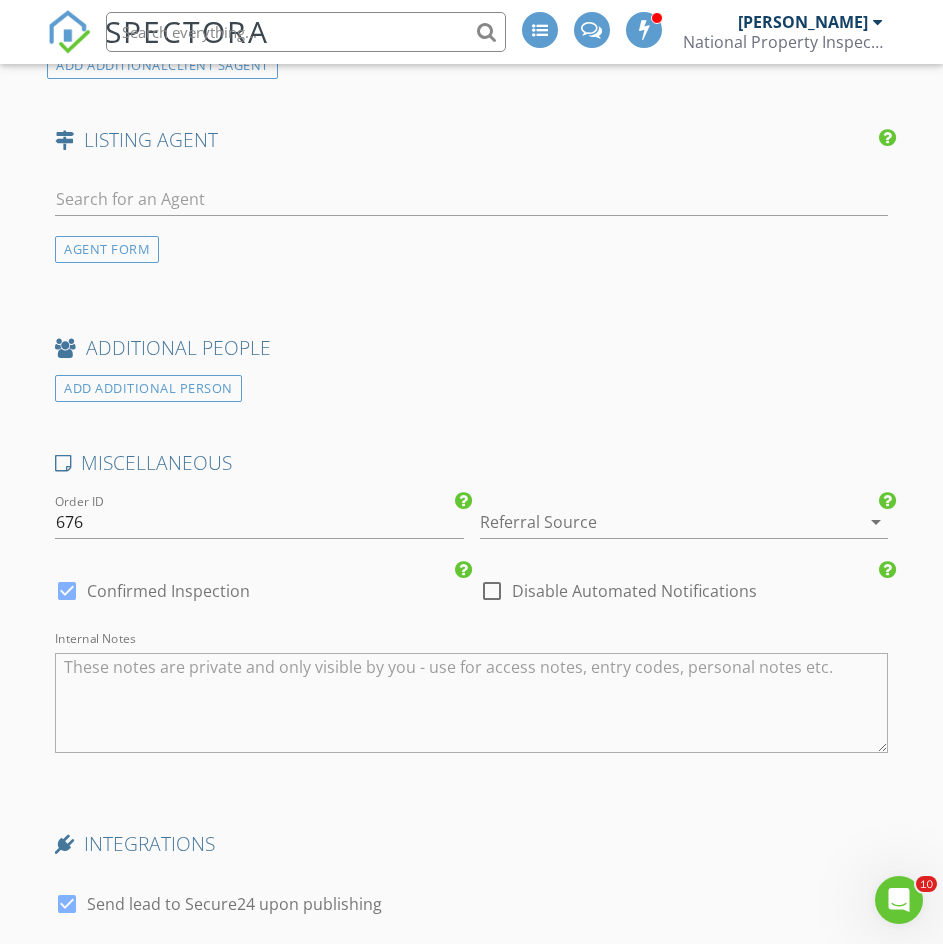 click at bounding box center (492, 591) 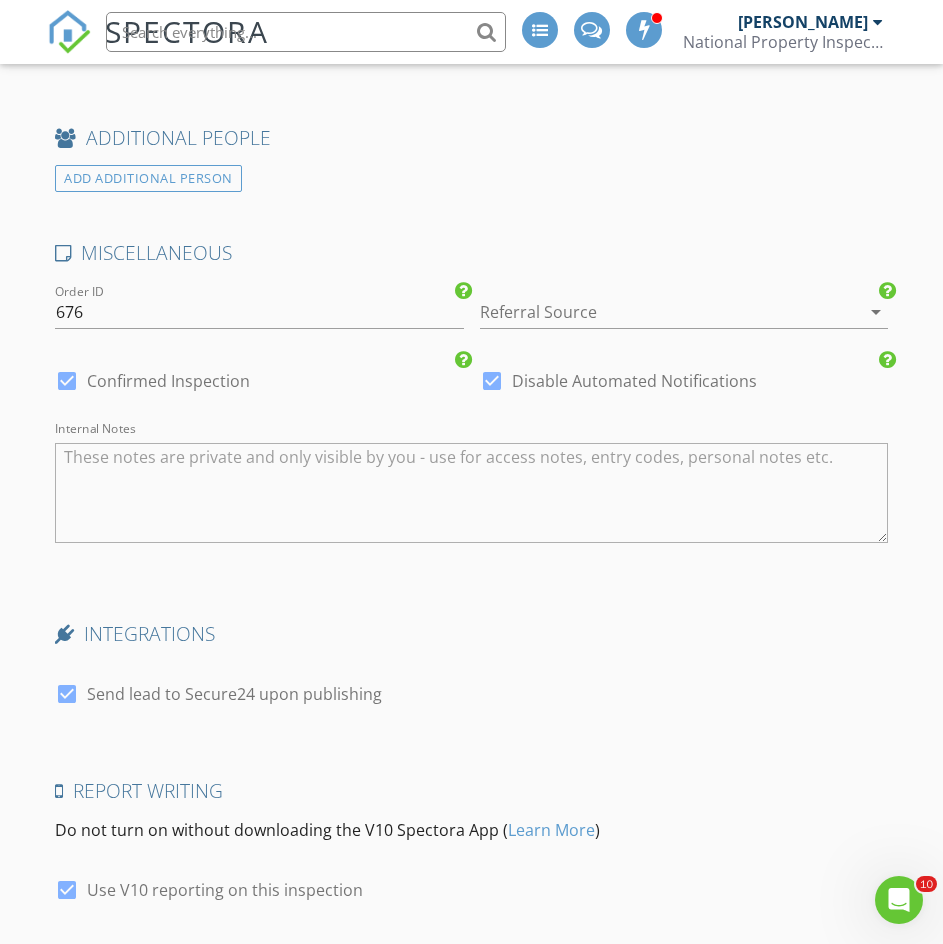 scroll, scrollTop: 2773, scrollLeft: 0, axis: vertical 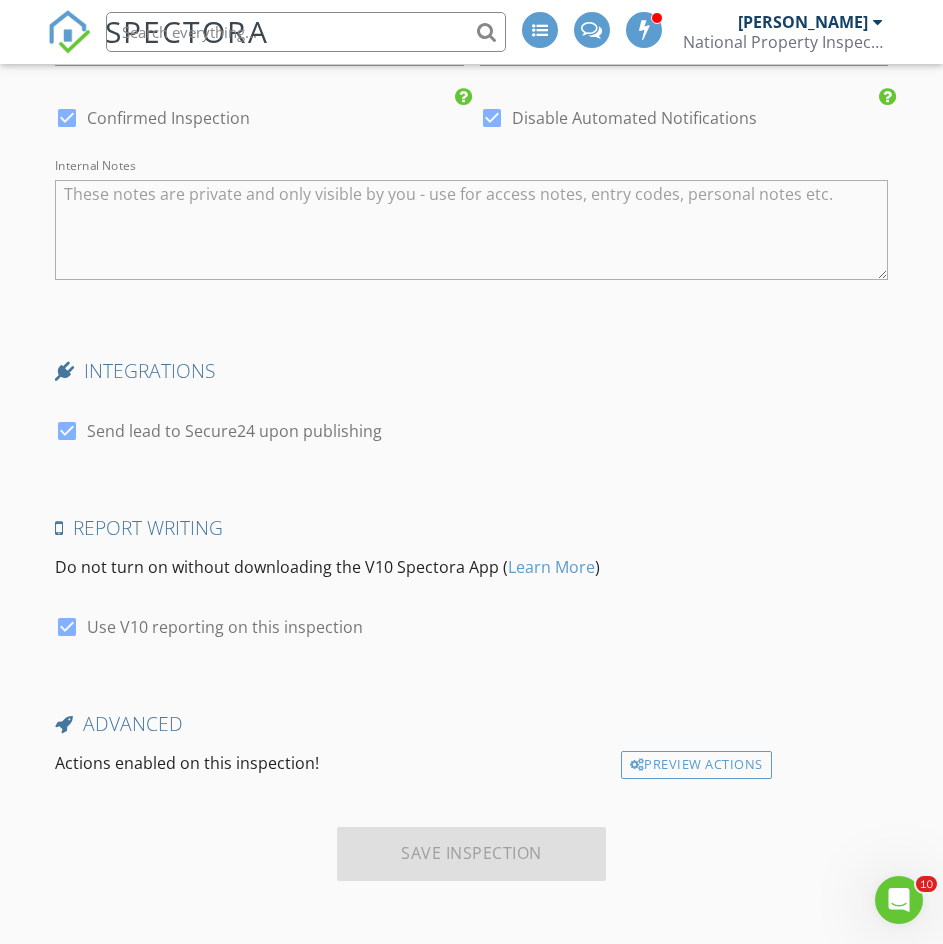 click on "check_box Send lead to Secure24 upon publishing" at bounding box center [218, 443] 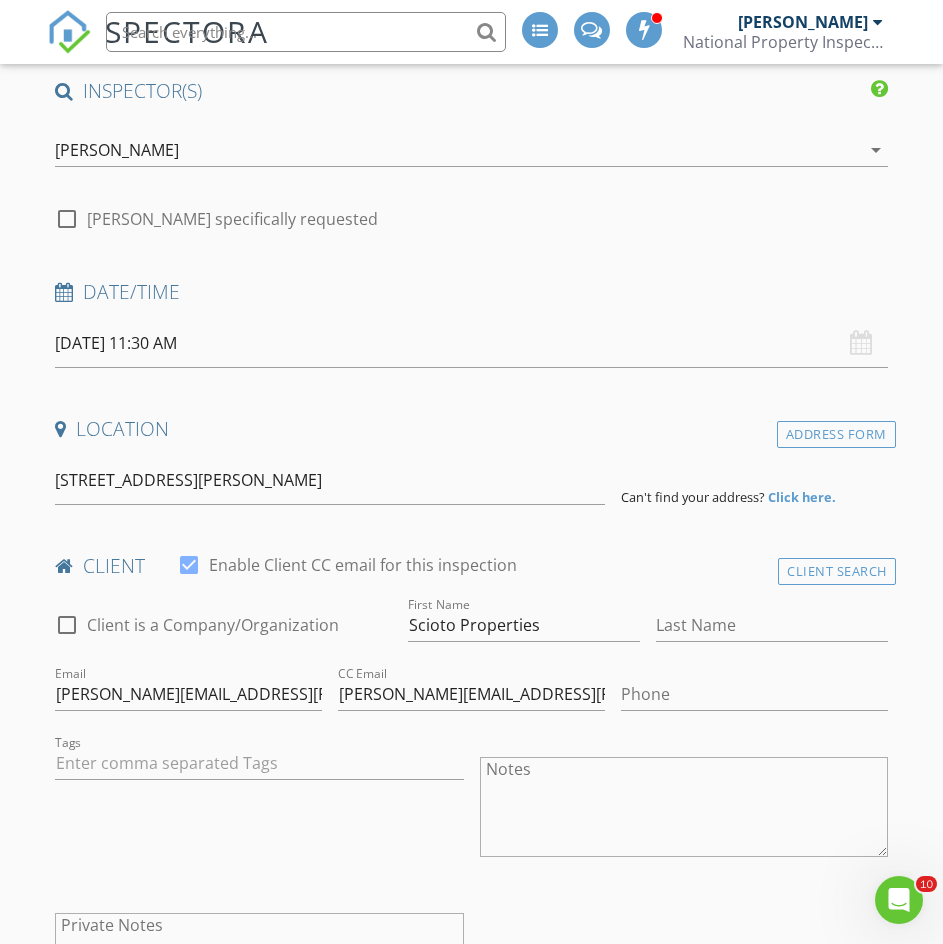scroll, scrollTop: 173, scrollLeft: 0, axis: vertical 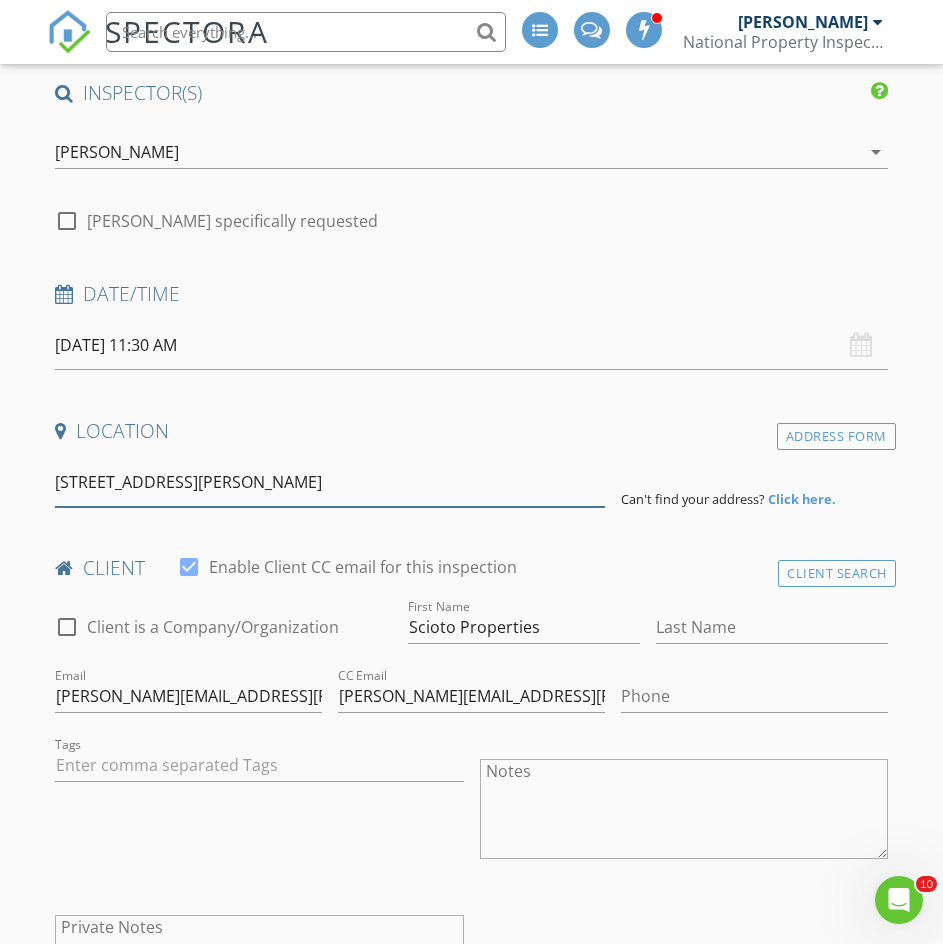 click on "601 Humphrey Ln, El Campo, TX, USA" at bounding box center (330, 482) 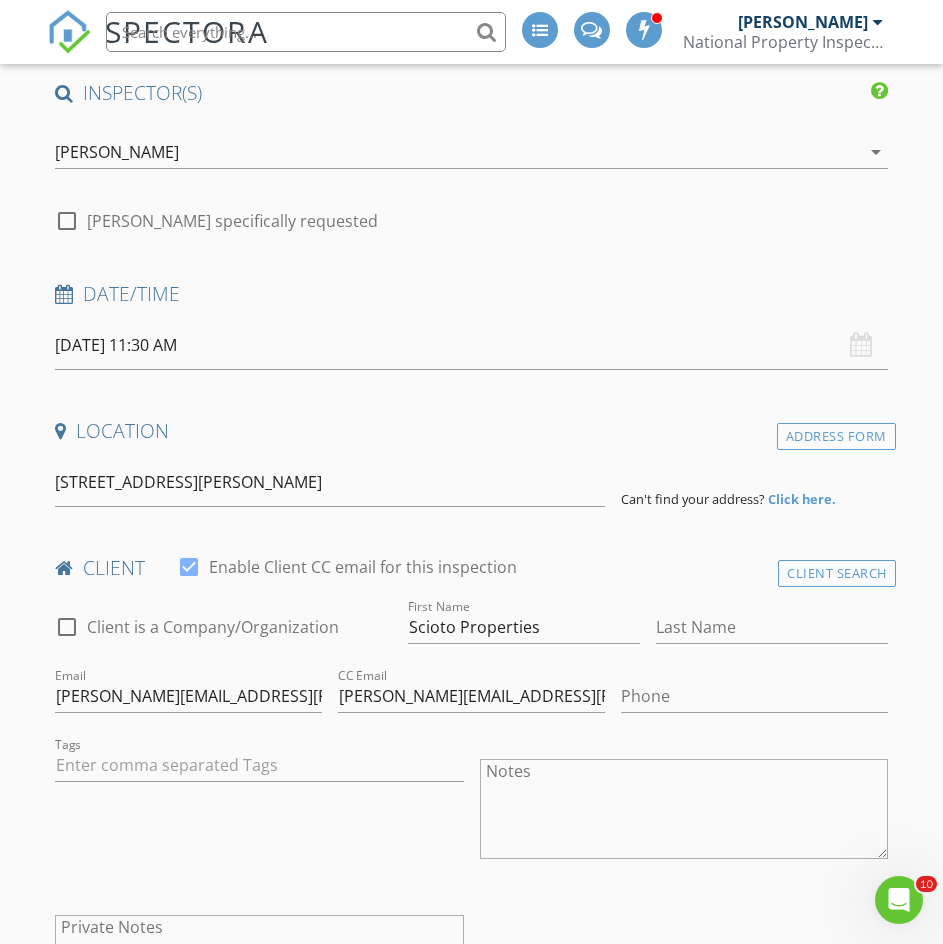 click on "Click here." at bounding box center [802, 499] 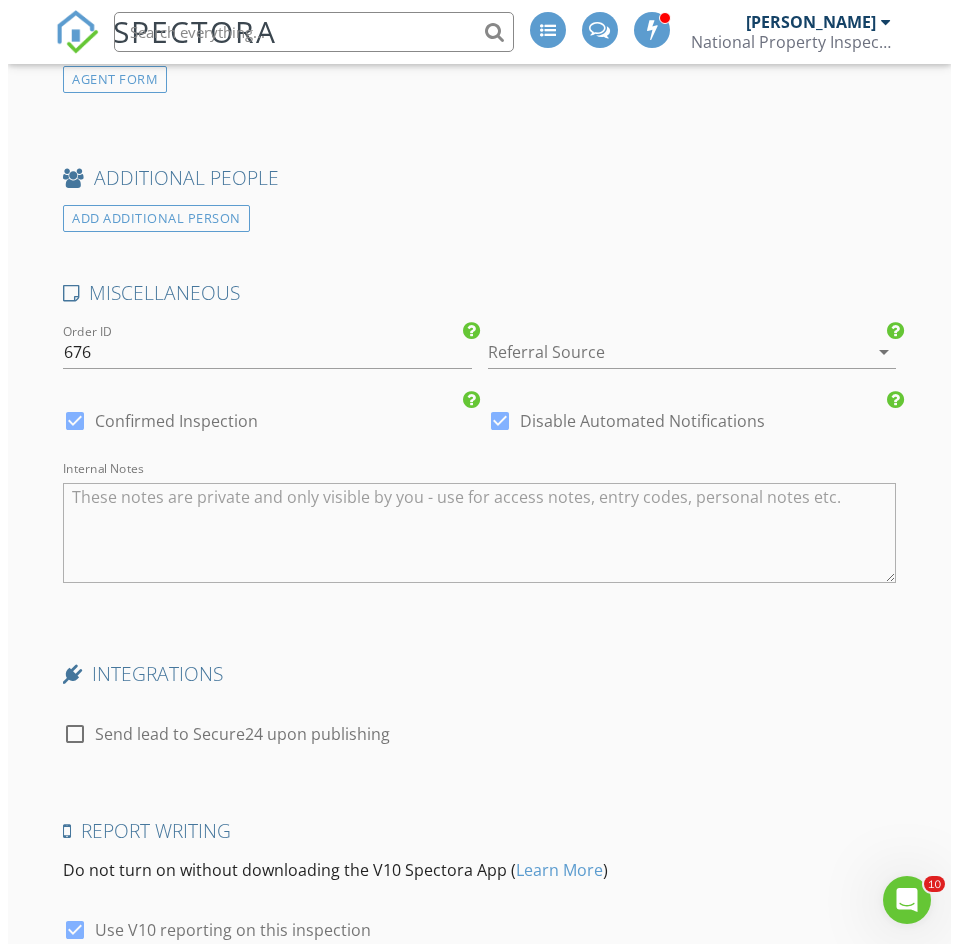 scroll, scrollTop: 3182, scrollLeft: 0, axis: vertical 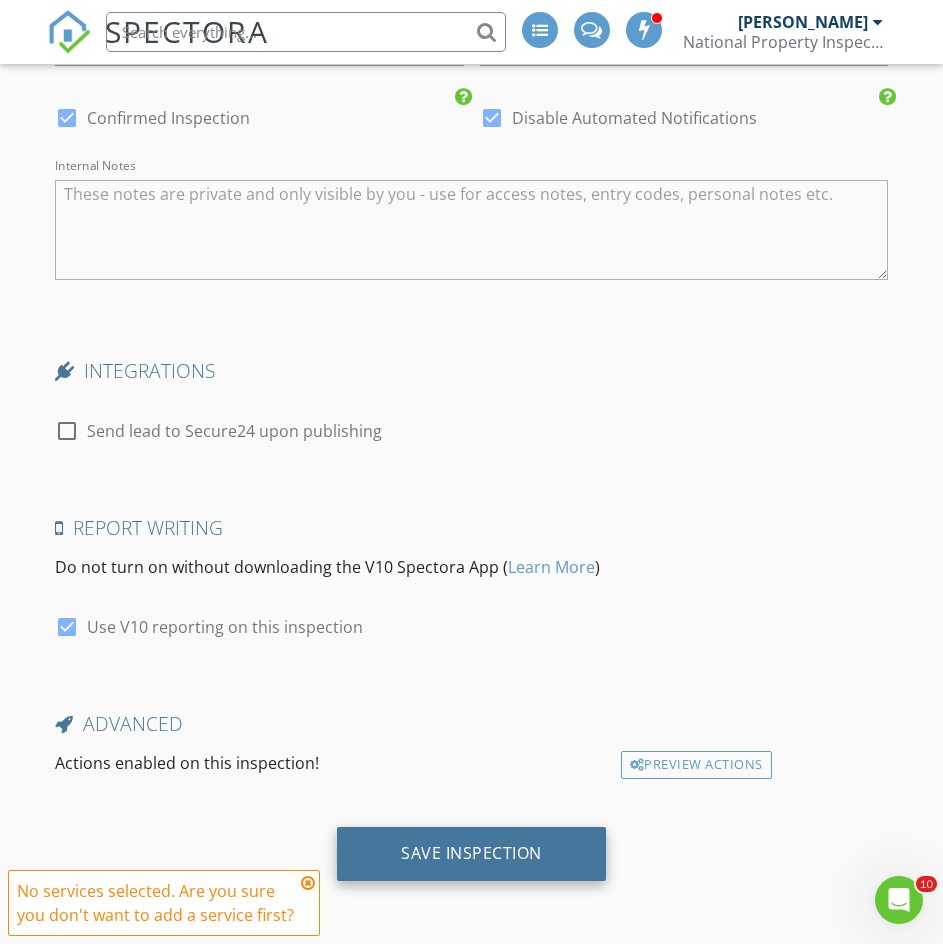 click on "Save Inspection" at bounding box center (471, 853) 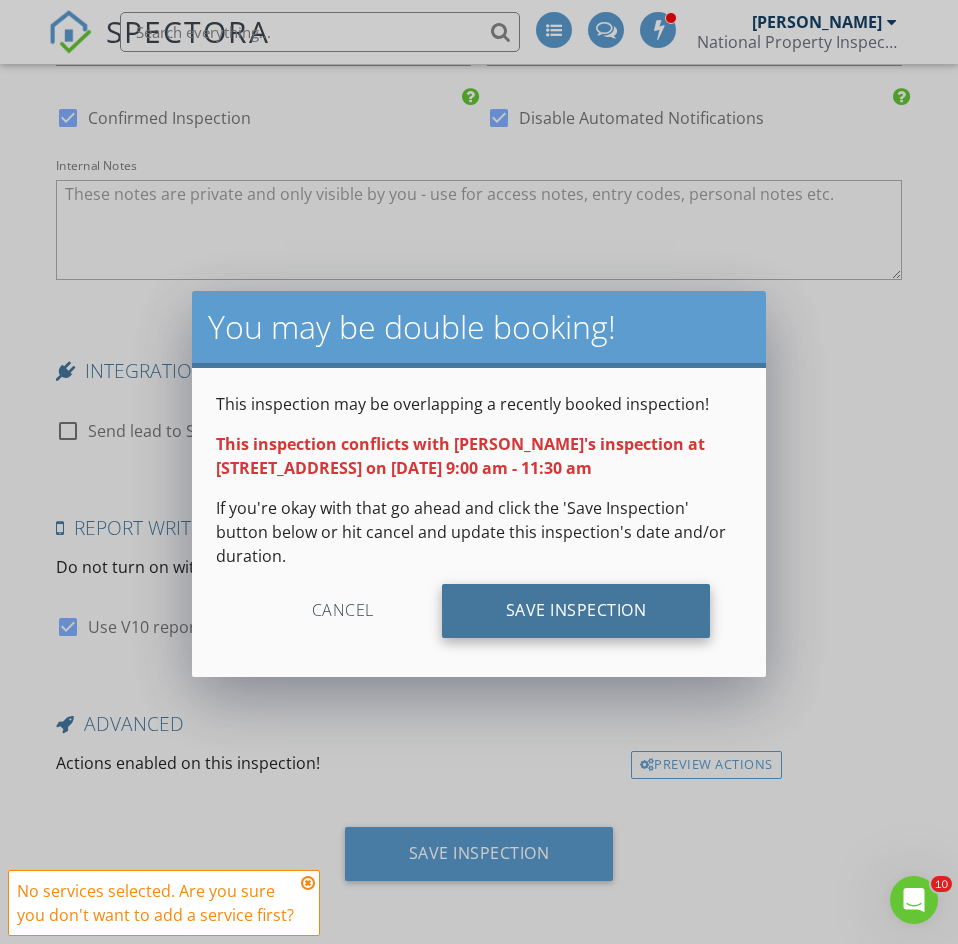 click on "Save Inspection" at bounding box center [576, 611] 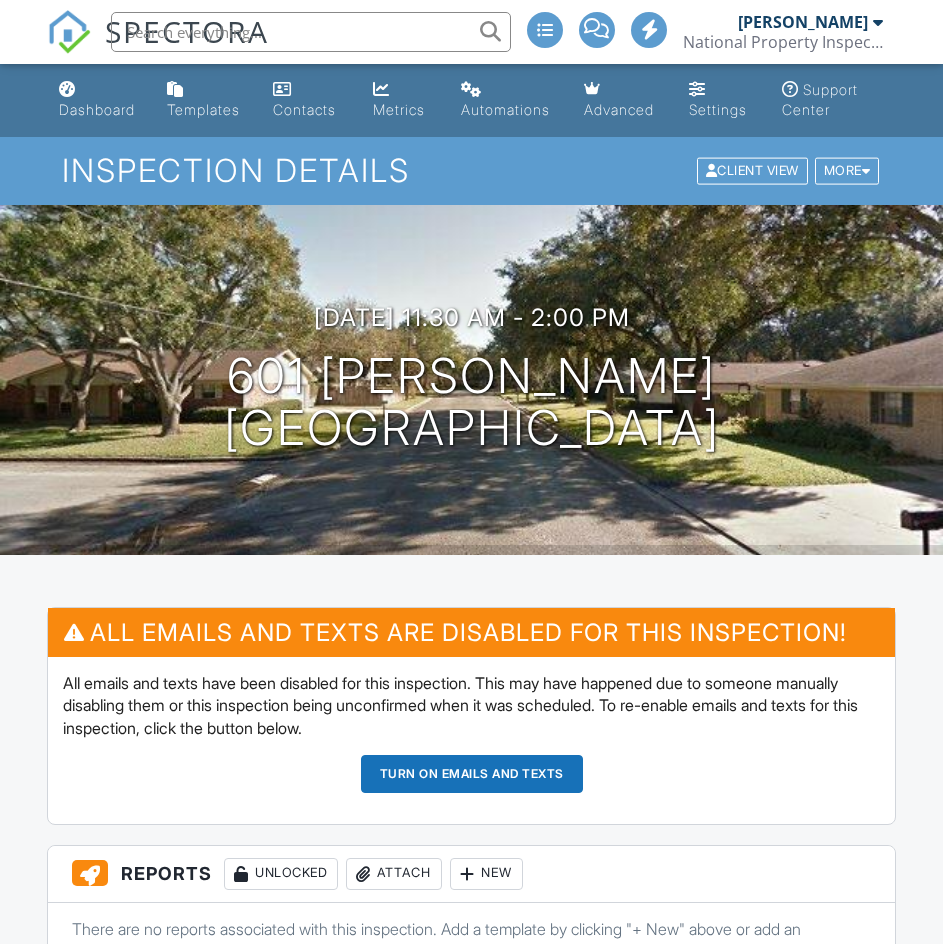 scroll, scrollTop: 0, scrollLeft: 0, axis: both 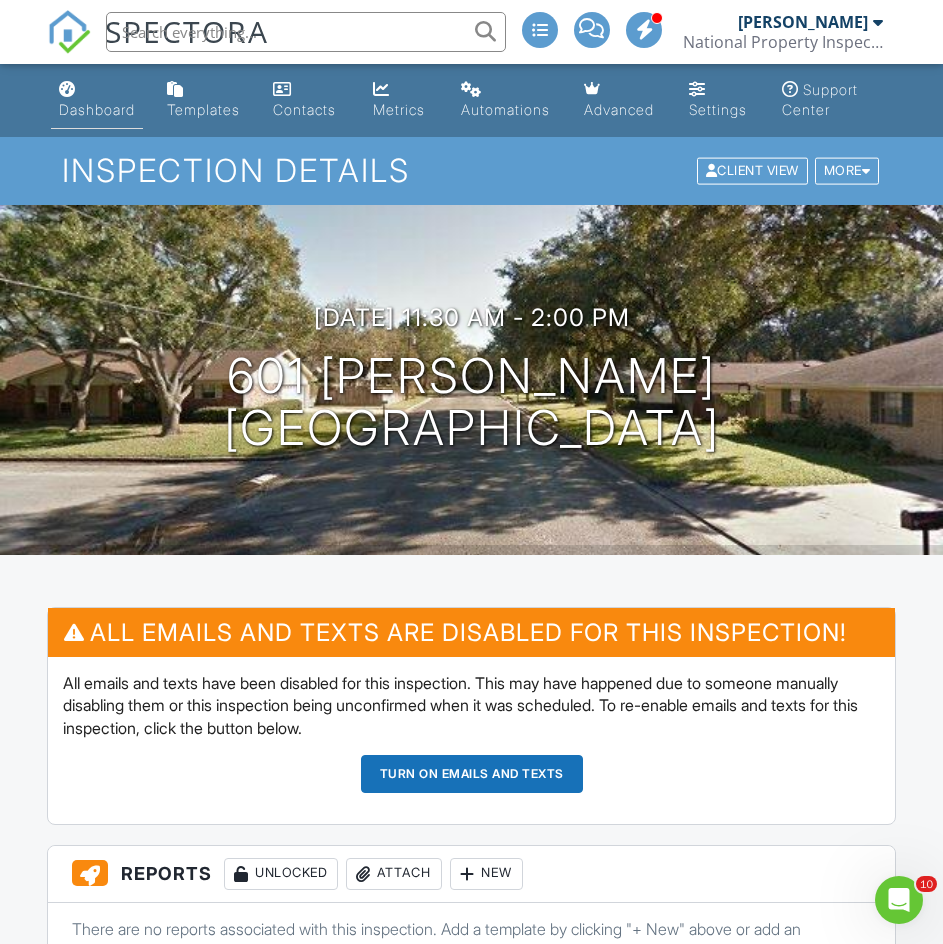 click on "Dashboard" at bounding box center (97, 109) 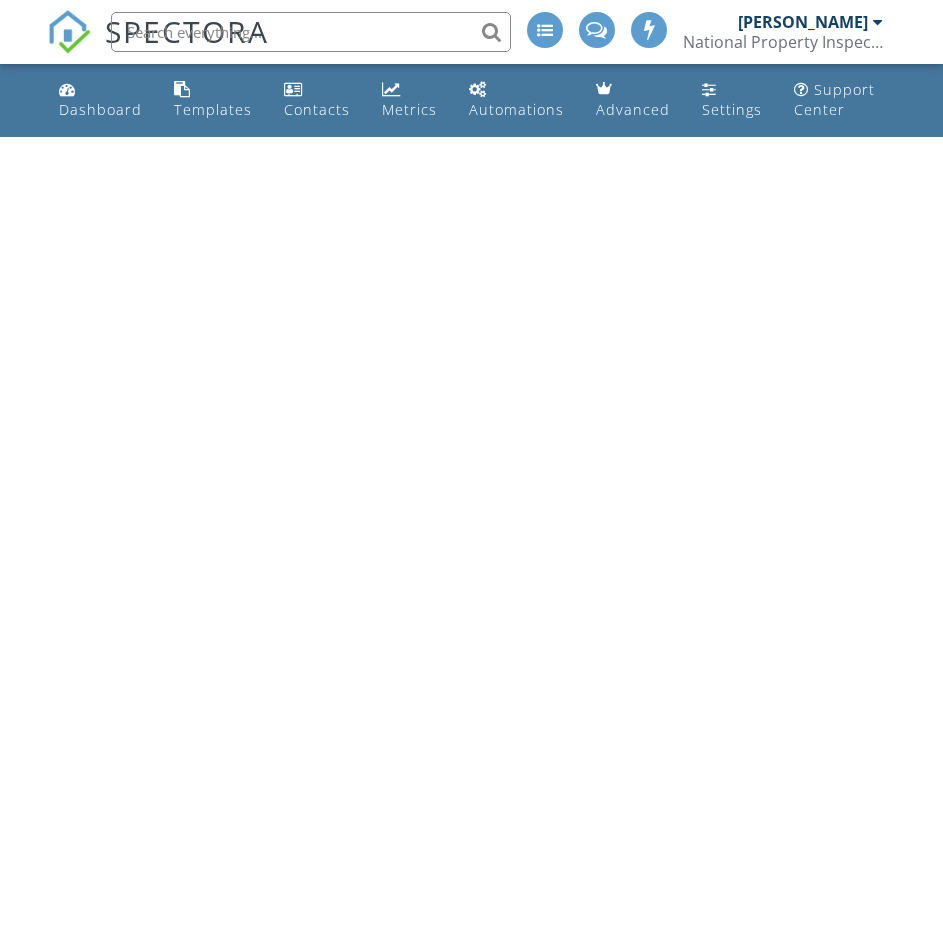 scroll, scrollTop: 0, scrollLeft: 0, axis: both 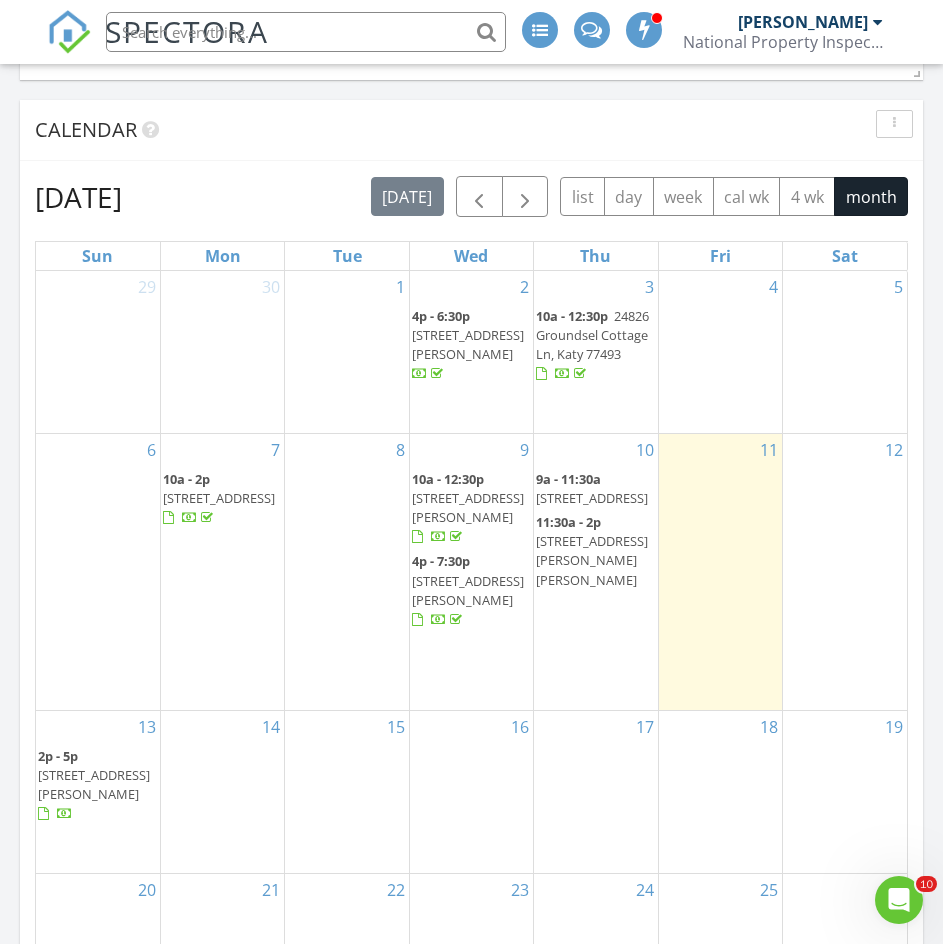 click on "10
9a - 11:30a
[STREET_ADDRESS]
11:30a - 2p
[STREET_ADDRESS][PERSON_NAME][PERSON_NAME]" at bounding box center (595, 572) 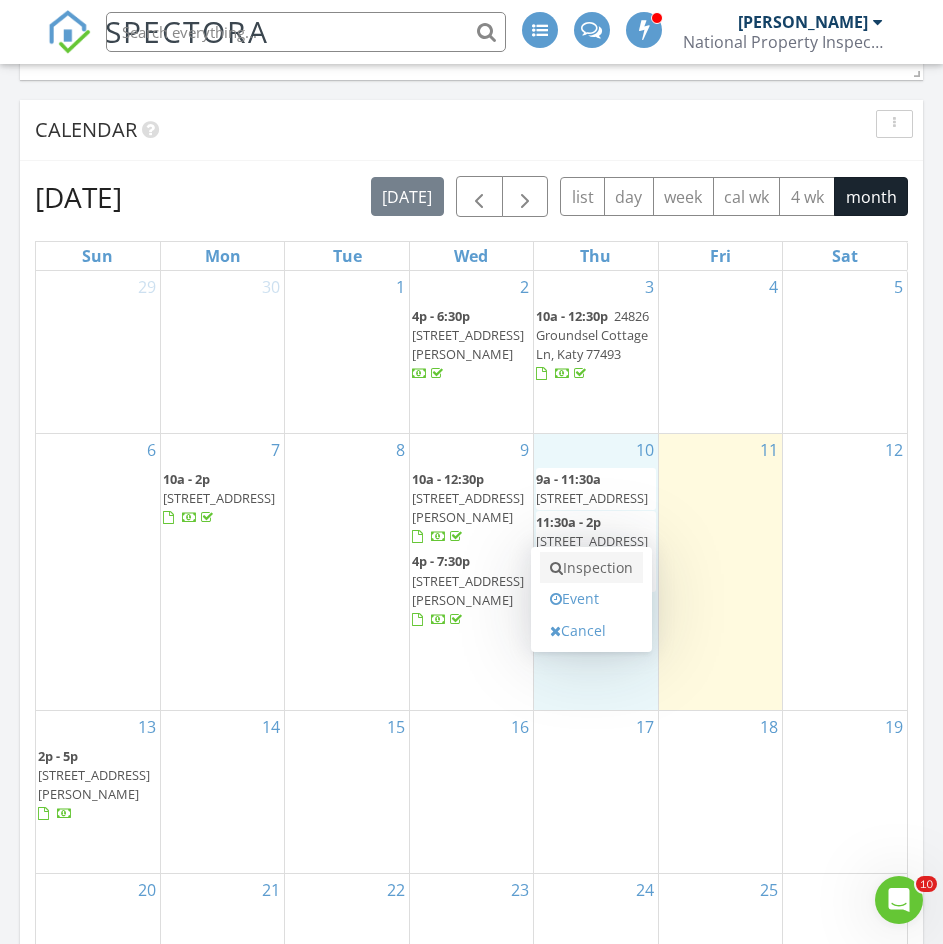 click on "Inspection" at bounding box center (591, 568) 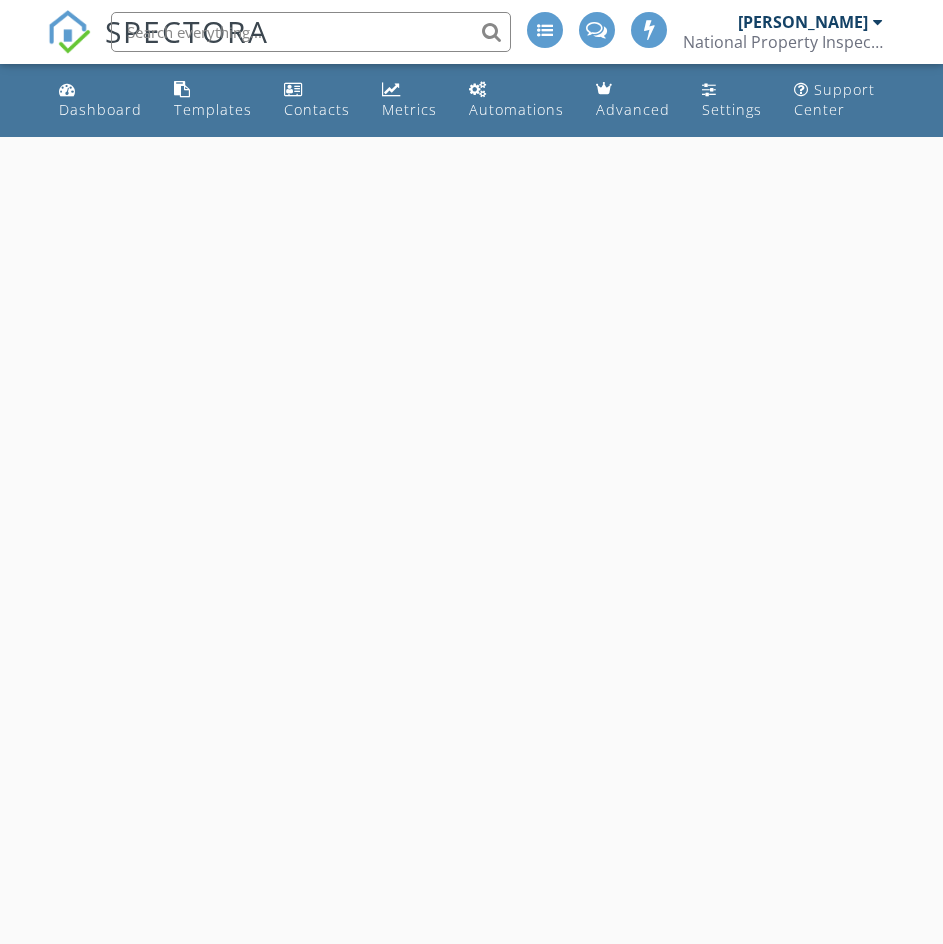 scroll, scrollTop: 0, scrollLeft: 0, axis: both 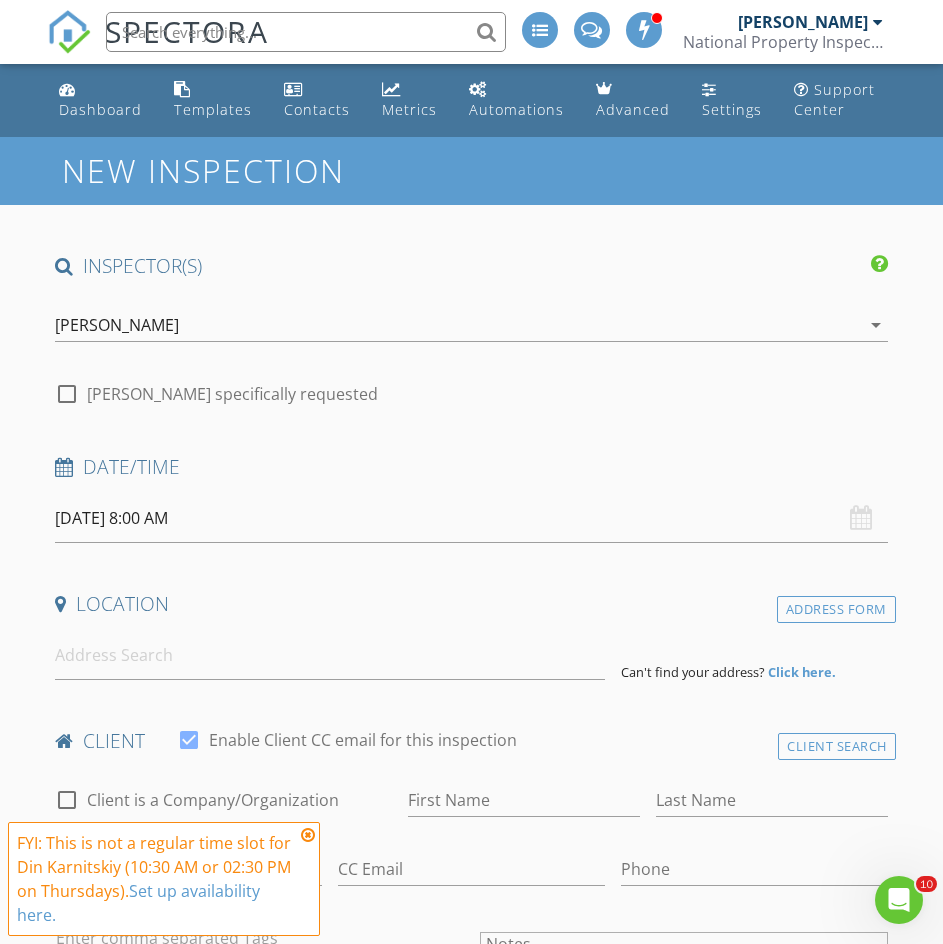 click on "07/10/2025 8:00 AM" at bounding box center [471, 518] 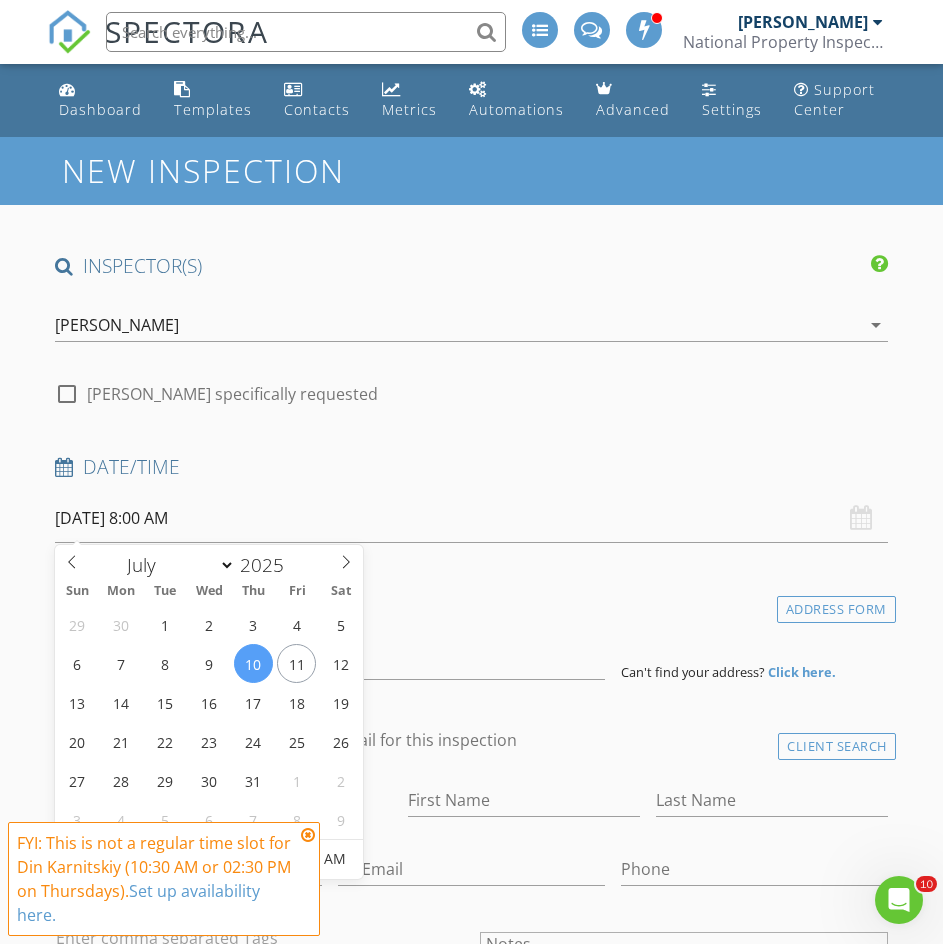 click at bounding box center (308, 835) 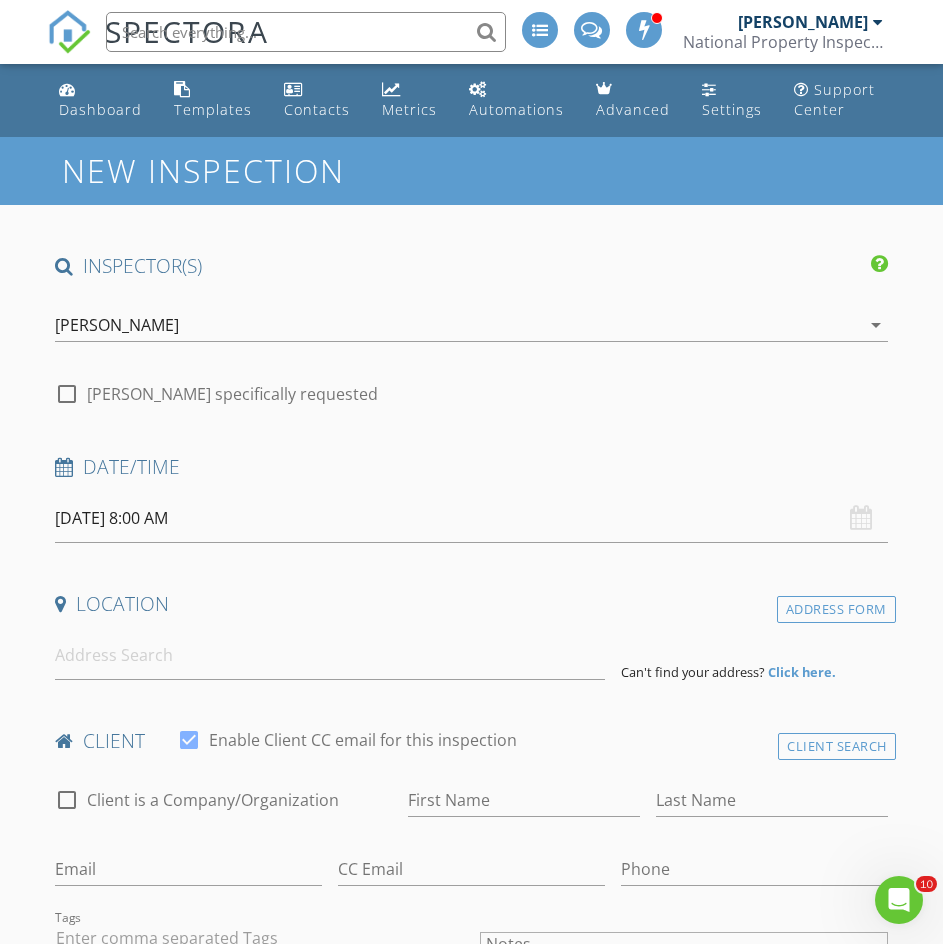 click on "Date/Time" at bounding box center (471, 467) 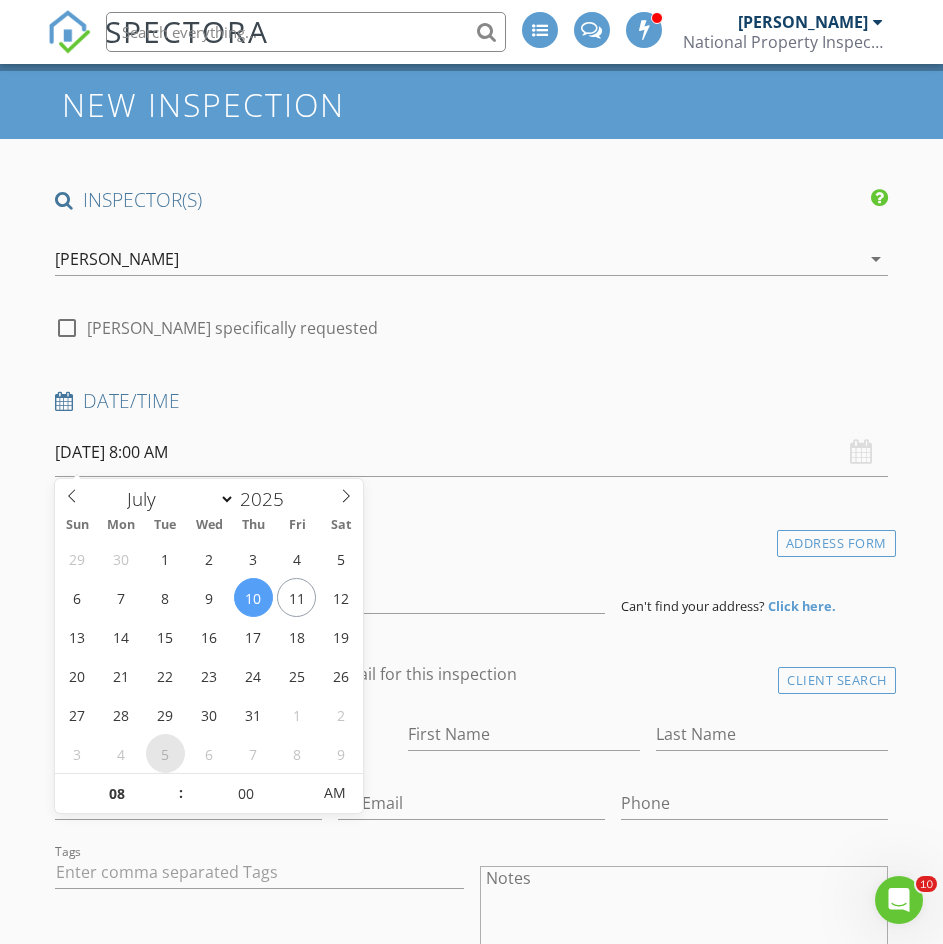 scroll, scrollTop: 200, scrollLeft: 0, axis: vertical 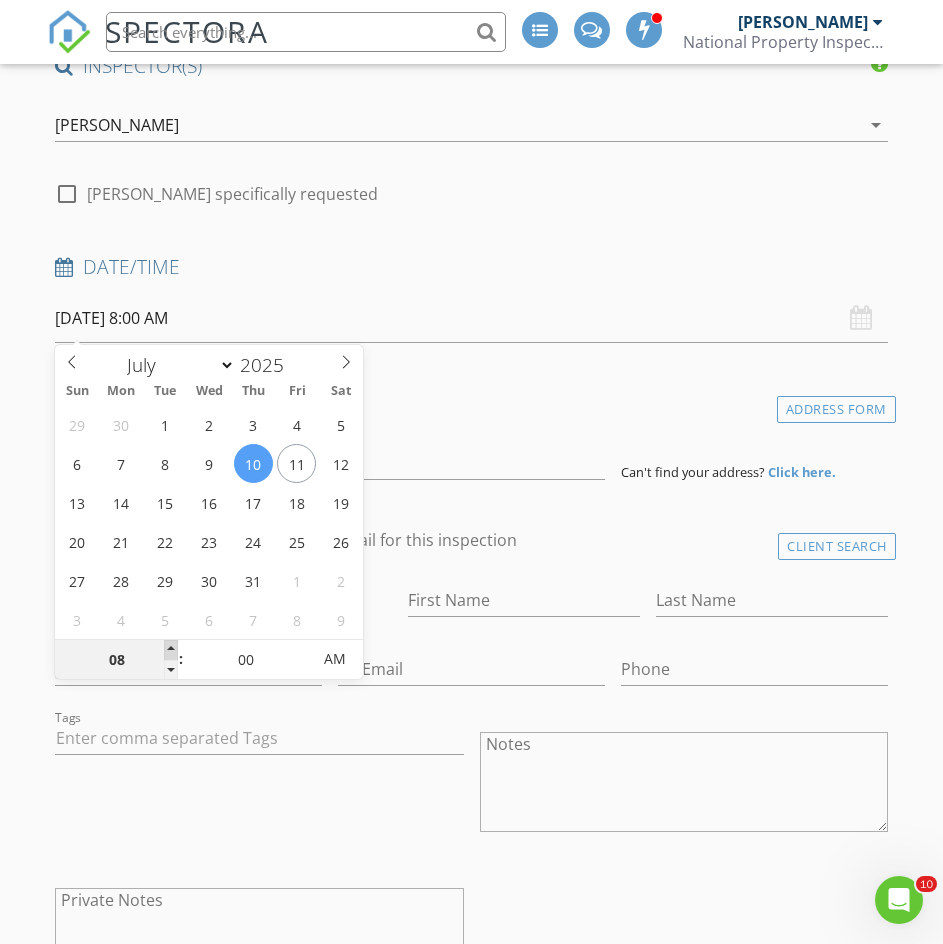 type on "09" 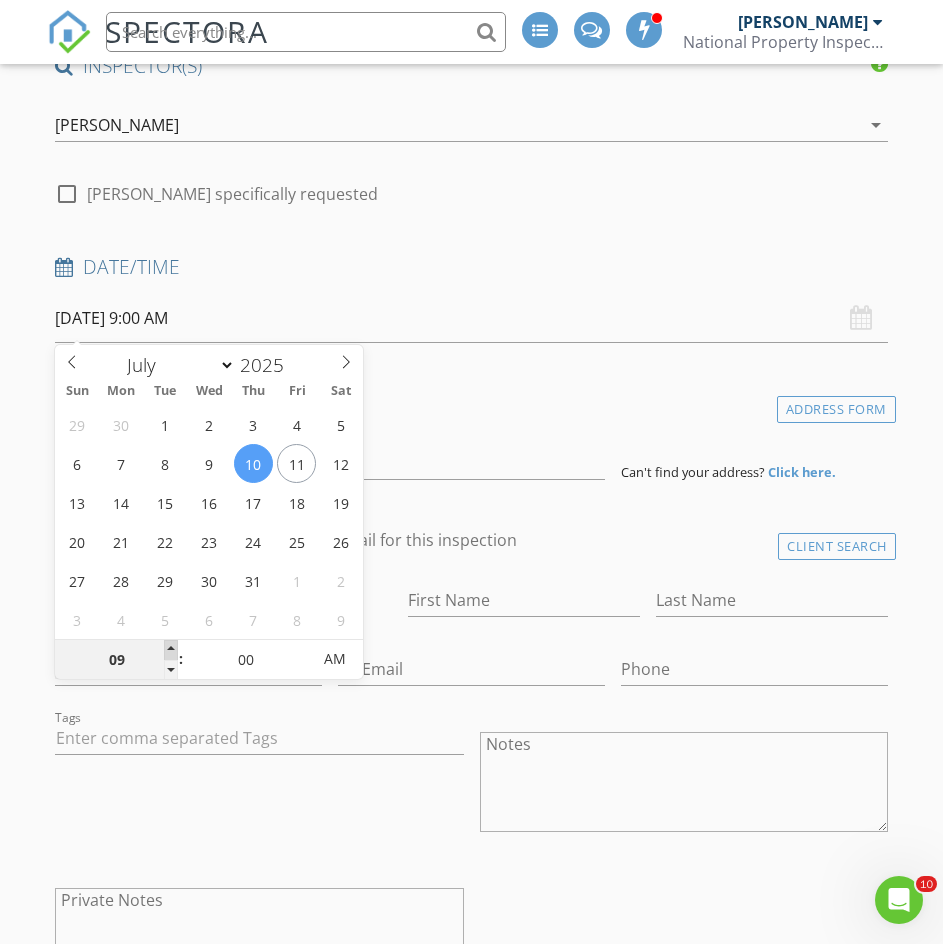 click at bounding box center (171, 650) 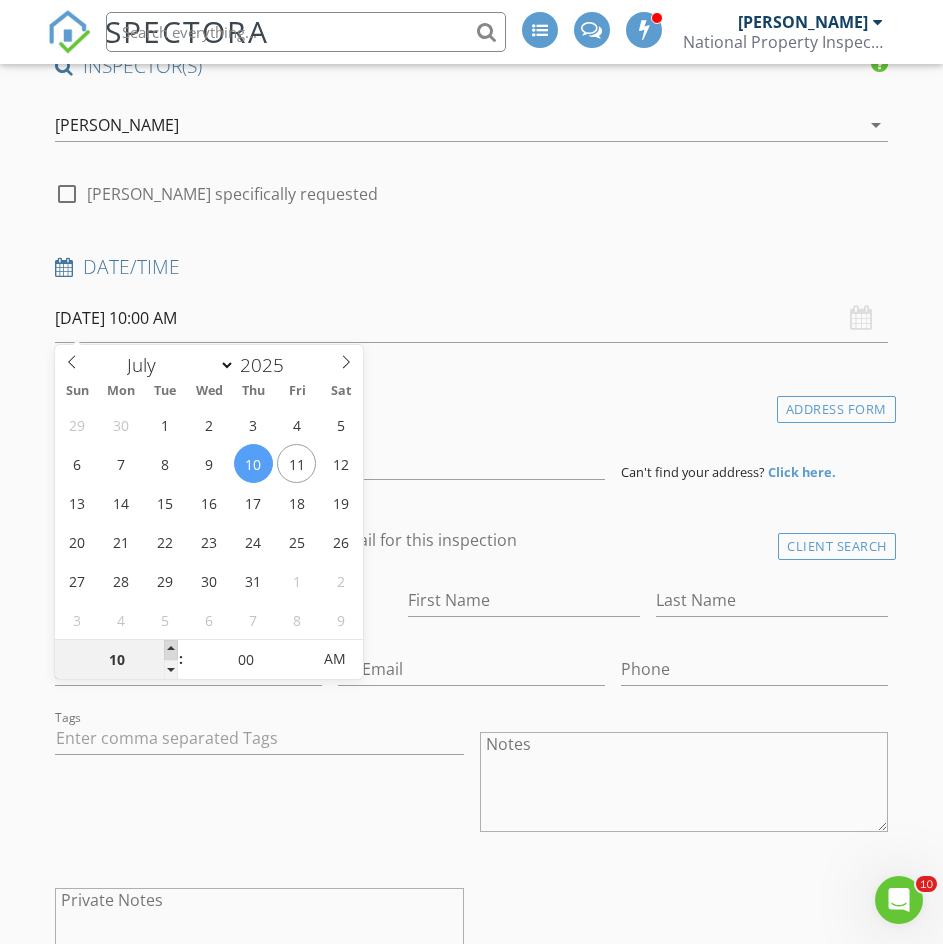 click at bounding box center (171, 650) 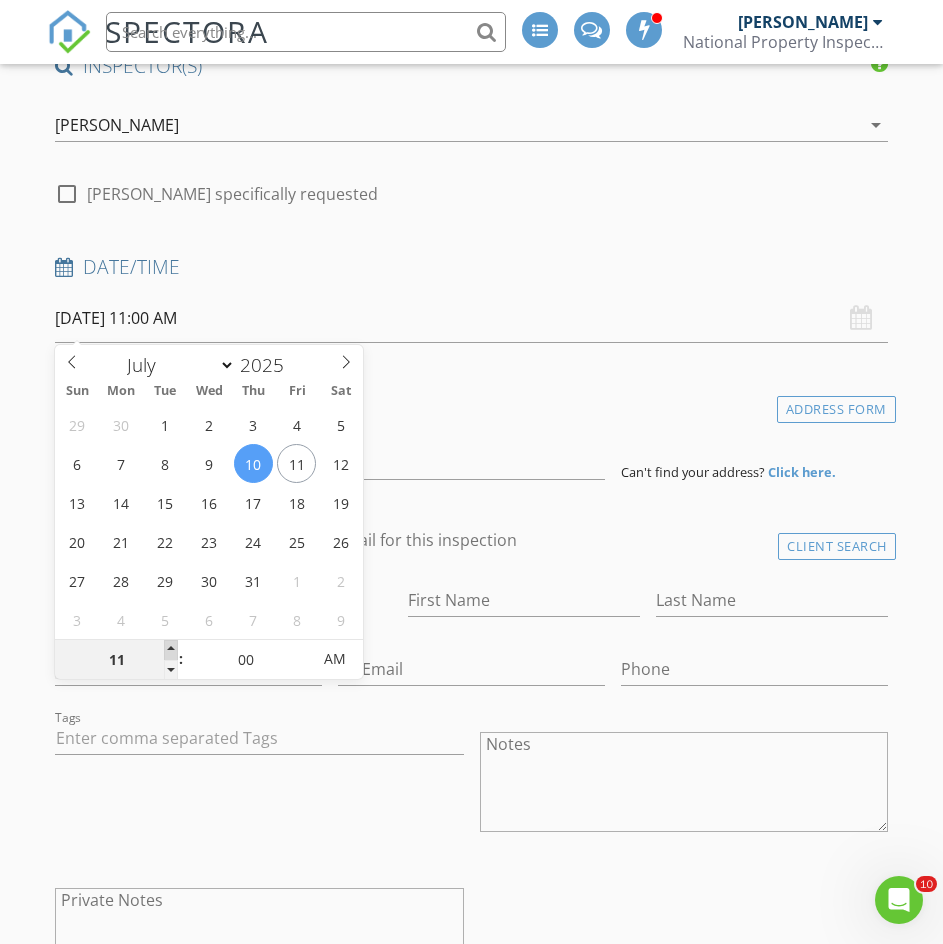 click at bounding box center (171, 650) 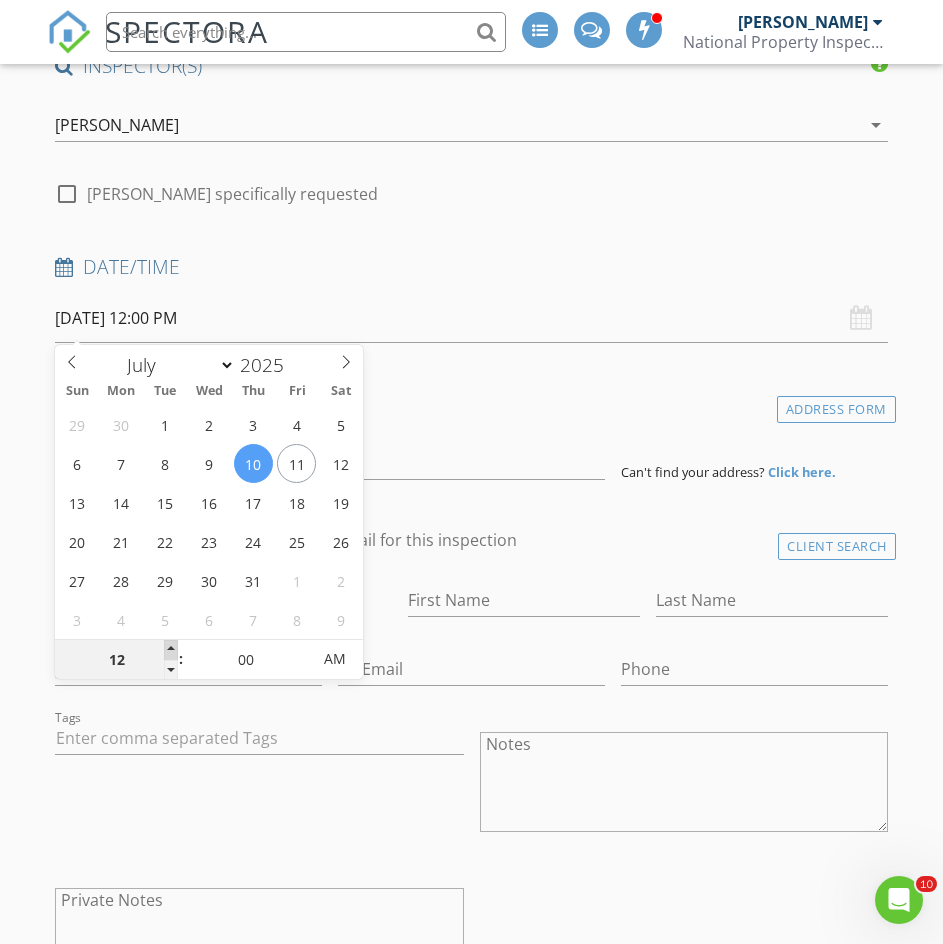 click at bounding box center (171, 650) 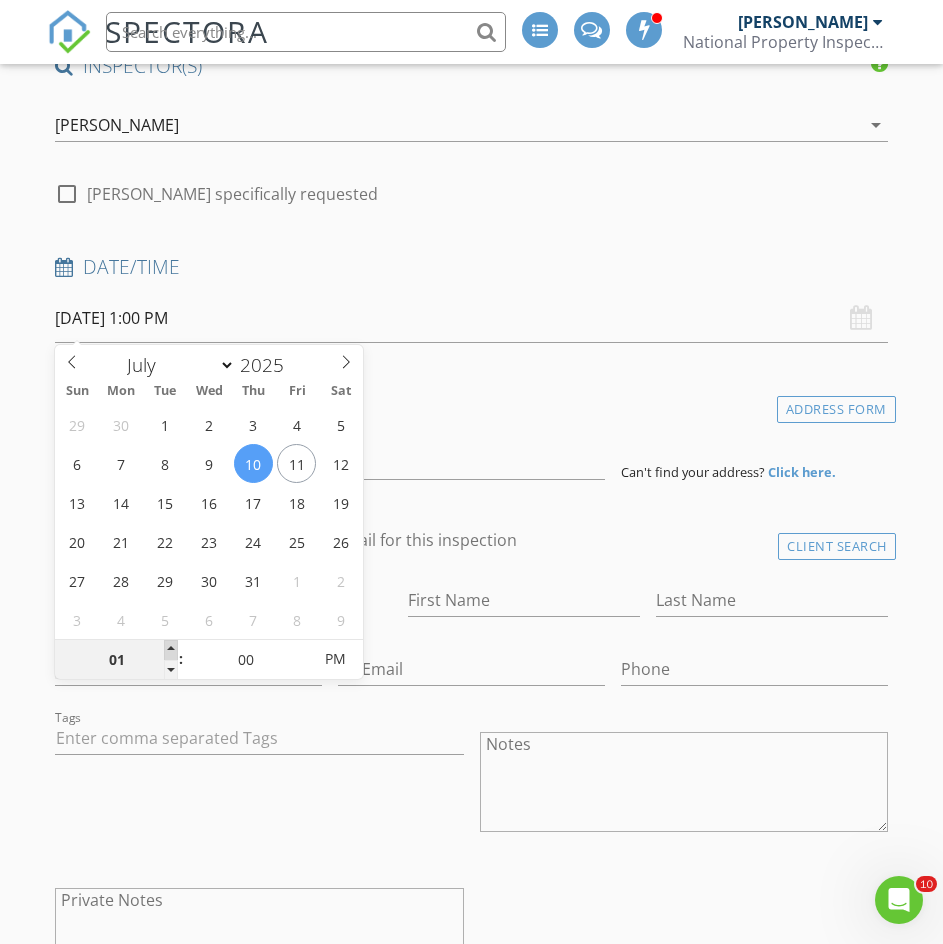 click at bounding box center (171, 650) 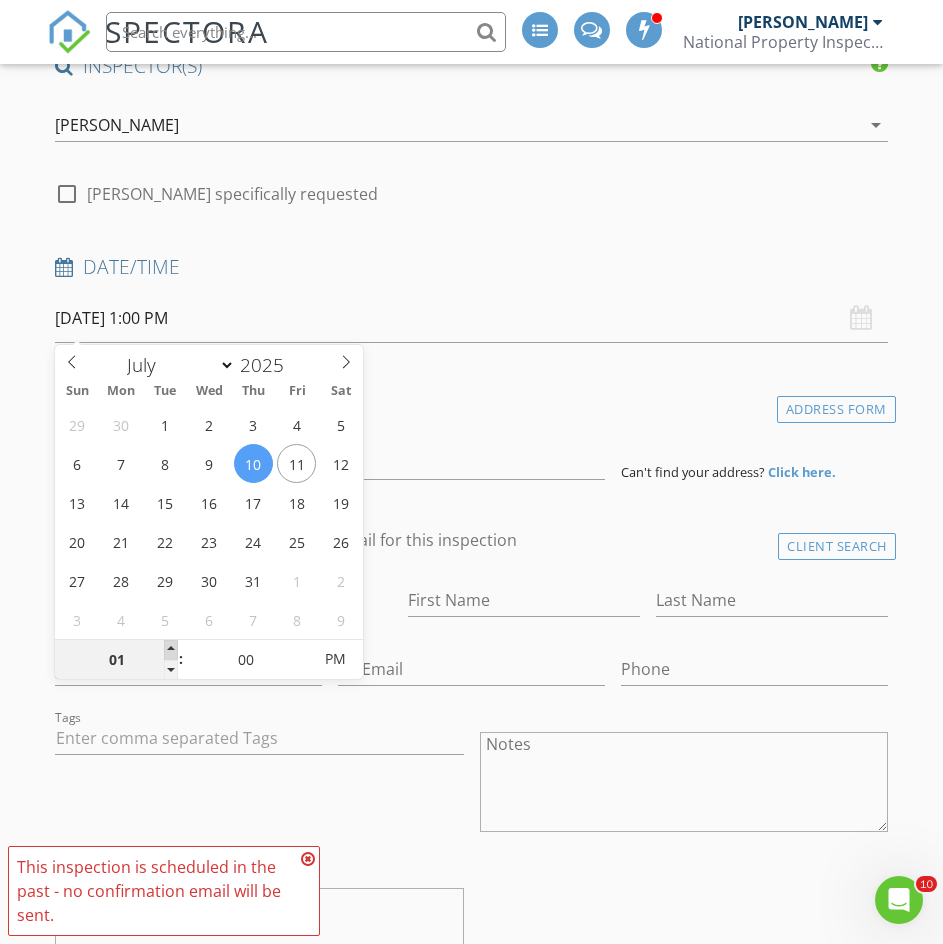 type on "02" 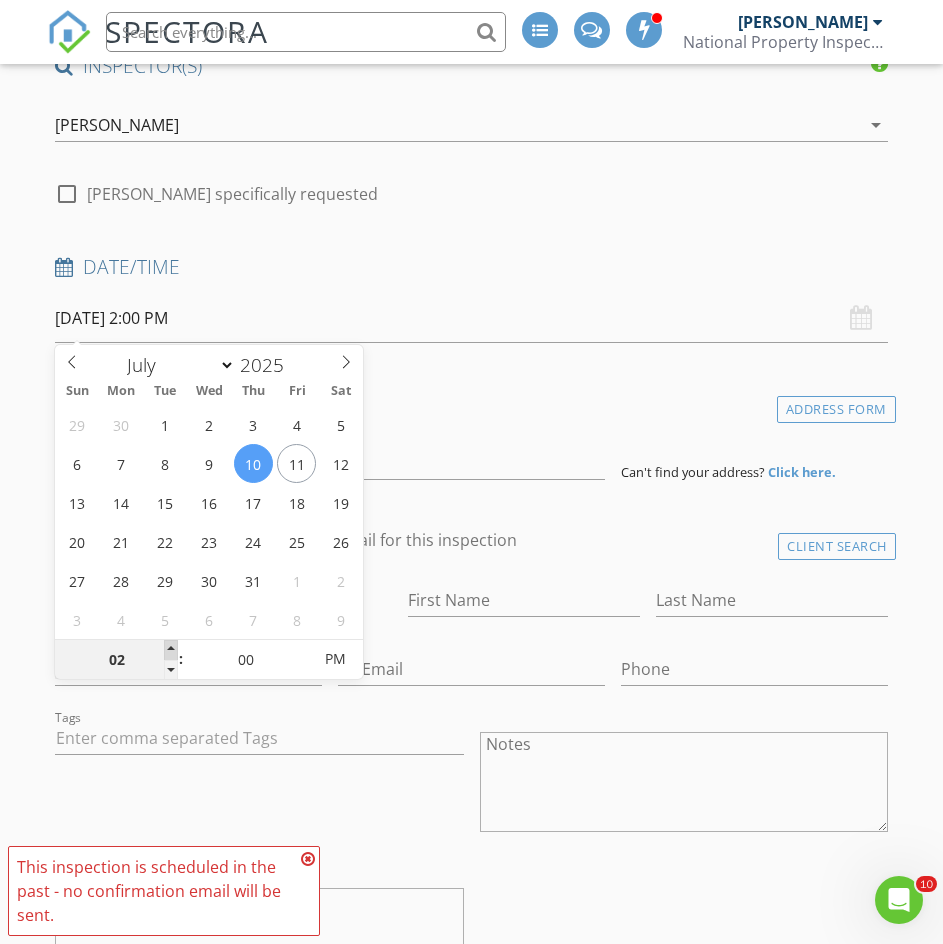 click at bounding box center [171, 650] 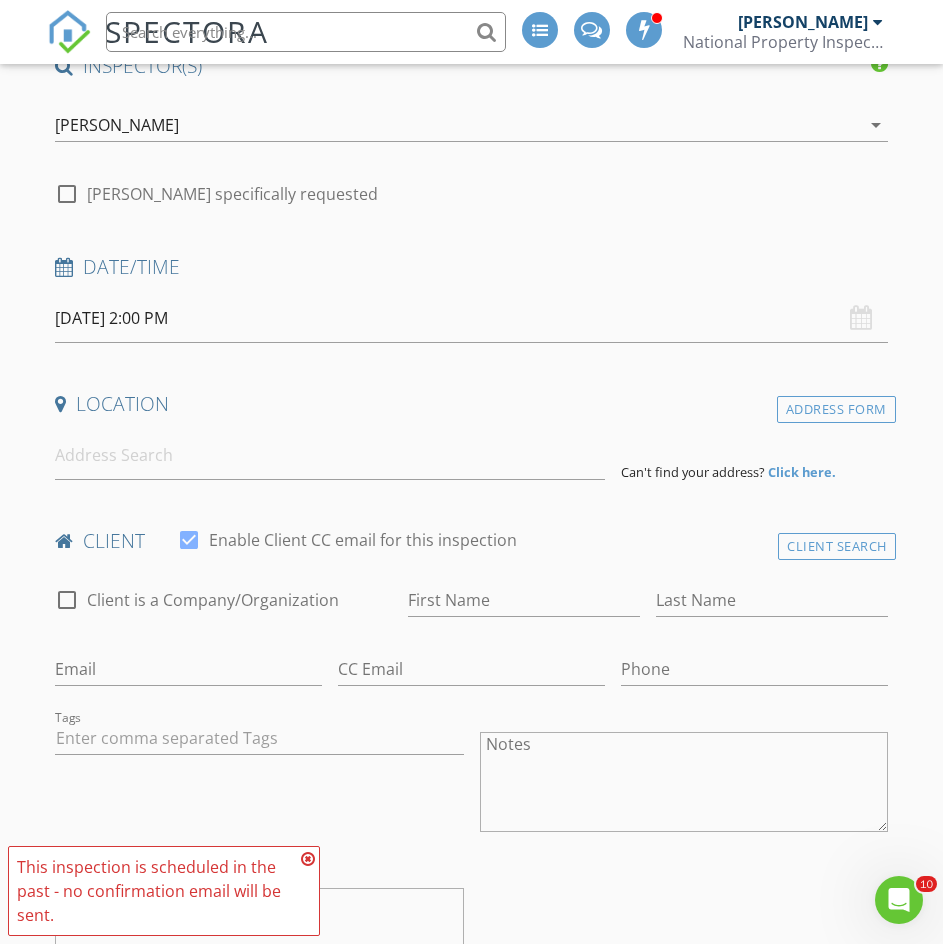 click on "Location" at bounding box center [471, 404] 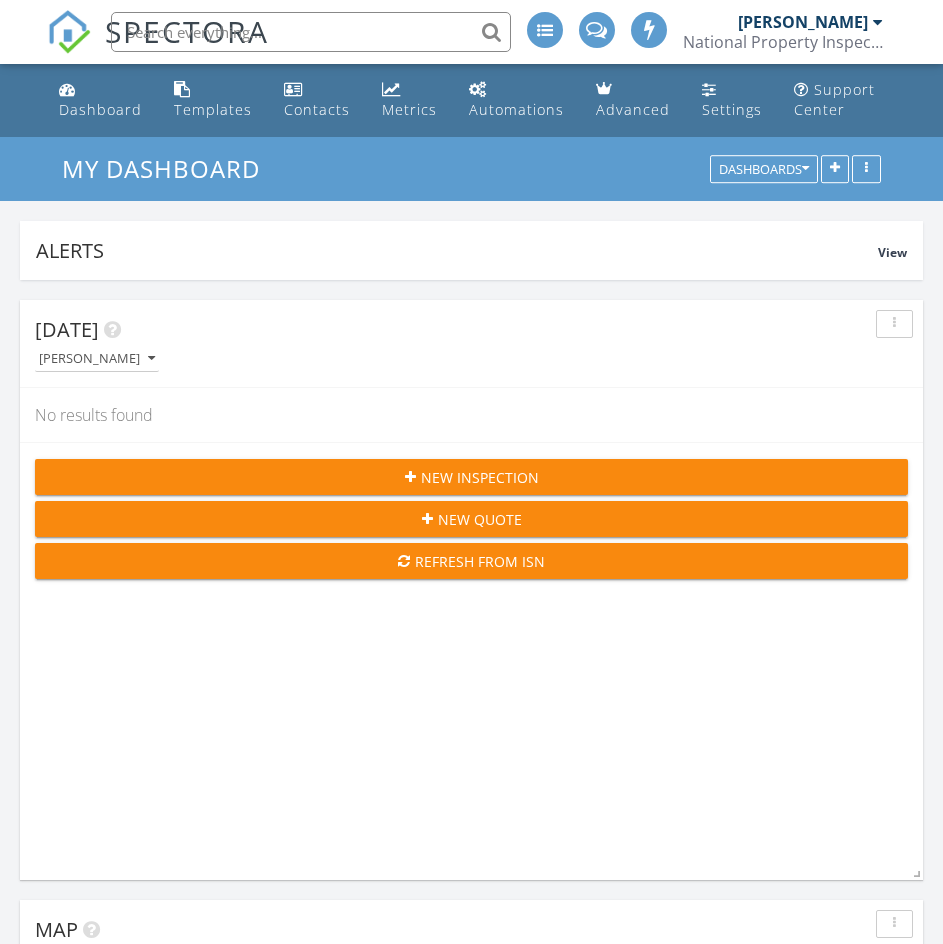 scroll, scrollTop: 2000, scrollLeft: 0, axis: vertical 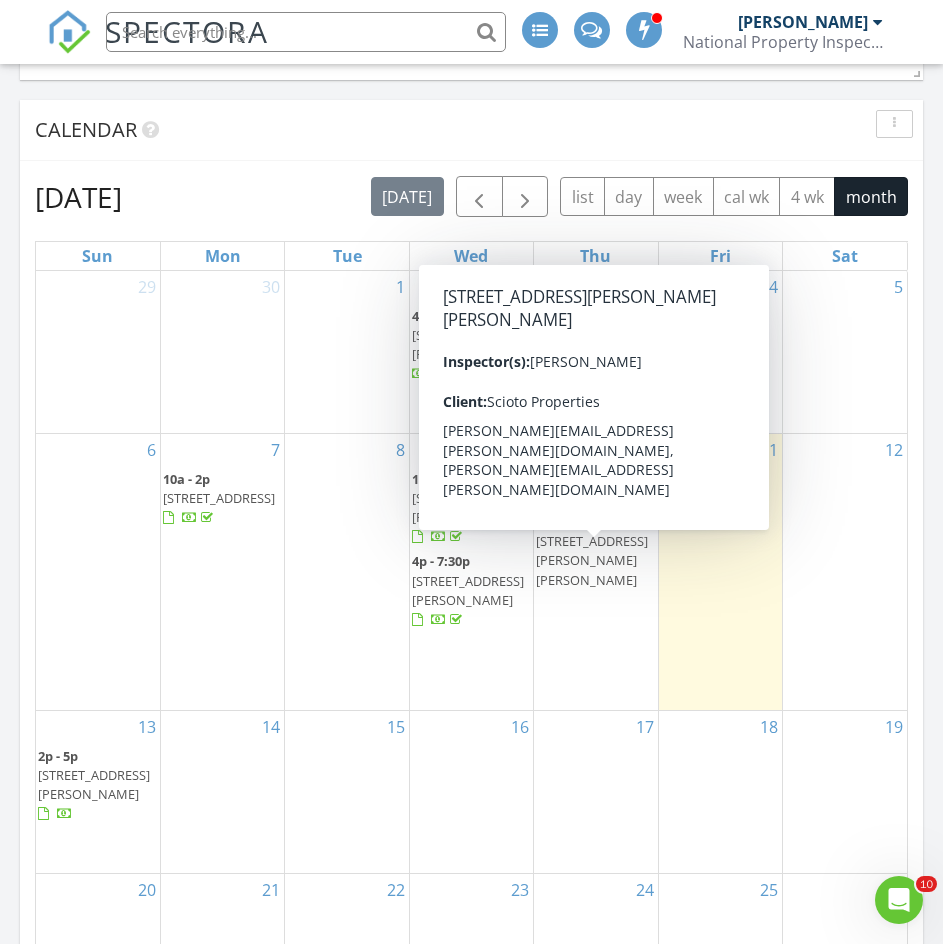 click on "[STREET_ADDRESS][PERSON_NAME][PERSON_NAME]" at bounding box center (592, 560) 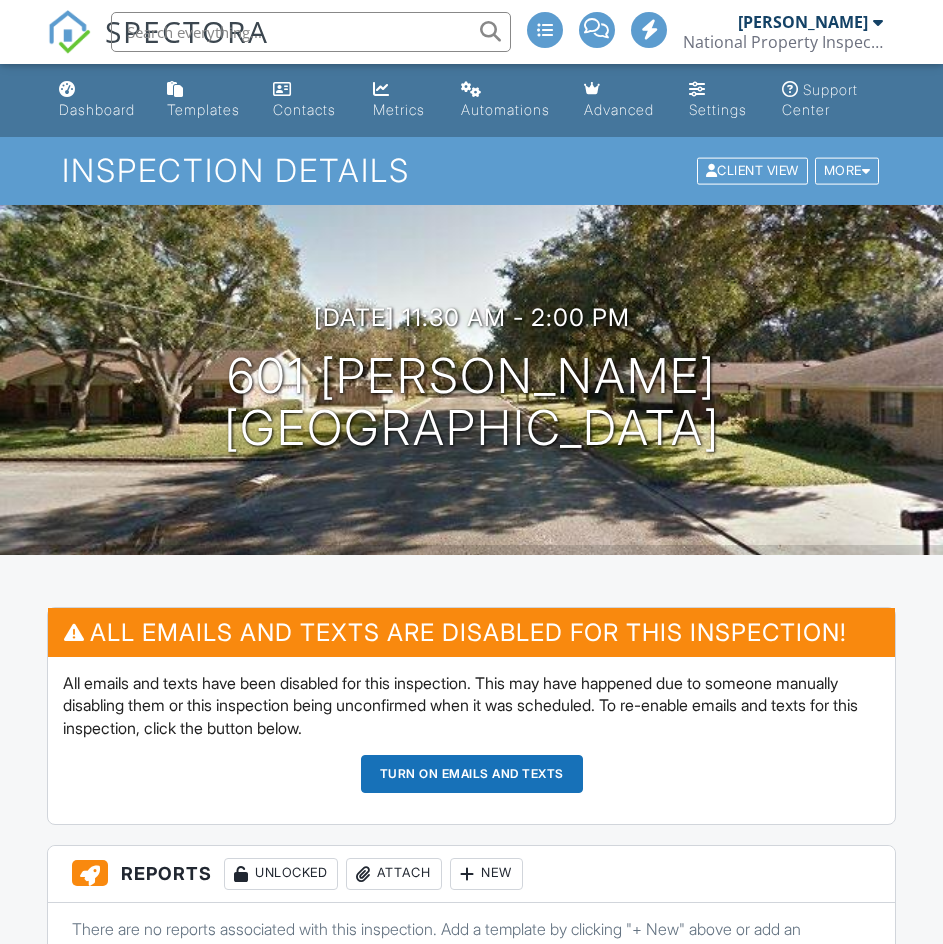 scroll, scrollTop: 0, scrollLeft: 0, axis: both 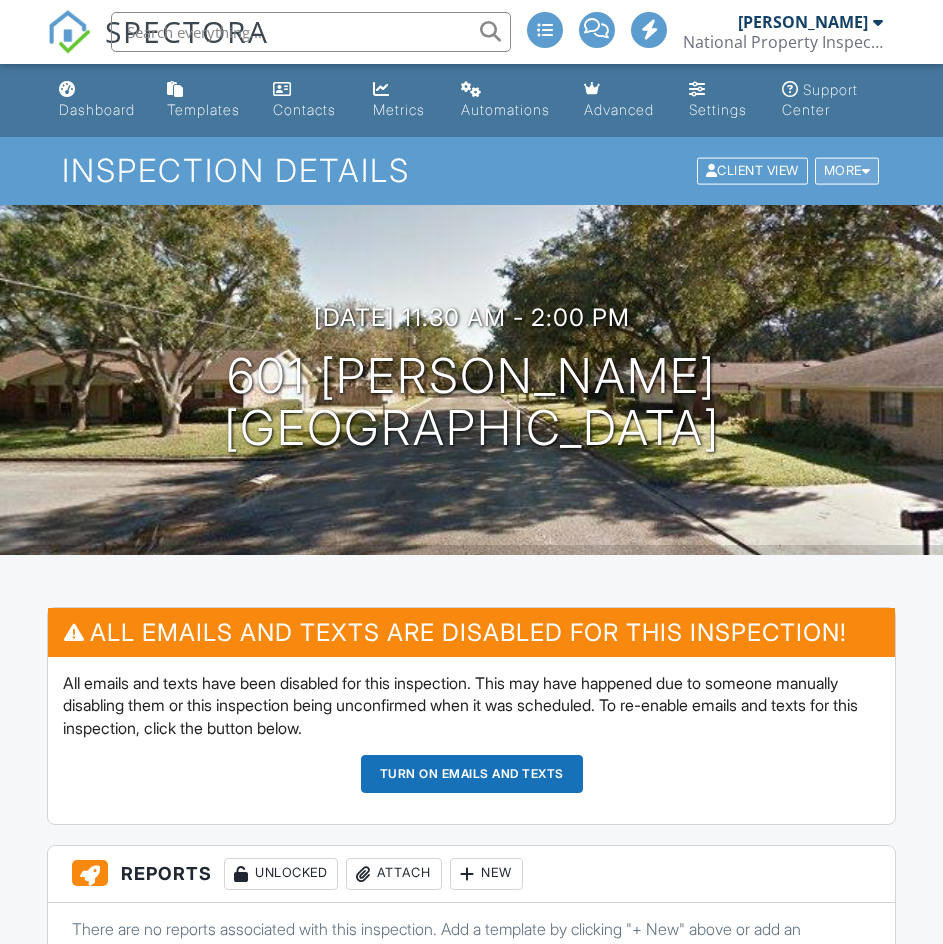 click on "More" at bounding box center (847, 171) 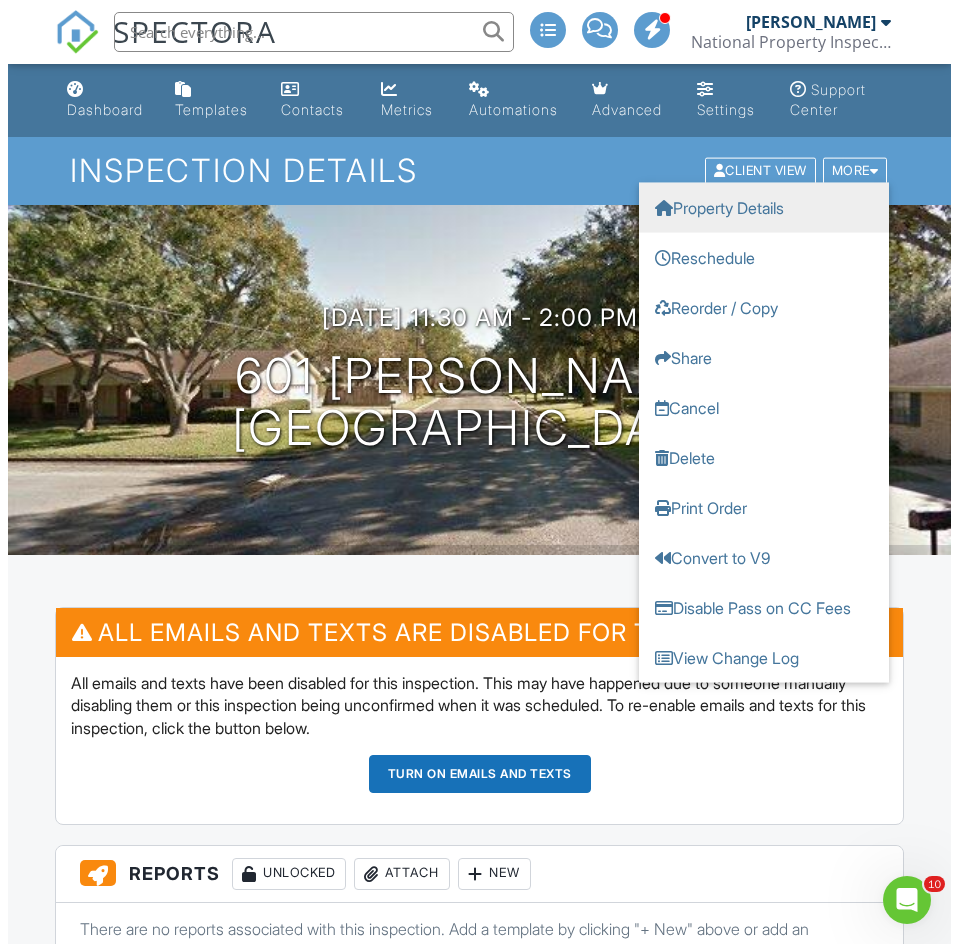 scroll, scrollTop: 0, scrollLeft: 0, axis: both 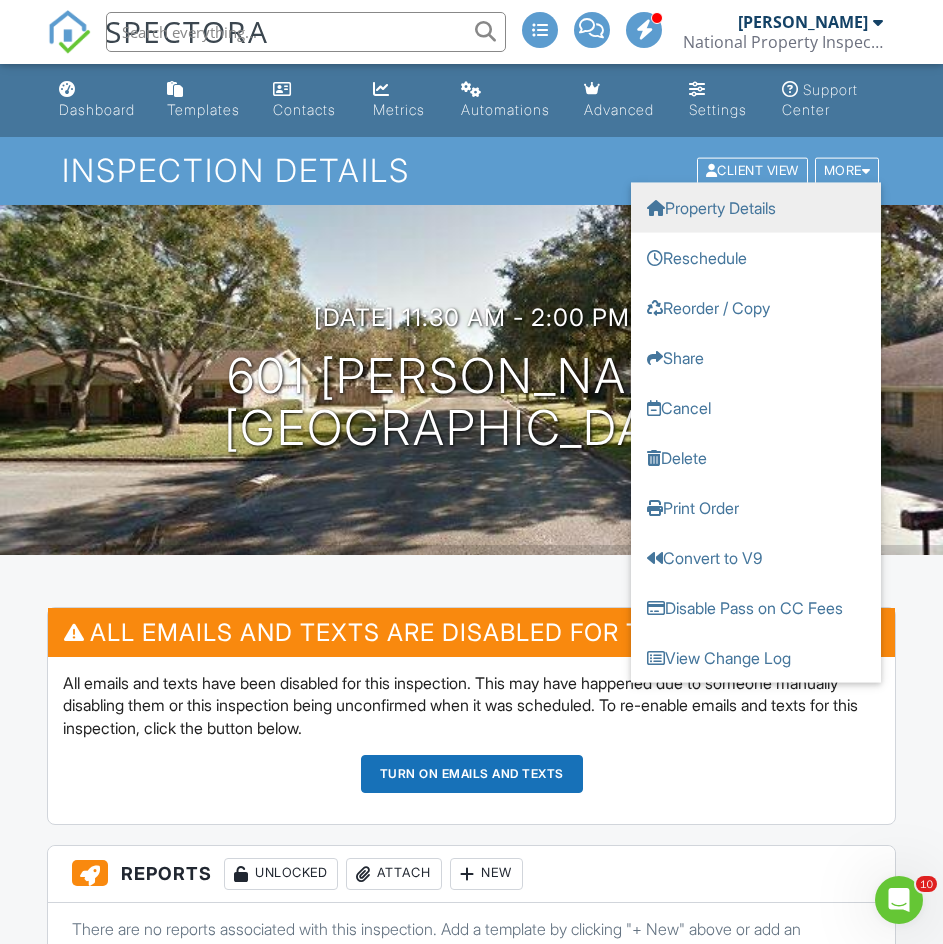 click on "Property Details" at bounding box center [756, 208] 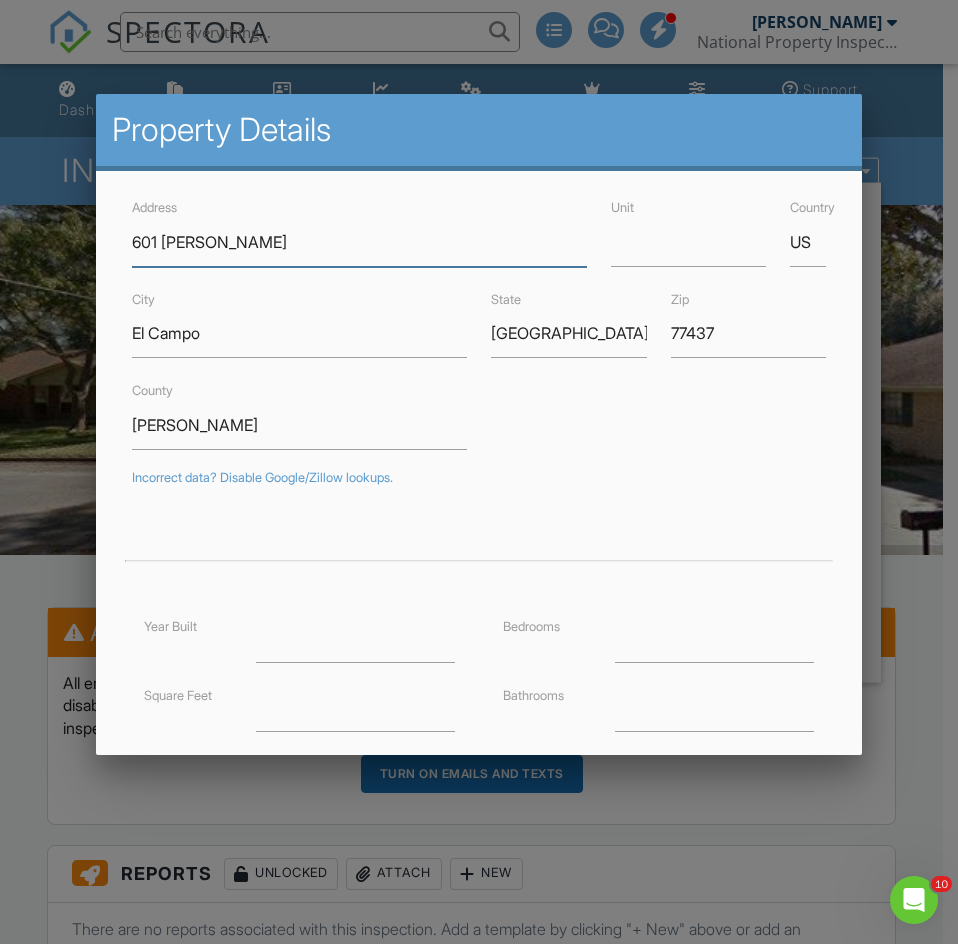 click on "601 humphrey ln" at bounding box center [359, 242] 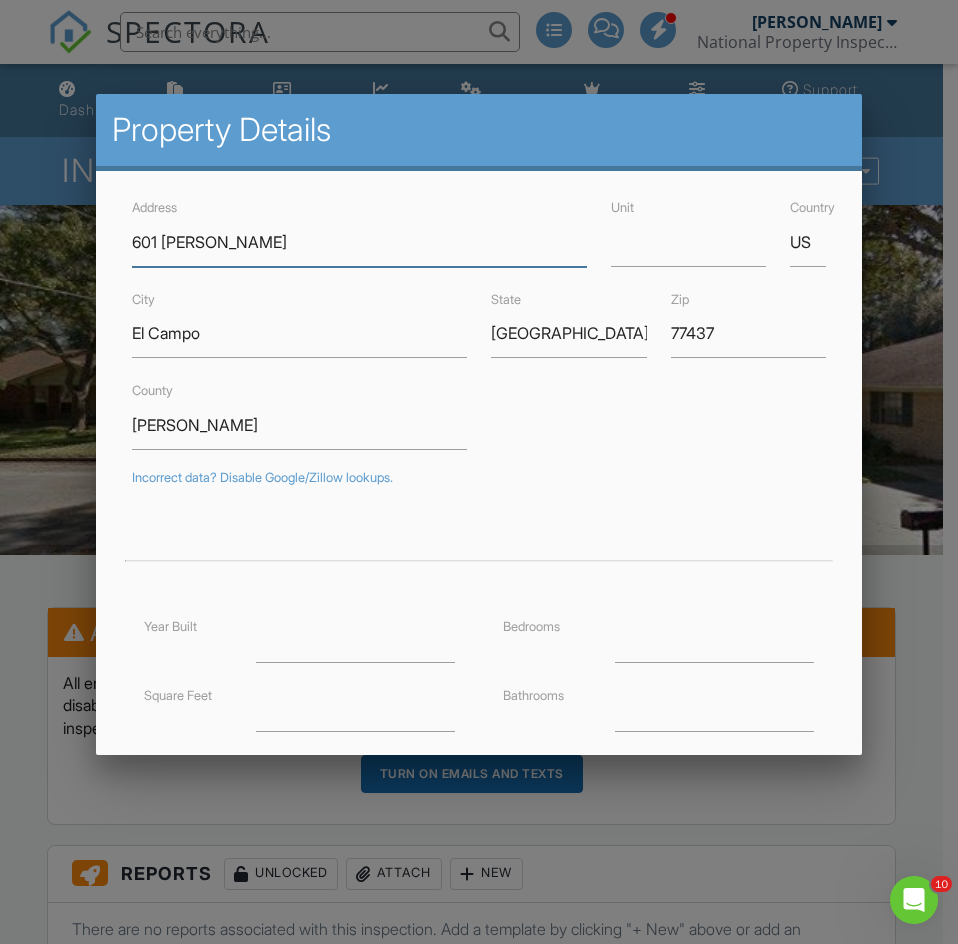 click on "601 humphrey ln" at bounding box center [359, 242] 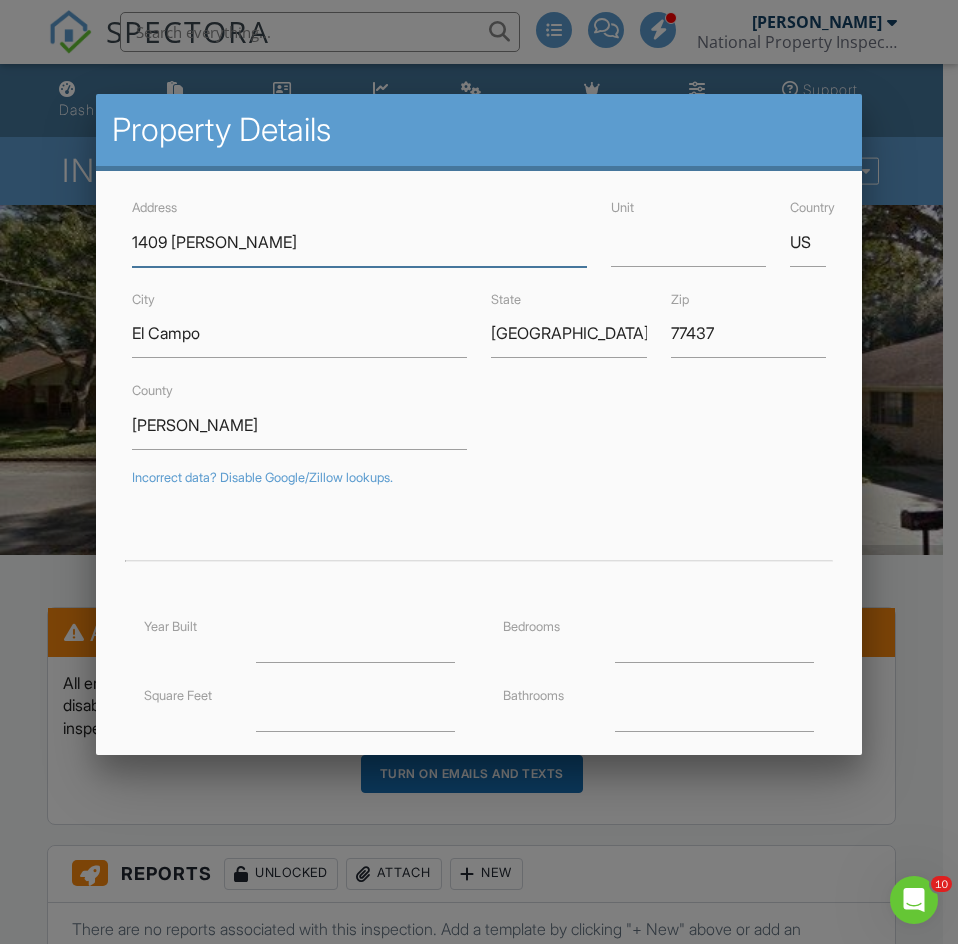 click on "1409 Humphrey ln" at bounding box center (359, 242) 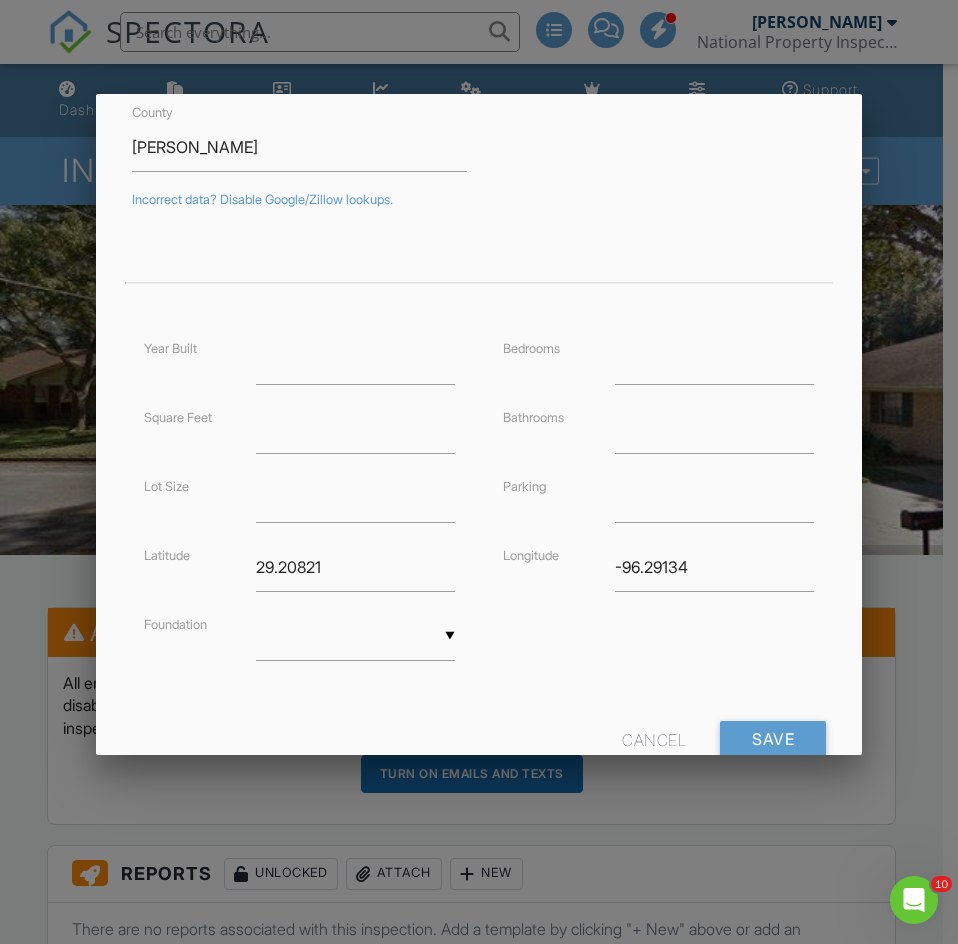 scroll, scrollTop: 339, scrollLeft: 0, axis: vertical 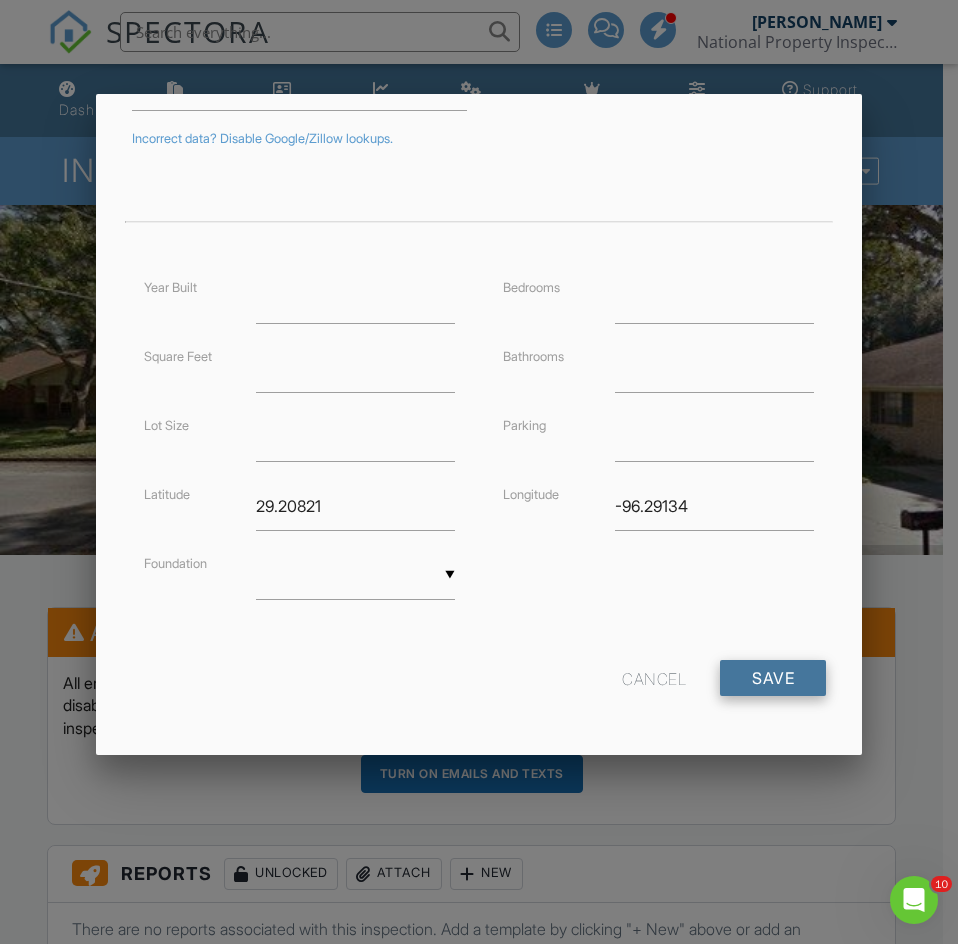 type on "1409 Humphrey Ln" 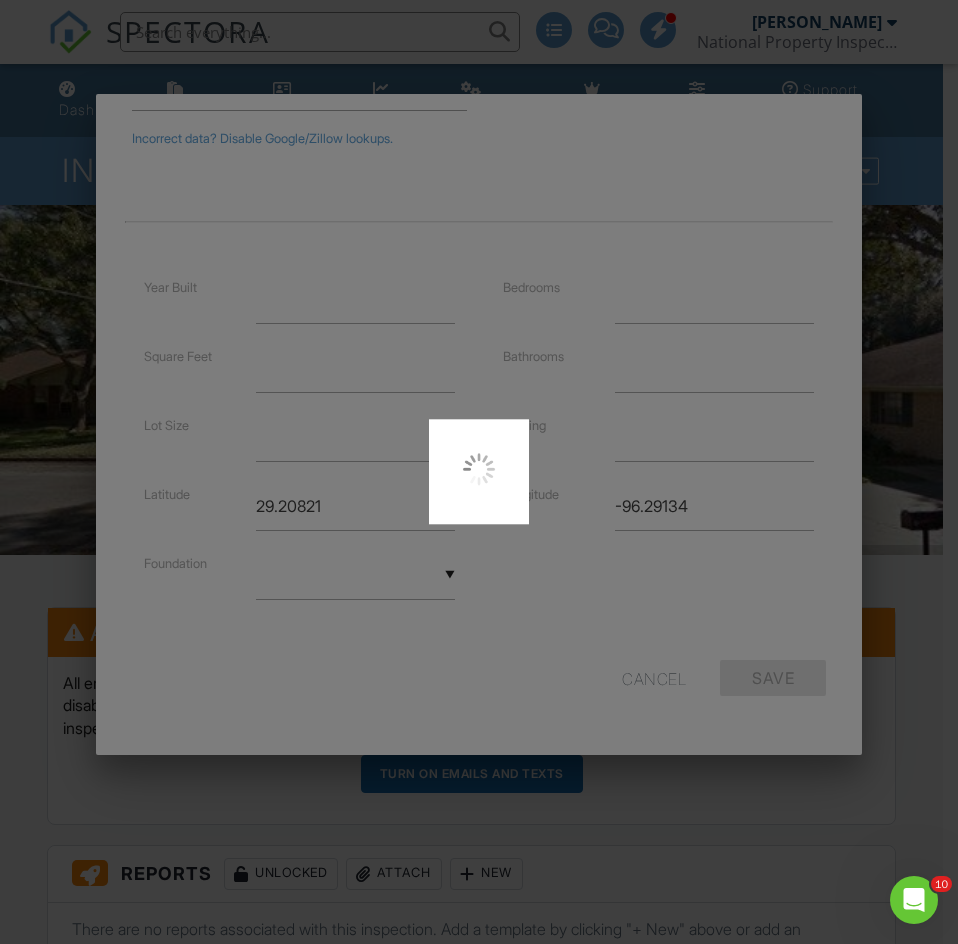 type on "29.2079427" 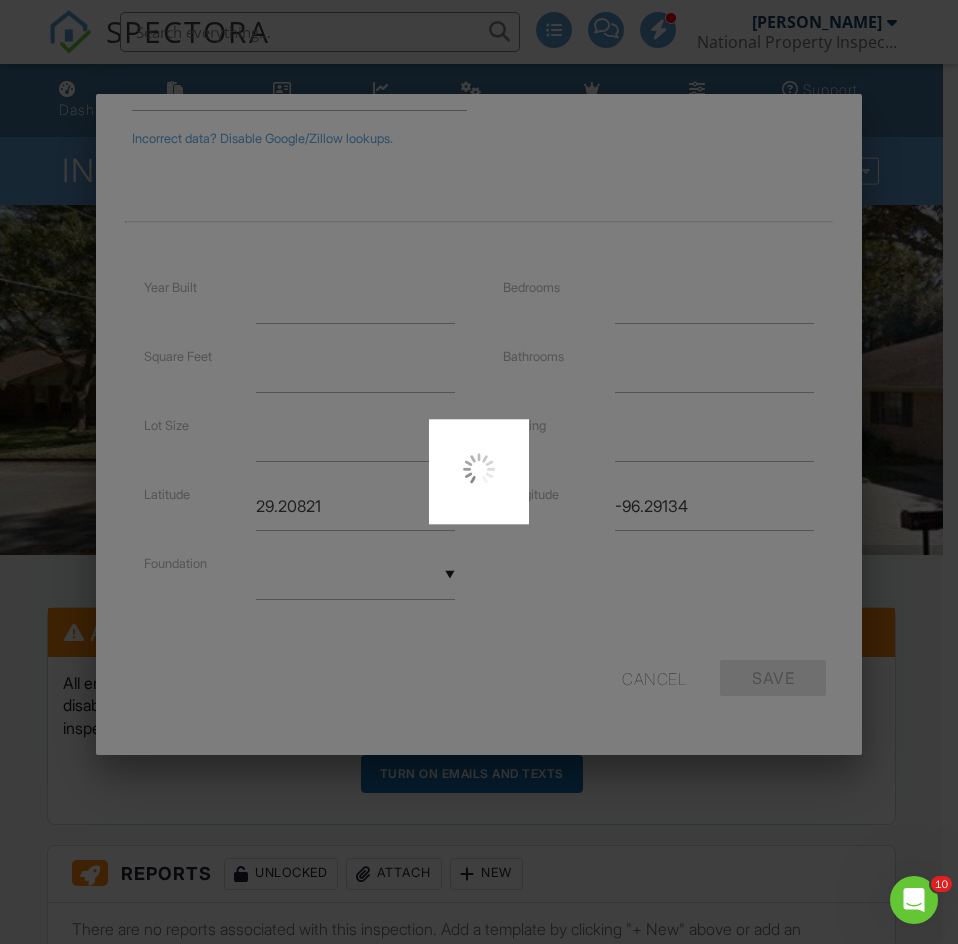 type on "-96.2929077" 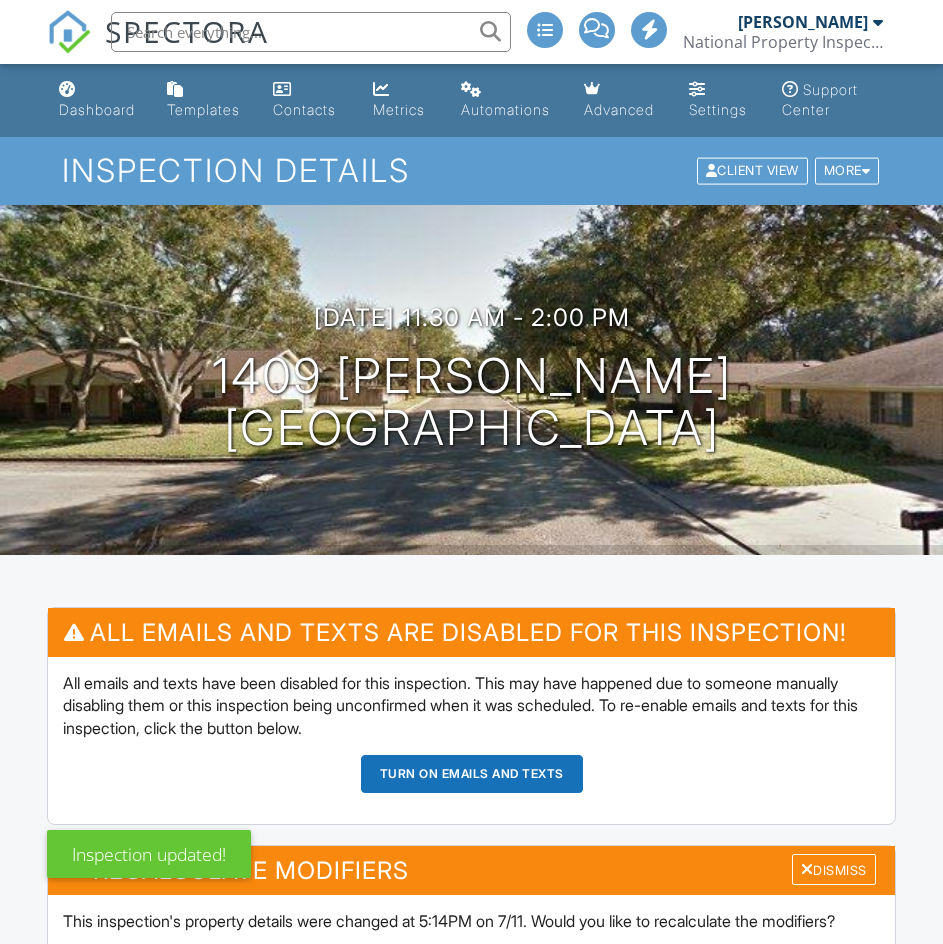 scroll, scrollTop: 500, scrollLeft: 0, axis: vertical 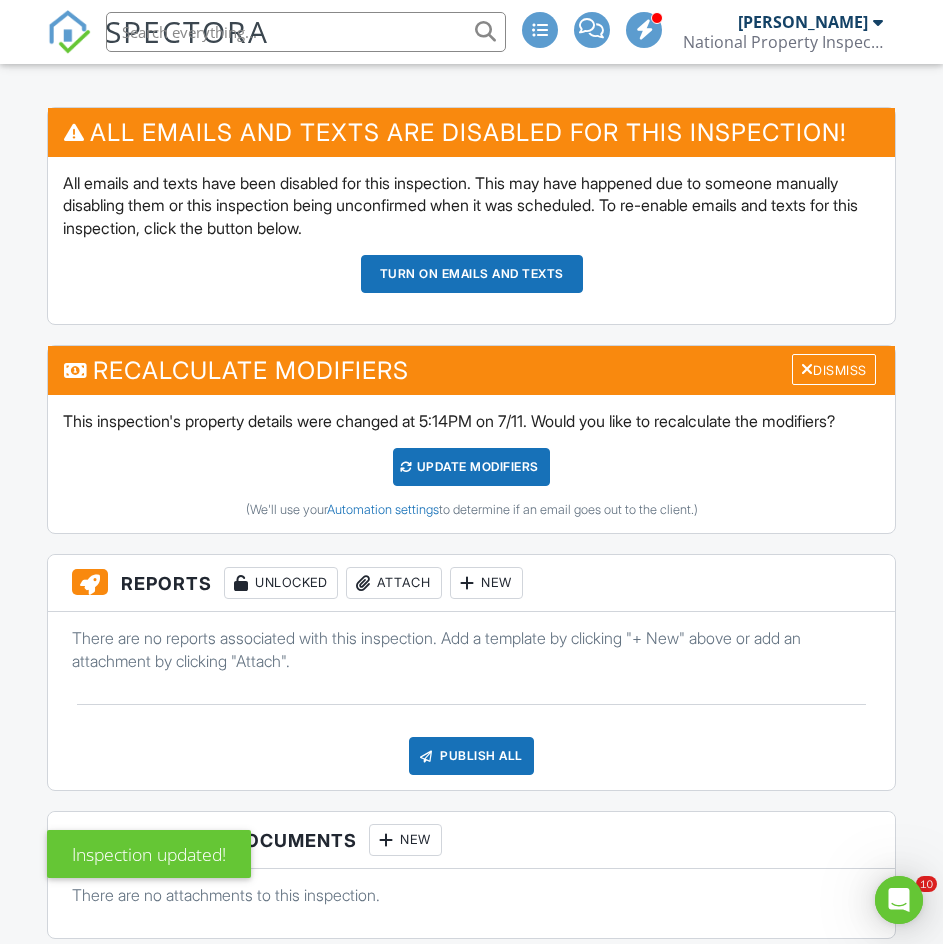 click on "UPDATE Modifiers" at bounding box center (471, 467) 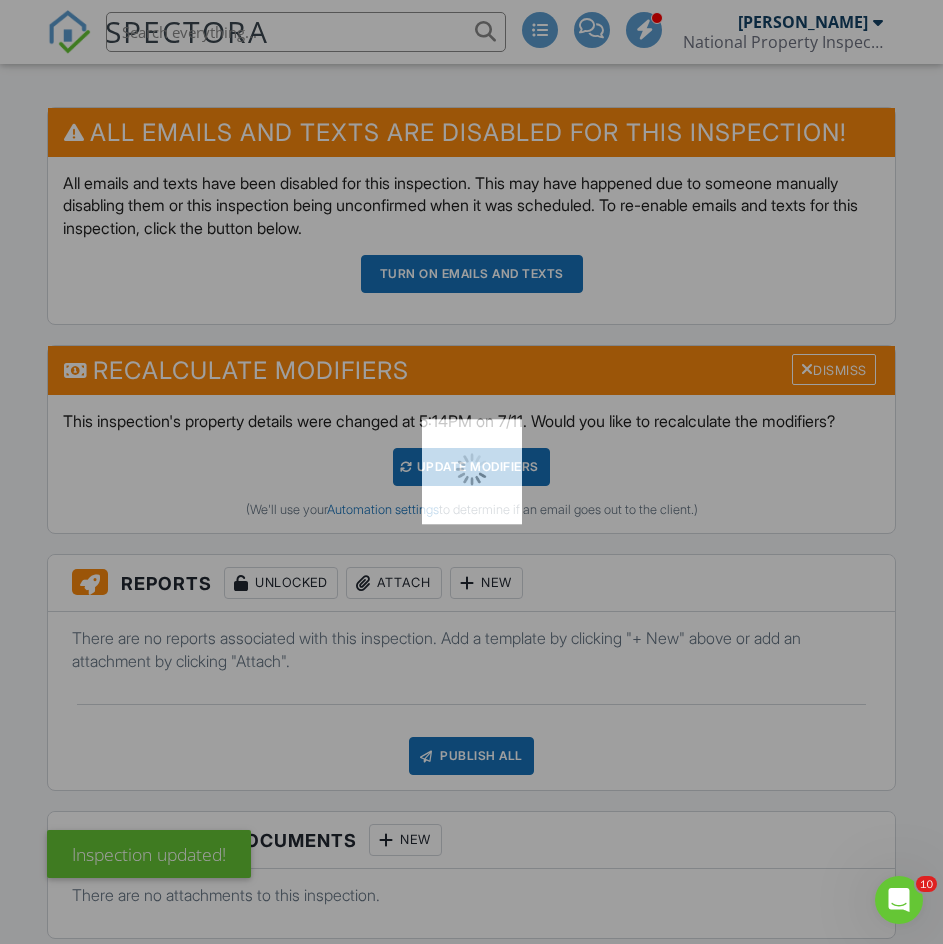 scroll, scrollTop: 0, scrollLeft: 0, axis: both 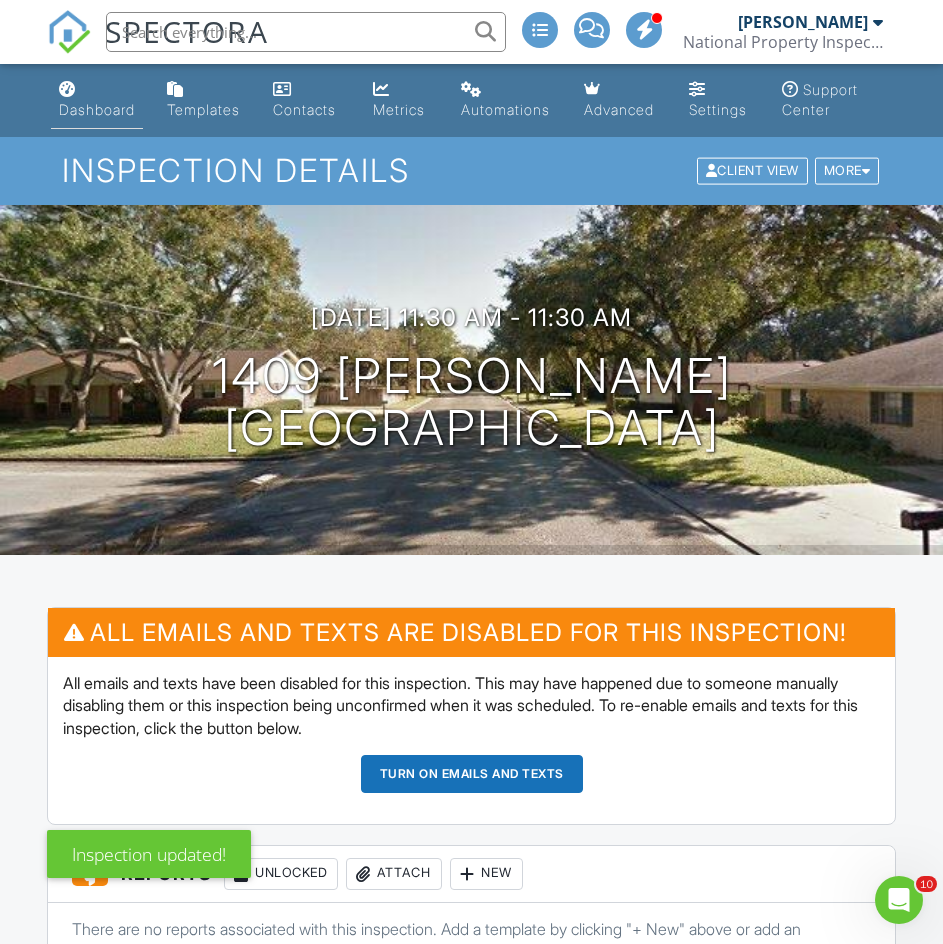 click on "Dashboard" at bounding box center [97, 100] 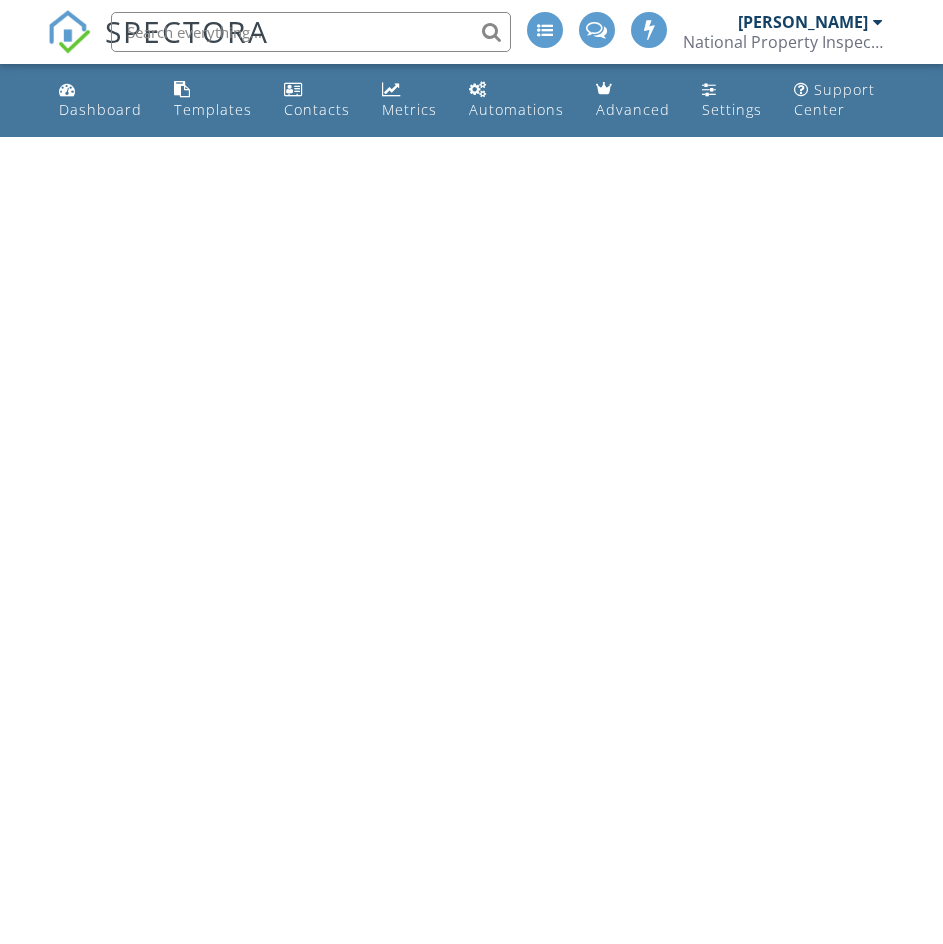 scroll, scrollTop: 0, scrollLeft: 0, axis: both 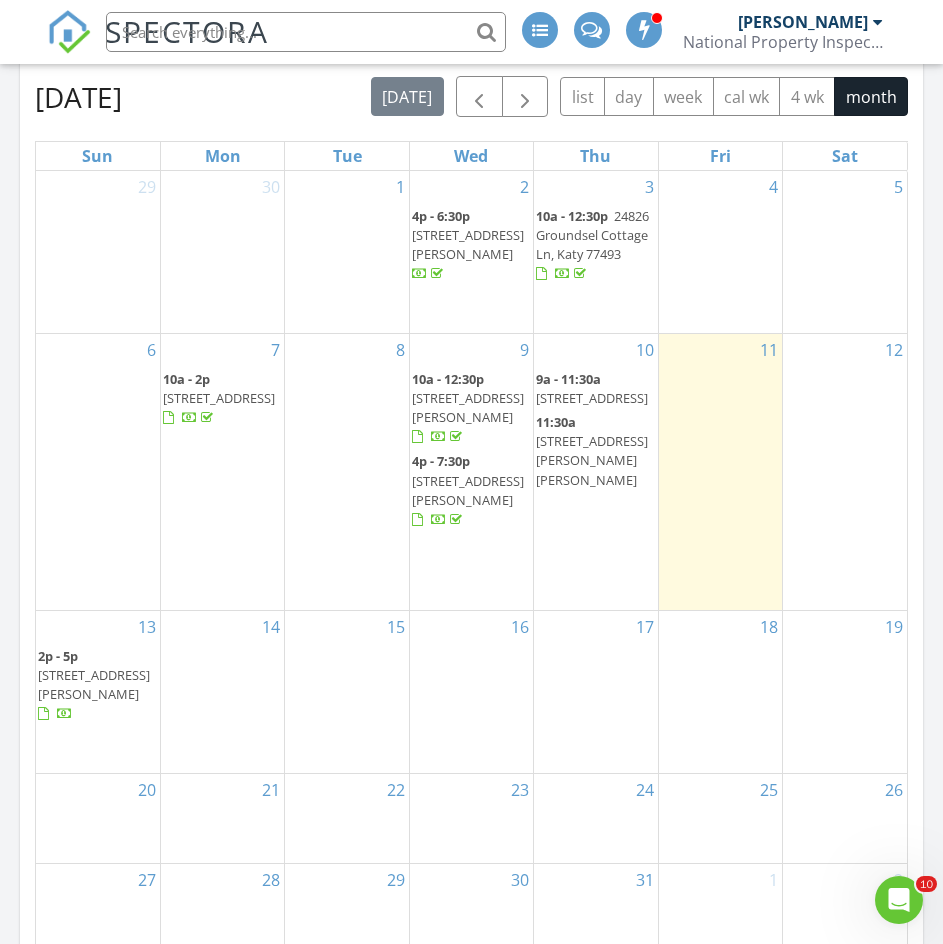 click on "10
9a - 11:30a
[STREET_ADDRESS]
11:30a
[STREET_ADDRESS][PERSON_NAME][PERSON_NAME]" at bounding box center [595, 472] 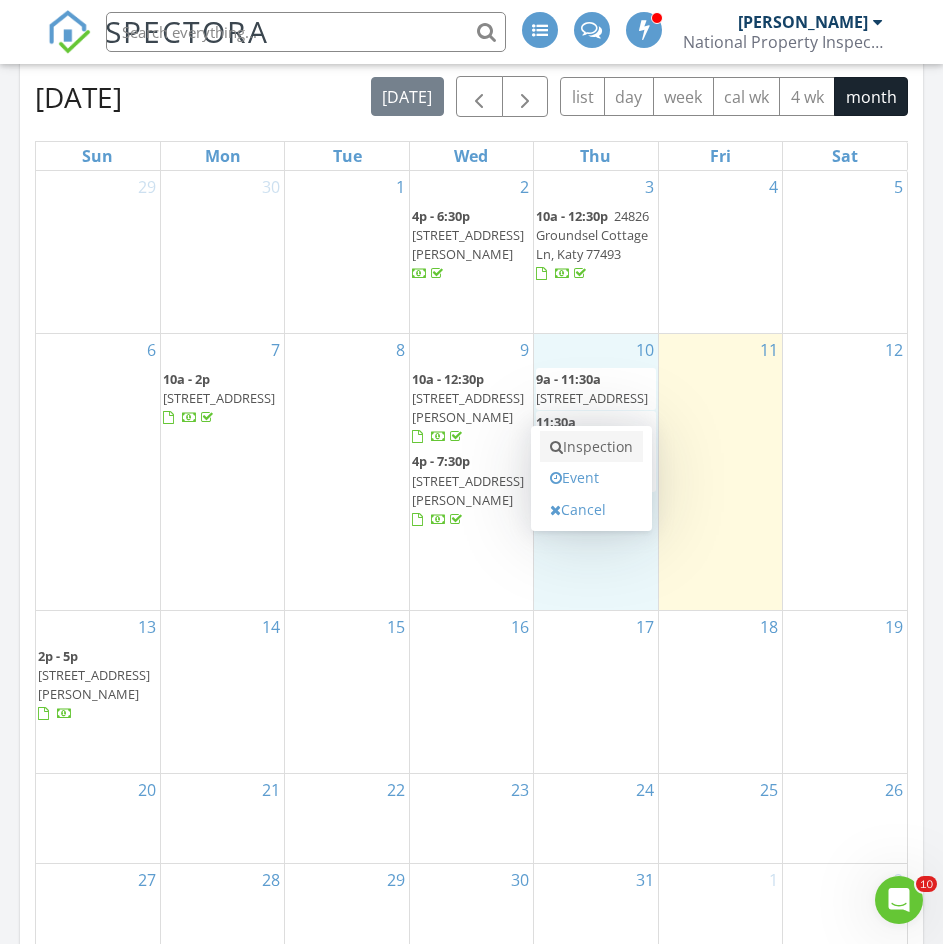 click on "Inspection" at bounding box center (591, 447) 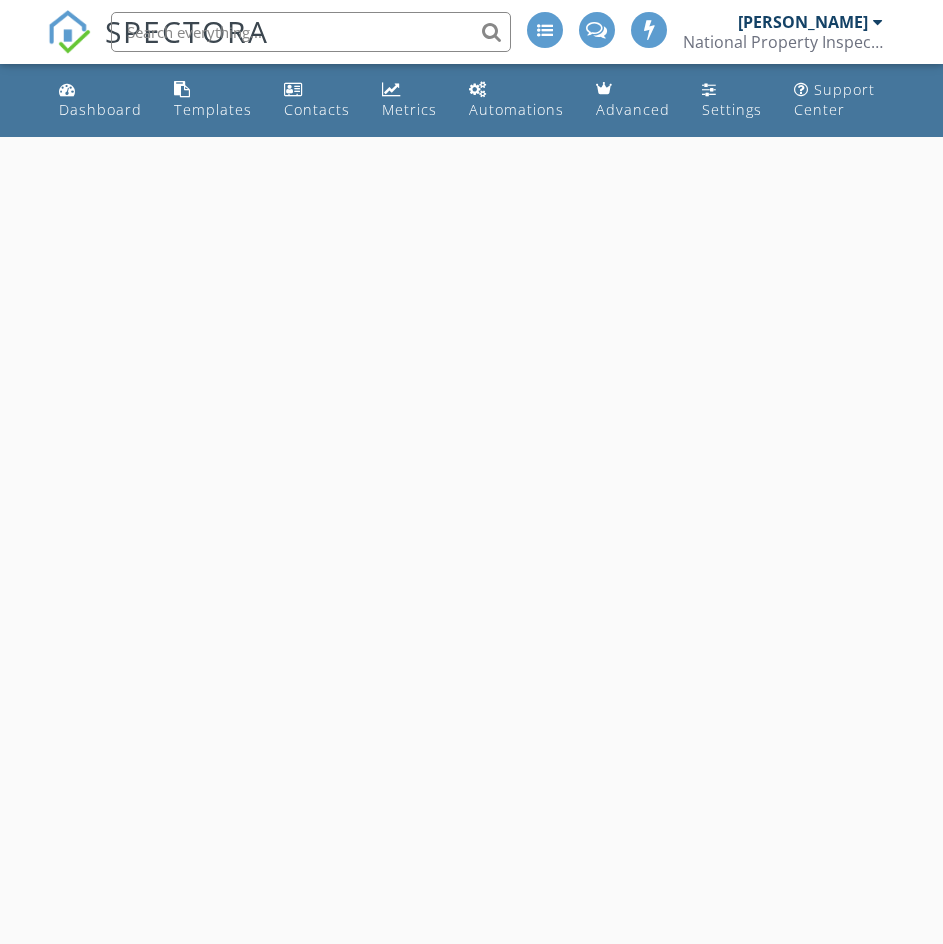 scroll, scrollTop: 0, scrollLeft: 0, axis: both 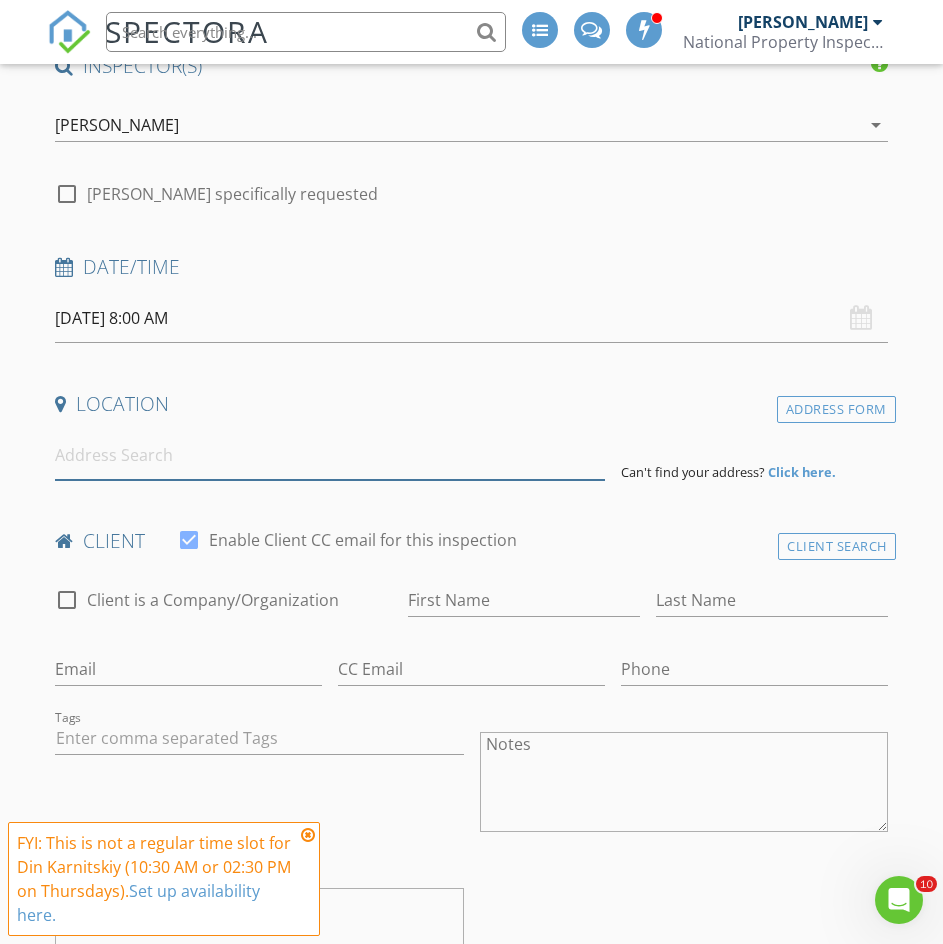 click at bounding box center (330, 455) 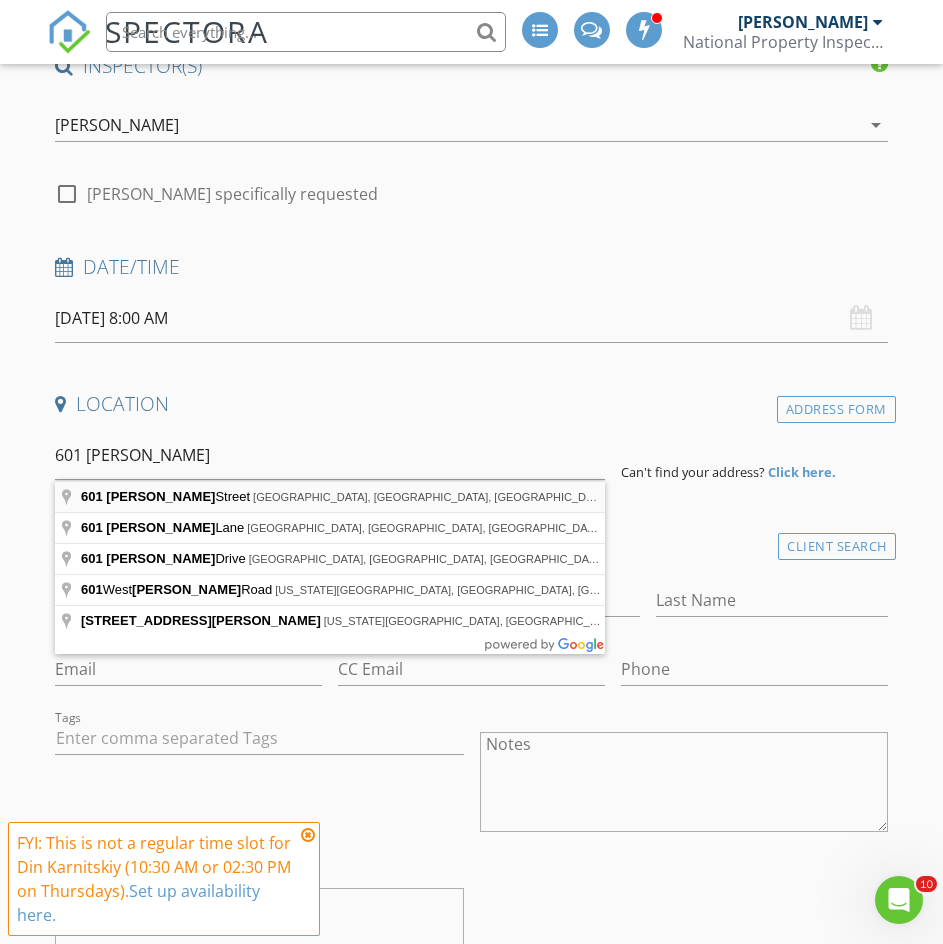 type on "601 Hefner Street, El Campo, TX, USA" 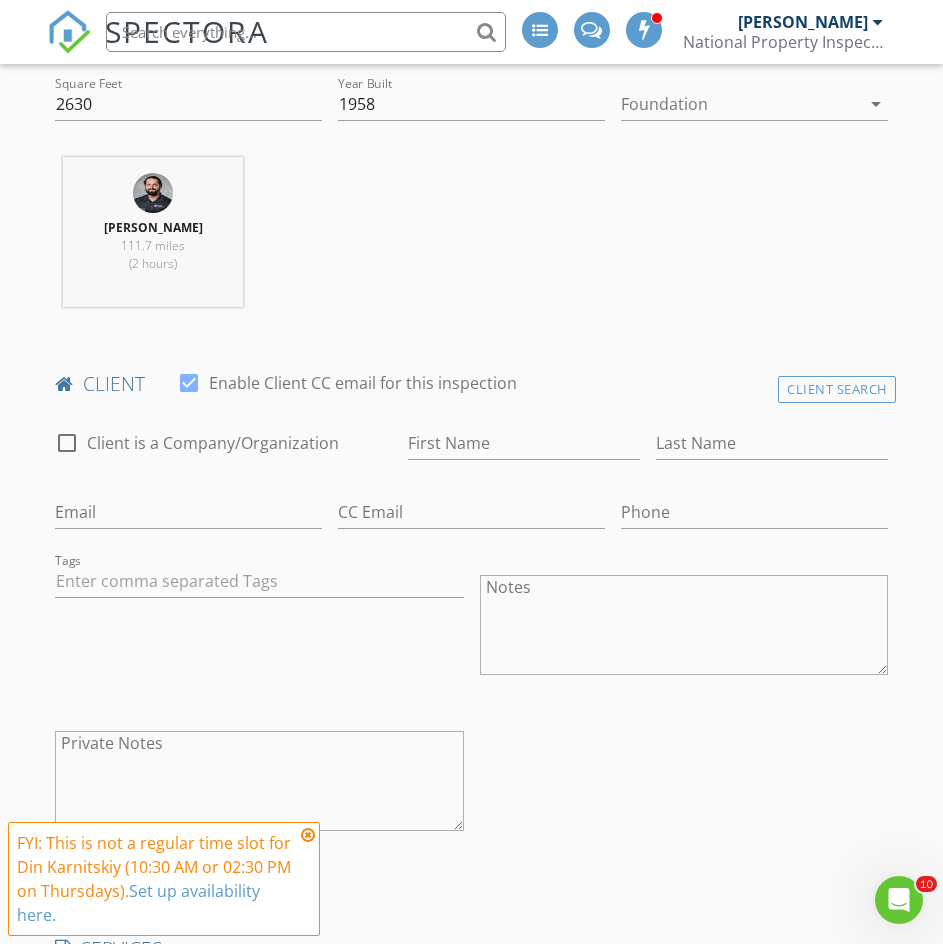 scroll, scrollTop: 800, scrollLeft: 0, axis: vertical 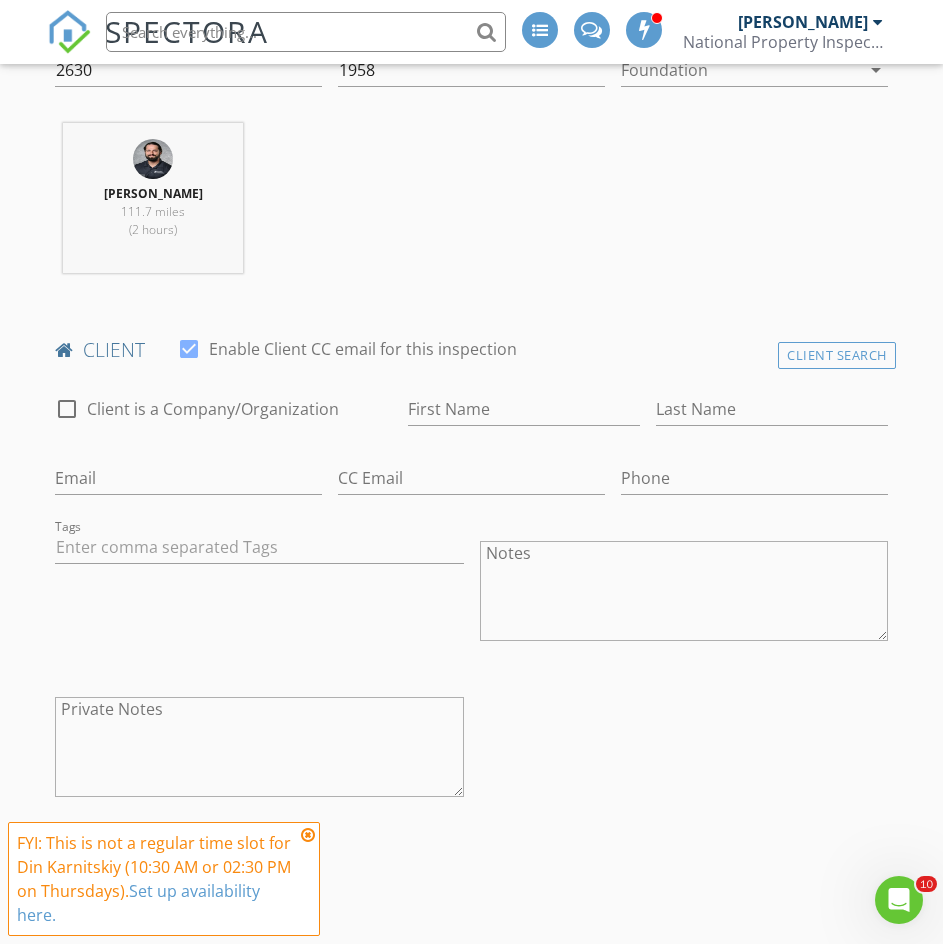 click on "Client is a Company/Organization" at bounding box center [213, 409] 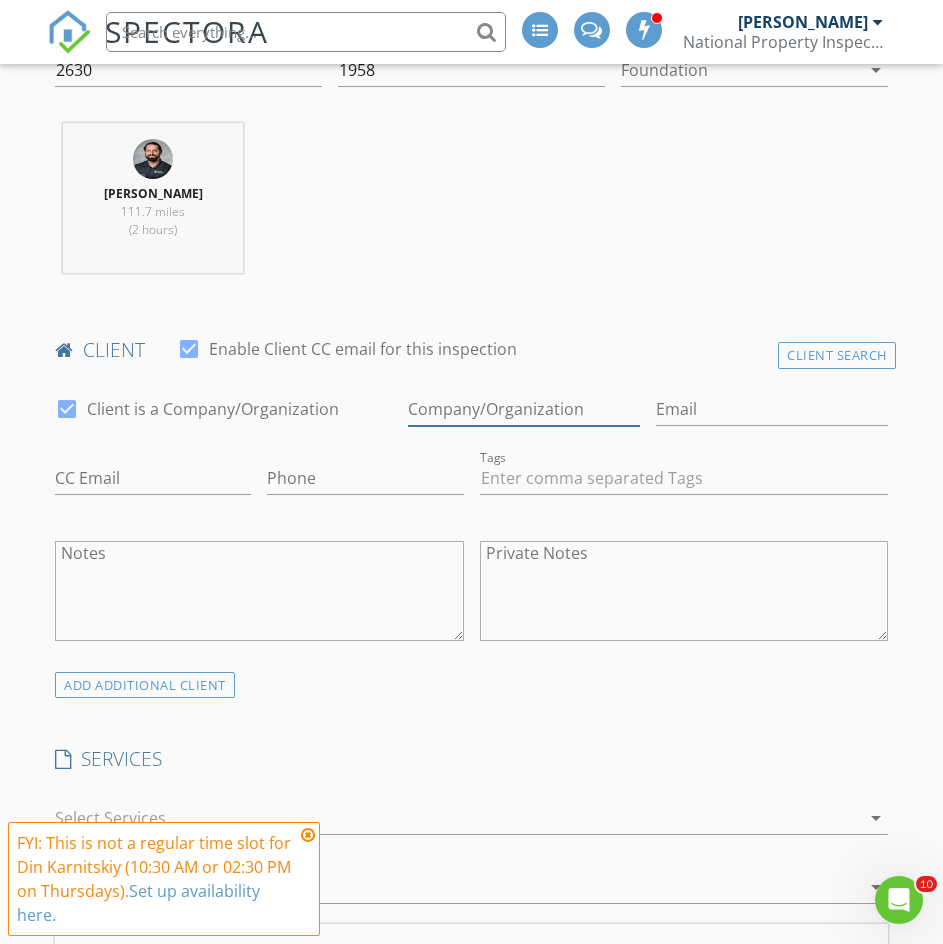 click on "Enable Client CC email for this inspection" at bounding box center [524, 409] 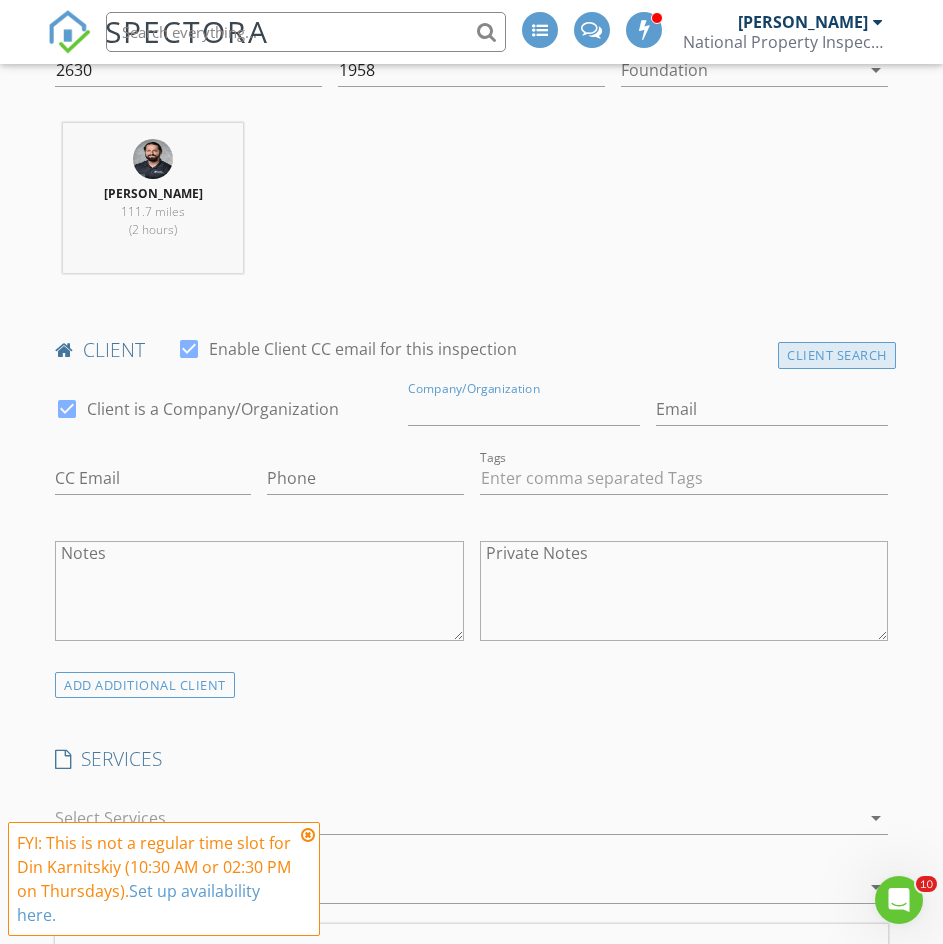click on "Client Search" at bounding box center [837, 355] 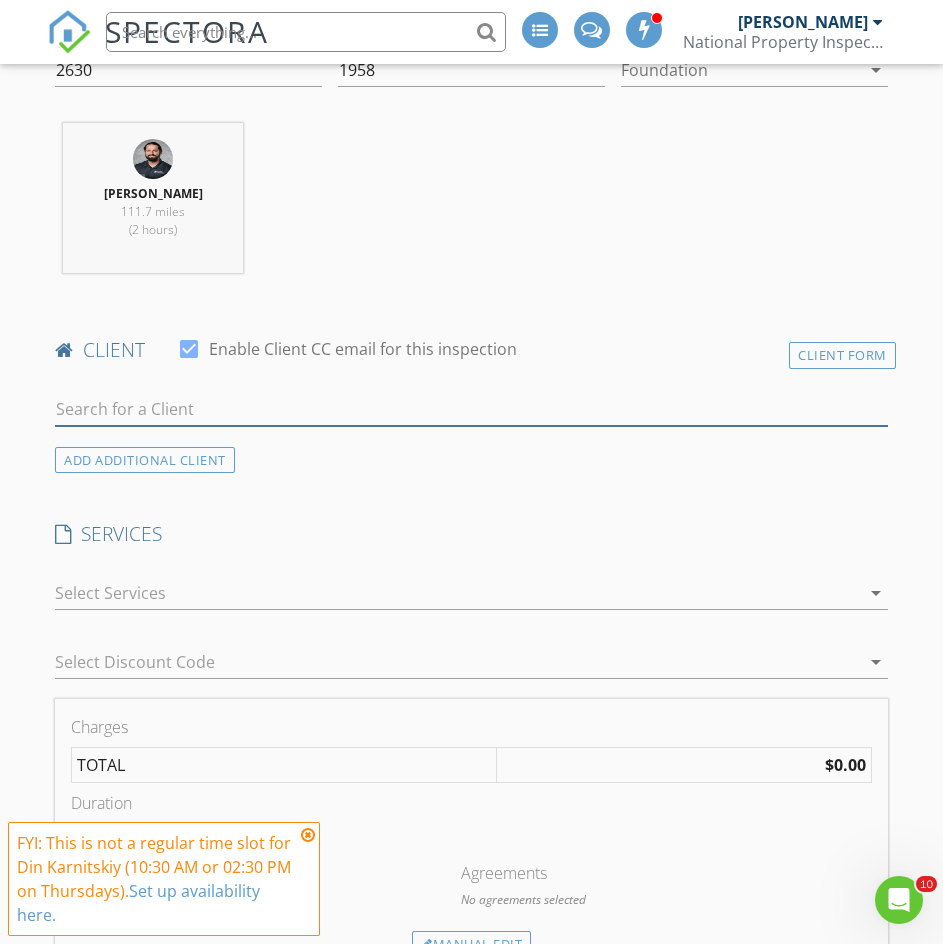click at bounding box center (471, 409) 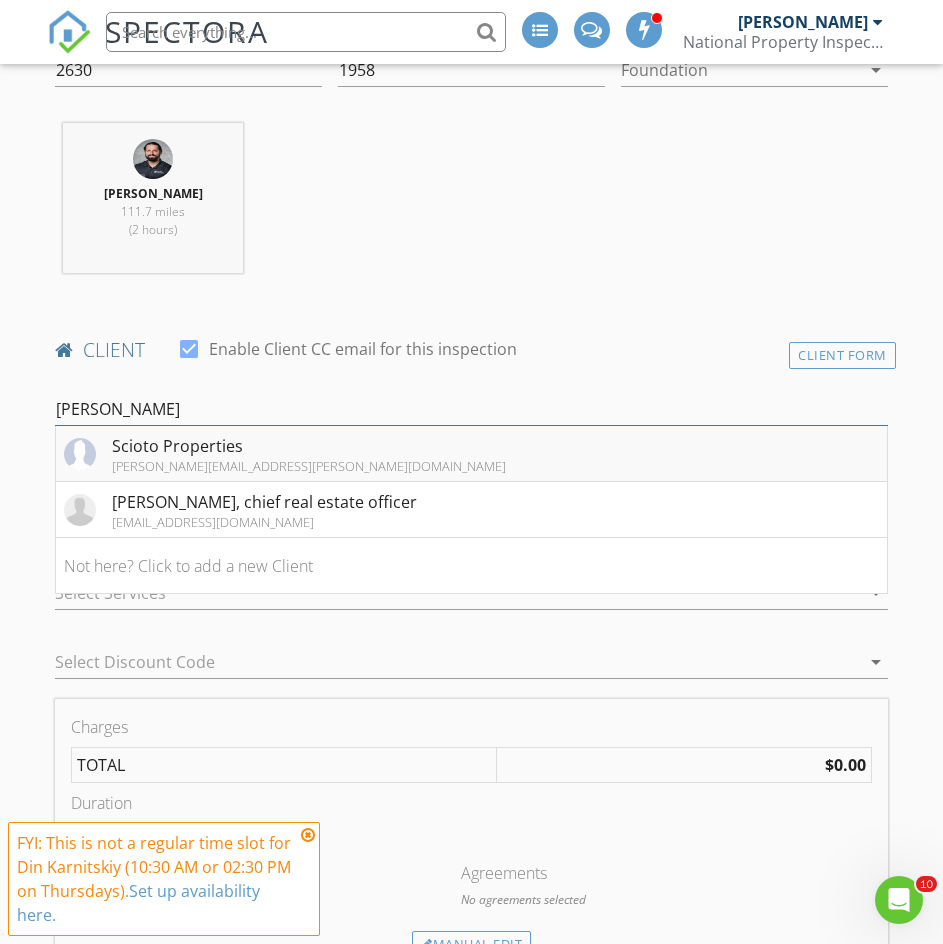 type on "[PERSON_NAME]" 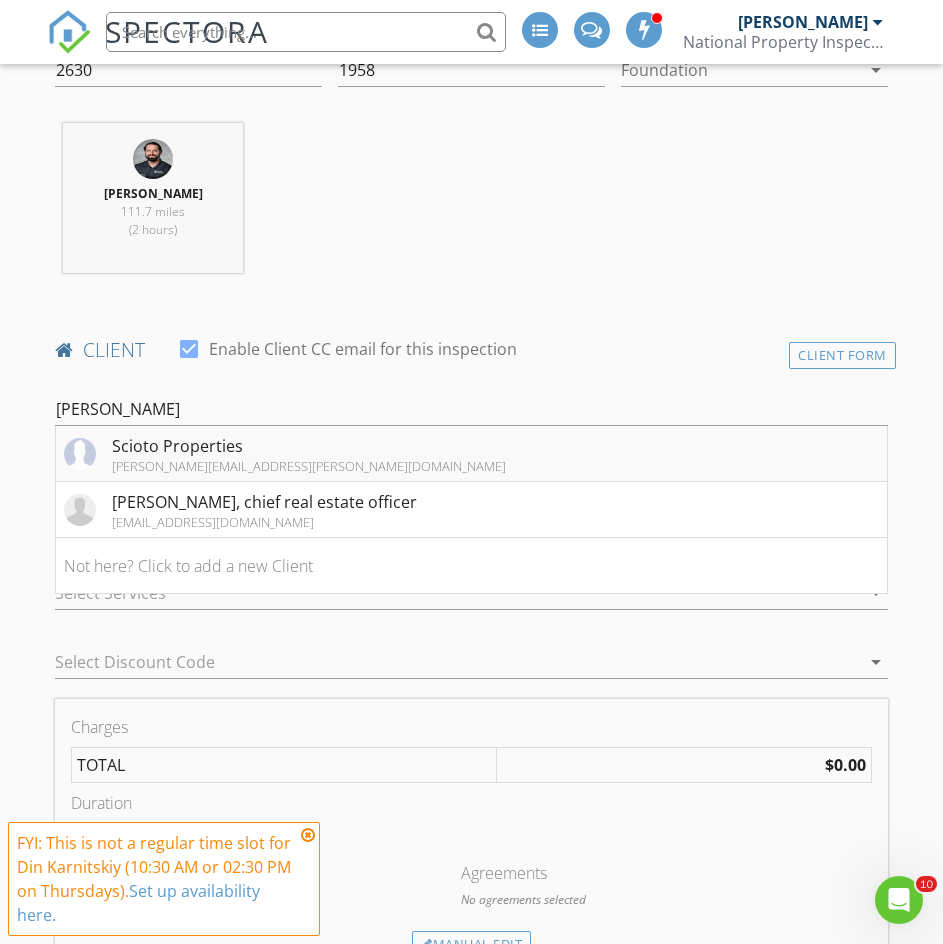 click on "Scioto Properties
[PERSON_NAME][EMAIL_ADDRESS][PERSON_NAME][DOMAIN_NAME]" at bounding box center (471, 454) 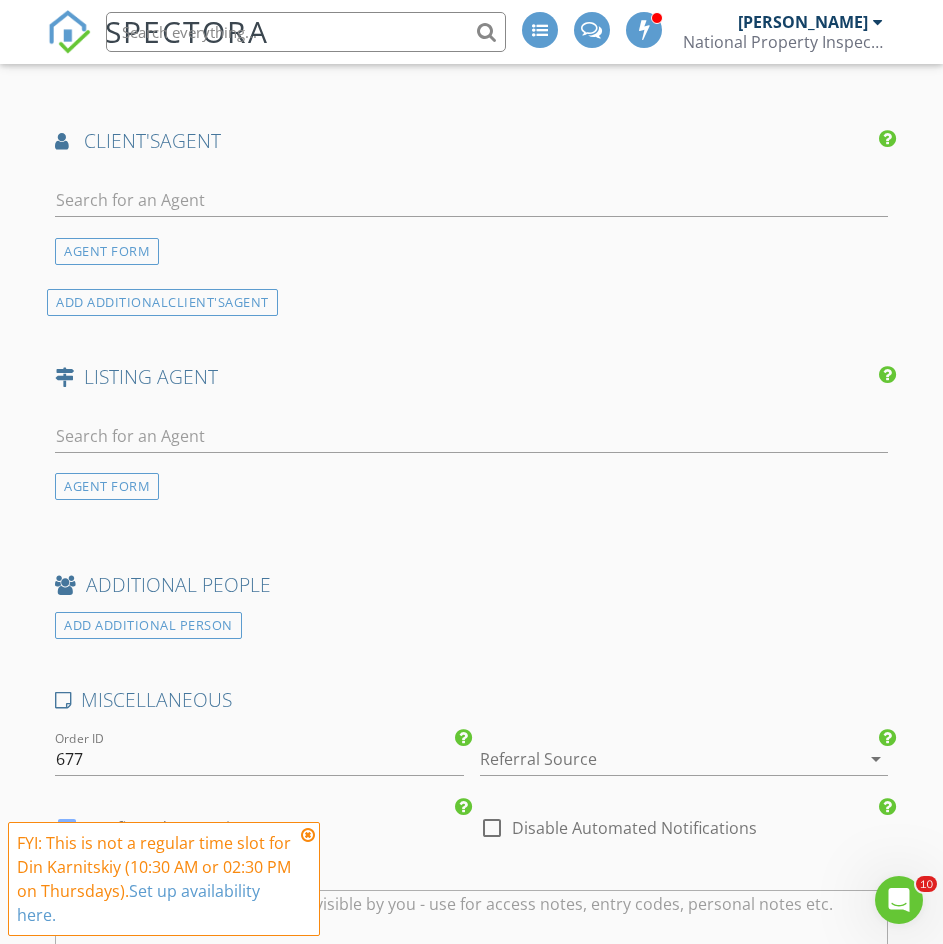 scroll, scrollTop: 2600, scrollLeft: 0, axis: vertical 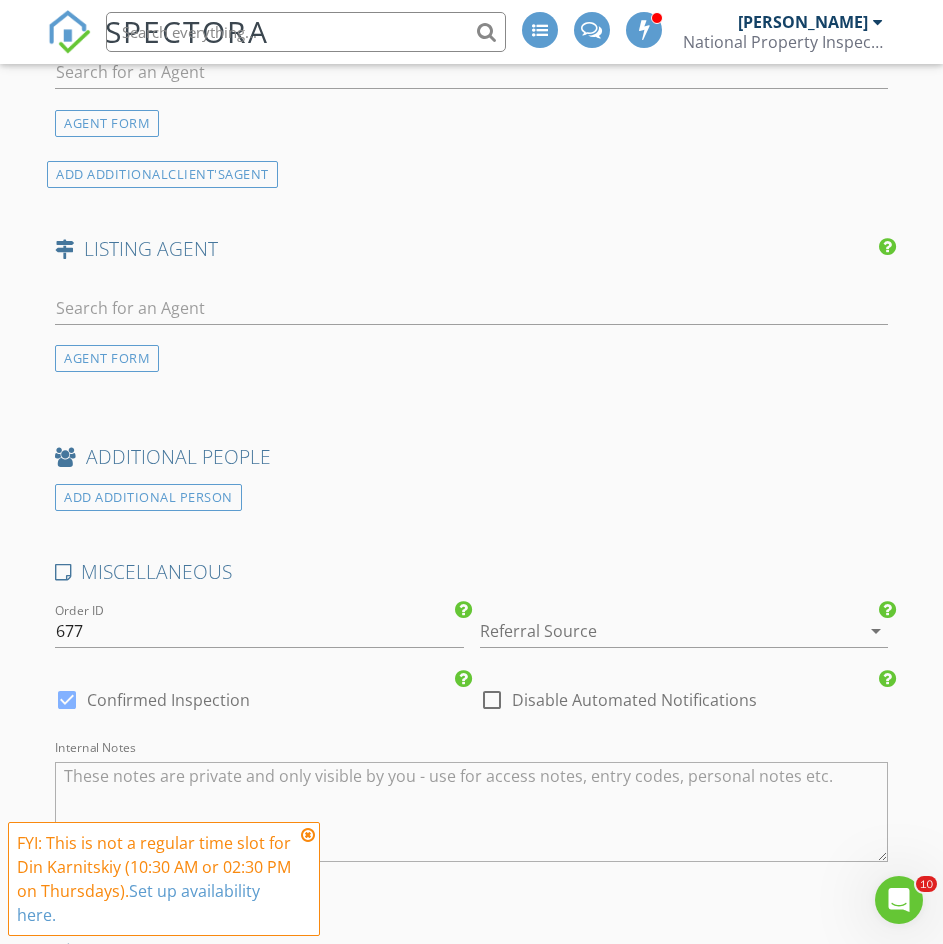 click on "Disable Automated Notifications" at bounding box center (634, 700) 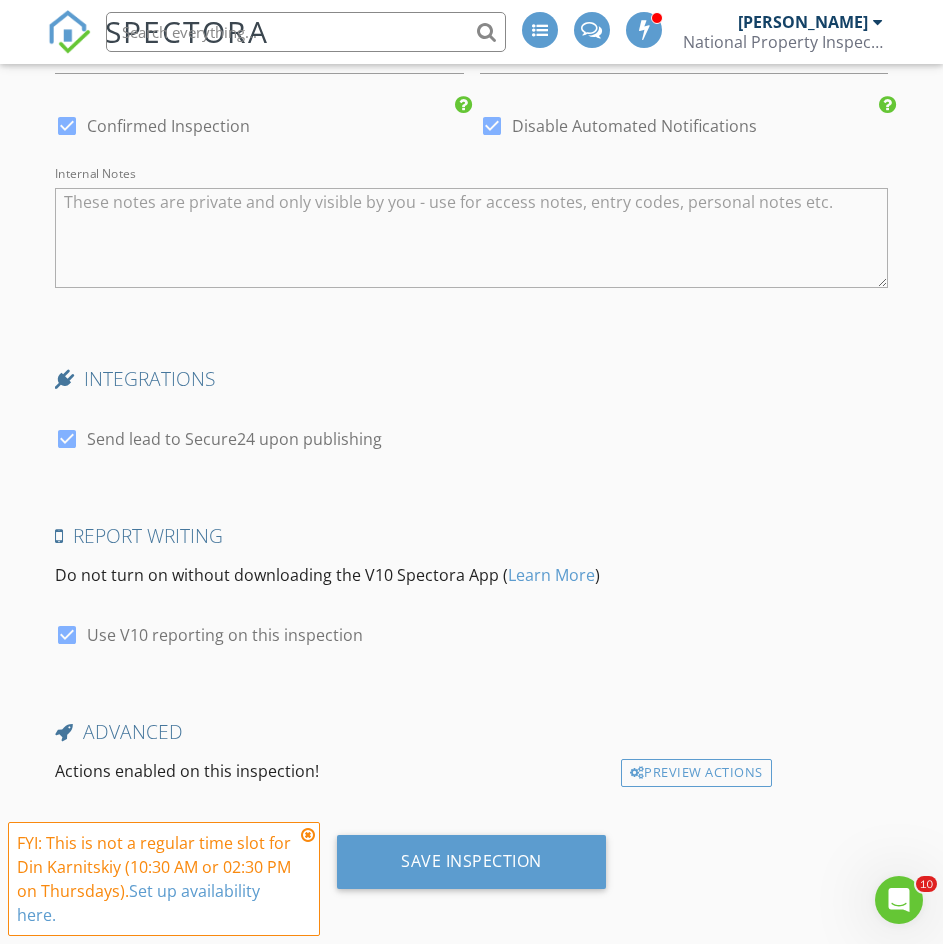 scroll, scrollTop: 3182, scrollLeft: 0, axis: vertical 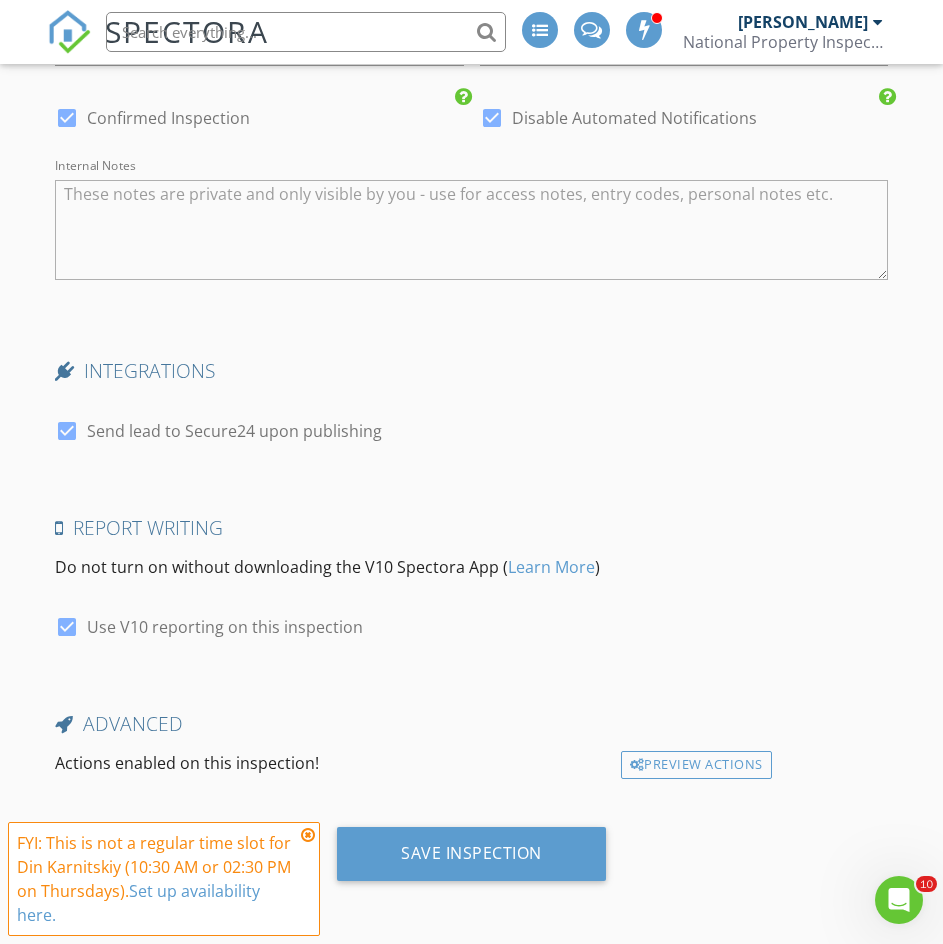 click on "Send lead to Secure24 upon publishing" at bounding box center [234, 431] 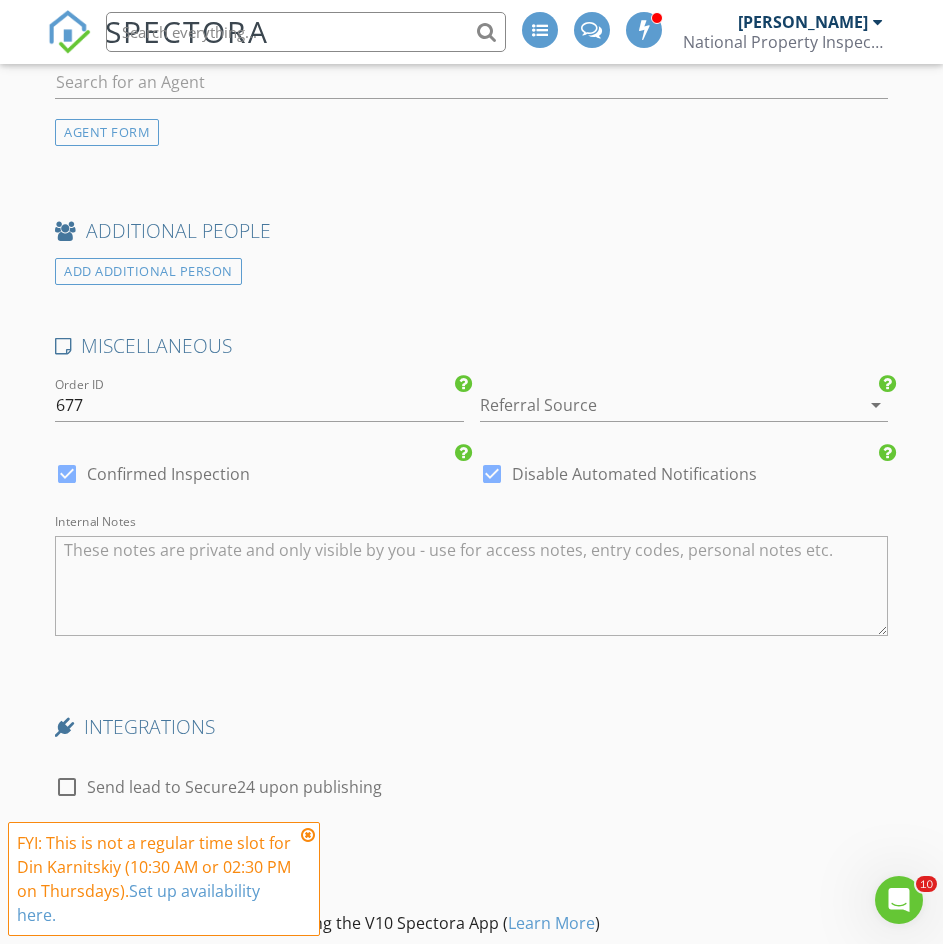 scroll, scrollTop: 3182, scrollLeft: 0, axis: vertical 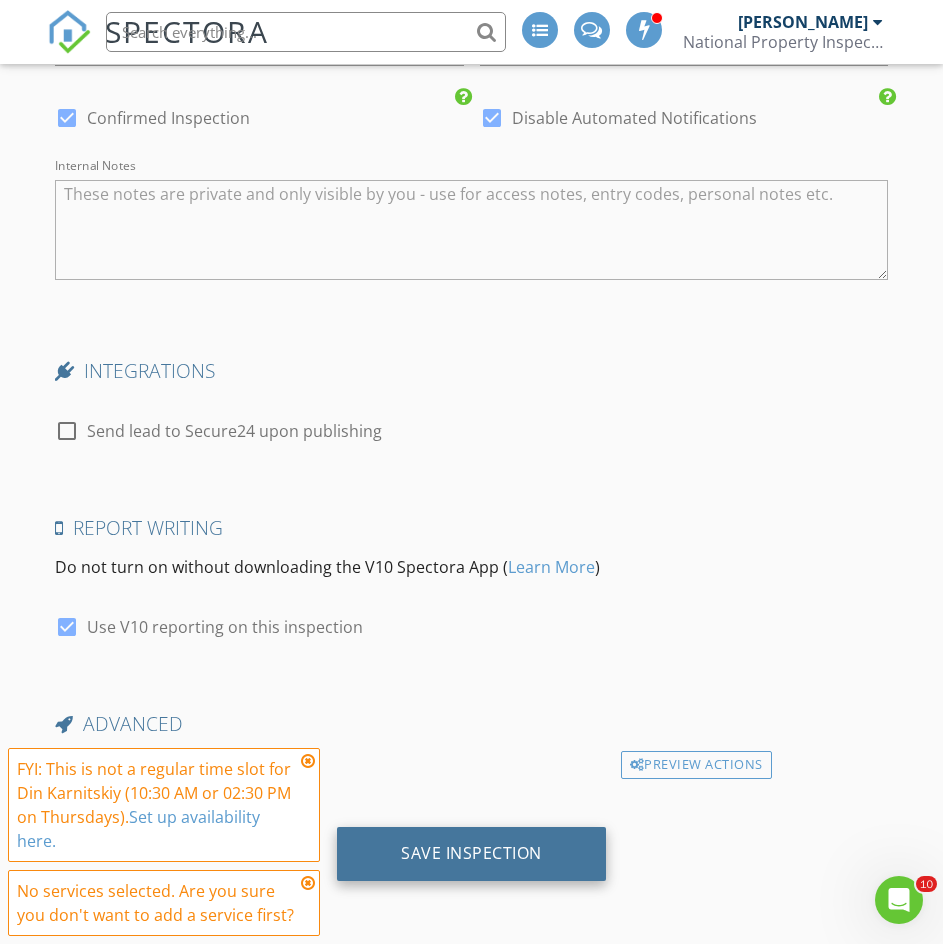 click on "Save Inspection" at bounding box center [471, 854] 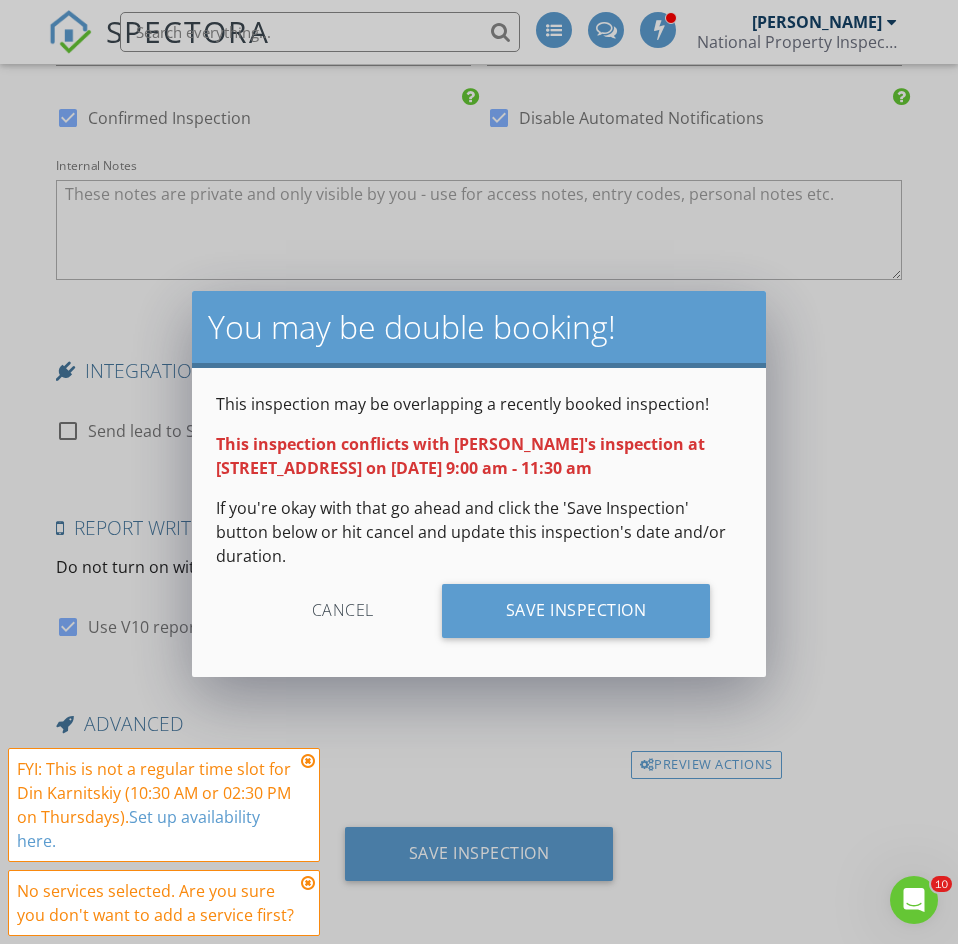 click on "Cancel" at bounding box center [343, 611] 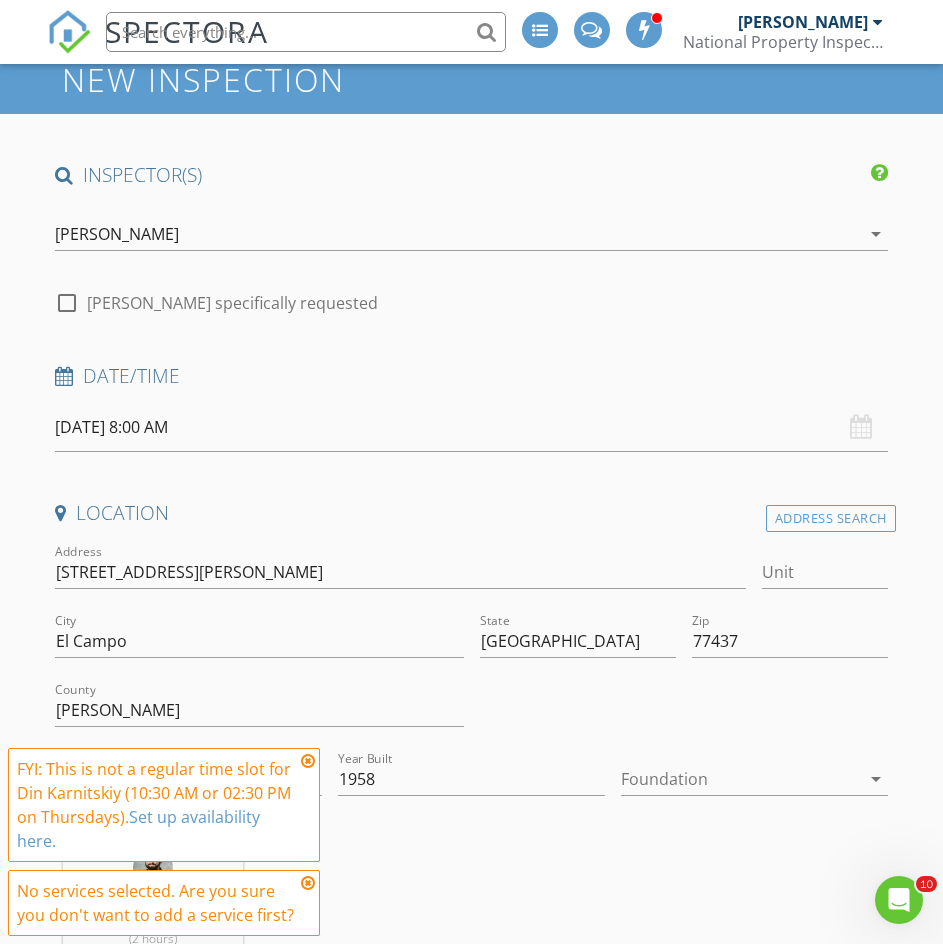 scroll, scrollTop: 0, scrollLeft: 0, axis: both 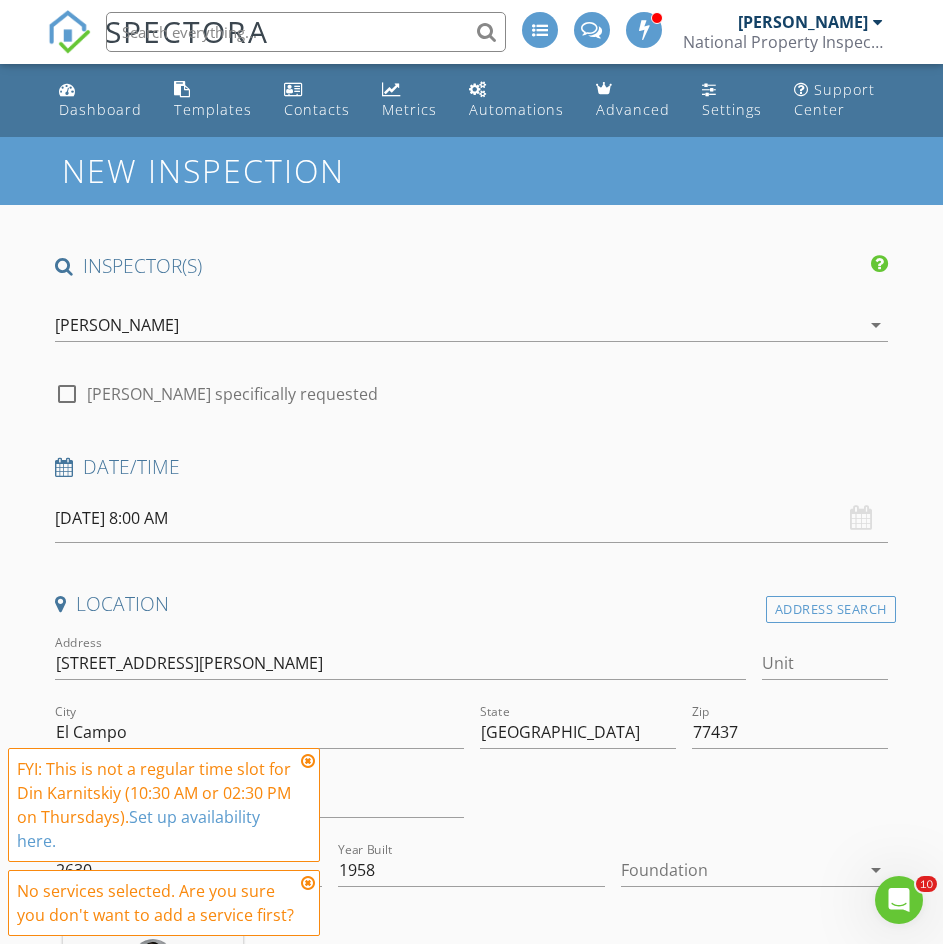 click on "SPECTORA
Din Karnitskiy
National Property Inspections
Role:
Inspector
Change Role
Dashboard
New Inspection
Inspections
Calendar
Template Editor
Contacts
Automations
Team
Metrics
Payments
Data Exports
Billing
Conversations
Tasks
Reporting
Advanced
Equipment
Settings
What's New
Sign Out
Change Active Role
Your account has more than one possible role. Please choose how you'd like to view the site:
Company/Agency
City
Role
Dashboard
Templates
Contacts
Metrics
Automations
Advanced
Settings
Support Center
Basement Slab Crawlspace       Real Estate Agent Other" at bounding box center [471, 2063] 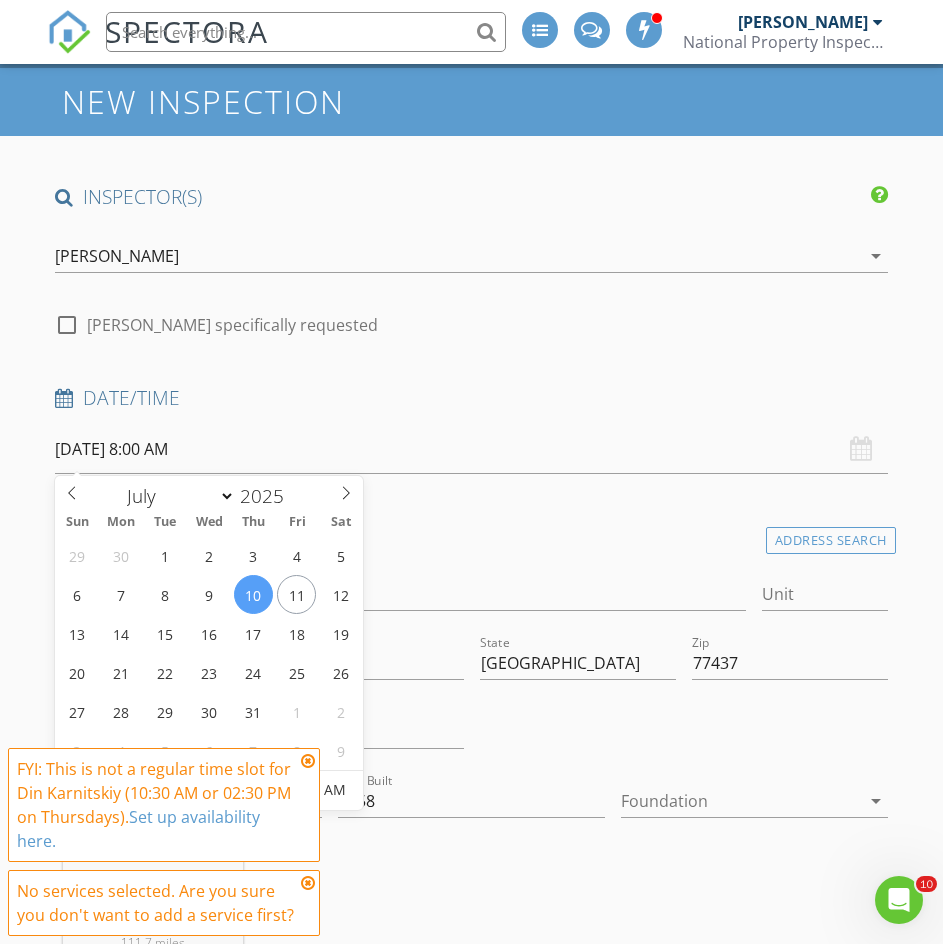 scroll, scrollTop: 300, scrollLeft: 0, axis: vertical 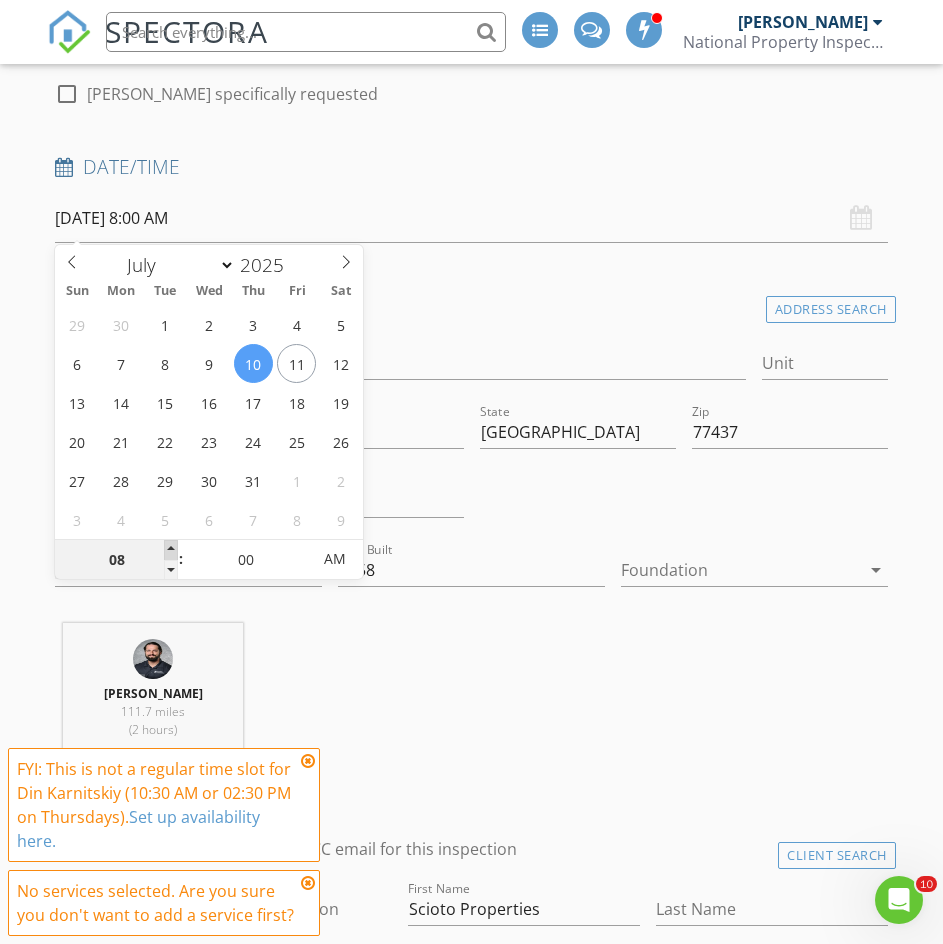 type on "09" 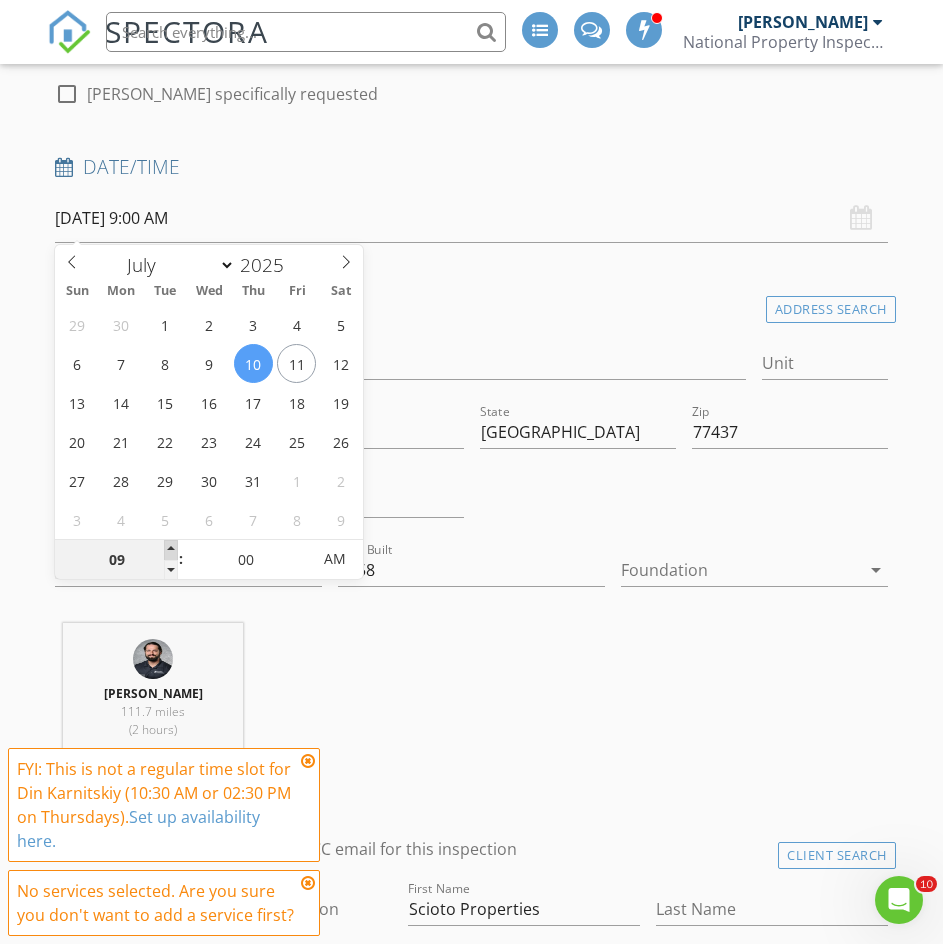 click at bounding box center (171, 550) 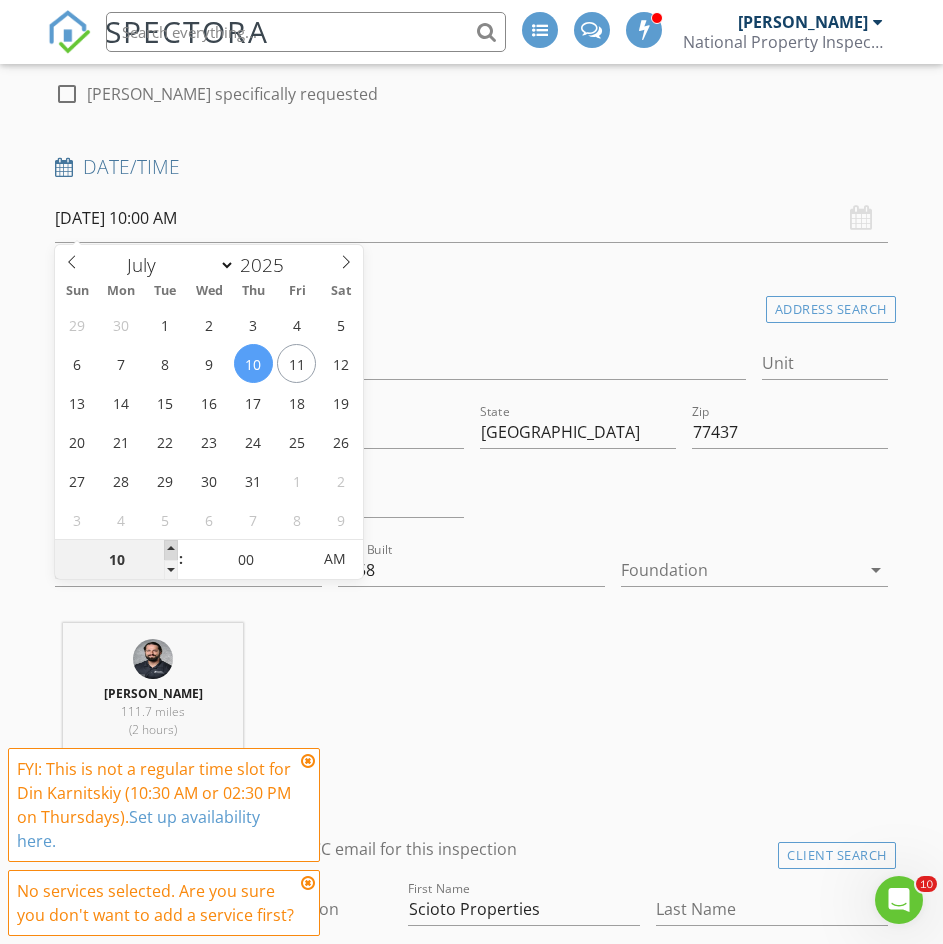 click at bounding box center [171, 550] 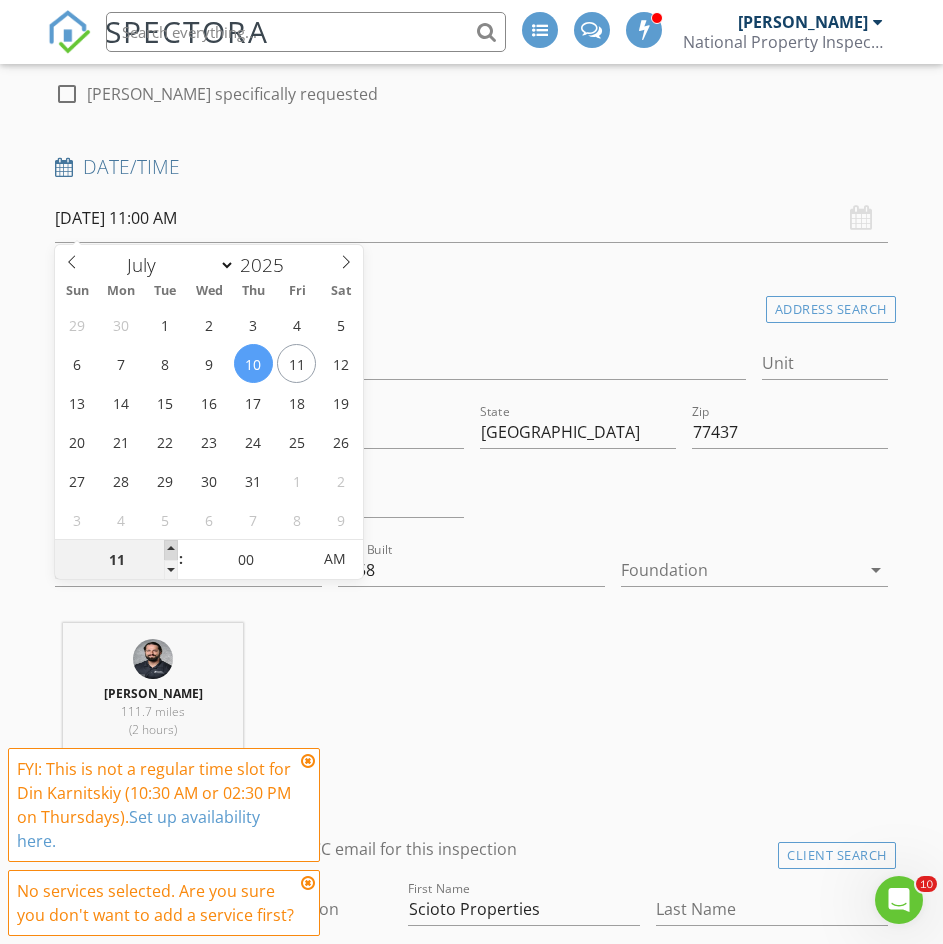 click at bounding box center (171, 550) 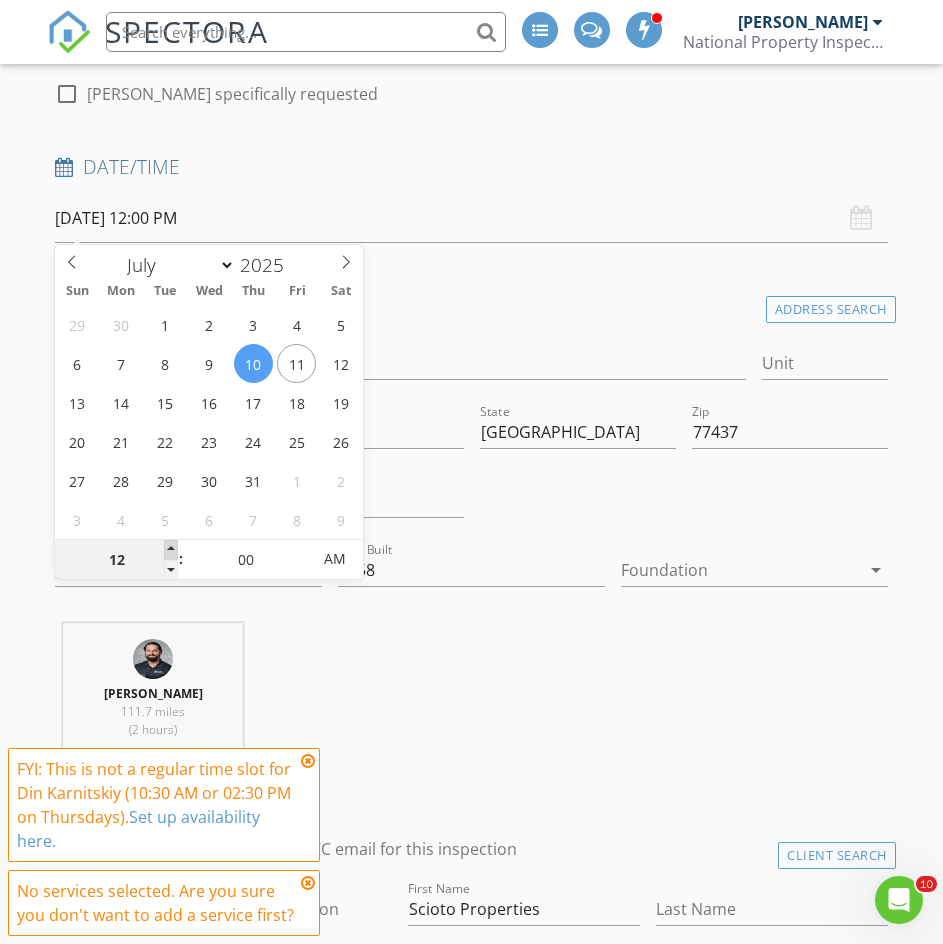 click at bounding box center (171, 550) 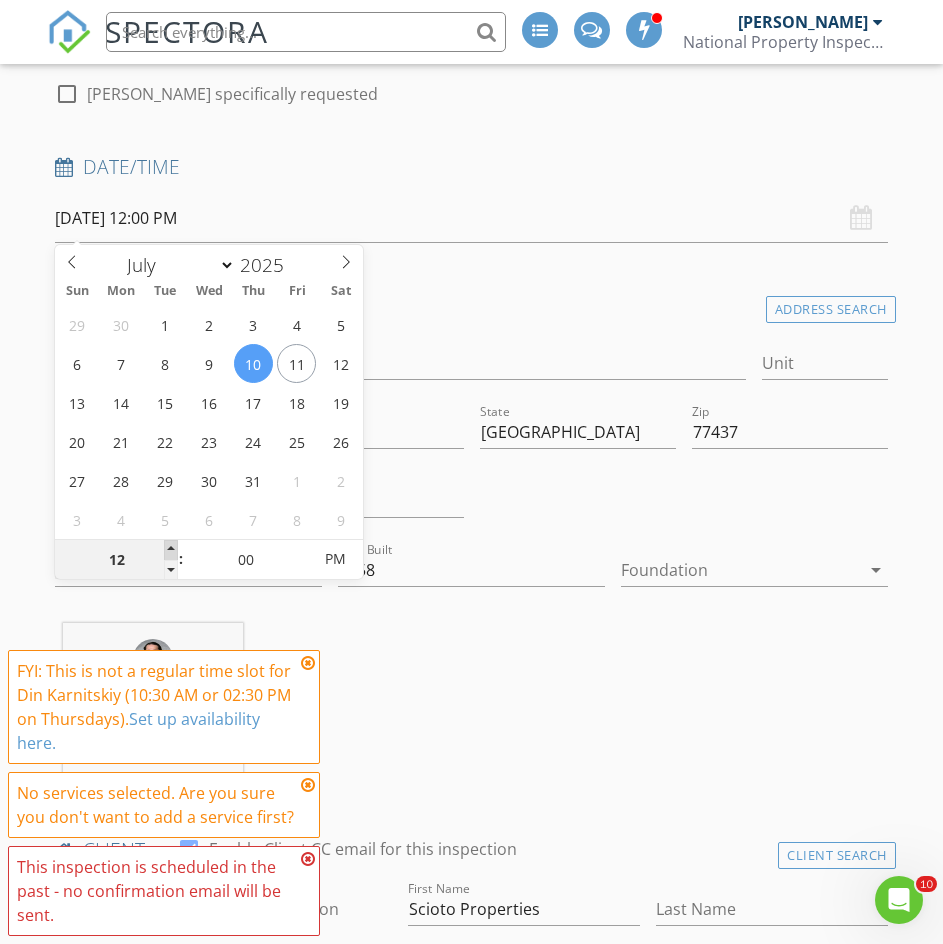 type on "01" 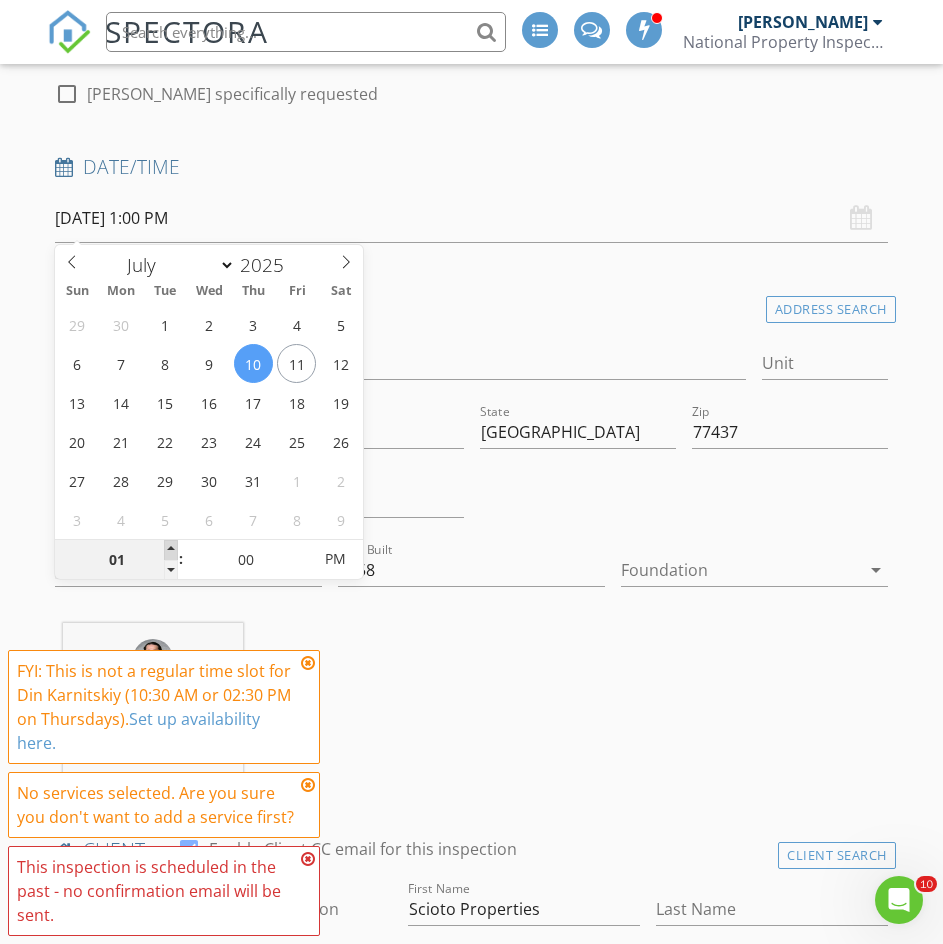 click at bounding box center [171, 550] 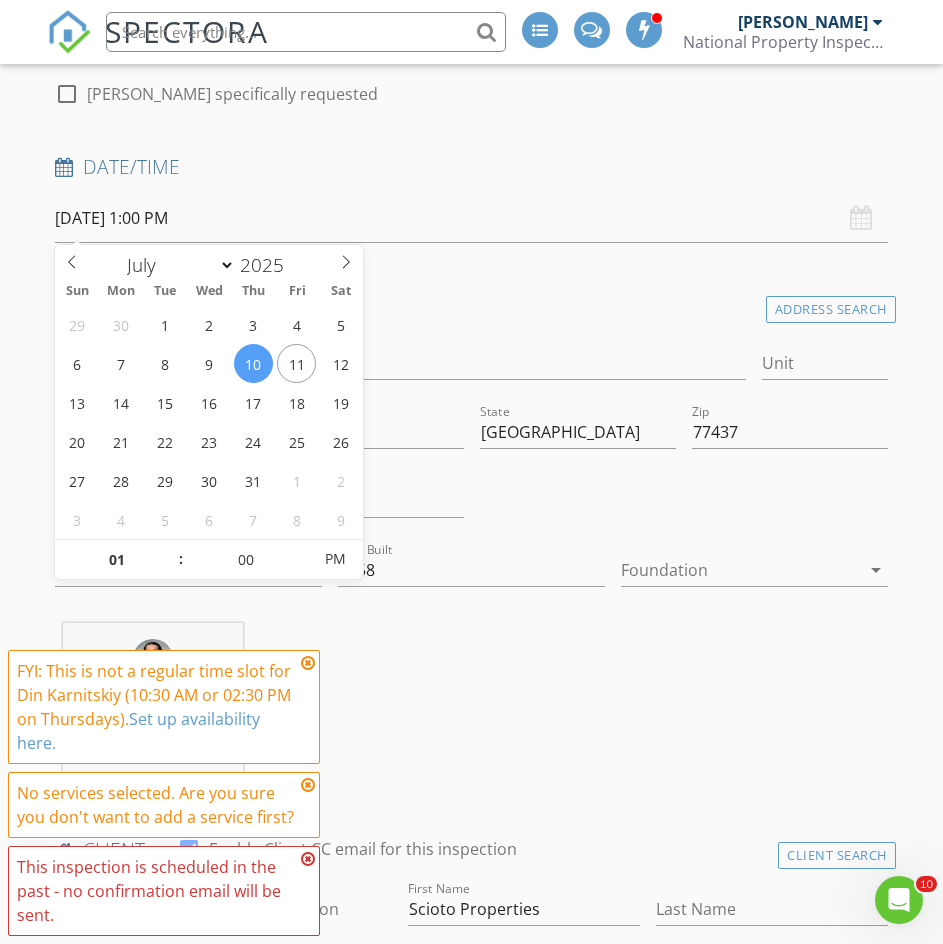 click on "Din Karnitskiy     111.7 miles     (2 hours)" at bounding box center (471, 706) 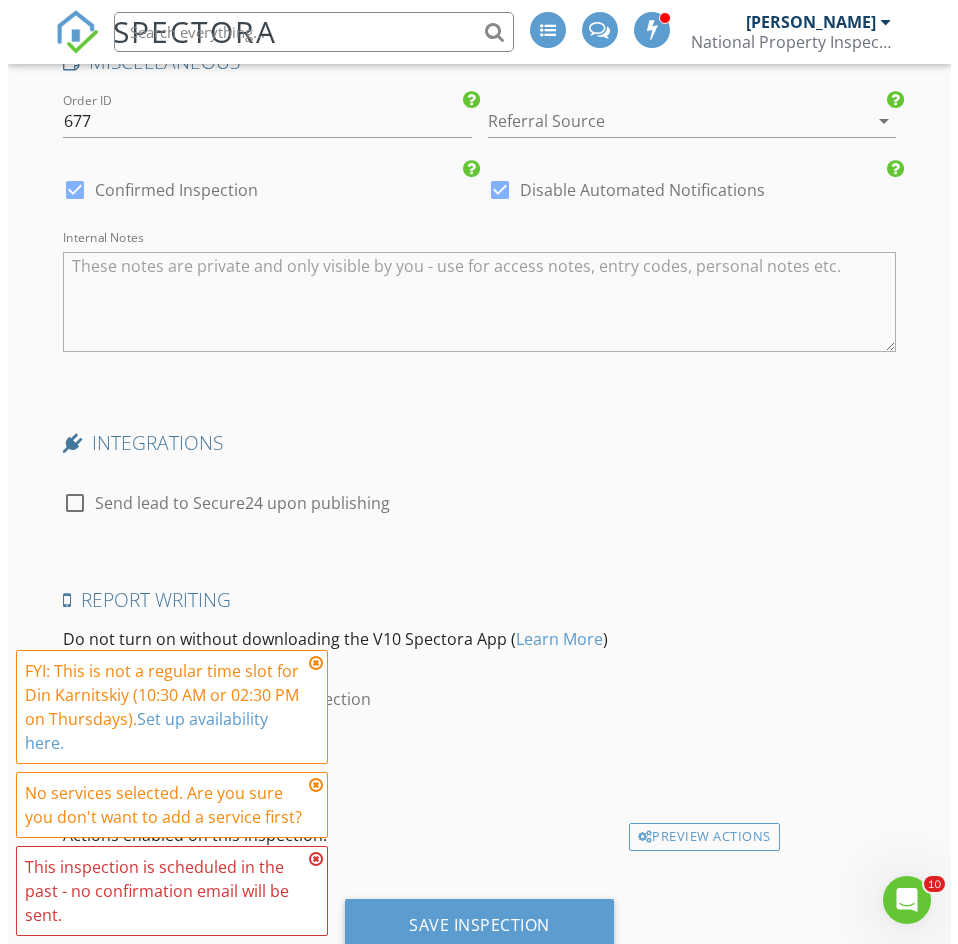 scroll, scrollTop: 3182, scrollLeft: 0, axis: vertical 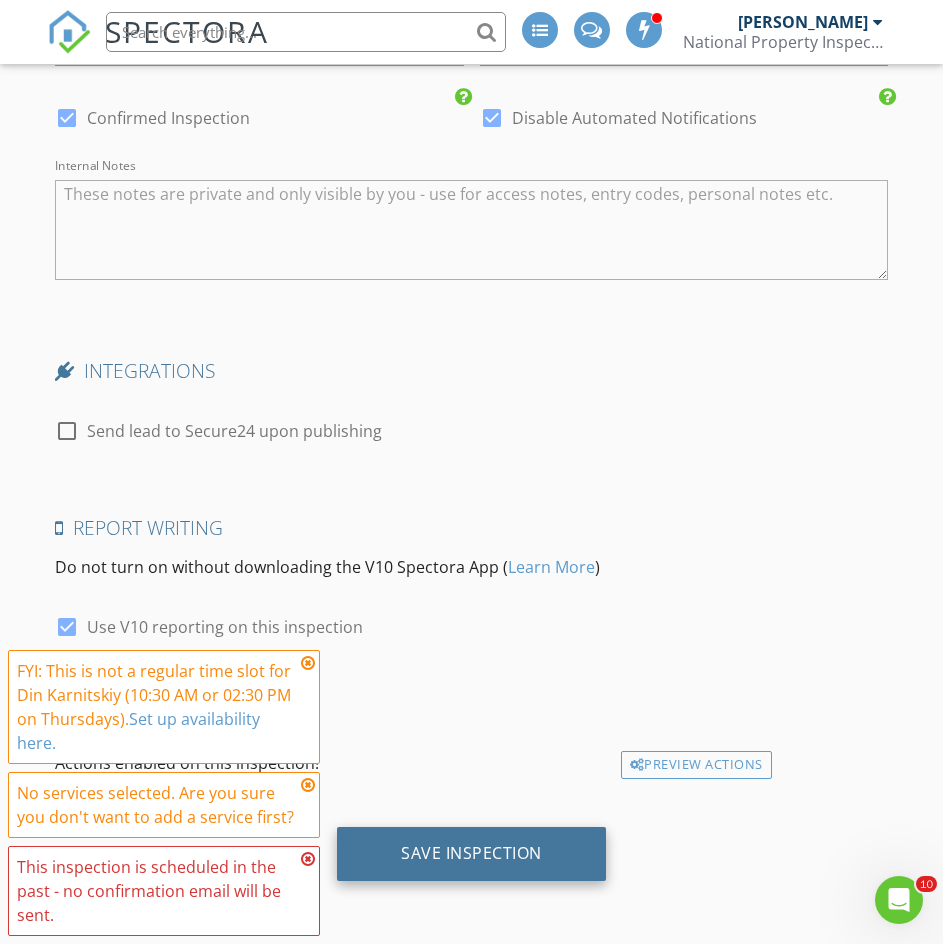 click on "Save Inspection" at bounding box center [471, 854] 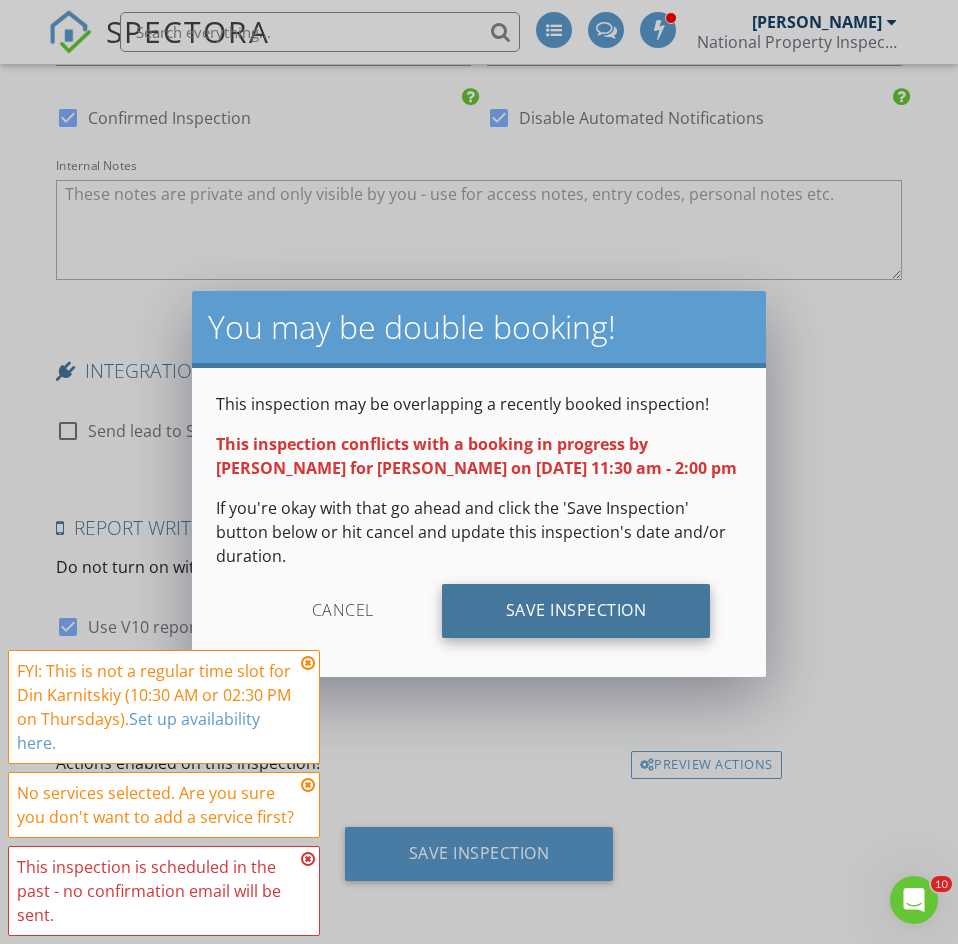 click on "Save Inspection" at bounding box center [576, 611] 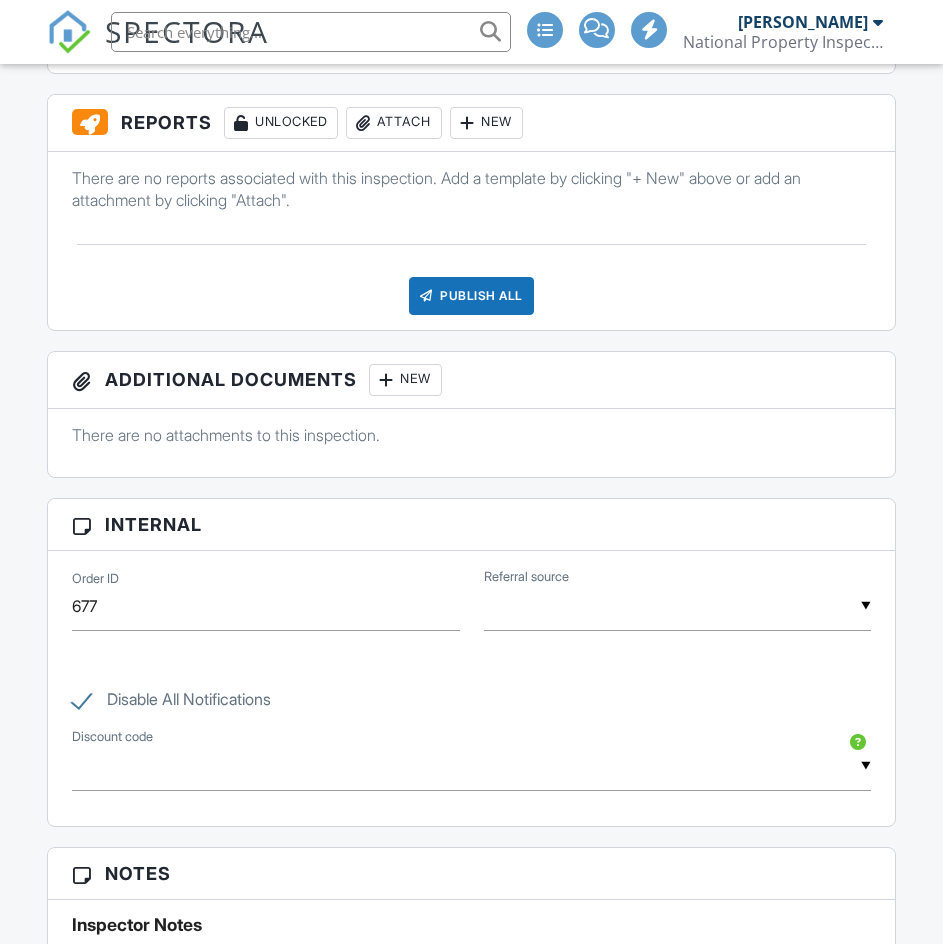 scroll, scrollTop: 500, scrollLeft: 0, axis: vertical 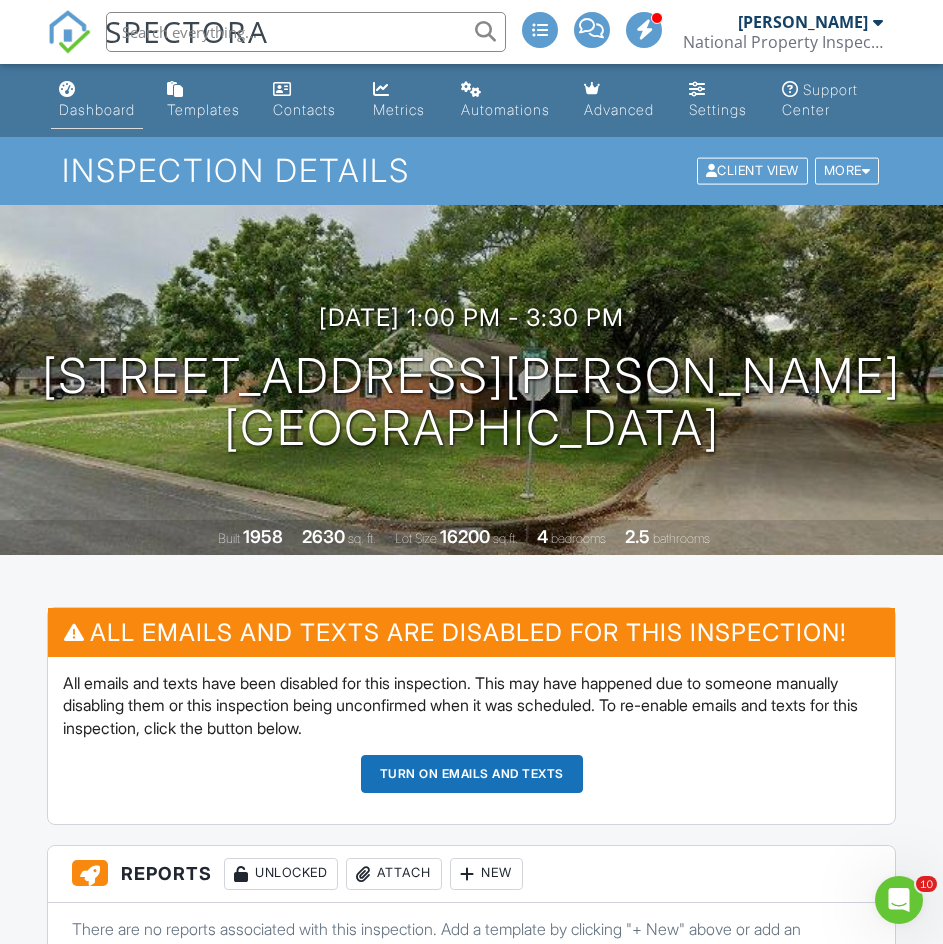 click on "Dashboard" at bounding box center [97, 100] 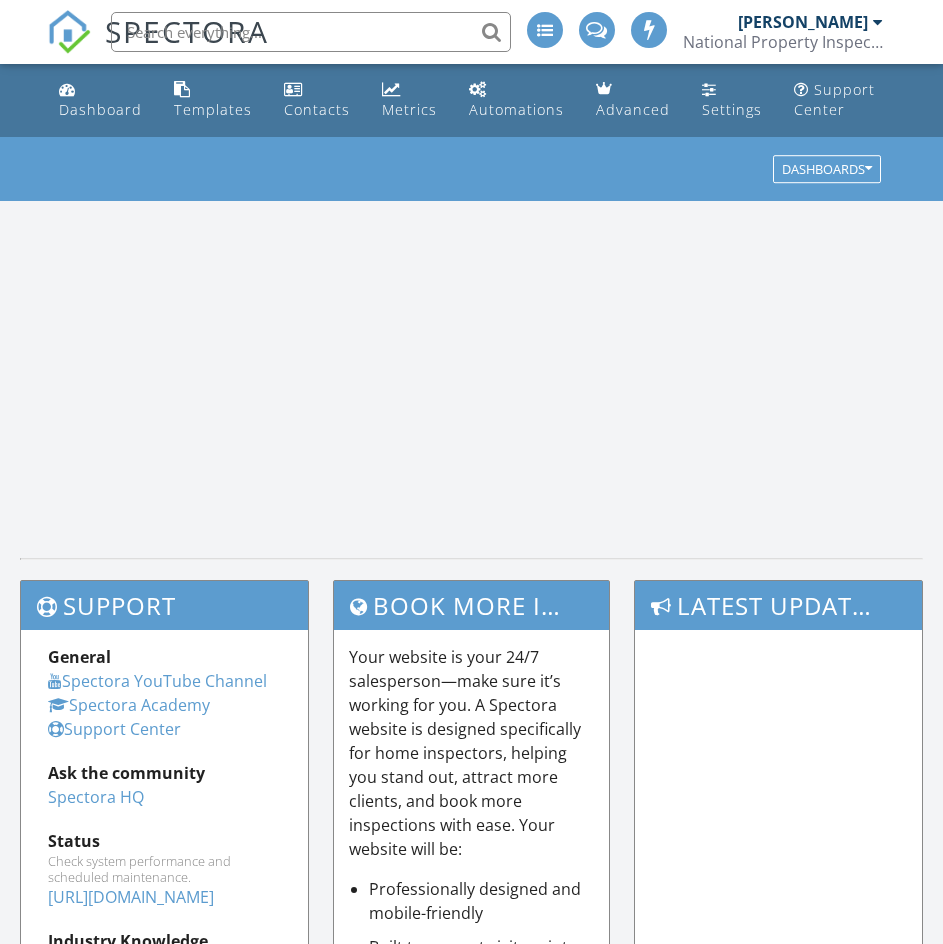 scroll, scrollTop: 0, scrollLeft: 0, axis: both 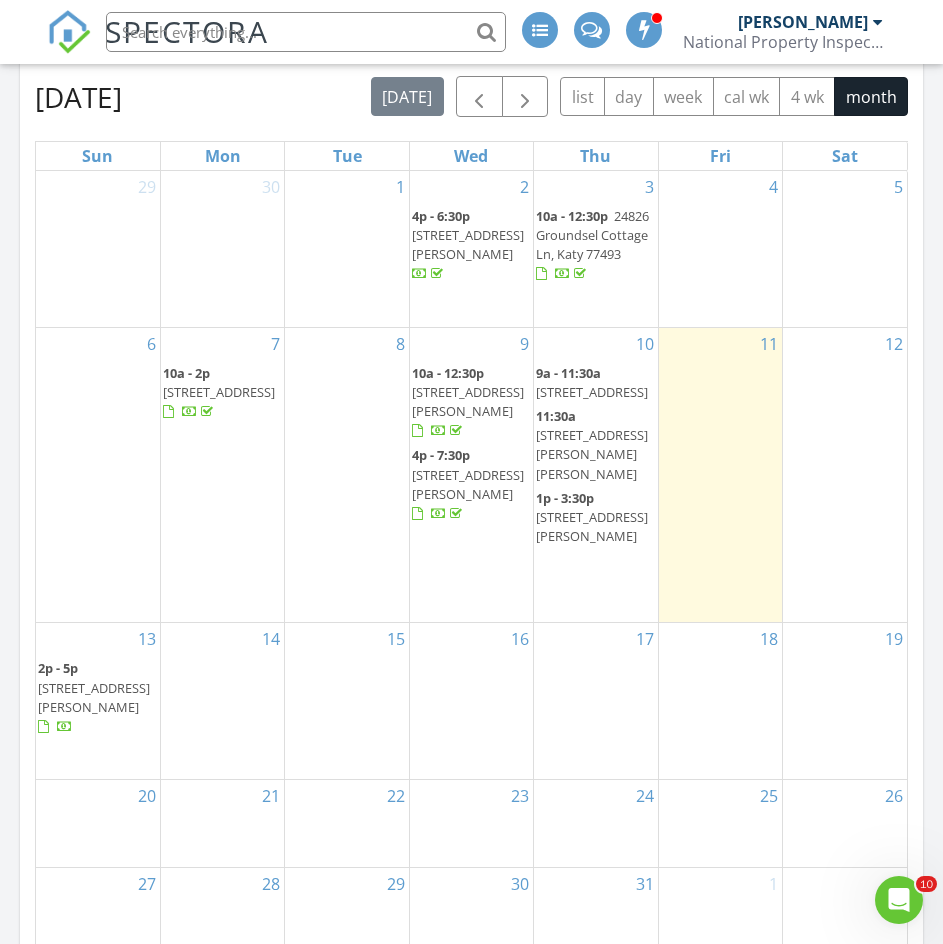 click on "11" at bounding box center (720, 475) 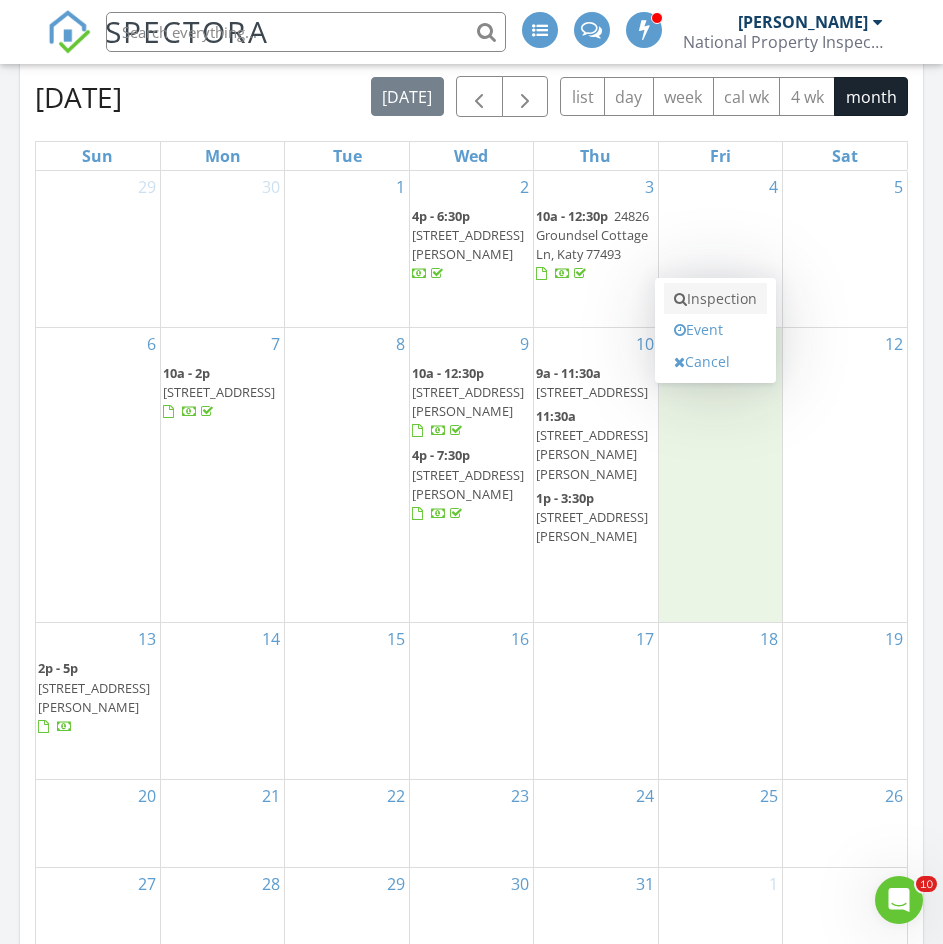 click on "Inspection" at bounding box center (715, 299) 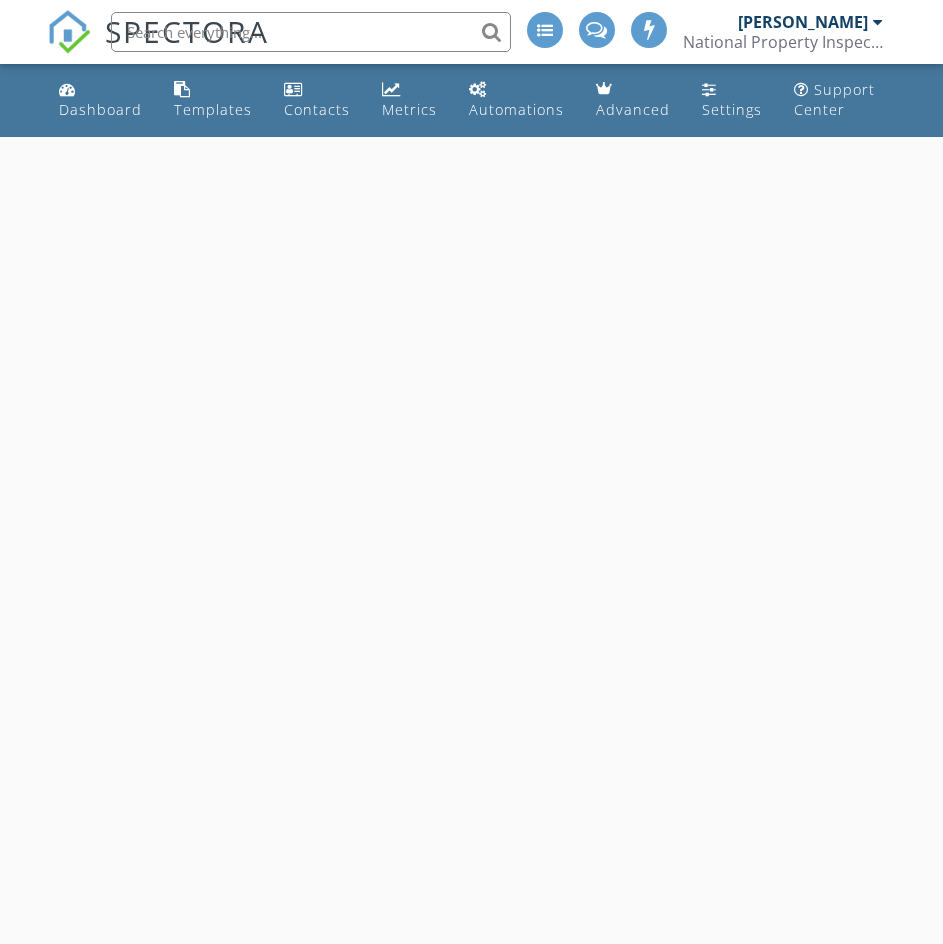 scroll, scrollTop: 0, scrollLeft: 0, axis: both 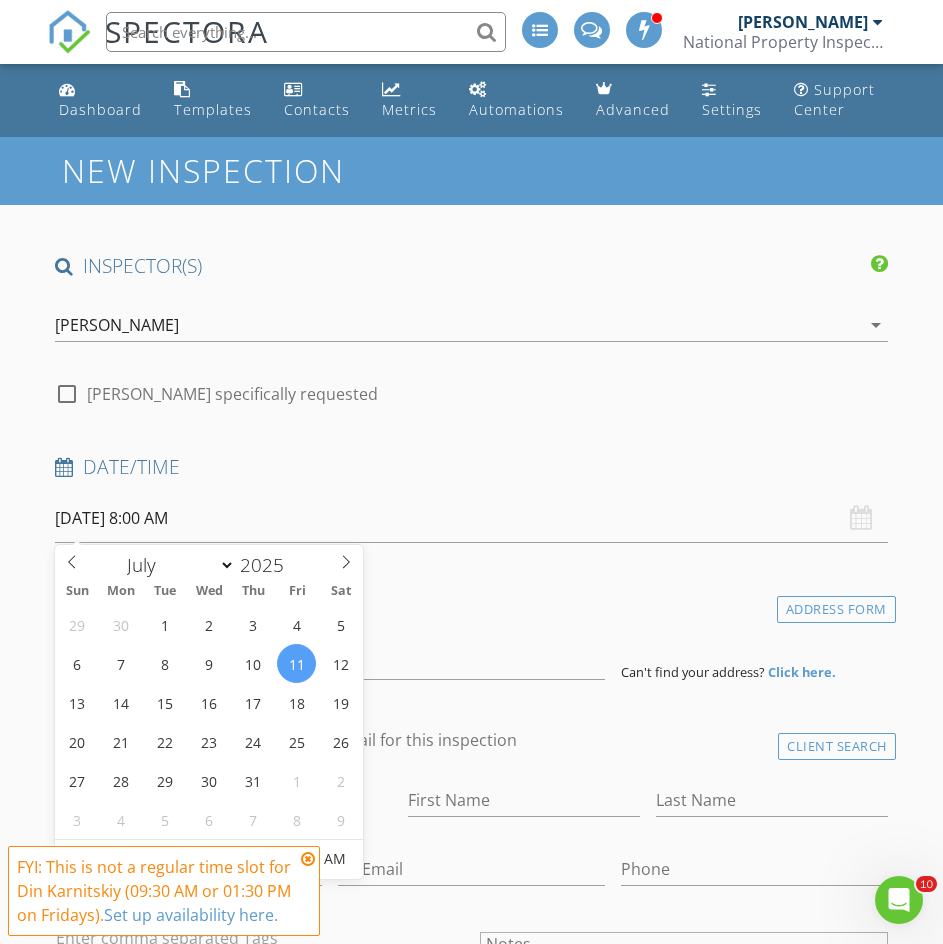 click on "[DATE] 8:00 AM" at bounding box center (471, 518) 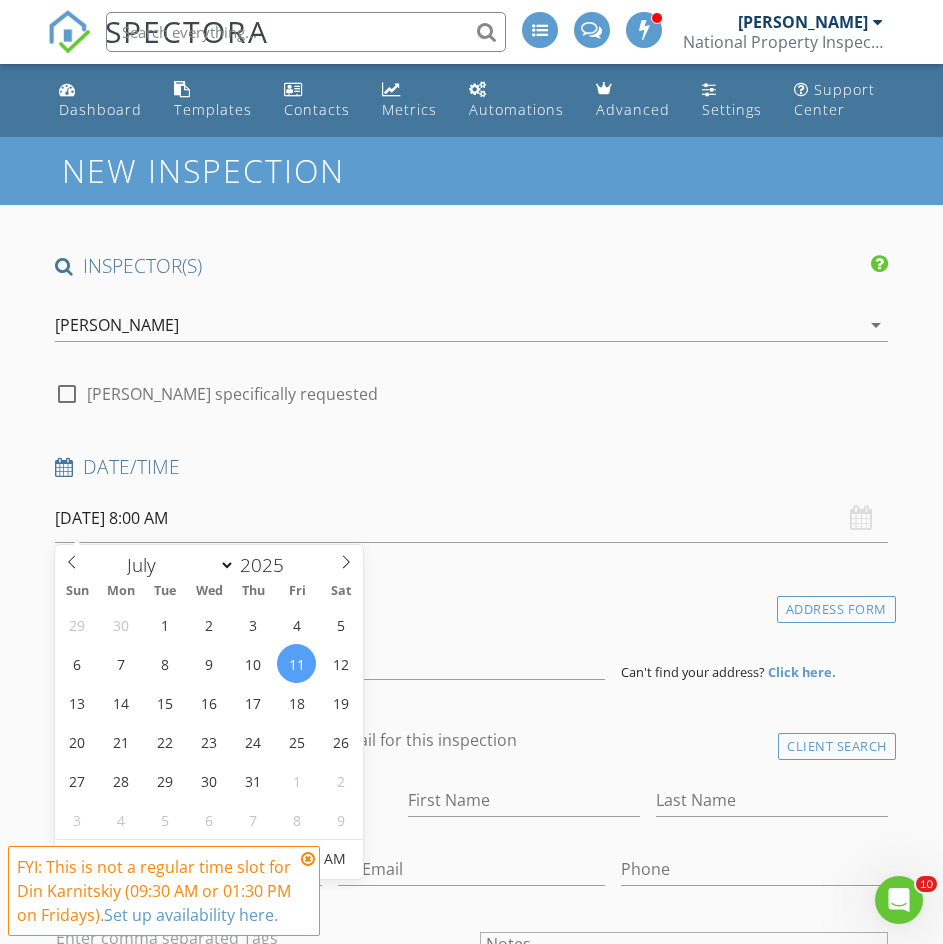 click at bounding box center (308, 859) 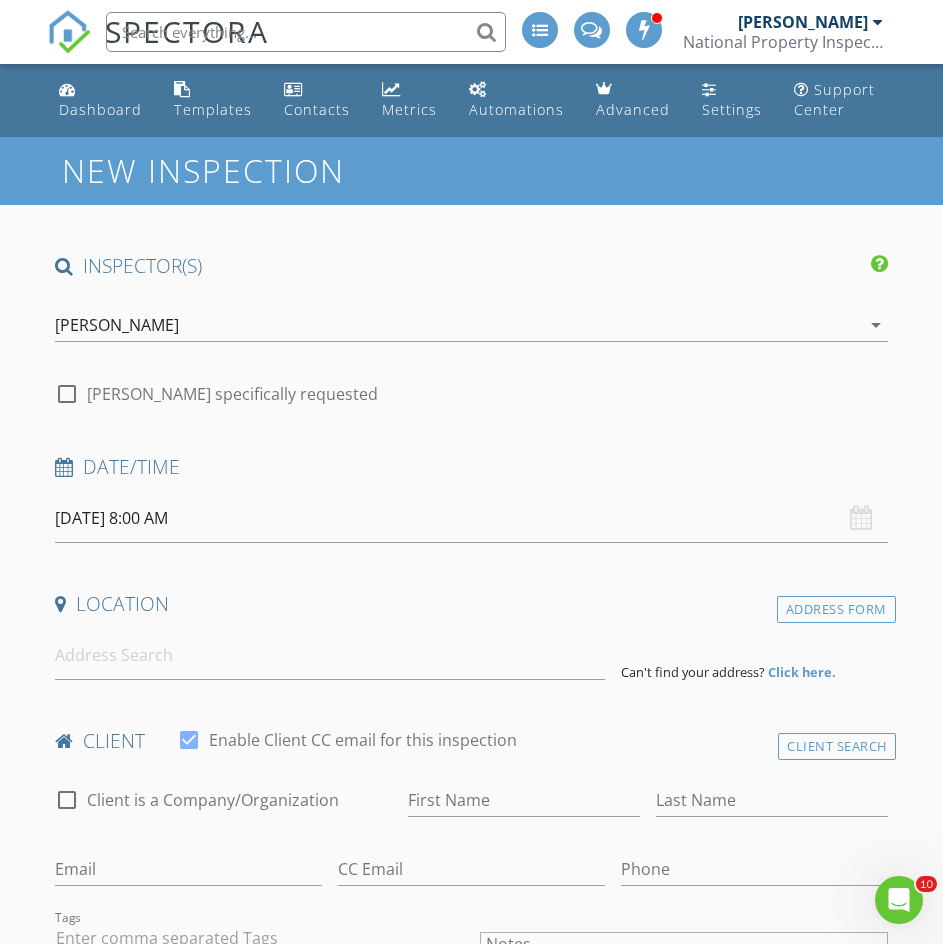 click on "SPECTORA
Din Karnitskiy
National Property Inspections
Role:
Inspector
Change Role
Dashboard
New Inspection
Inspections
Calendar
Template Editor
Contacts
Automations
Team
Metrics
Payments
Data Exports
Billing
Conversations
Tasks
Reporting
Advanced
Equipment
Settings
What's New
Sign Out
Change Active Role
Your account has more than one possible role. Please choose how you'd like to view the site:
Company/Agency
City
Role
Dashboard
Templates
Contacts
Metrics
Automations
Advanced
Settings
Support Center
Real Estate Agent Internet Search Past Customer" at bounding box center [471, 1858] 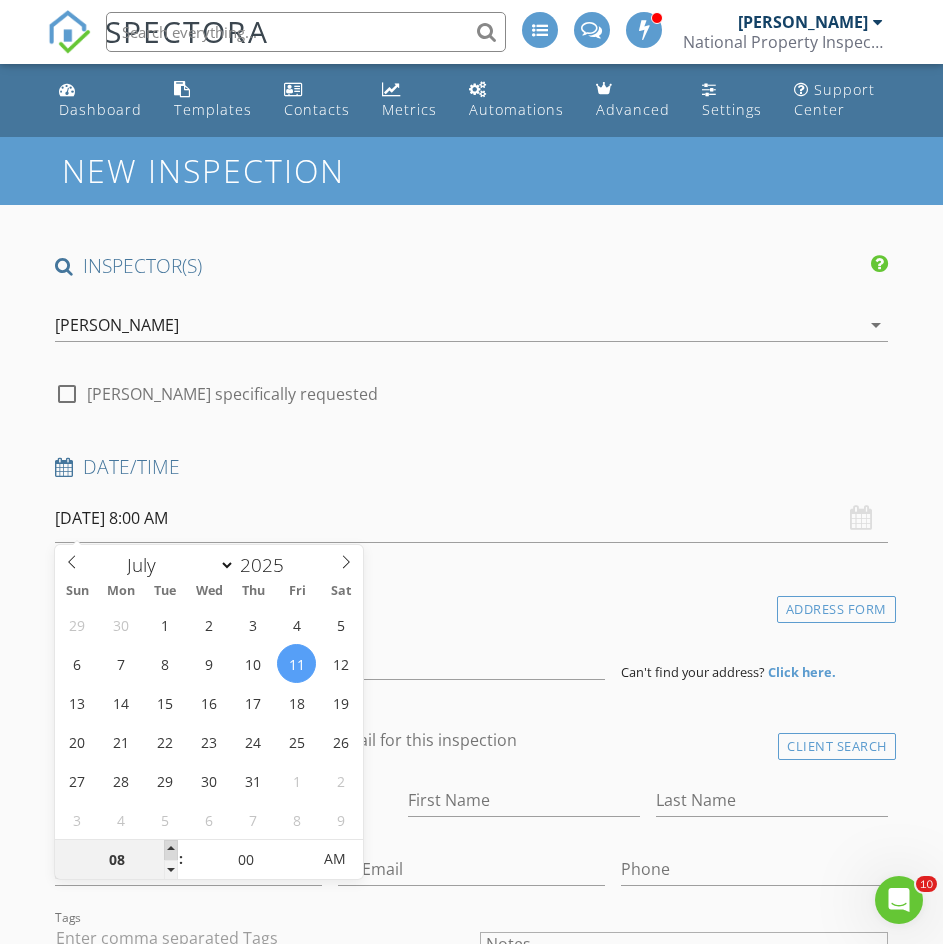 type on "09" 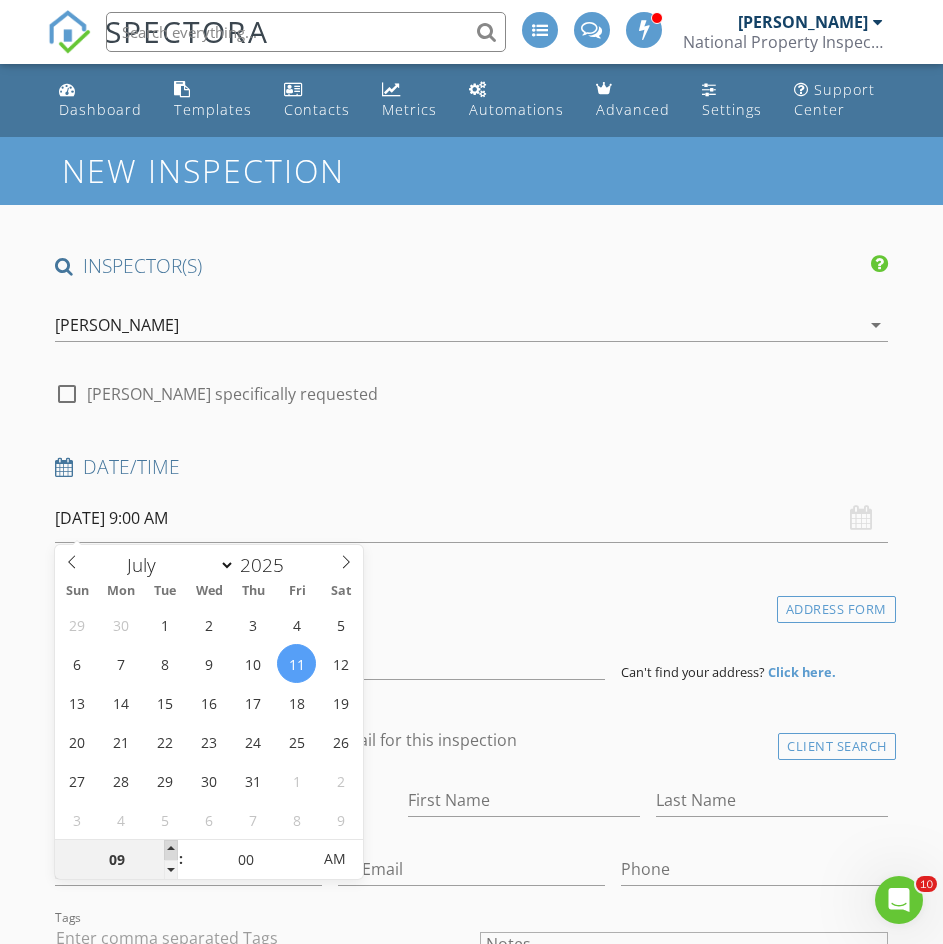 click at bounding box center (171, 850) 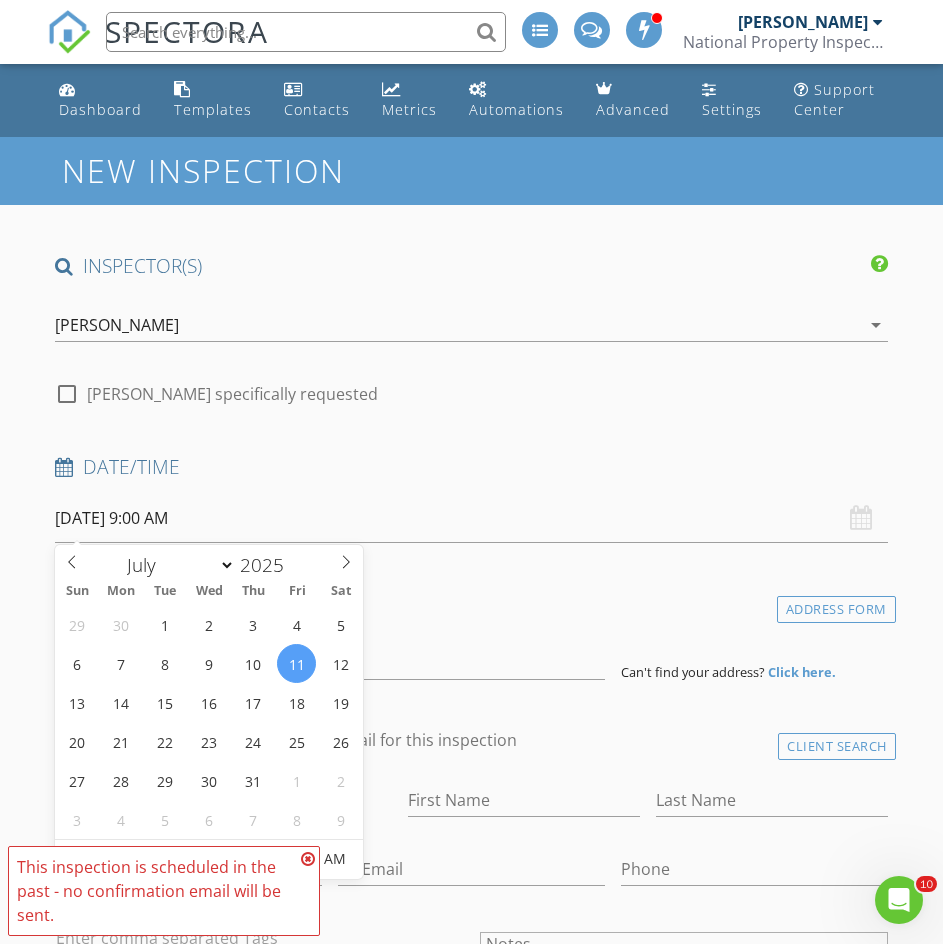 click on "New Inspection
INSPECTOR(S)
check_box   Din Karnitskiy   PRIMARY   Din Karnitskiy arrow_drop_down   check_box_outline_blank Din Karnitskiy specifically requested
Date/Time
[DATE] 9:00 AM
Location
Address Form       Can't find your address?   Click here.
client
check_box Enable Client CC email for this inspection   Client Search     check_box_outline_blank Client is a Company/Organization     First Name   Last Name   Email   CC Email   Phone         Tags         Notes   Private Notes
ADD ADDITIONAL client
SERVICES
arrow_drop_down     Select Discount Code arrow_drop_down    Charges       TOTAL   $0.00    Duration    No services with durations selected      Templates    No templates selected    Agreements    No agreements selected
Manual Edit" at bounding box center [471, 1926] 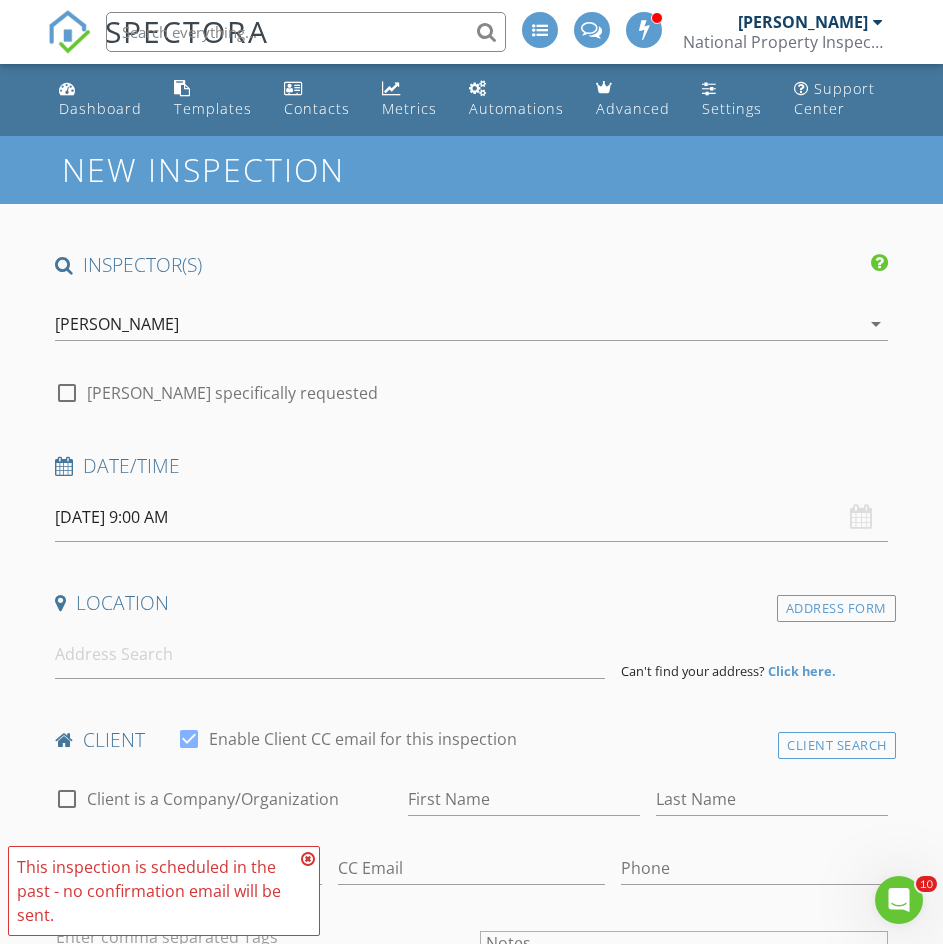 scroll, scrollTop: 0, scrollLeft: 0, axis: both 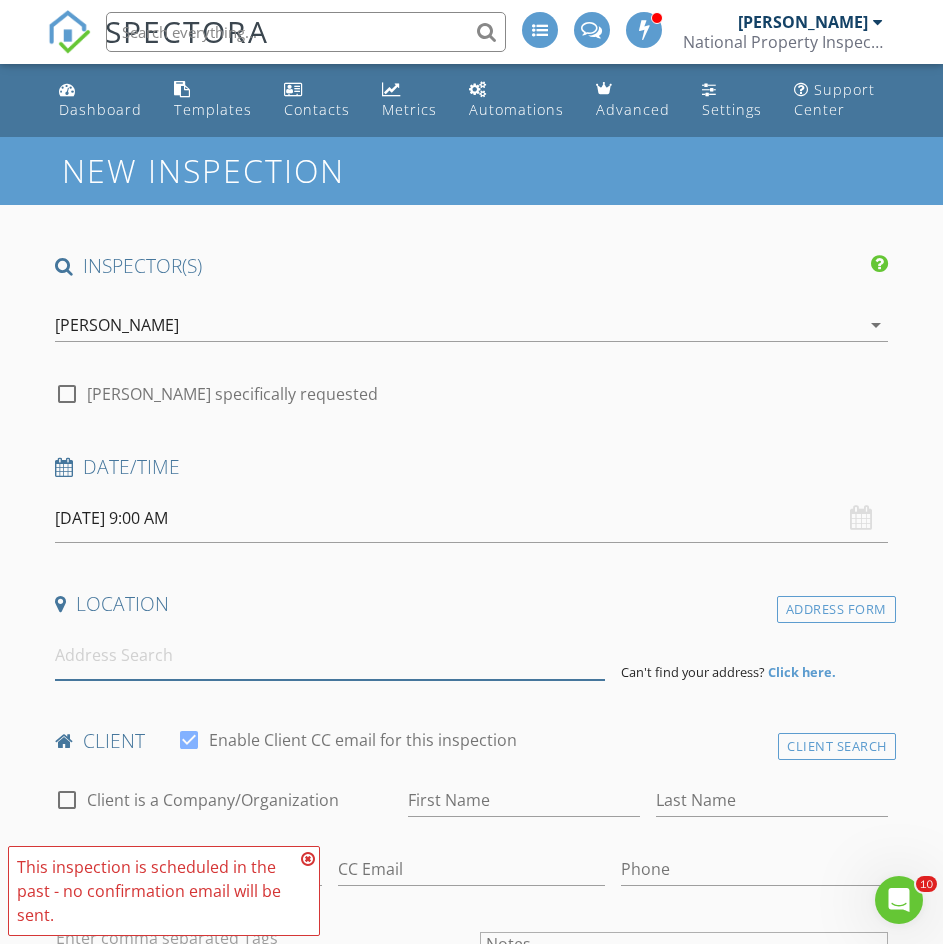 click at bounding box center [330, 655] 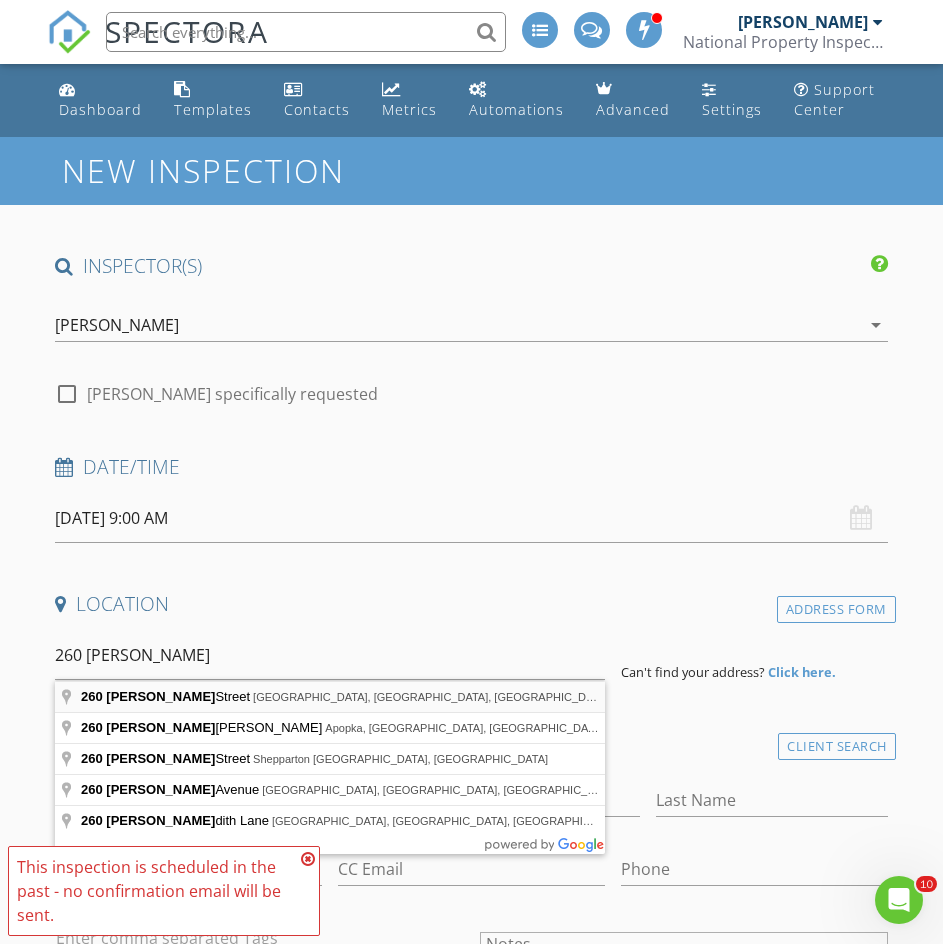 type on "[STREET_ADDRESS][PERSON_NAME]" 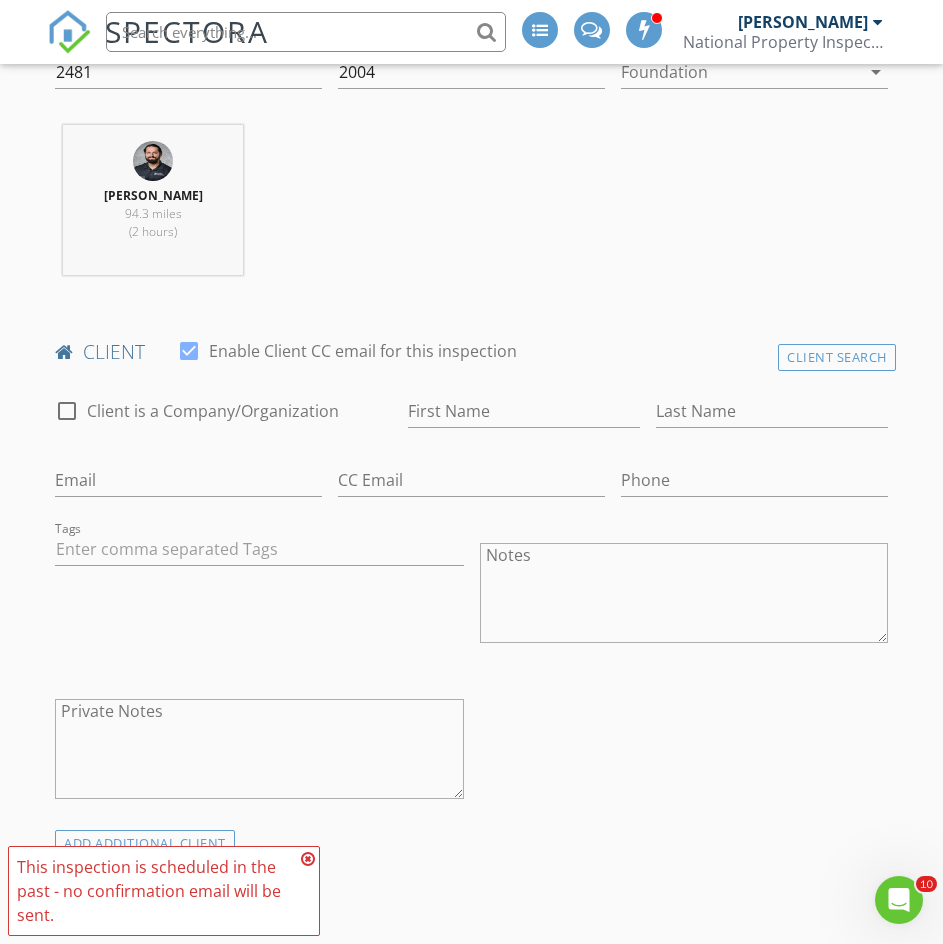 scroll, scrollTop: 800, scrollLeft: 0, axis: vertical 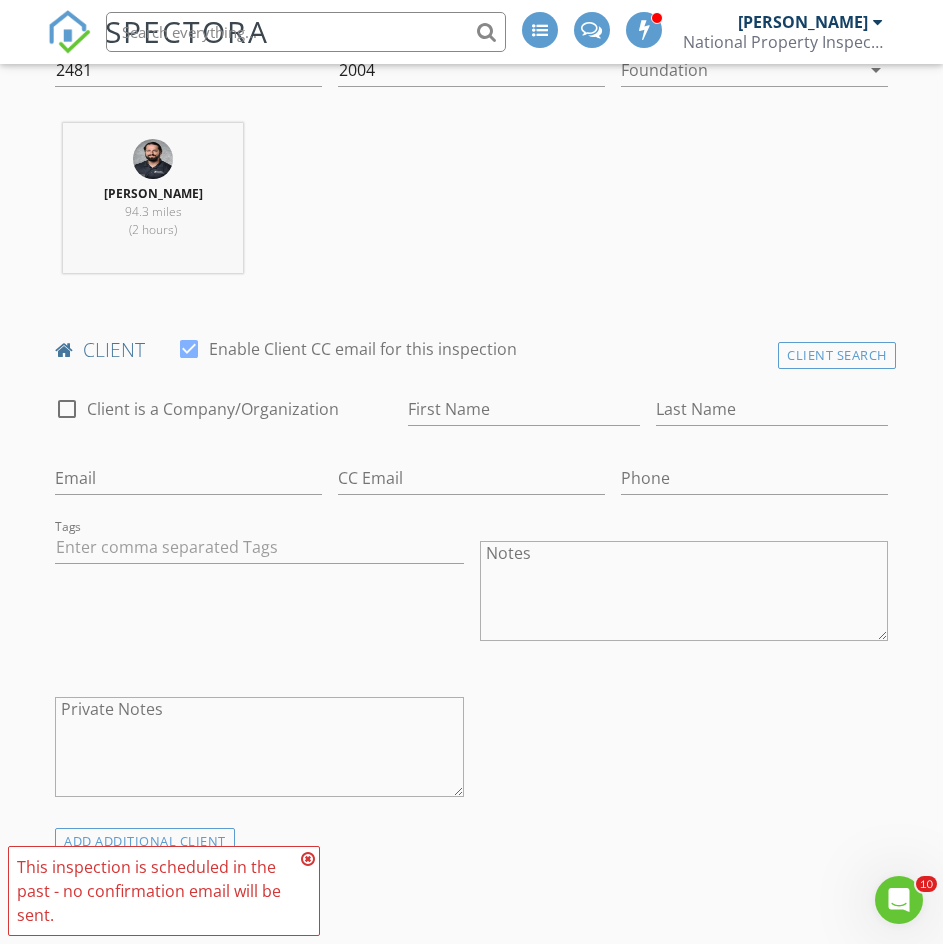 click on "Client is a Company/Organization" at bounding box center [213, 409] 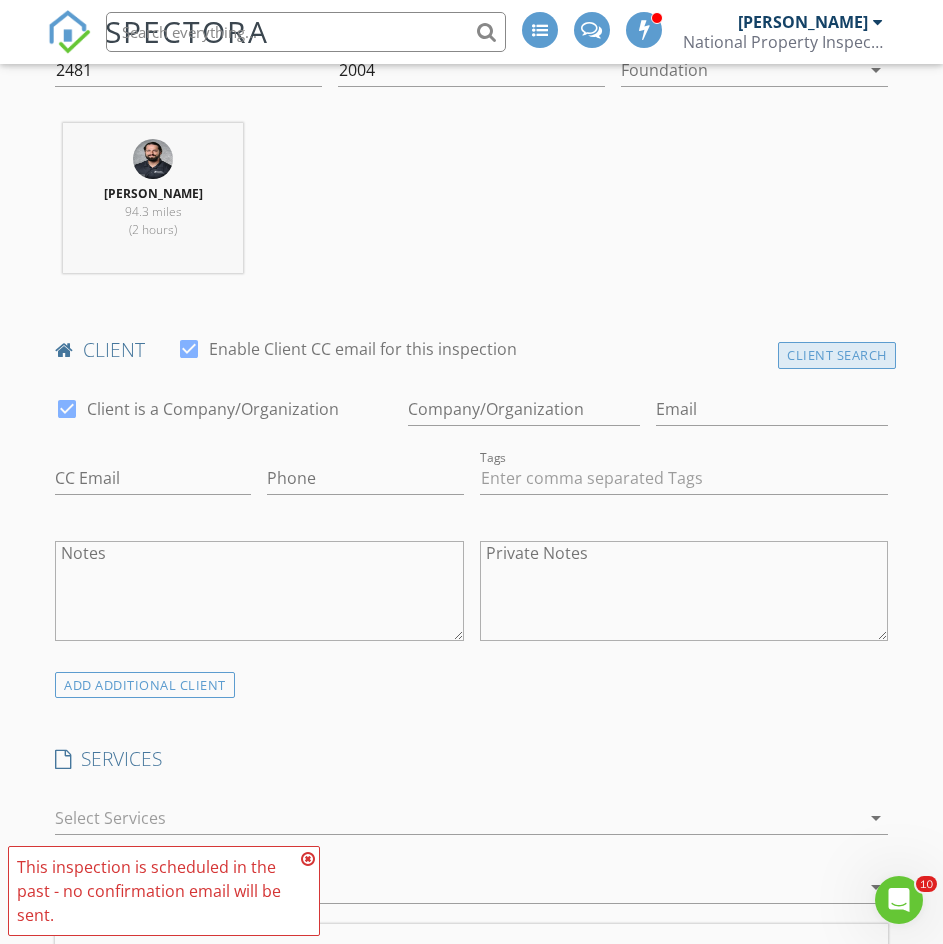 click on "Client Search" at bounding box center [837, 355] 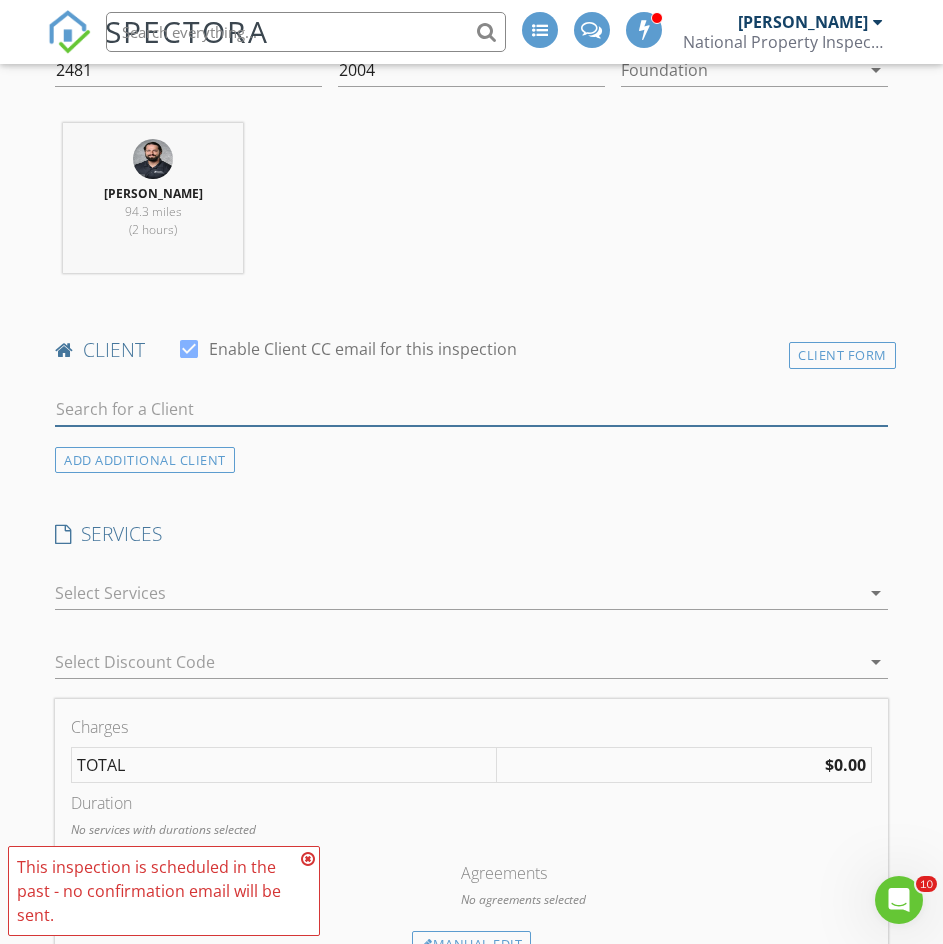 click at bounding box center (471, 409) 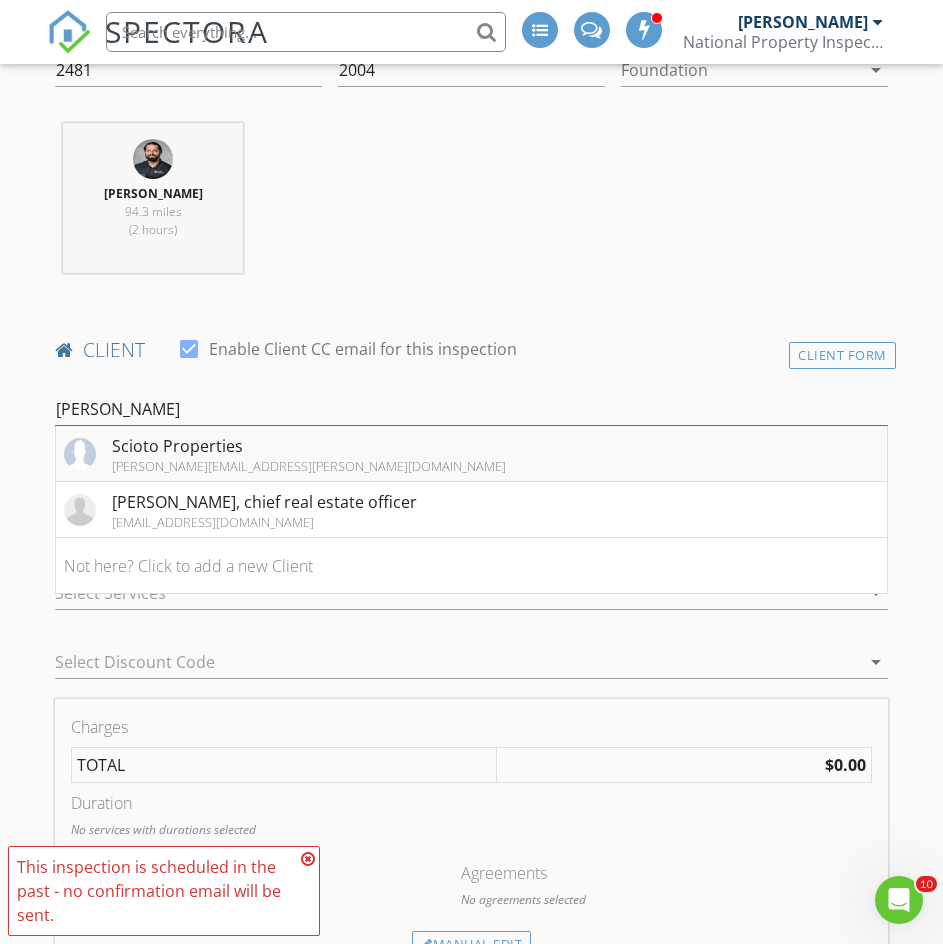 type on "[PERSON_NAME]" 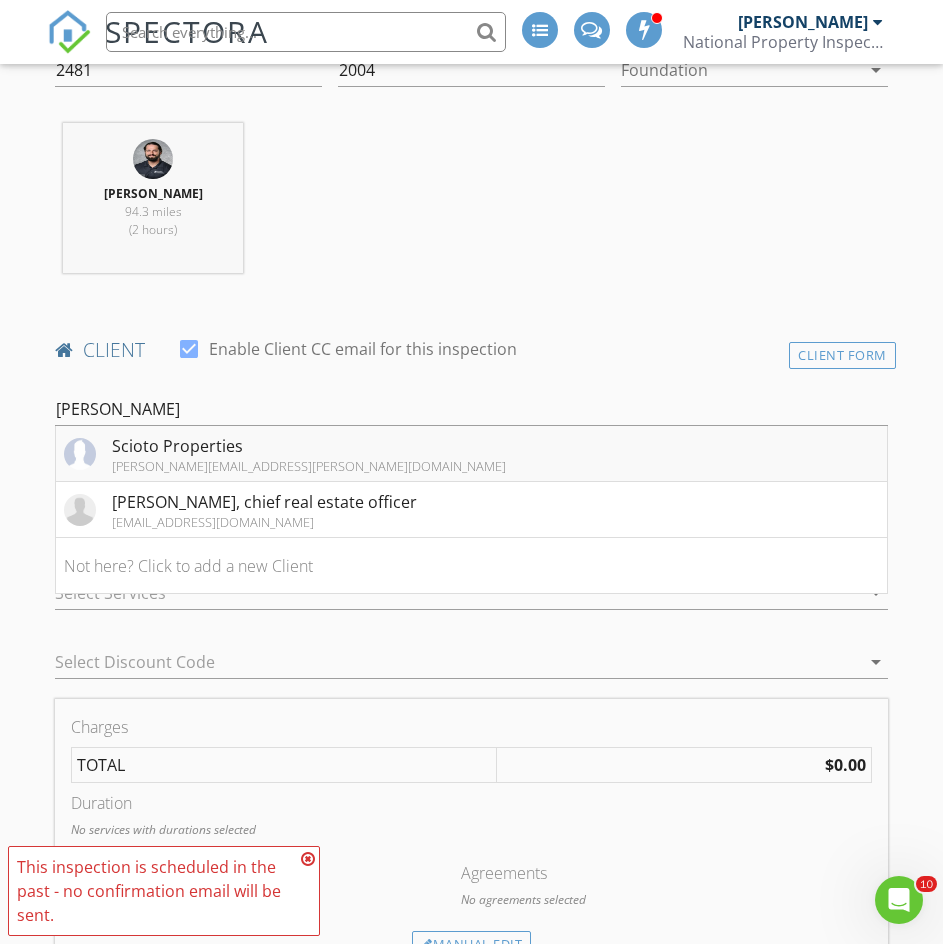 click on "Scioto Properties
[PERSON_NAME][EMAIL_ADDRESS][PERSON_NAME][DOMAIN_NAME]" at bounding box center (471, 454) 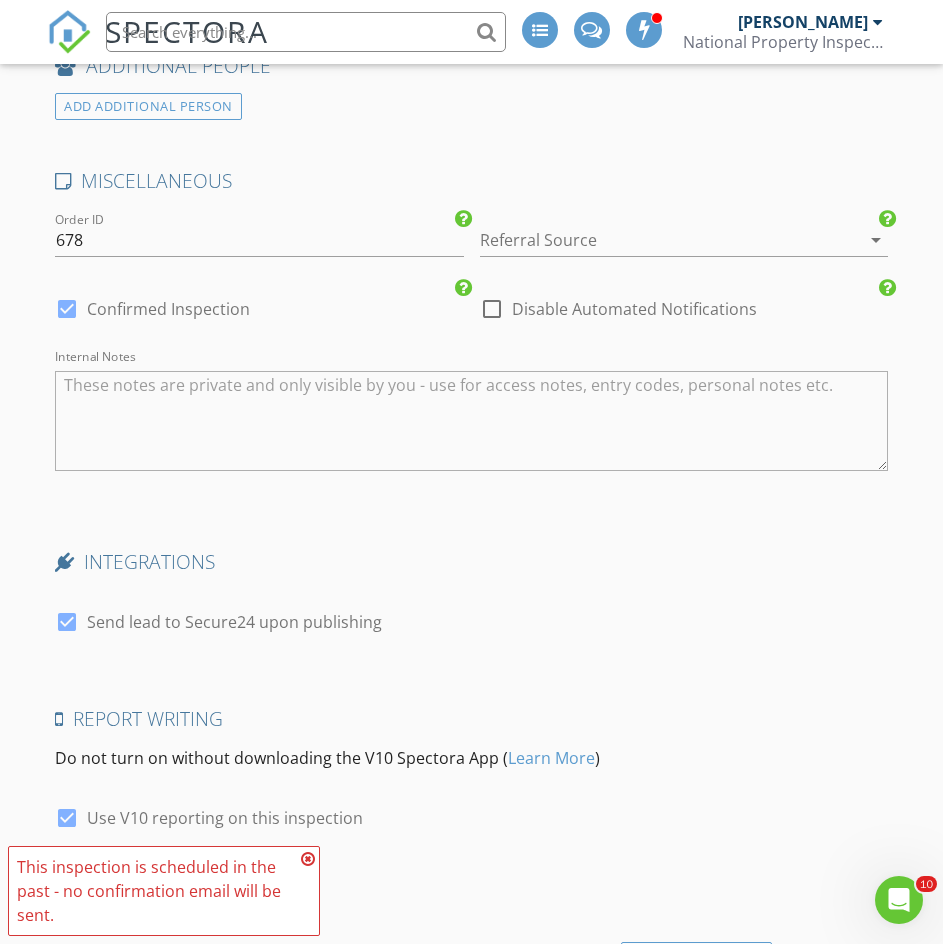 scroll, scrollTop: 2982, scrollLeft: 0, axis: vertical 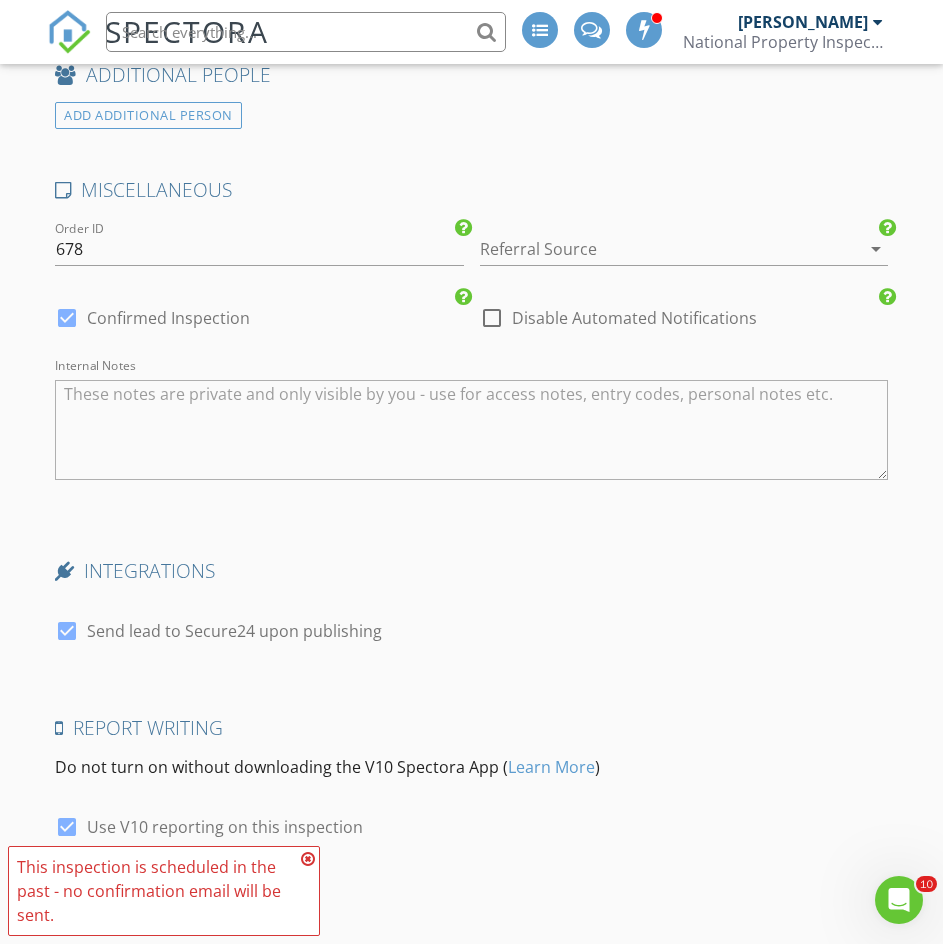 click on "check_box_outline_blank Disable Automated Notifications" at bounding box center [684, 328] 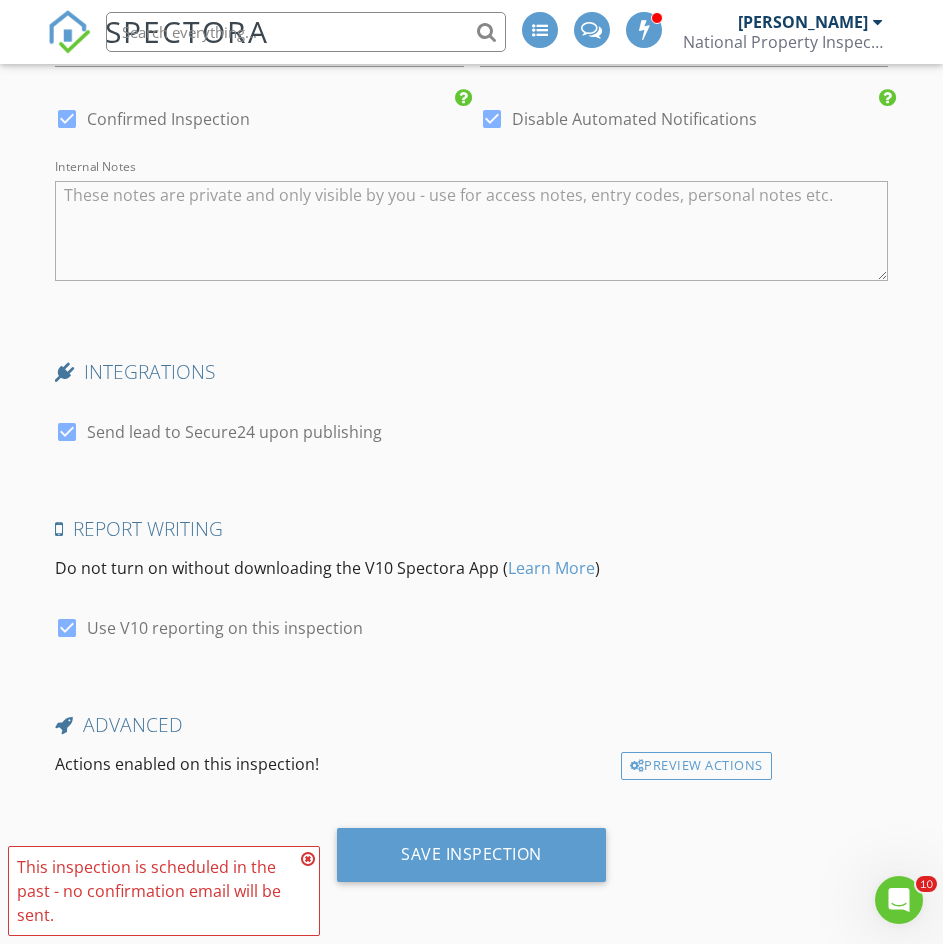 scroll, scrollTop: 3182, scrollLeft: 0, axis: vertical 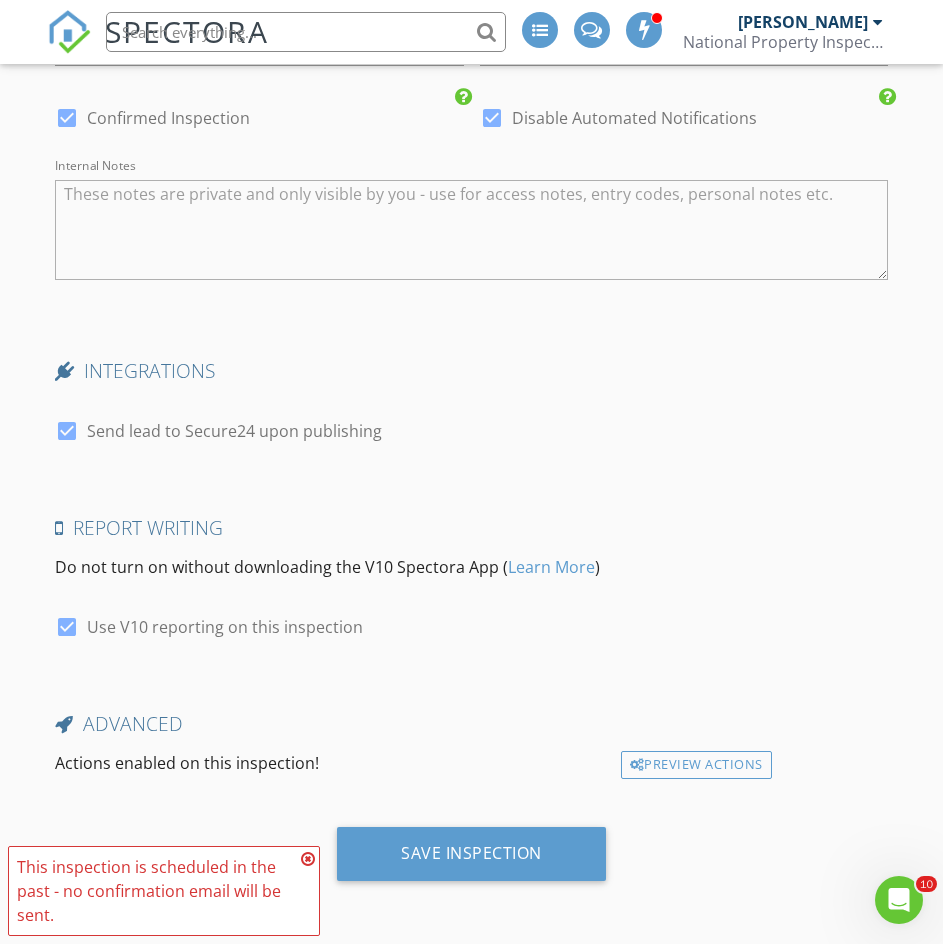 click on "Send lead to Secure24 upon publishing" at bounding box center (234, 431) 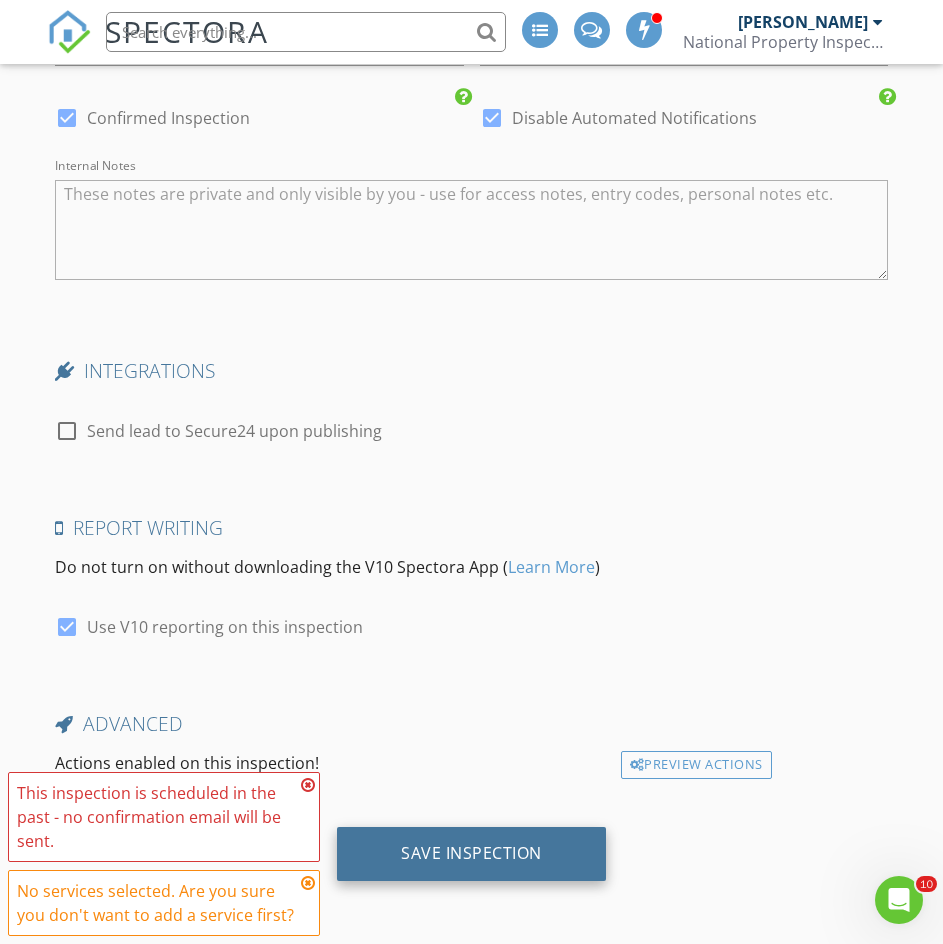 click on "Save Inspection" at bounding box center [471, 854] 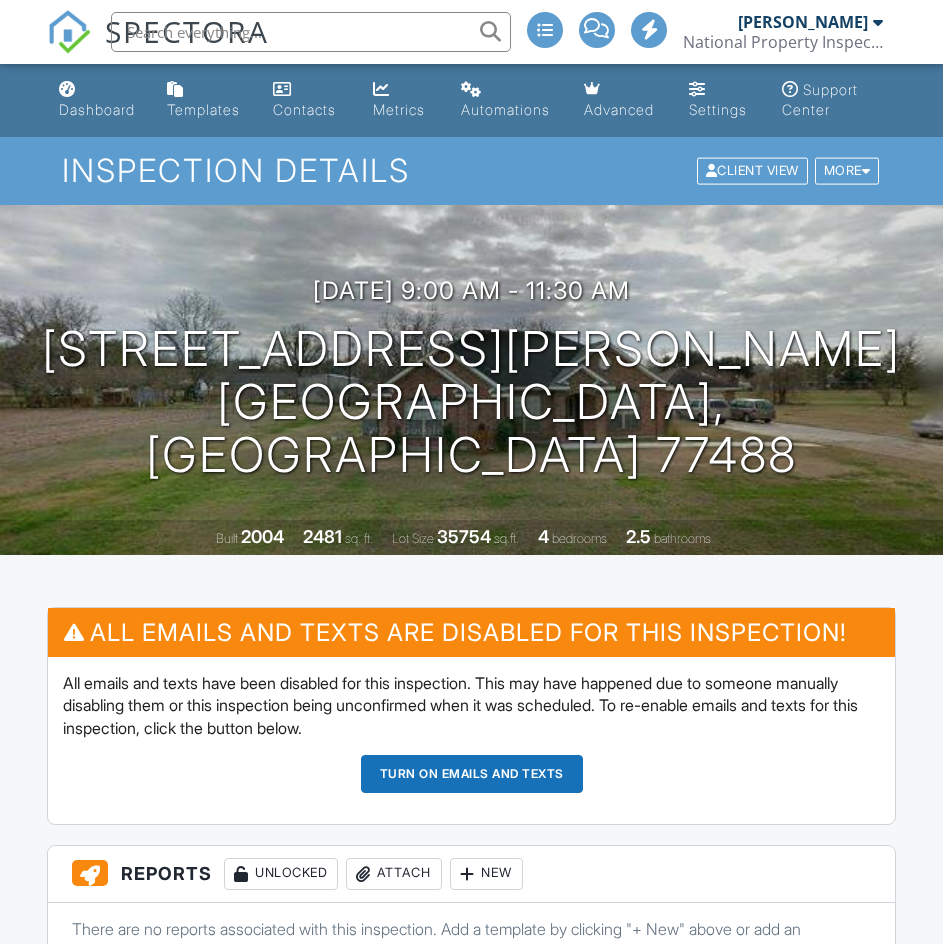 scroll, scrollTop: 1700, scrollLeft: 0, axis: vertical 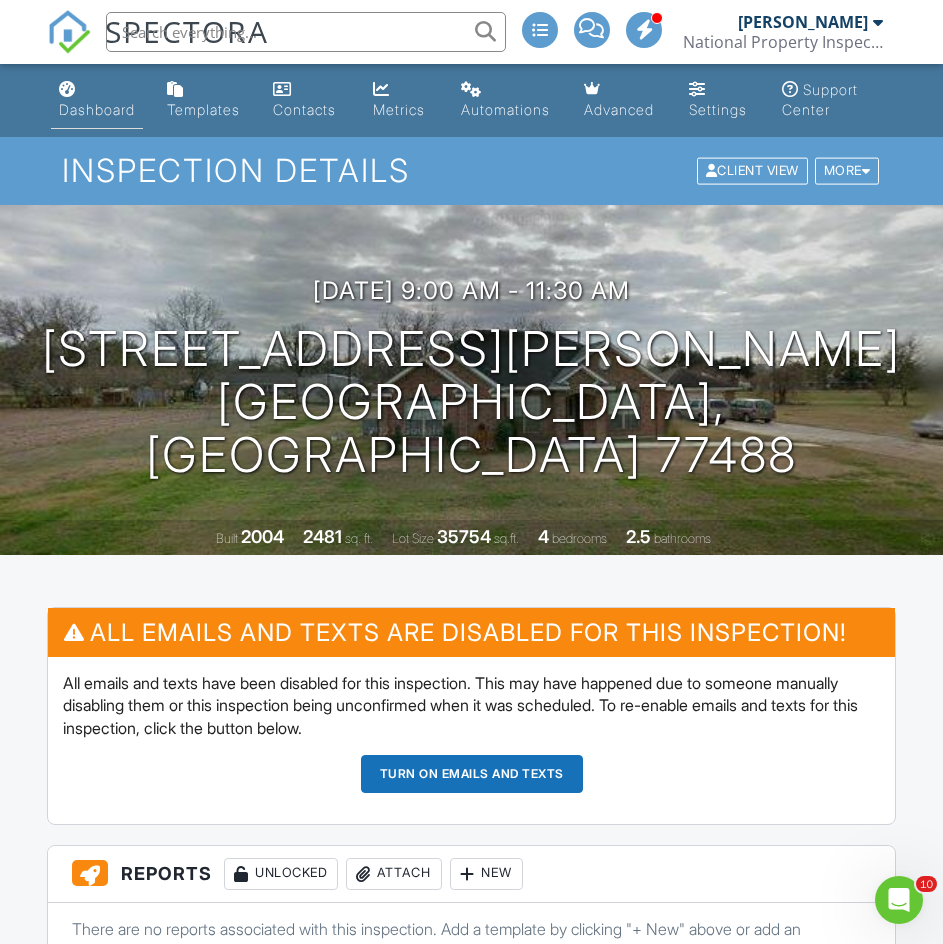 click on "Dashboard" at bounding box center [97, 100] 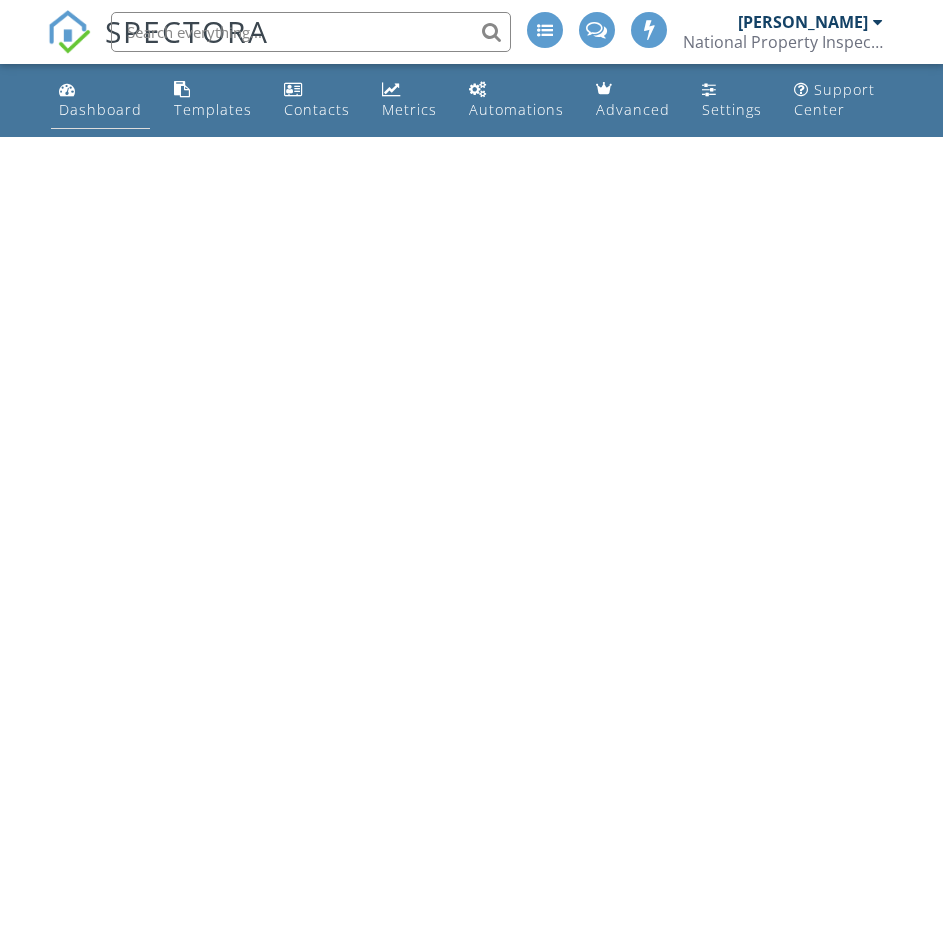 scroll, scrollTop: 0, scrollLeft: 0, axis: both 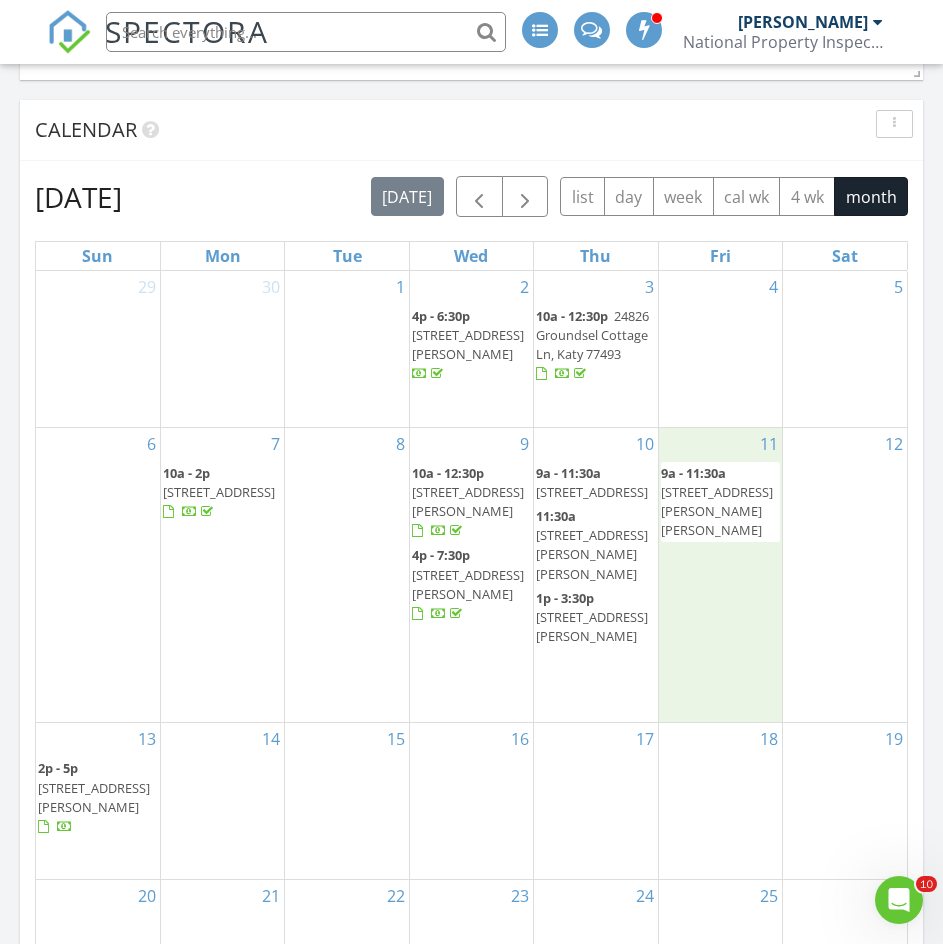 click on "11
9a - 11:30a
[STREET_ADDRESS][PERSON_NAME][PERSON_NAME]" at bounding box center (720, 575) 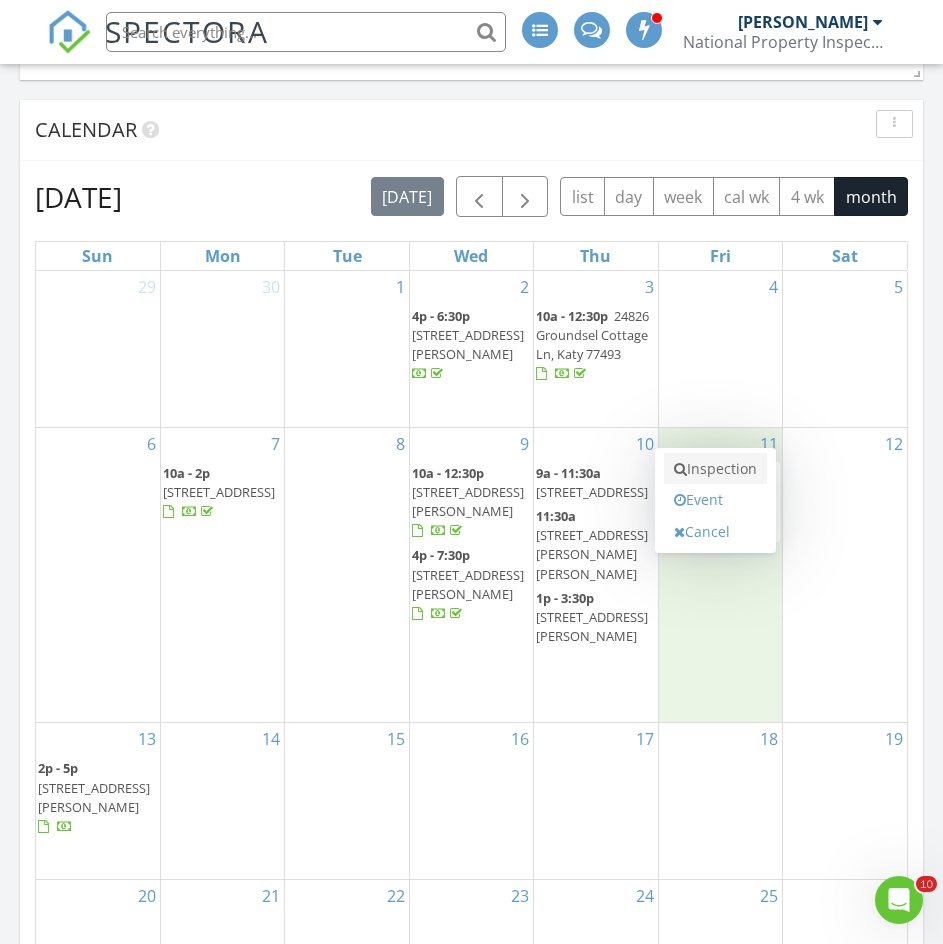click on "Inspection" at bounding box center (715, 469) 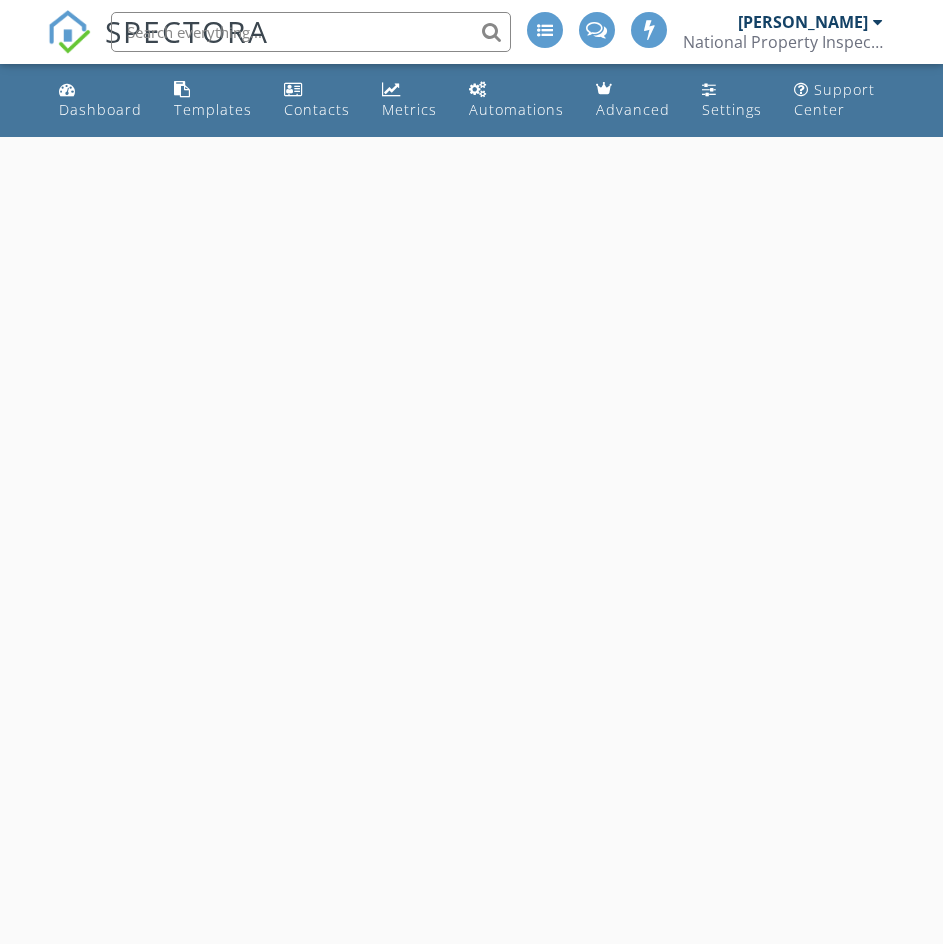 scroll, scrollTop: 0, scrollLeft: 0, axis: both 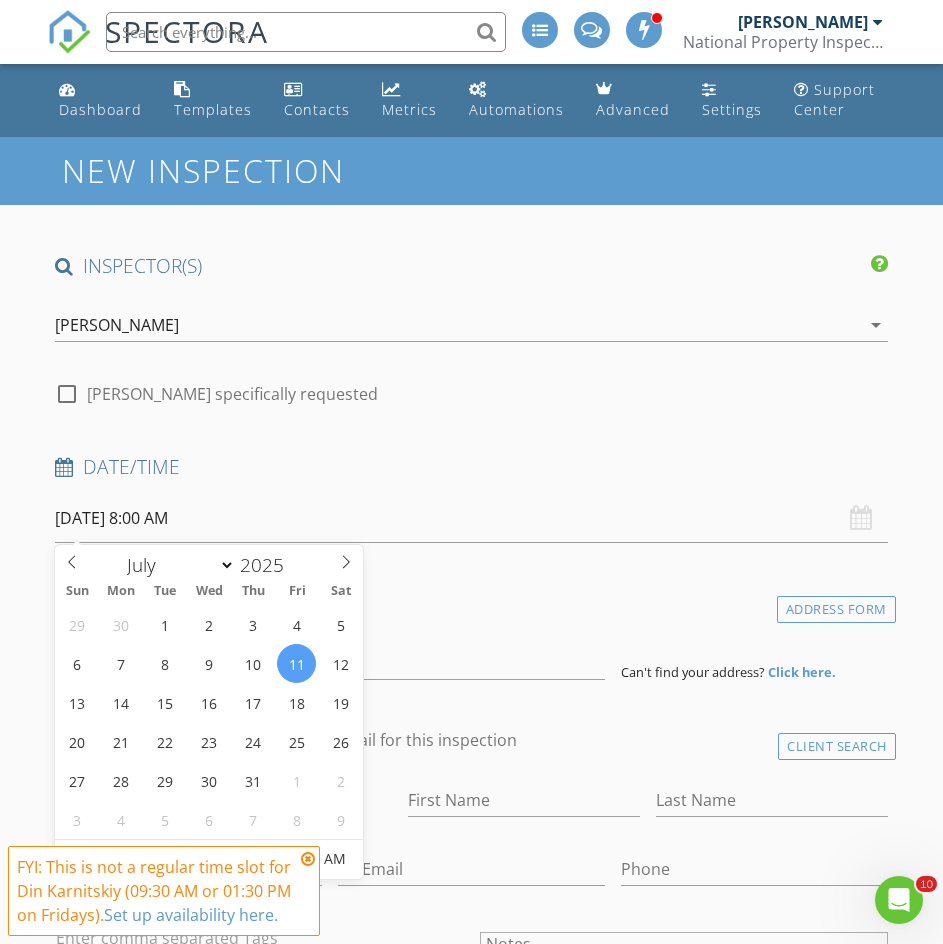 click on "07/11/2025 8:00 AM" at bounding box center (471, 518) 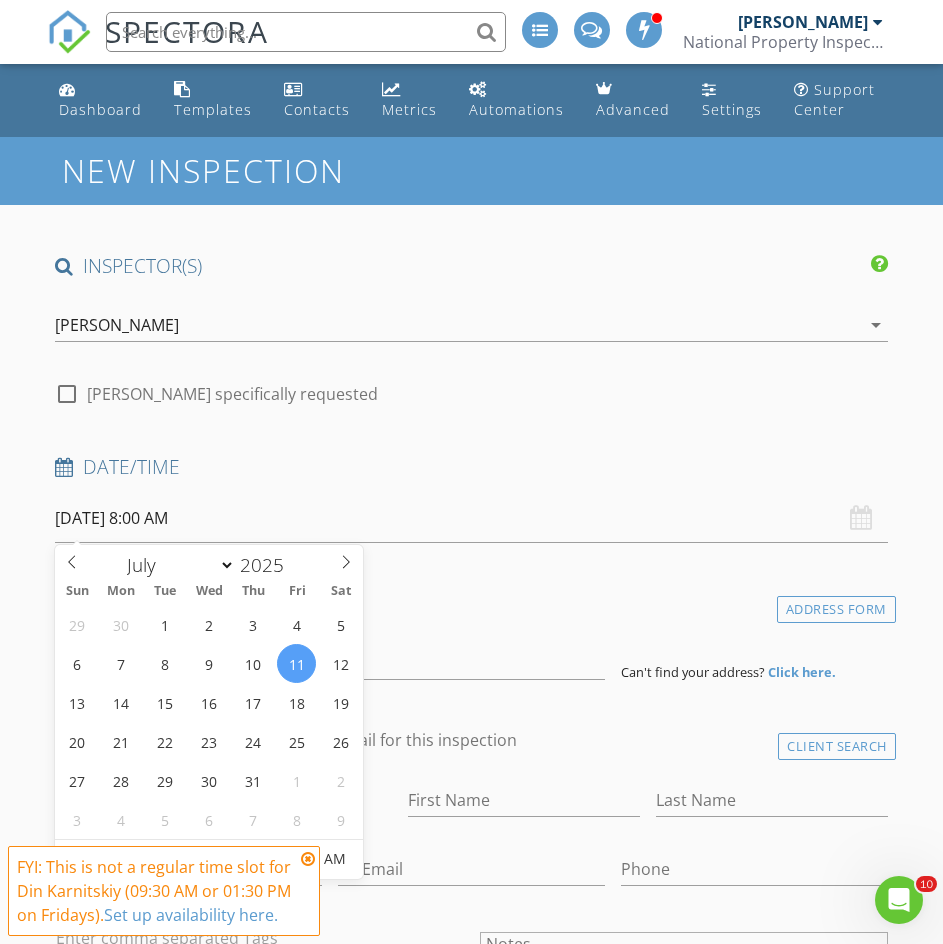 click at bounding box center [308, 859] 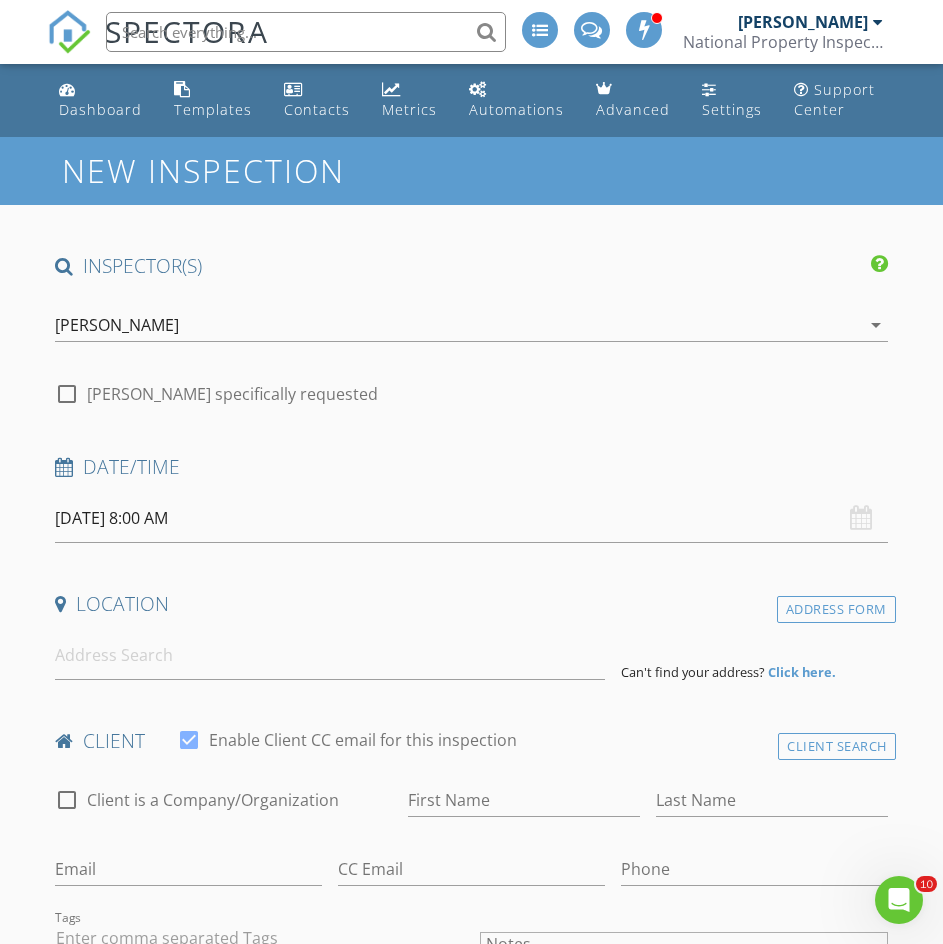 click on "07/11/2025 8:00 AM" at bounding box center [471, 518] 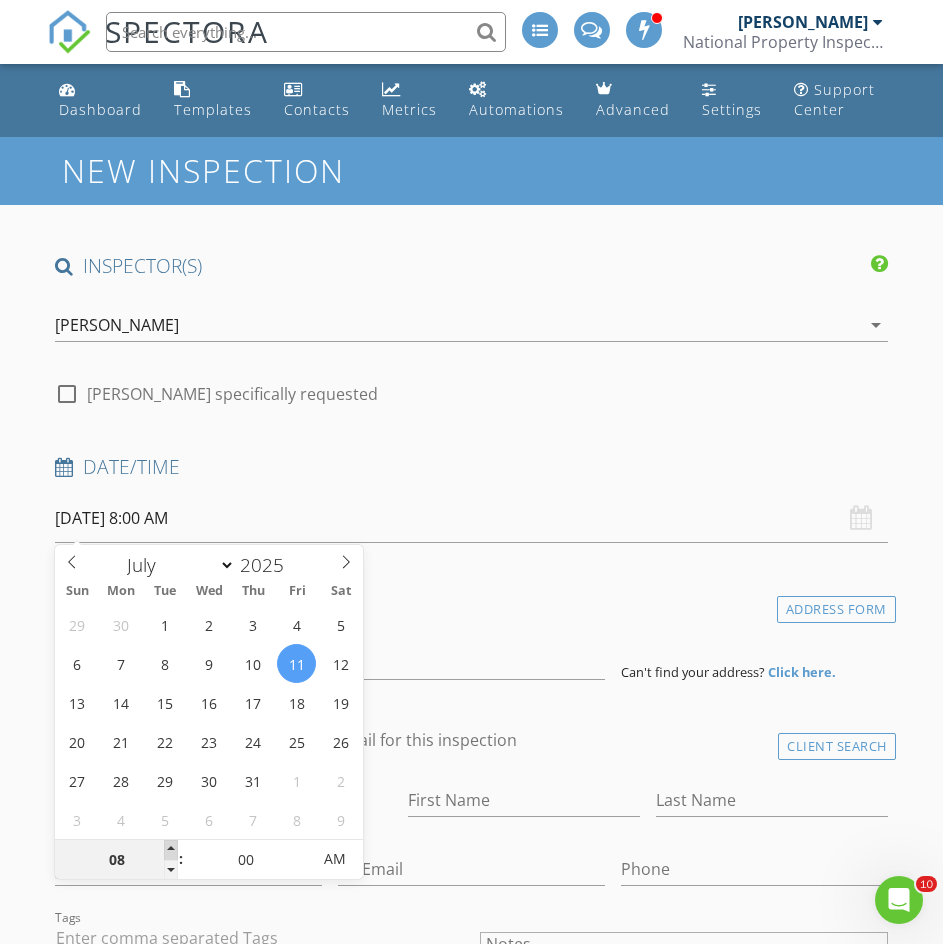type on "09" 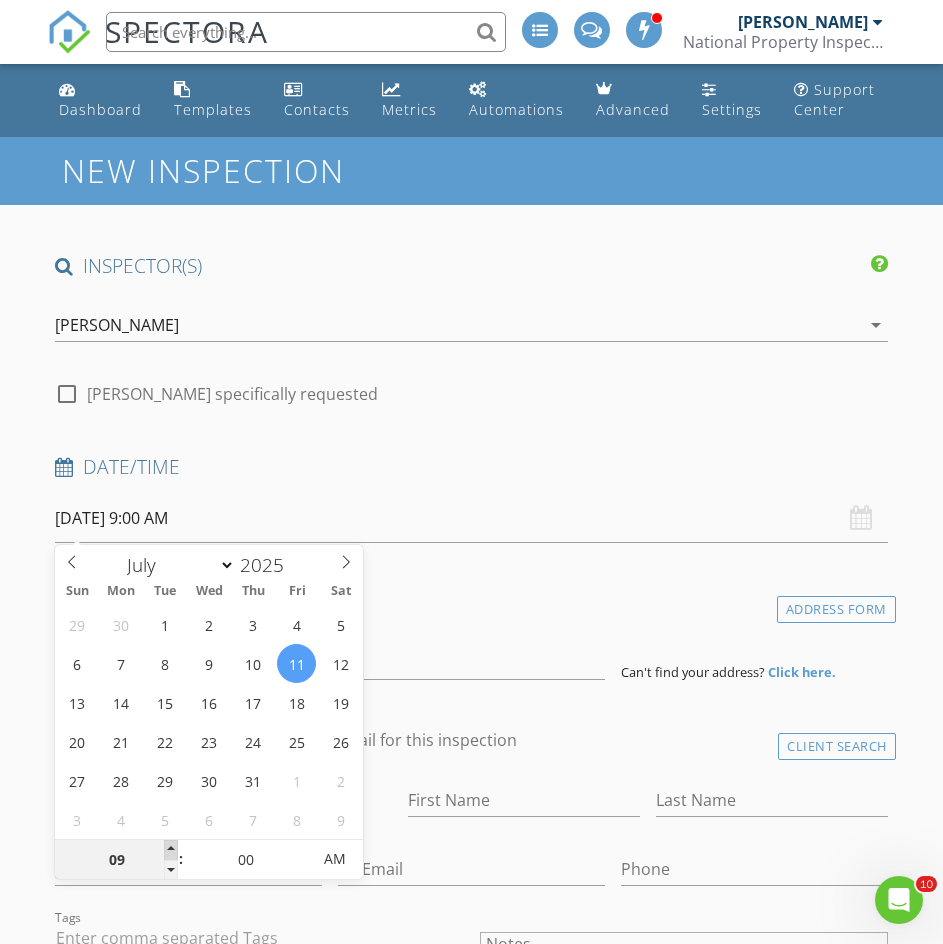 click at bounding box center (171, 850) 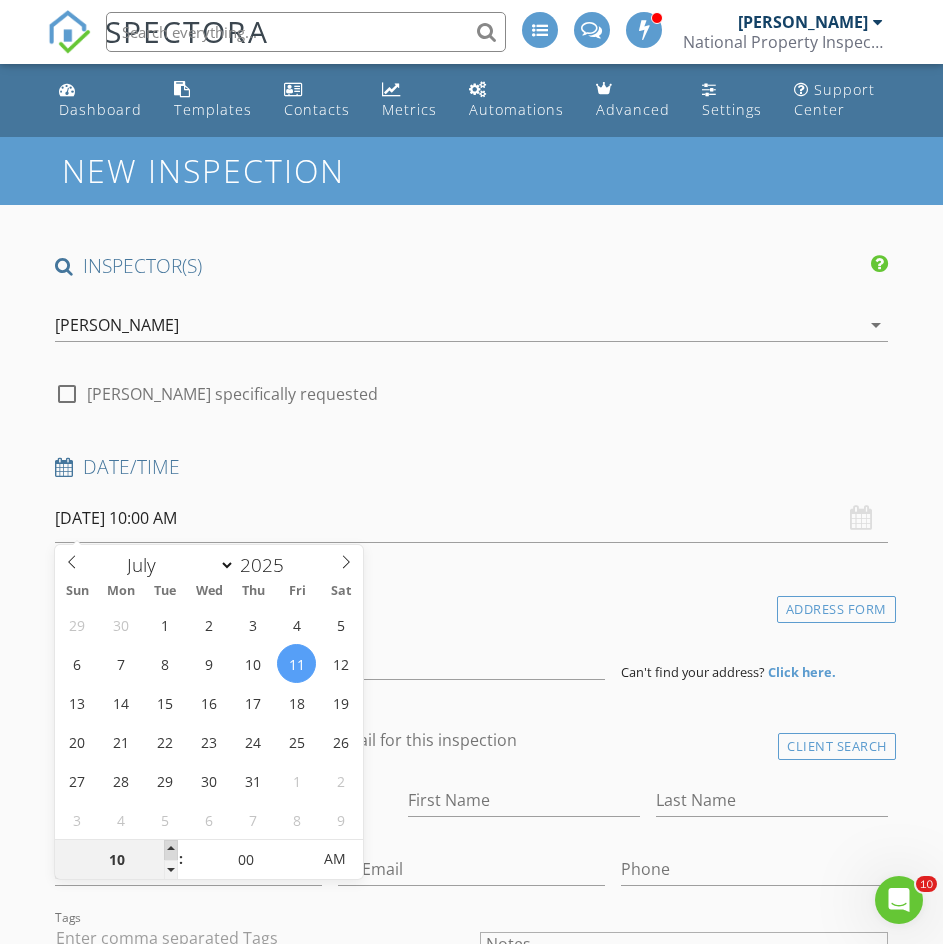 click at bounding box center [171, 850] 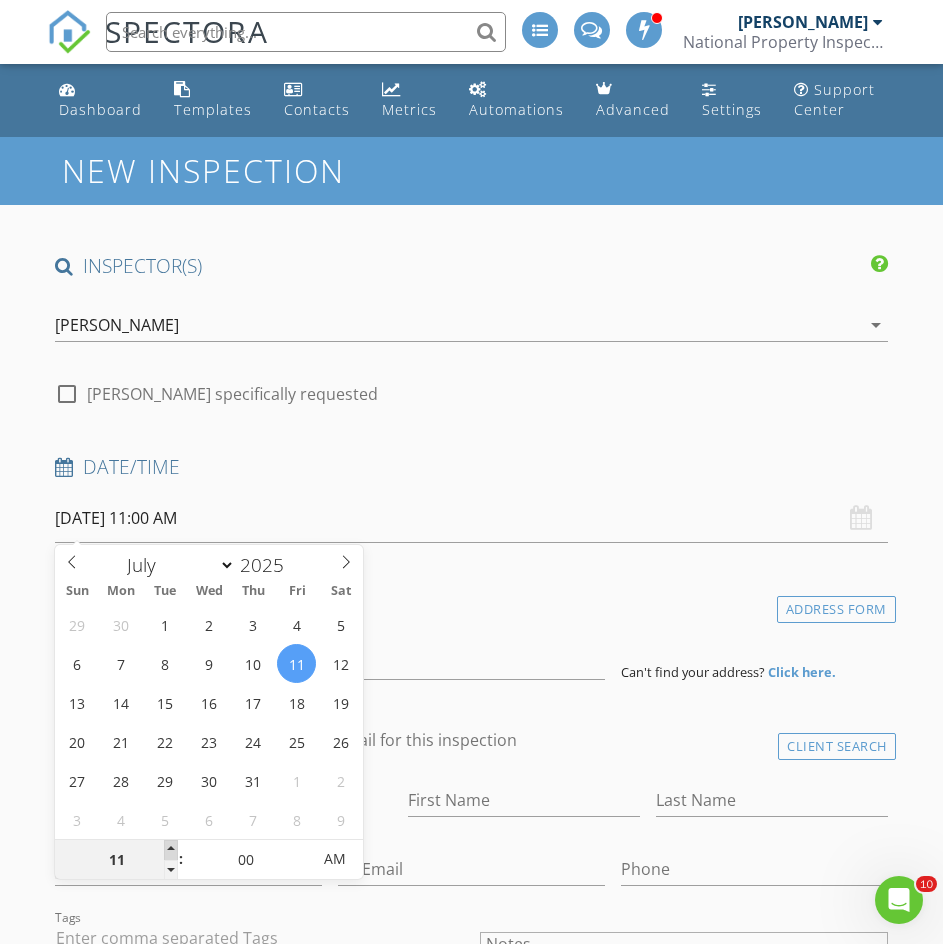 click at bounding box center (171, 850) 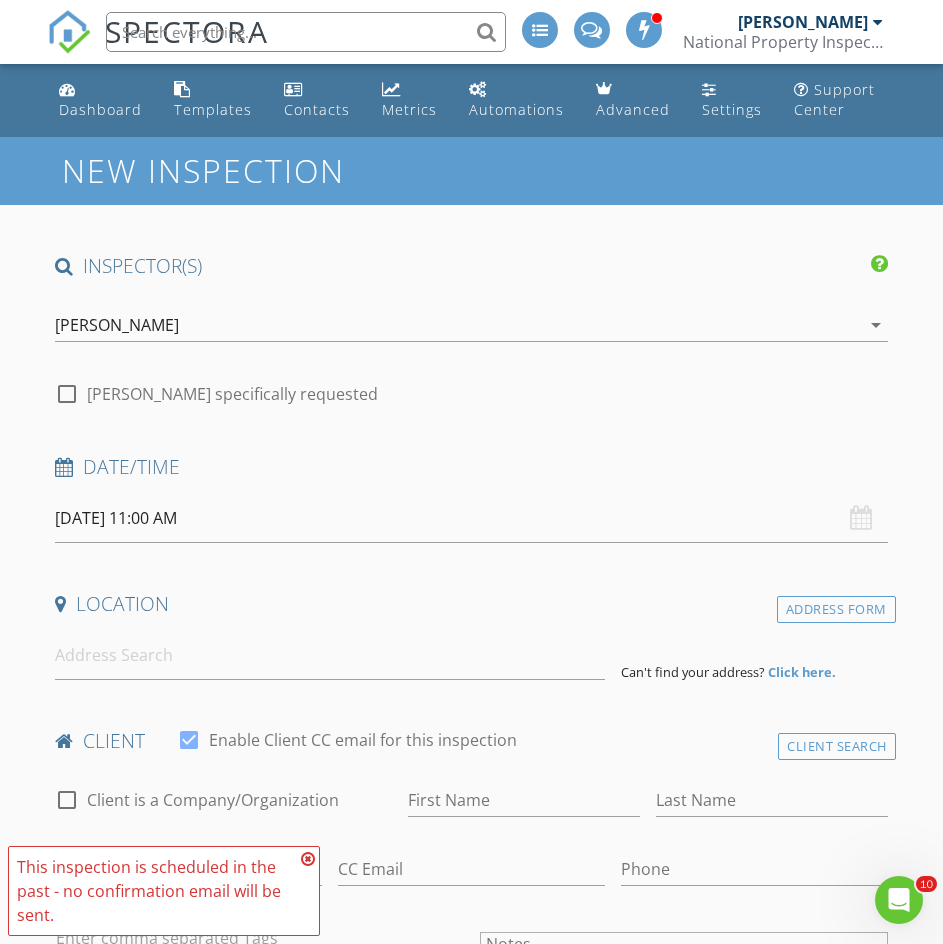 click at bounding box center (308, 859) 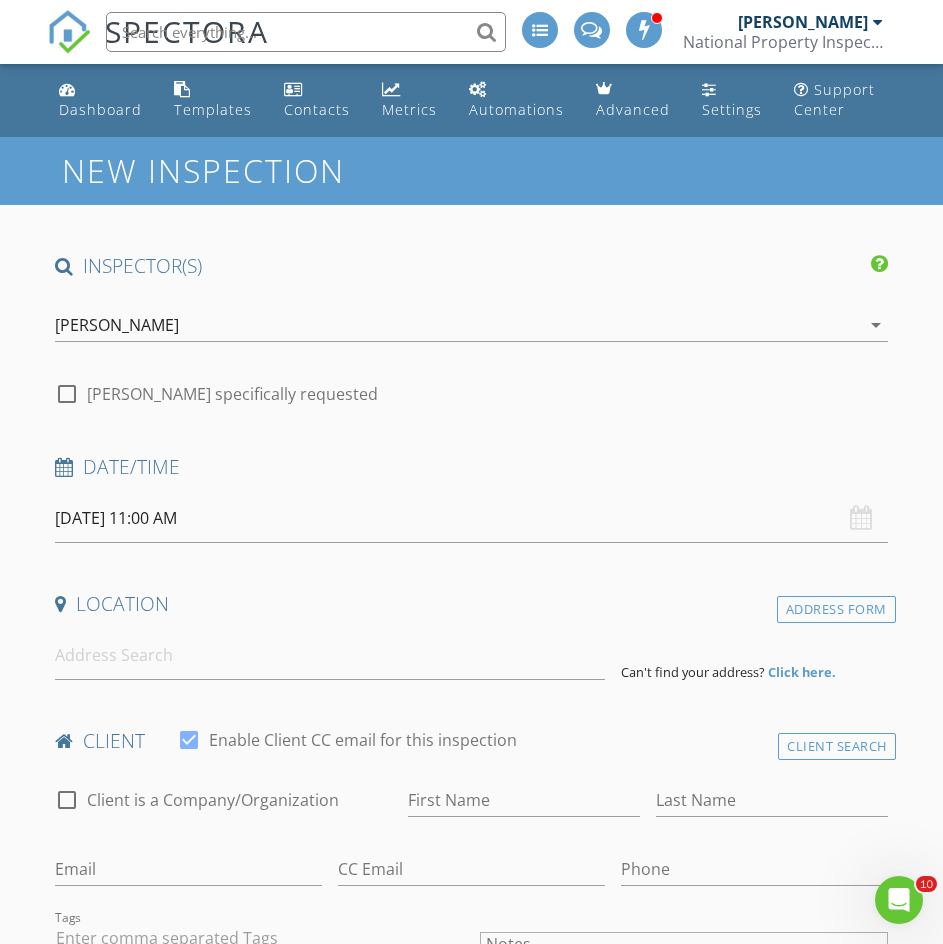 click on "[DATE] 11:00 AM" at bounding box center [471, 518] 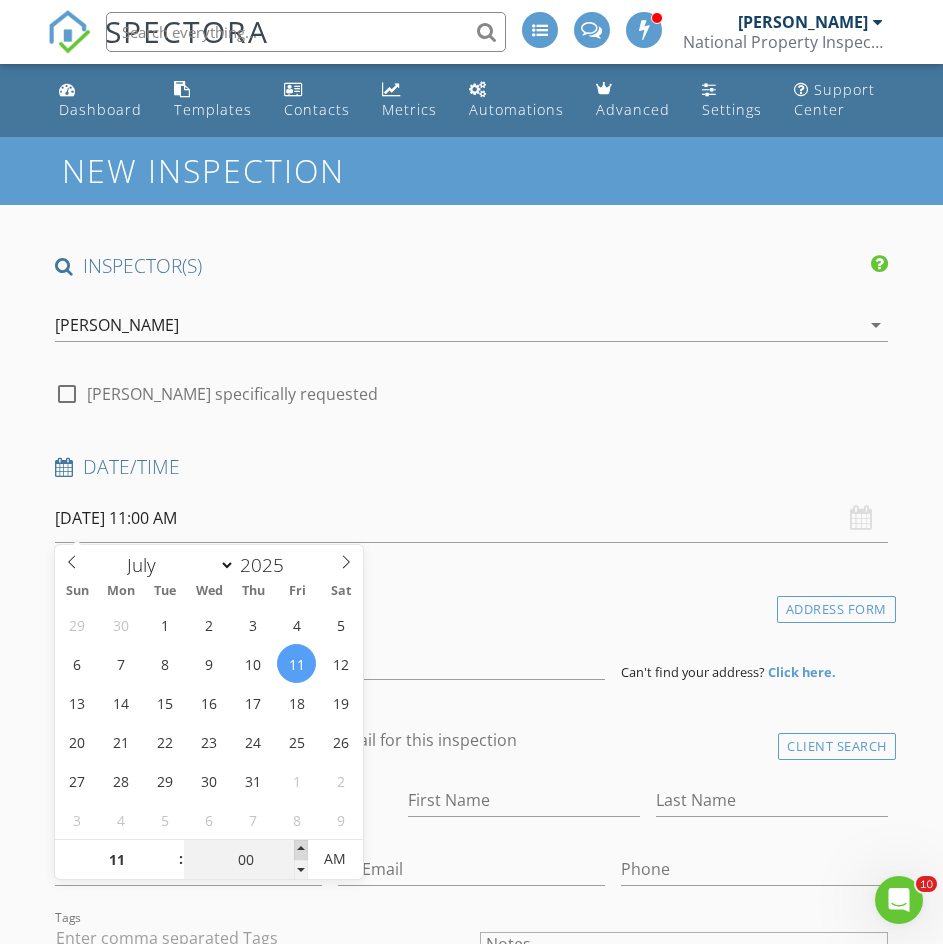 type on "05" 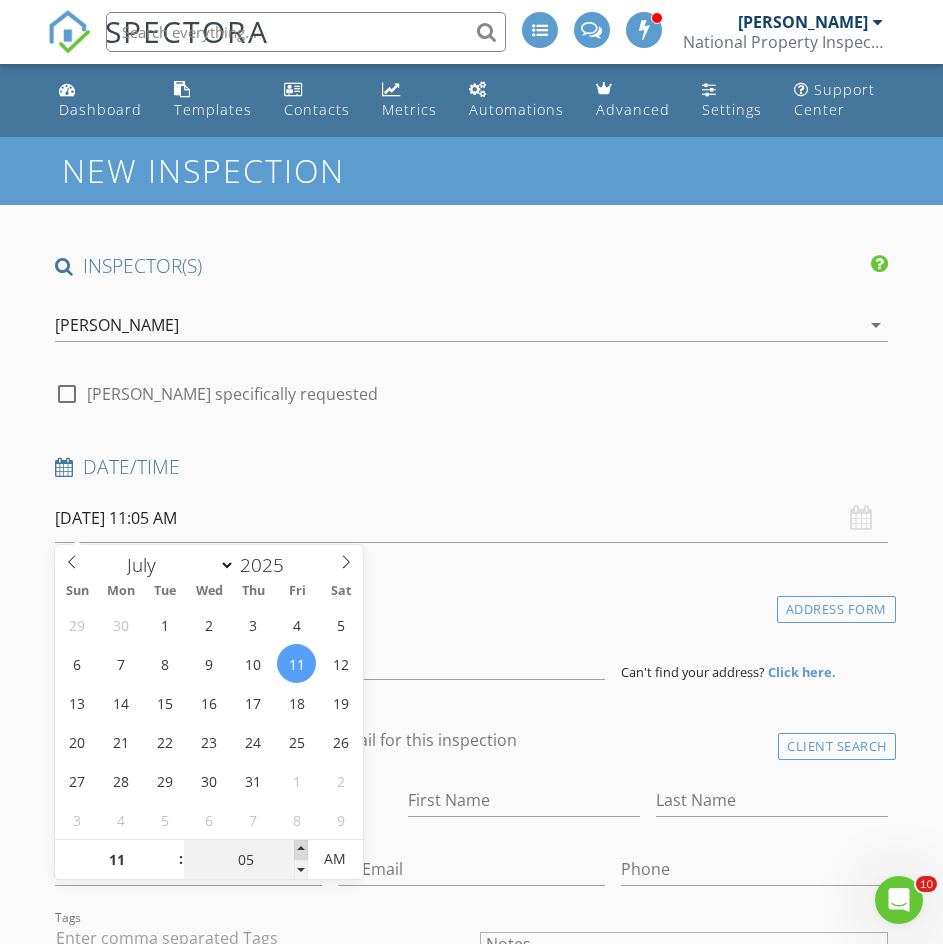 click at bounding box center [301, 850] 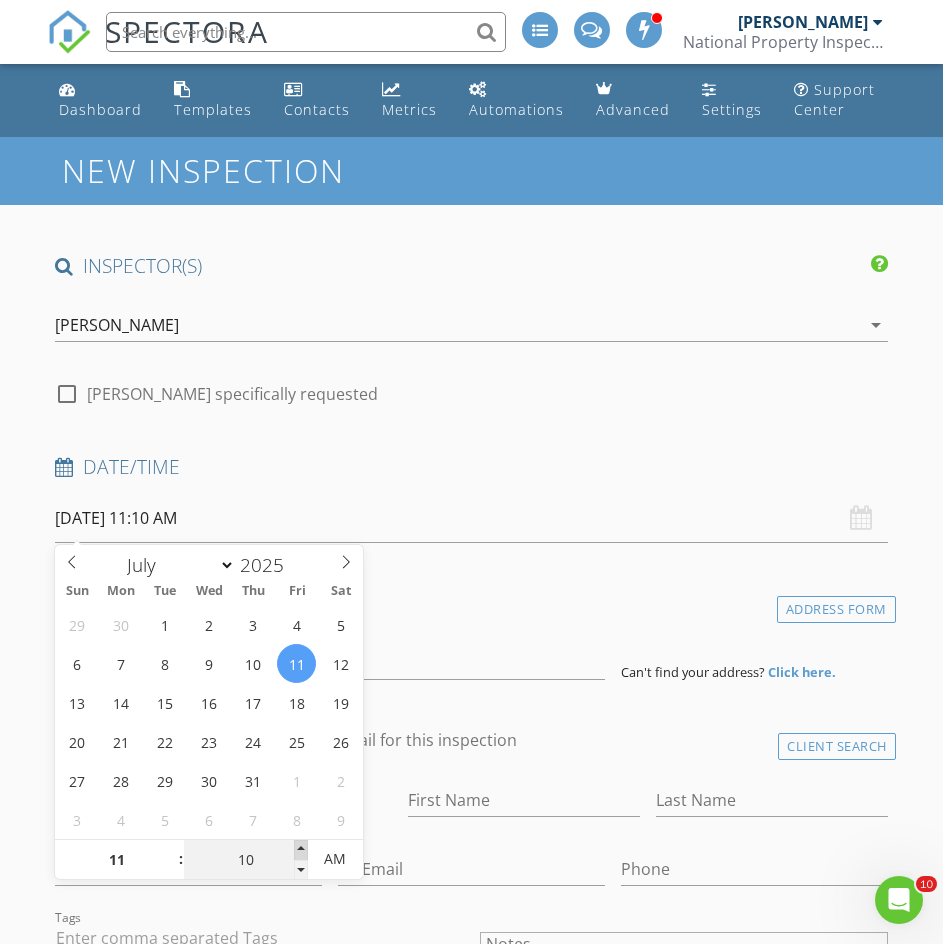 click at bounding box center [301, 850] 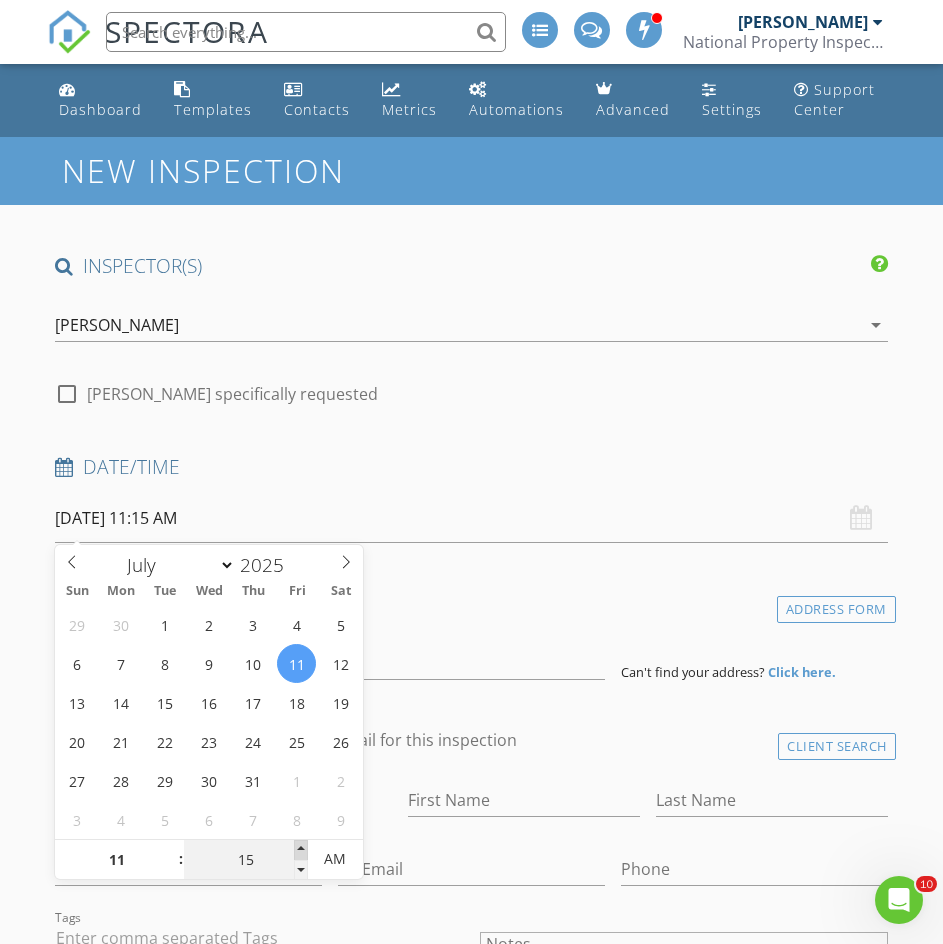 click at bounding box center (301, 850) 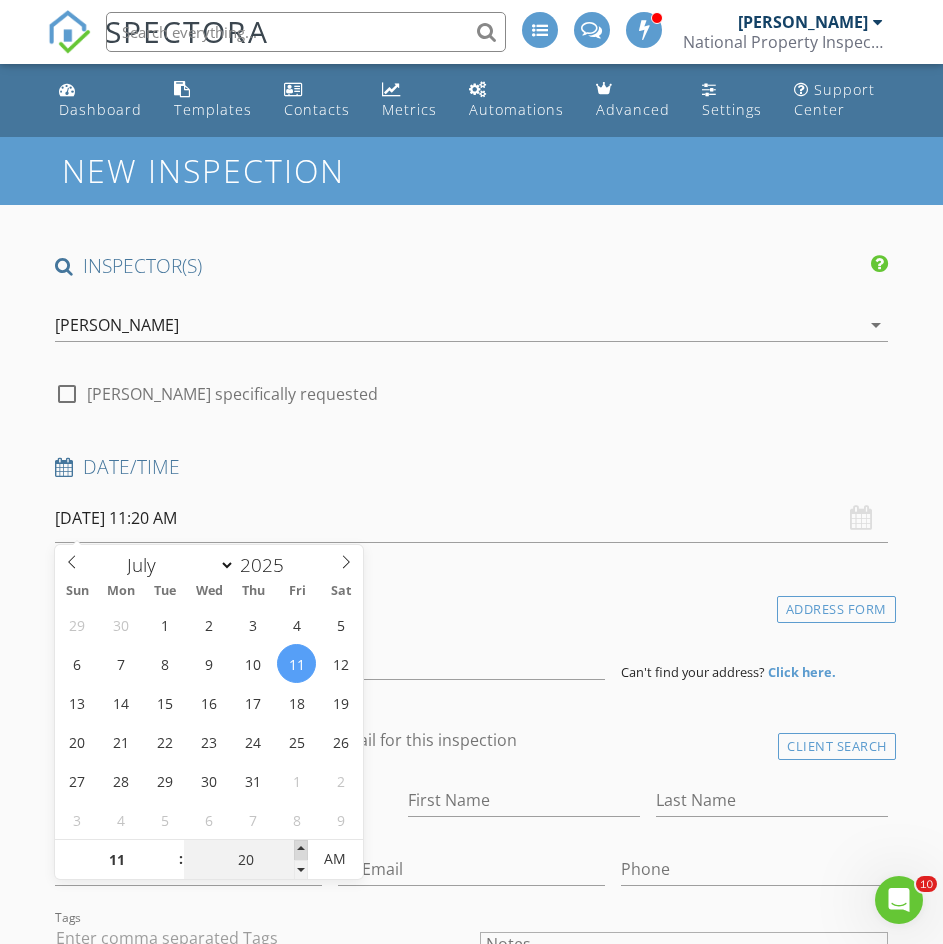 click at bounding box center [301, 850] 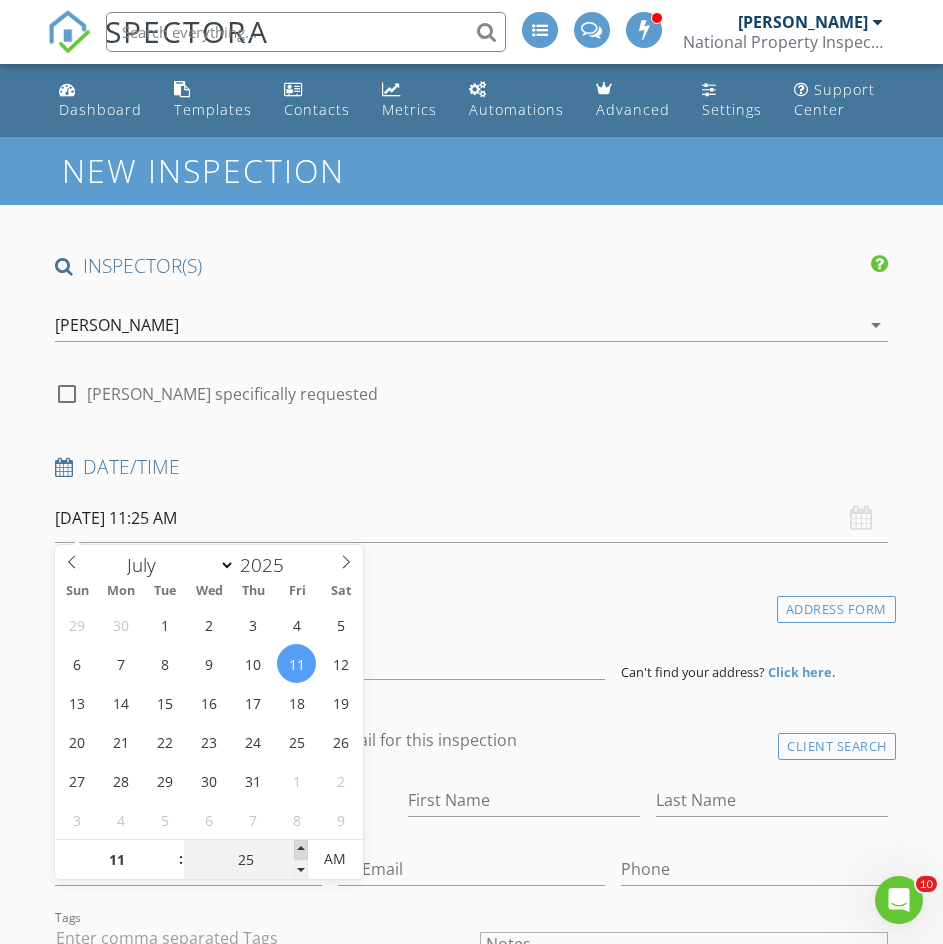 click at bounding box center [301, 850] 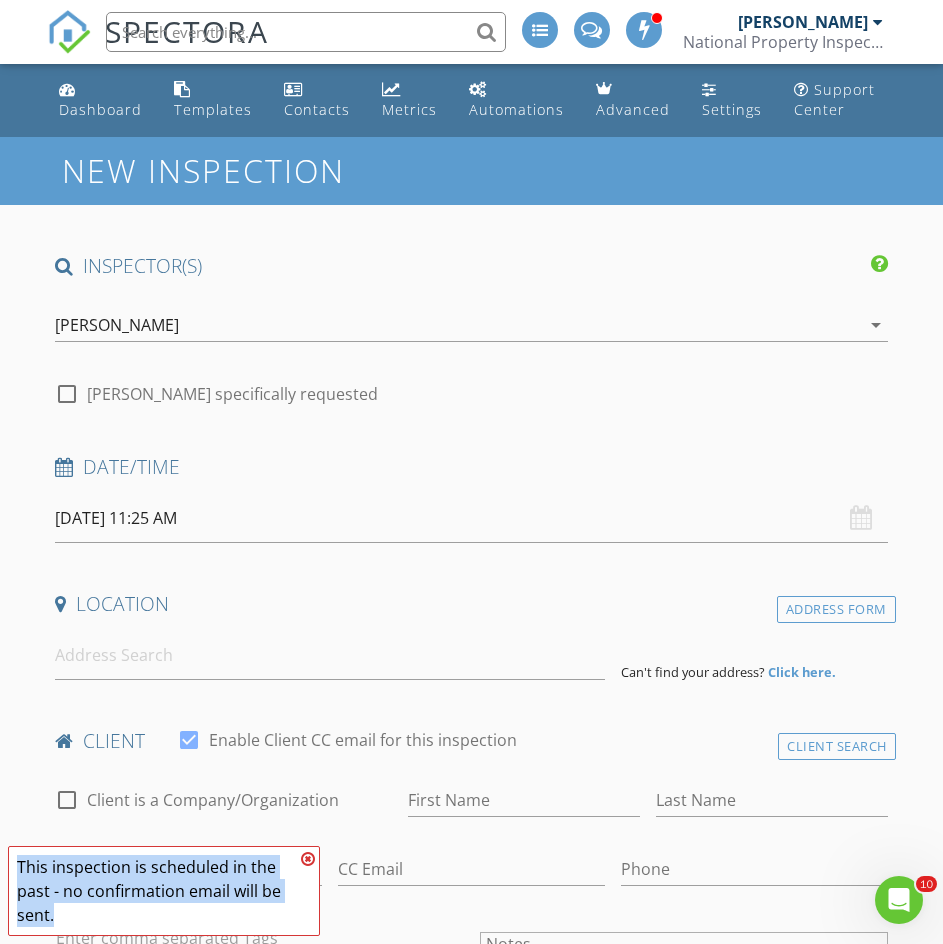 click on "FYI: This is not a regular time slot for Din Karnitskiy (09:30 AM or 01:30 PM on Fridays).  Set up availability here.   This inspection is scheduled in the past - no confirmation email will be sent." at bounding box center [164, 891] 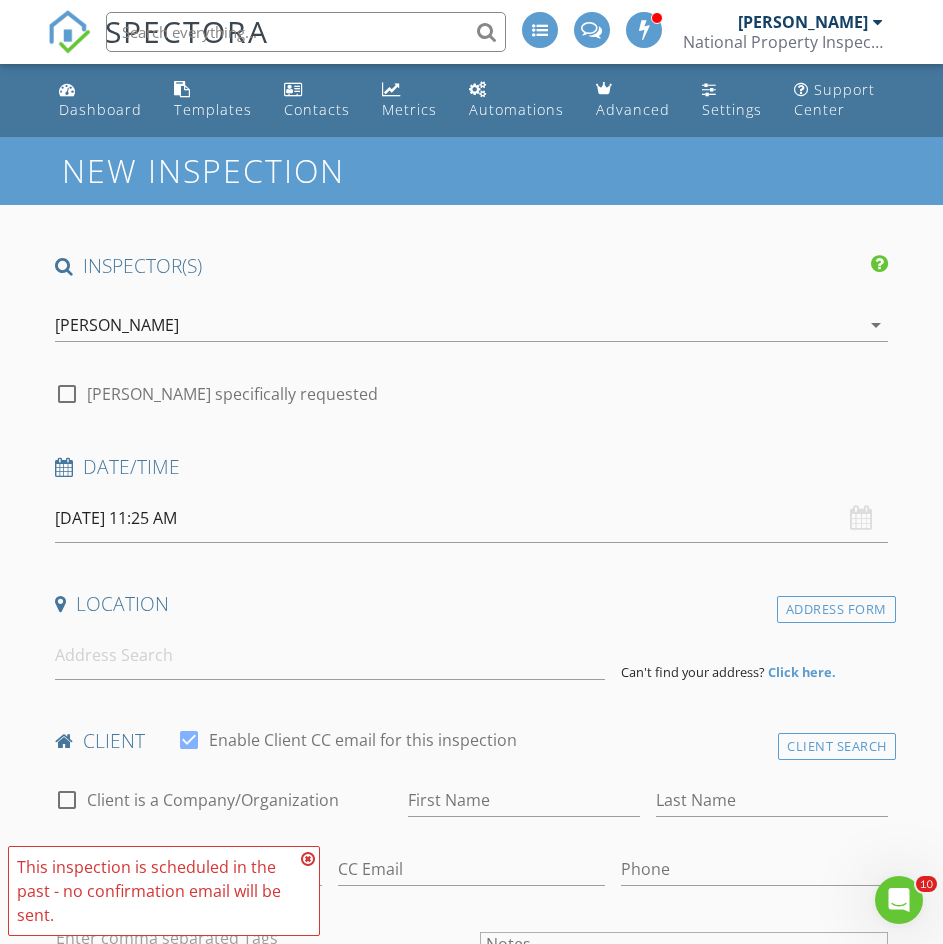 click on "07/11/2025 11:25 AM" at bounding box center [471, 518] 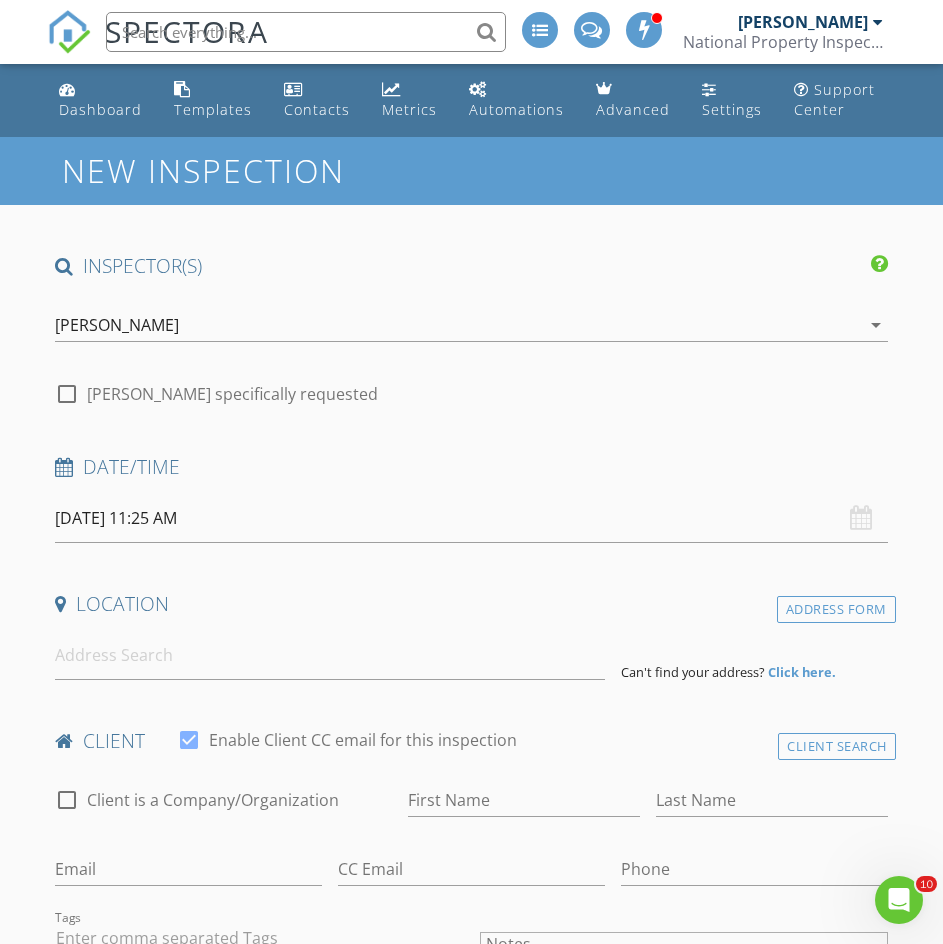 click on "07/11/2025 11:25 AM" at bounding box center [471, 518] 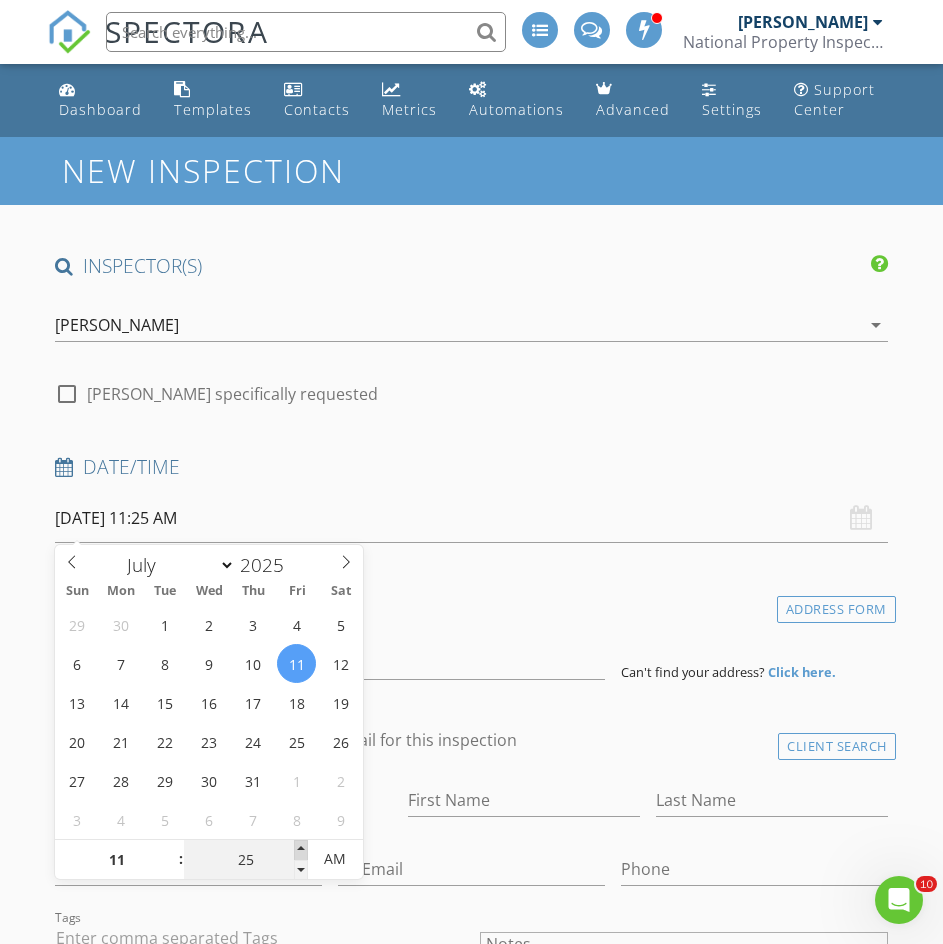 type on "30" 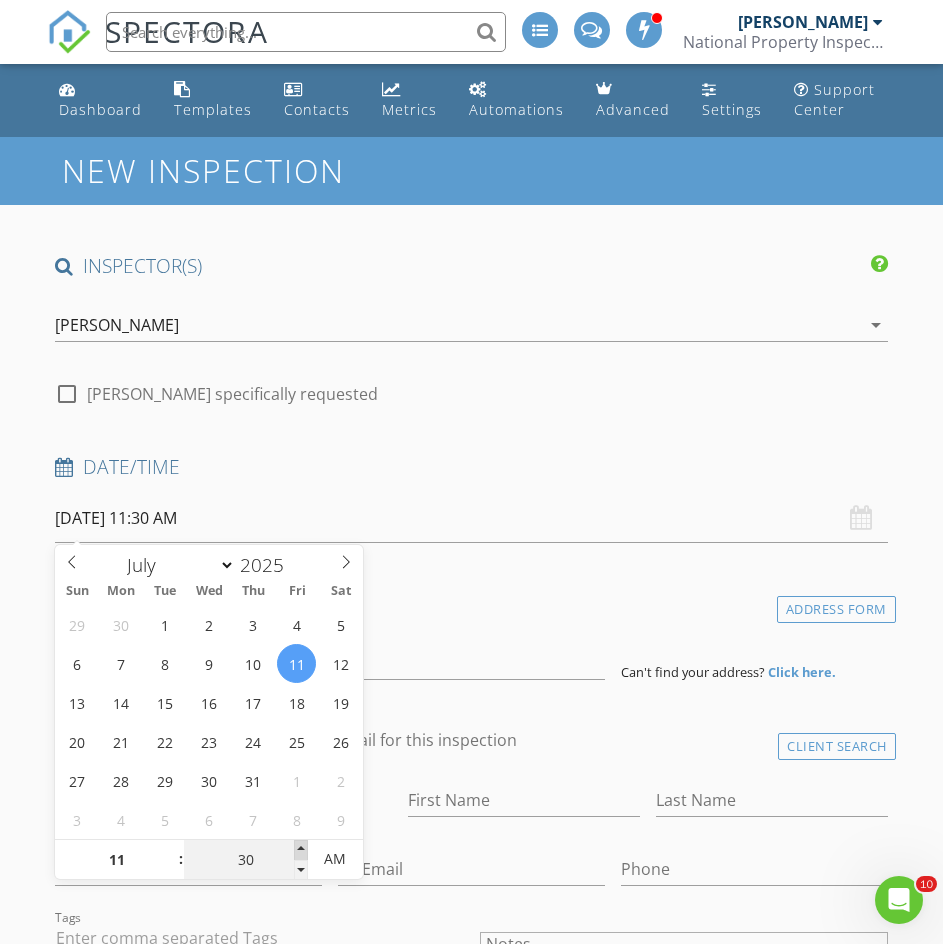 click at bounding box center [301, 850] 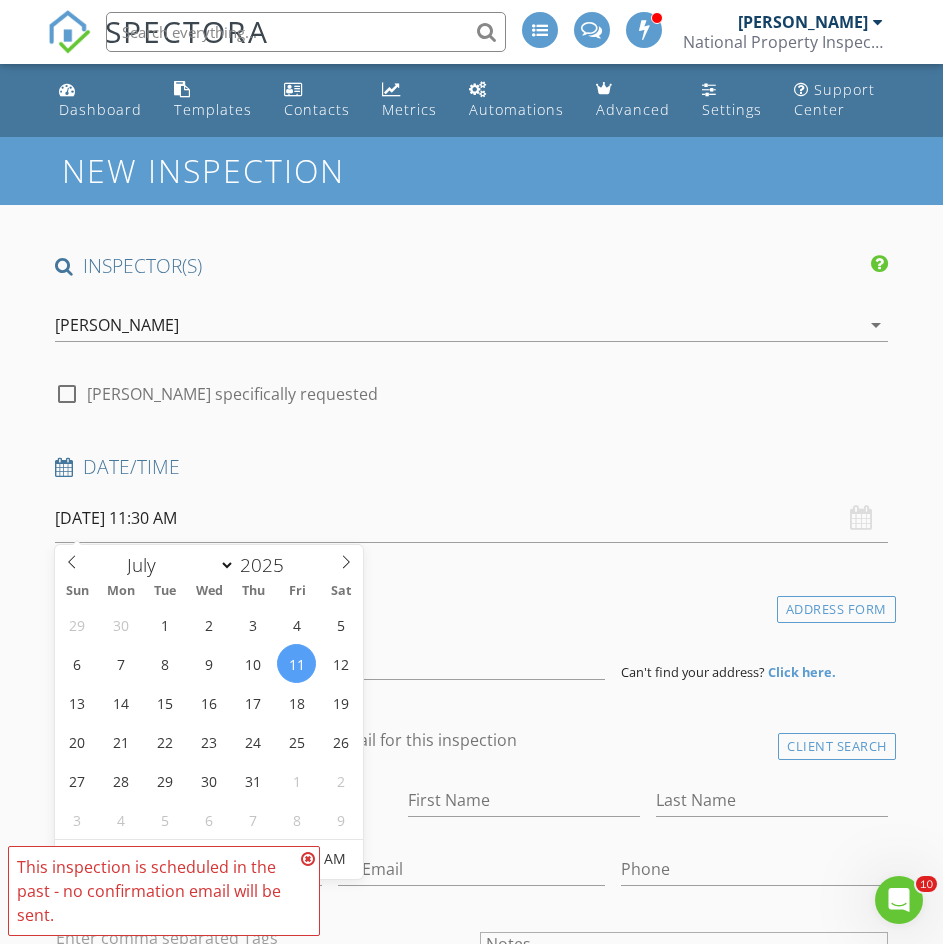 click on "Din Karnitskiy arrow_drop_down" at bounding box center (471, 335) 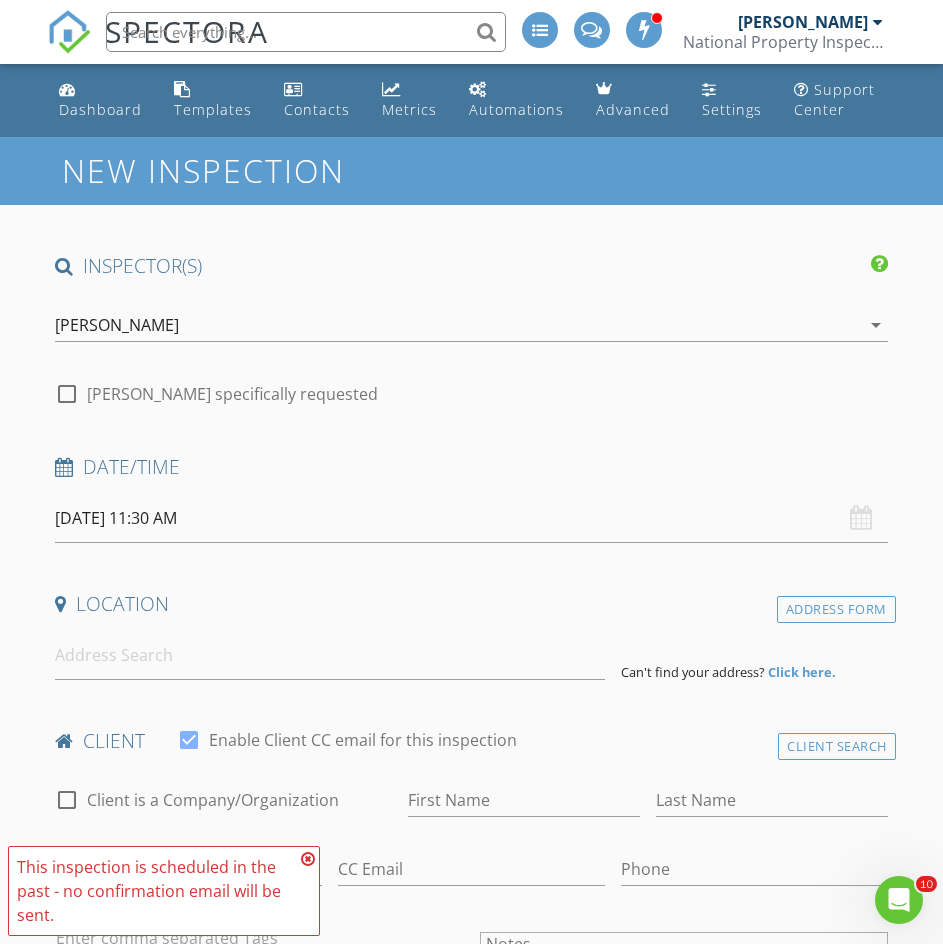 scroll, scrollTop: 200, scrollLeft: 0, axis: vertical 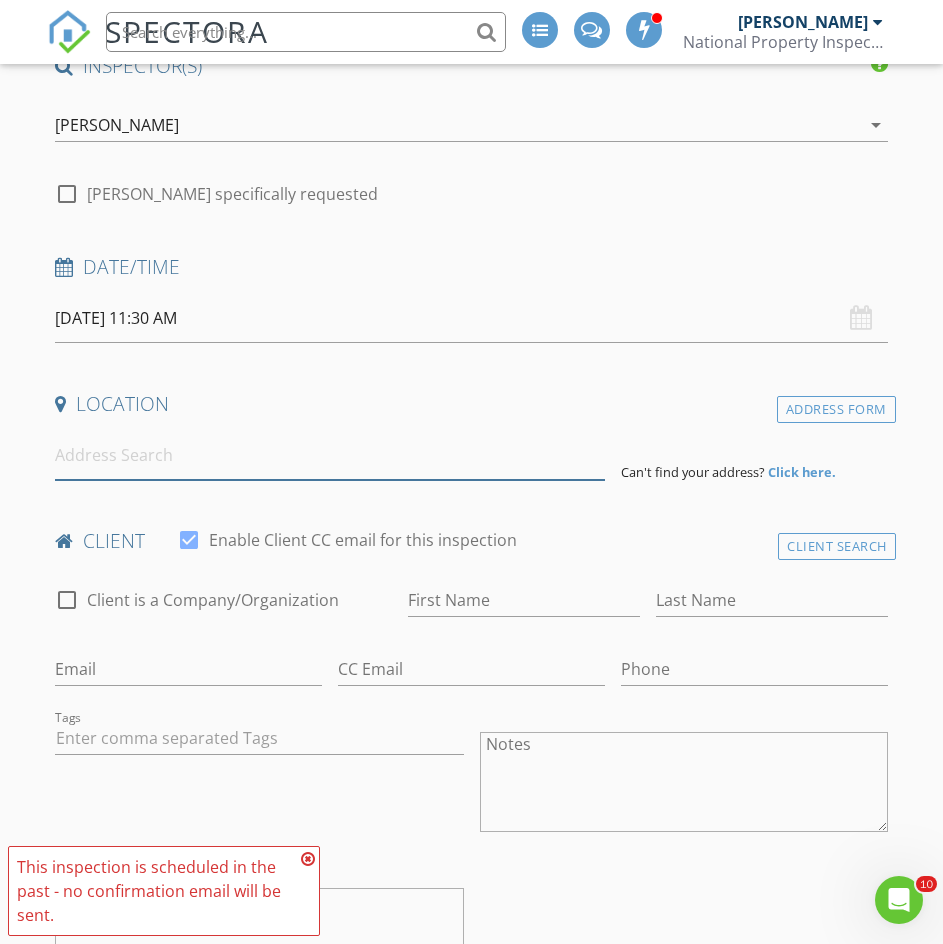 click at bounding box center (330, 455) 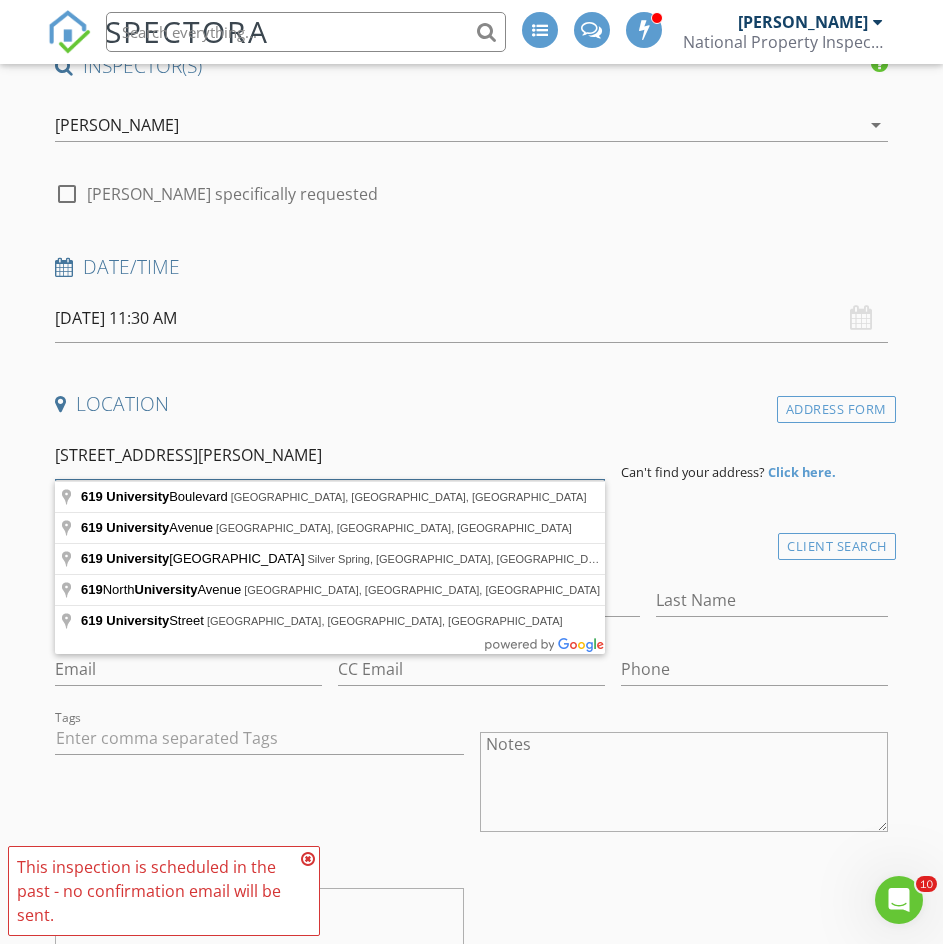 type on "619 University Boulevard, Wharton, TX, USA" 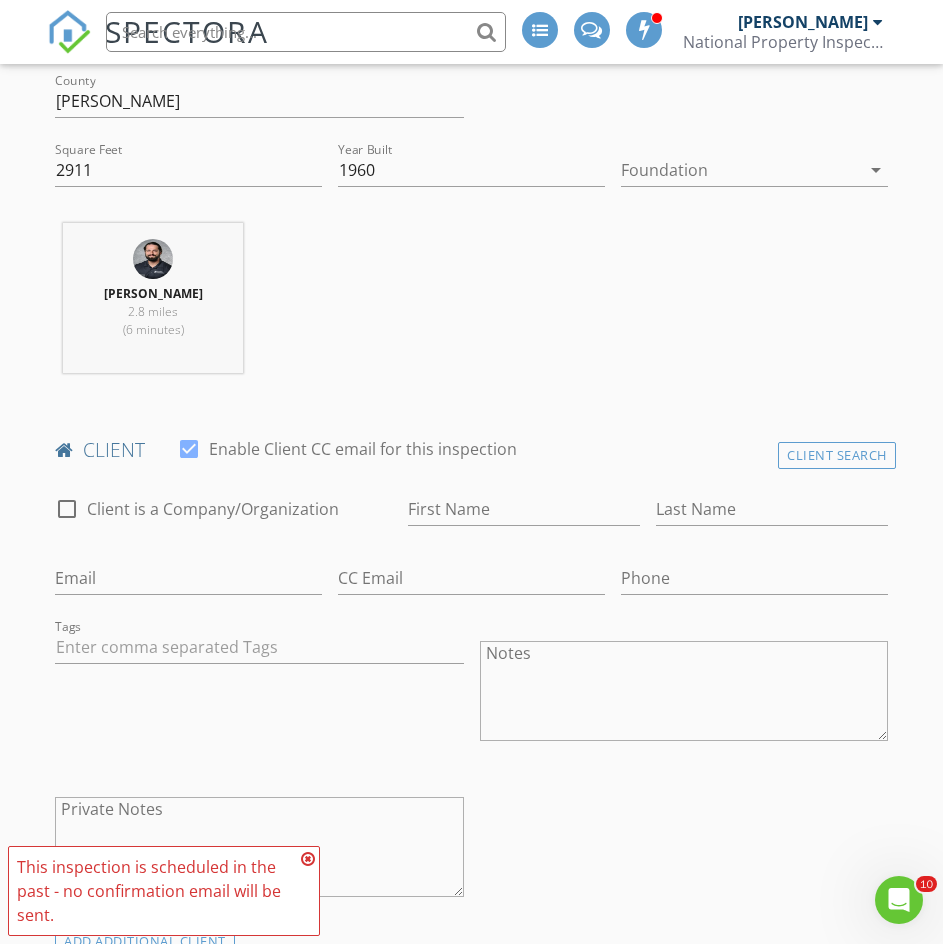 scroll, scrollTop: 900, scrollLeft: 0, axis: vertical 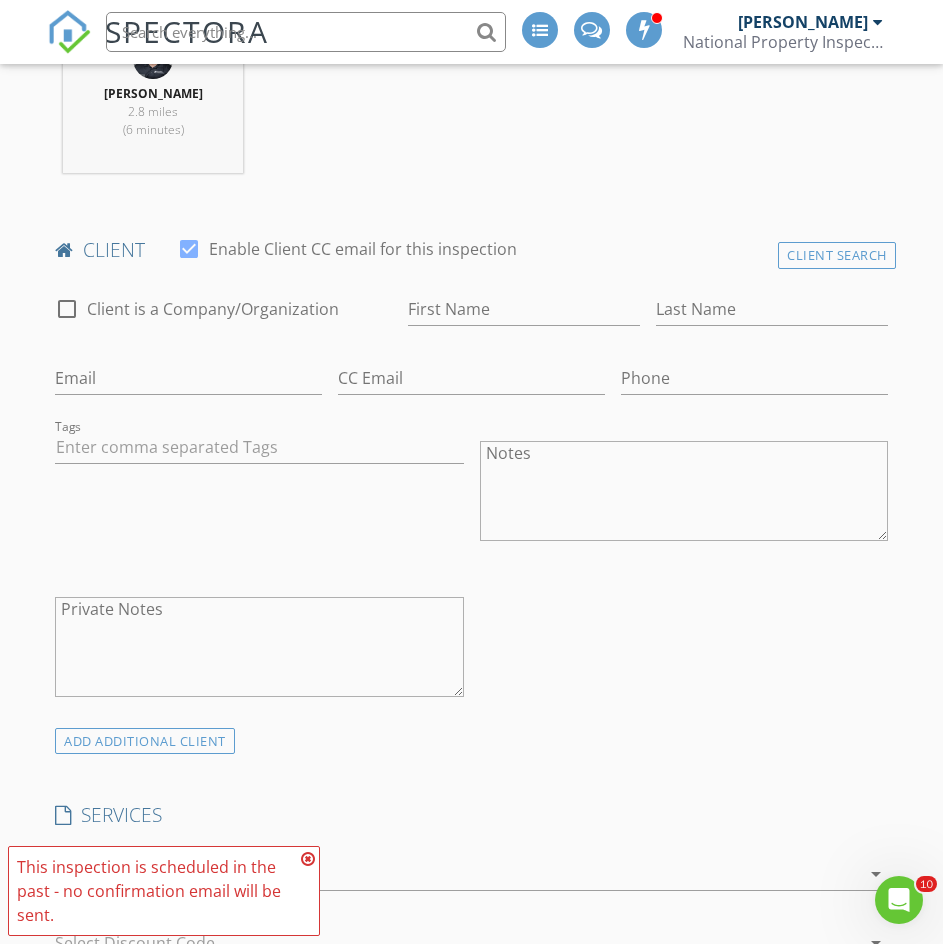 click on "Client is a Company/Organization" at bounding box center [213, 309] 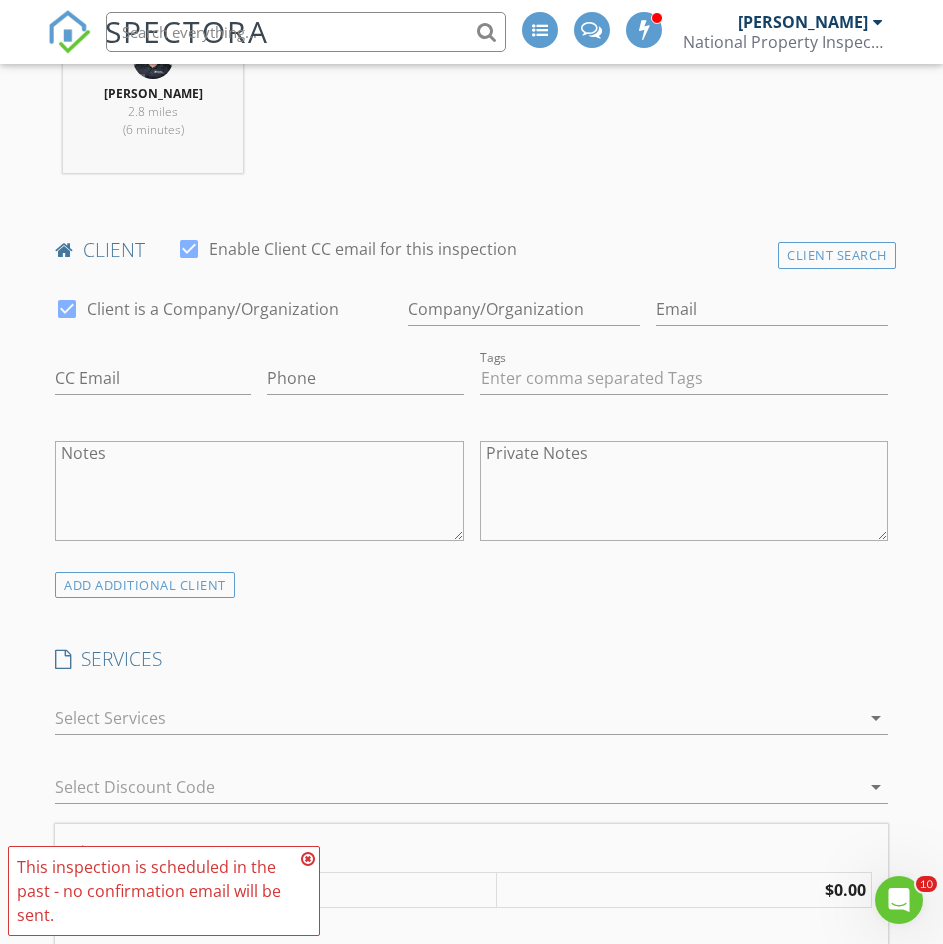 click on "client" at bounding box center [471, 250] 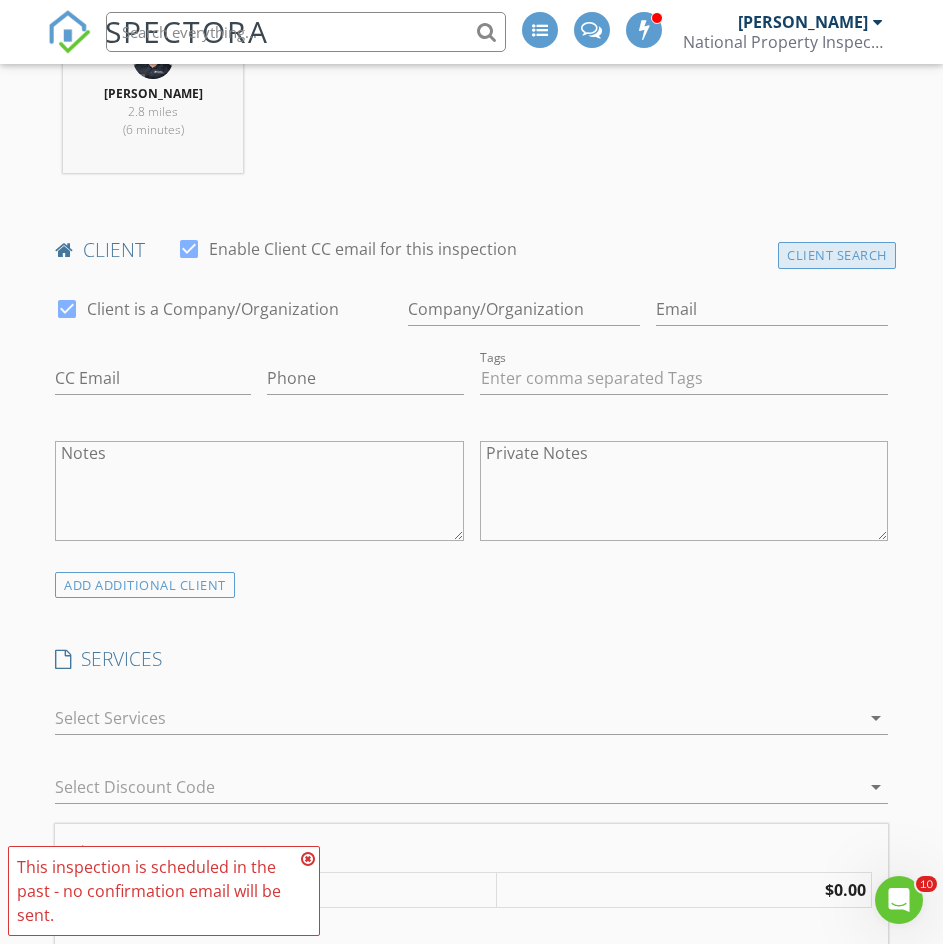 click on "Client Search" at bounding box center (837, 255) 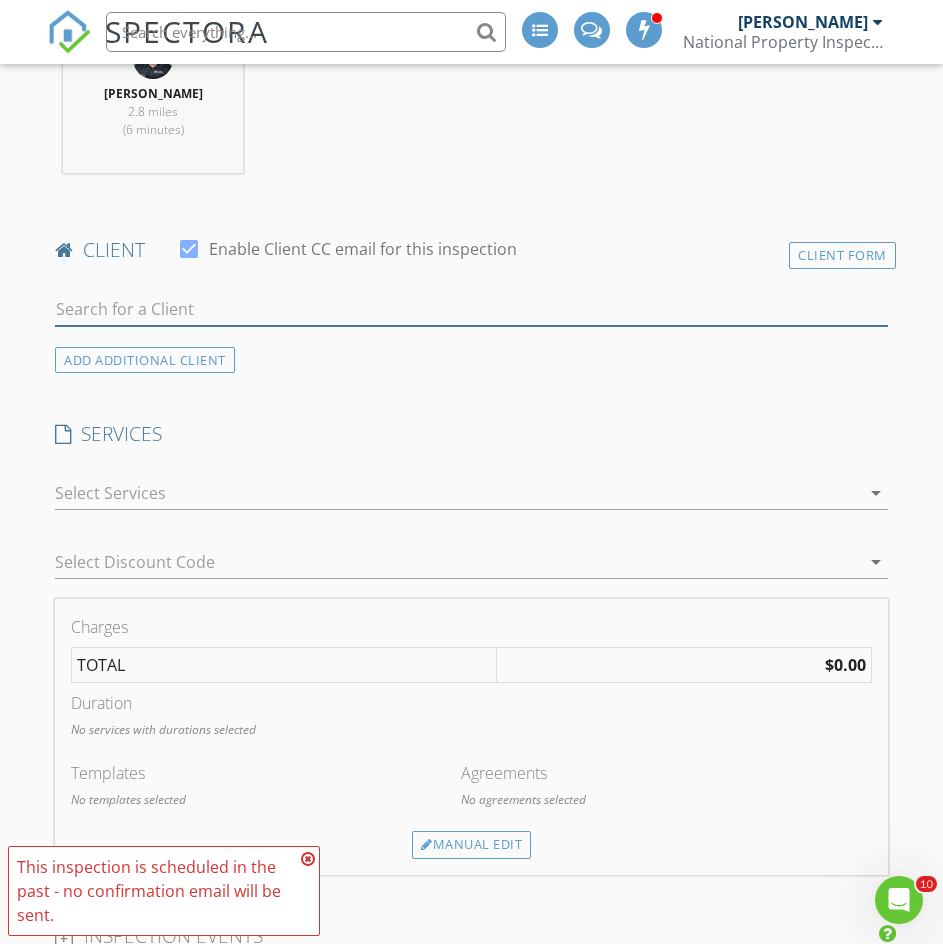 click at bounding box center [471, 309] 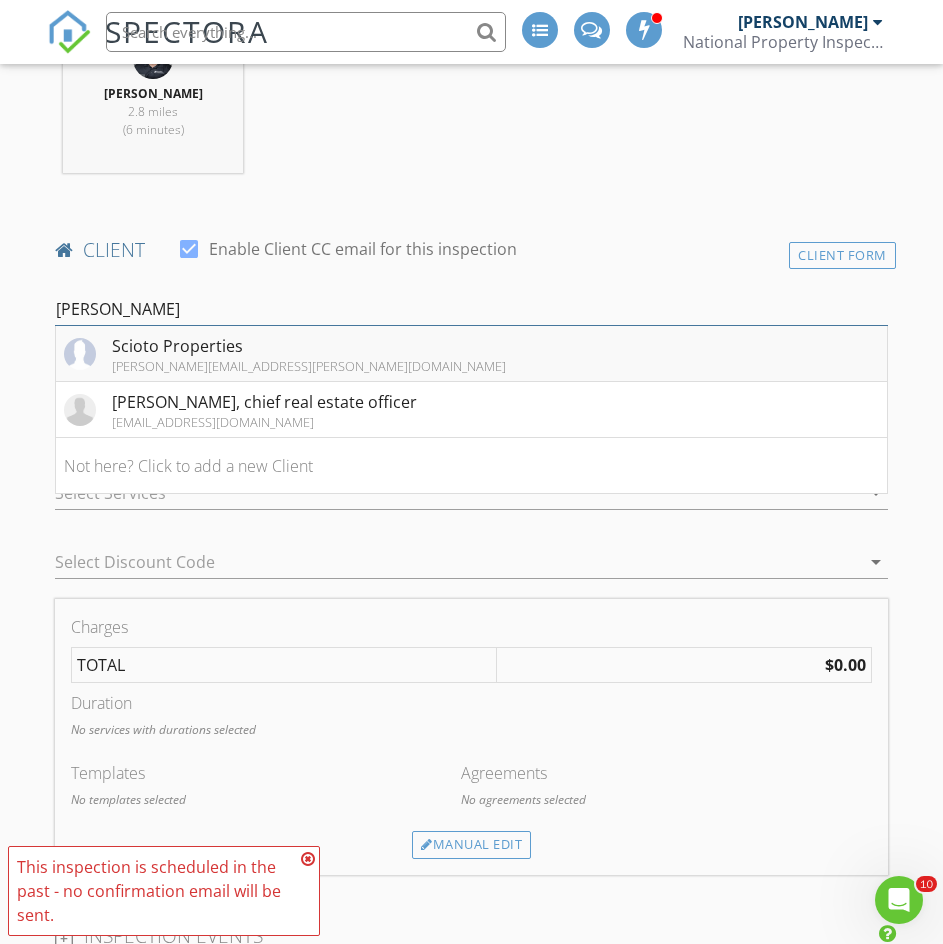 type on "kenn" 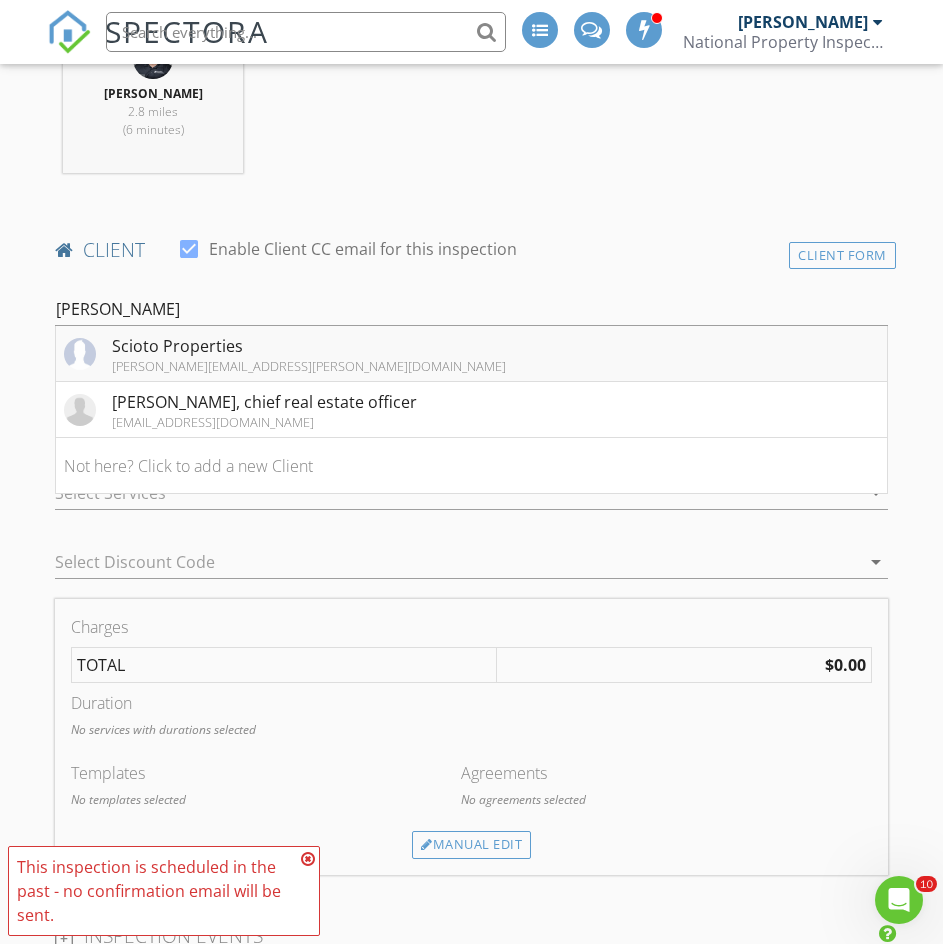 click on "Scioto Properties
kenn.garder@npiweb.com" at bounding box center (471, 354) 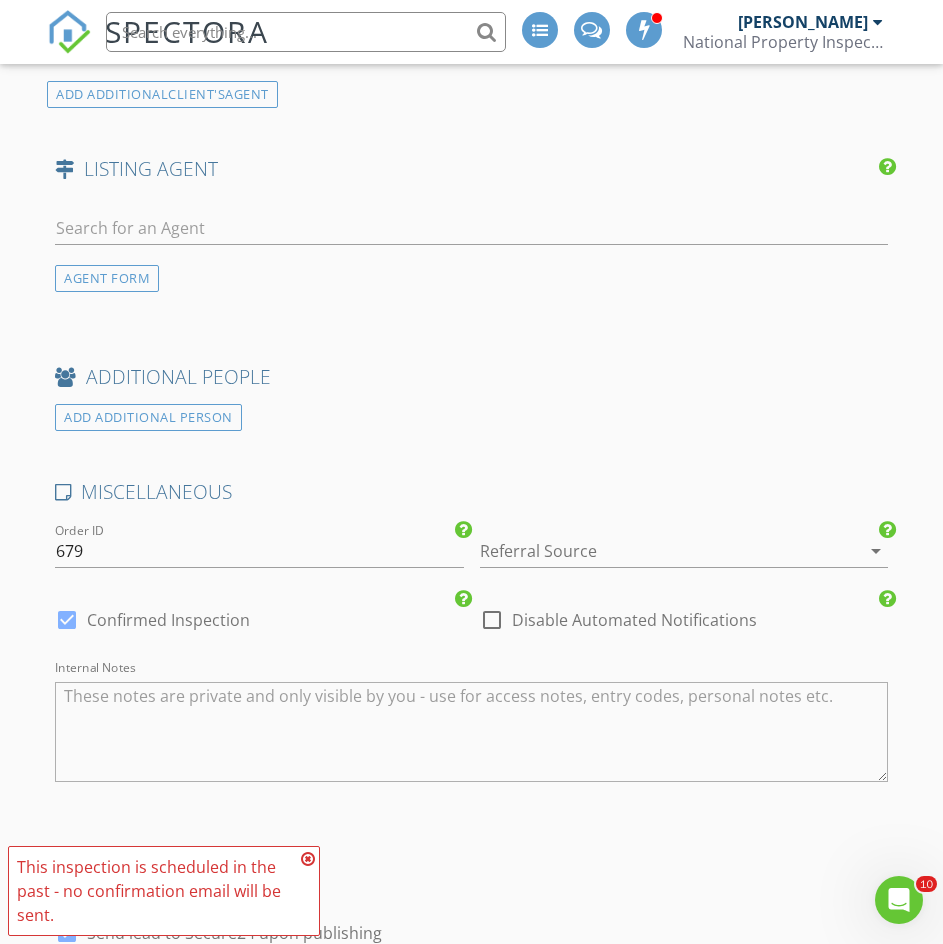 scroll, scrollTop: 2700, scrollLeft: 0, axis: vertical 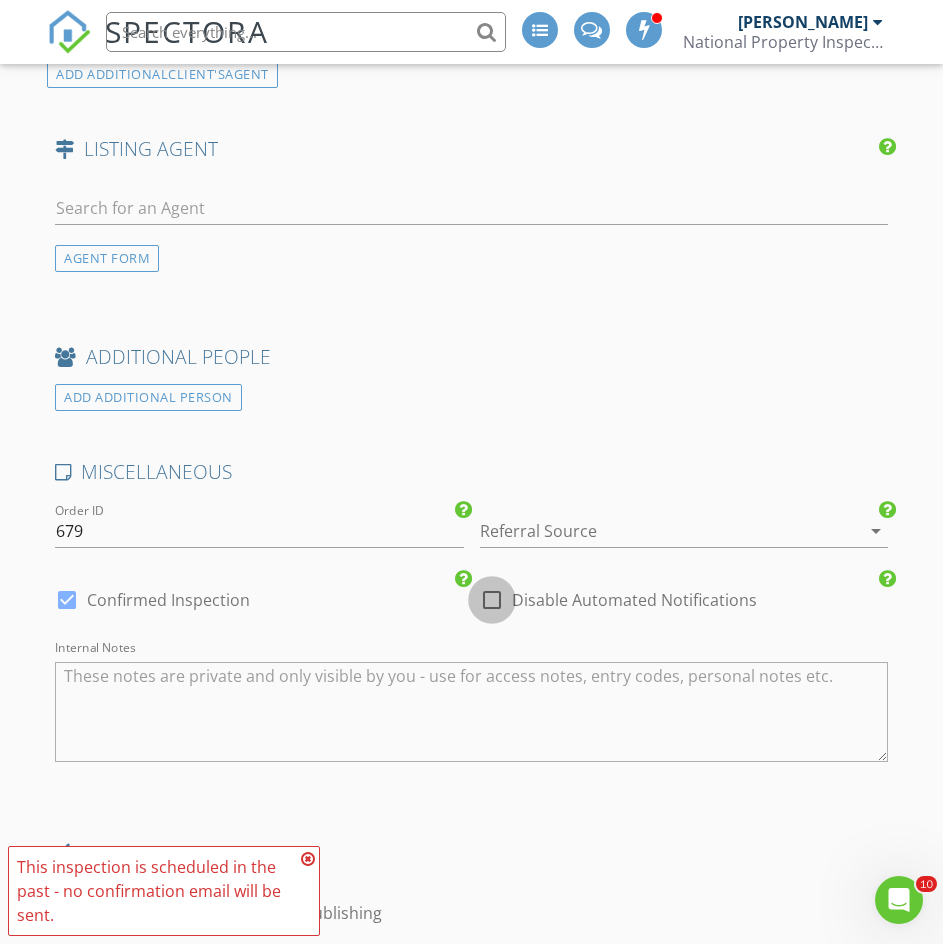 click at bounding box center [492, 600] 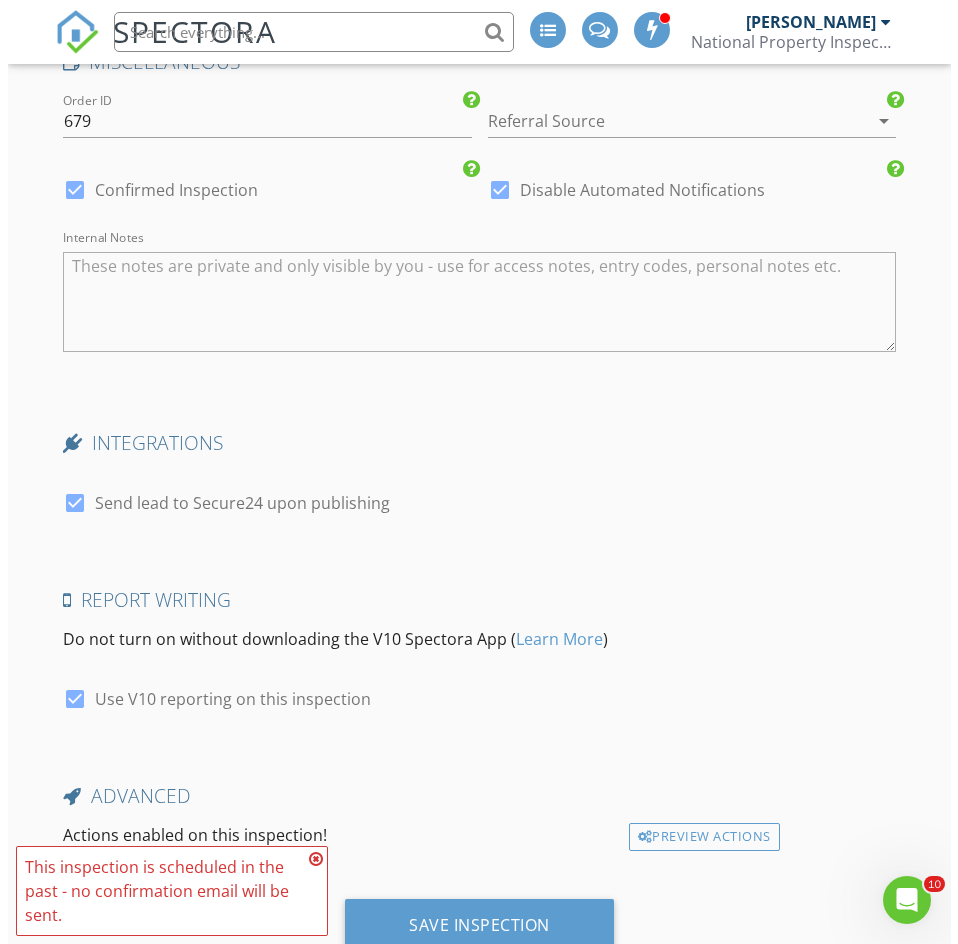 scroll, scrollTop: 3182, scrollLeft: 0, axis: vertical 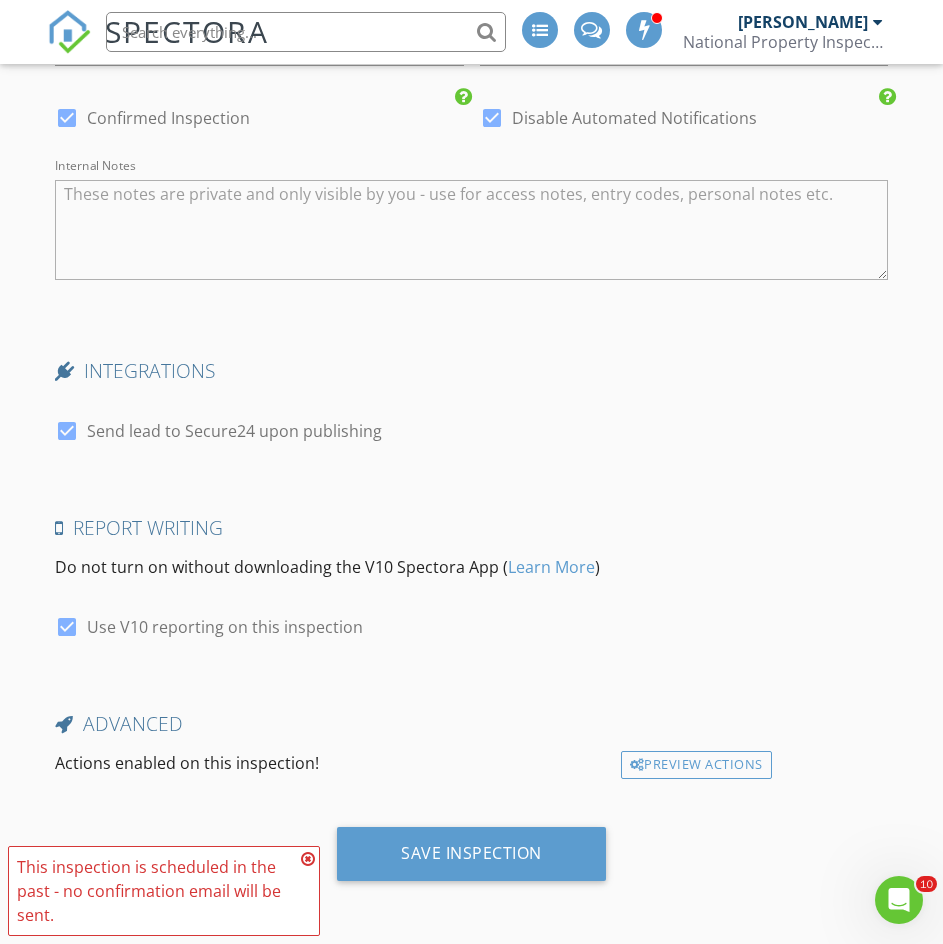 click on "Send lead to Secure24 upon publishing" at bounding box center (234, 431) 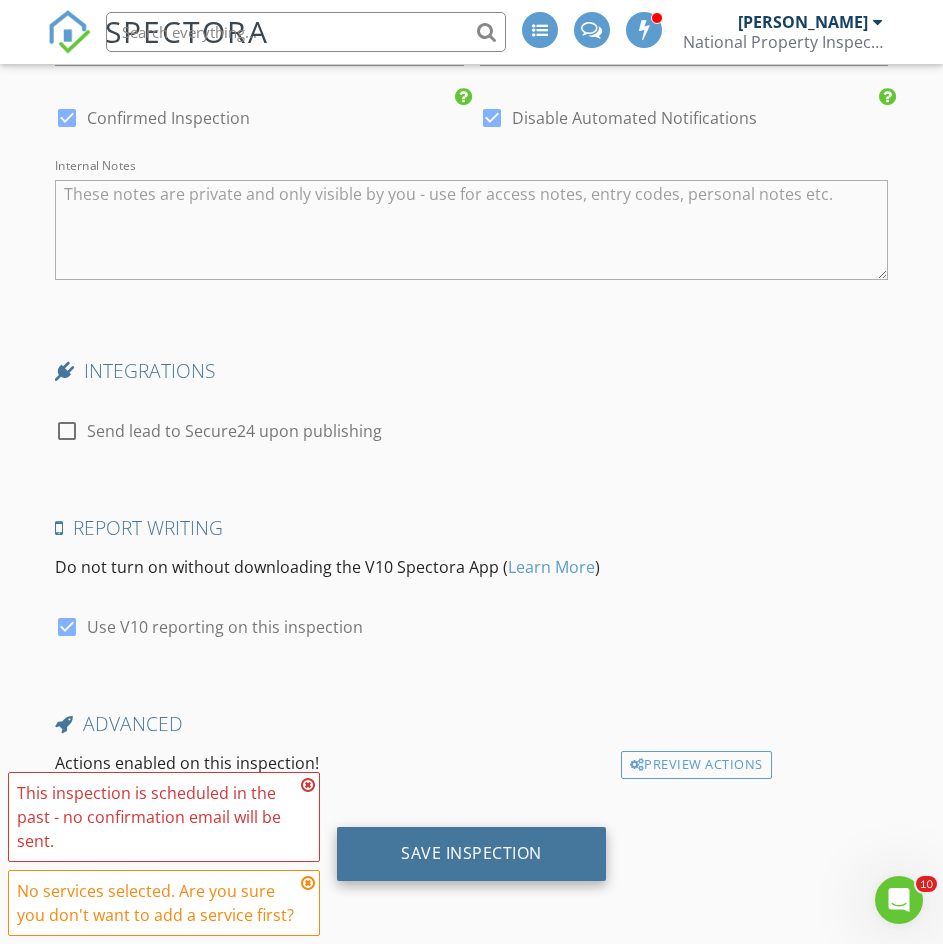click on "Save Inspection" at bounding box center (471, 853) 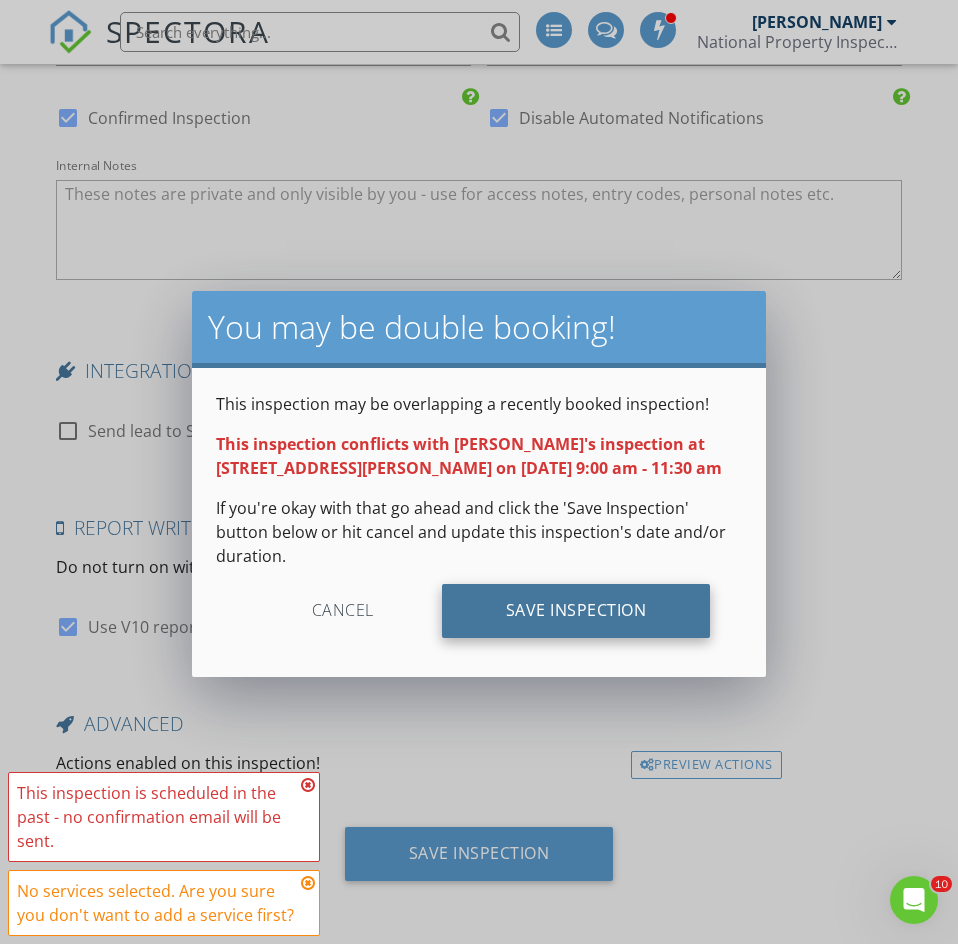 click on "Save Inspection" at bounding box center (576, 611) 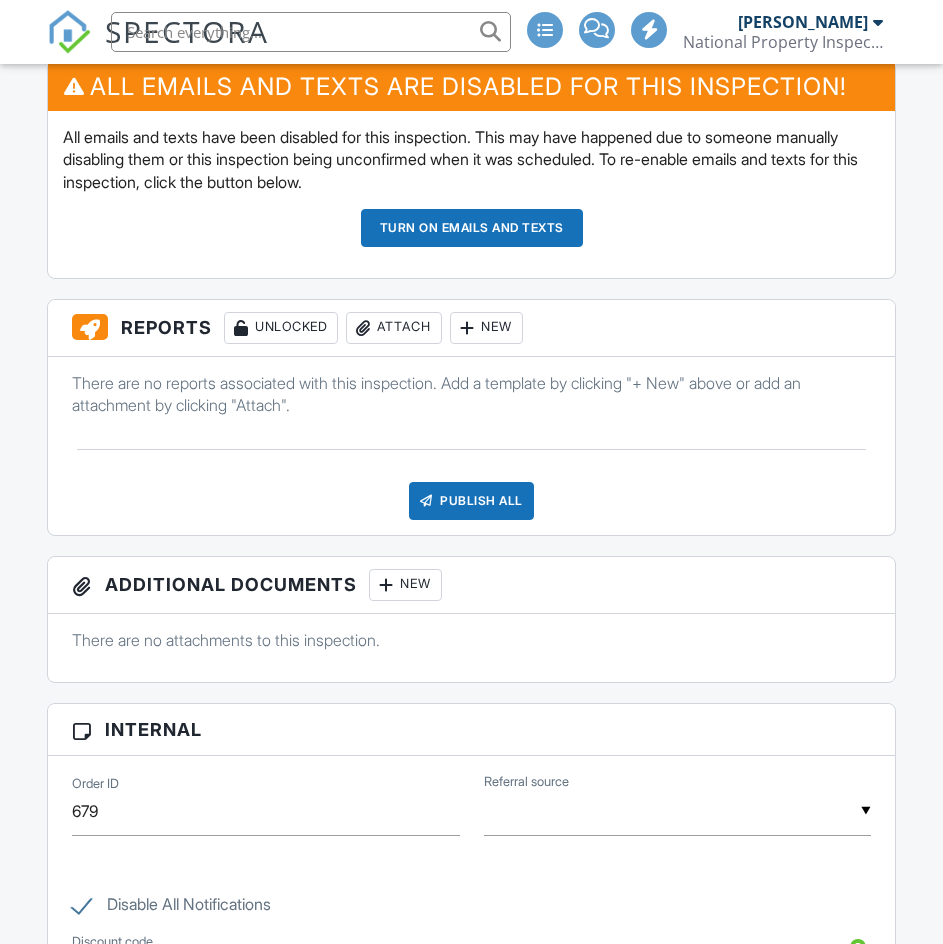 scroll, scrollTop: 1073, scrollLeft: 0, axis: vertical 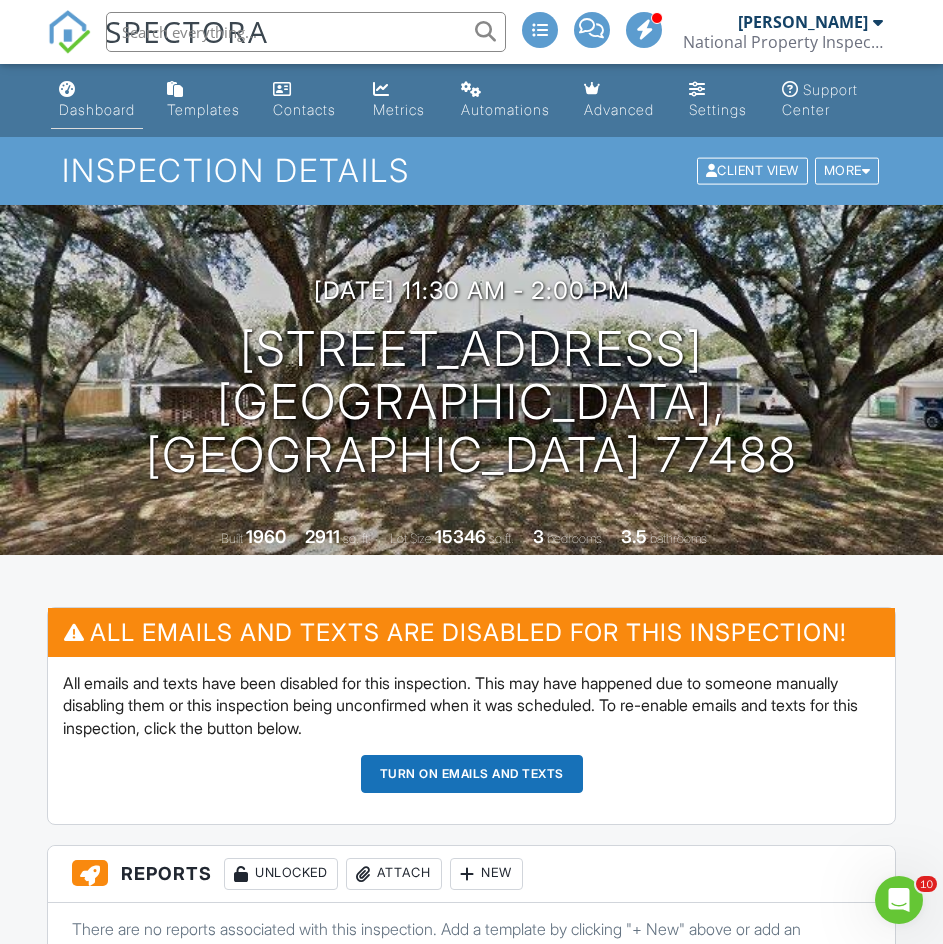 click at bounding box center (67, 89) 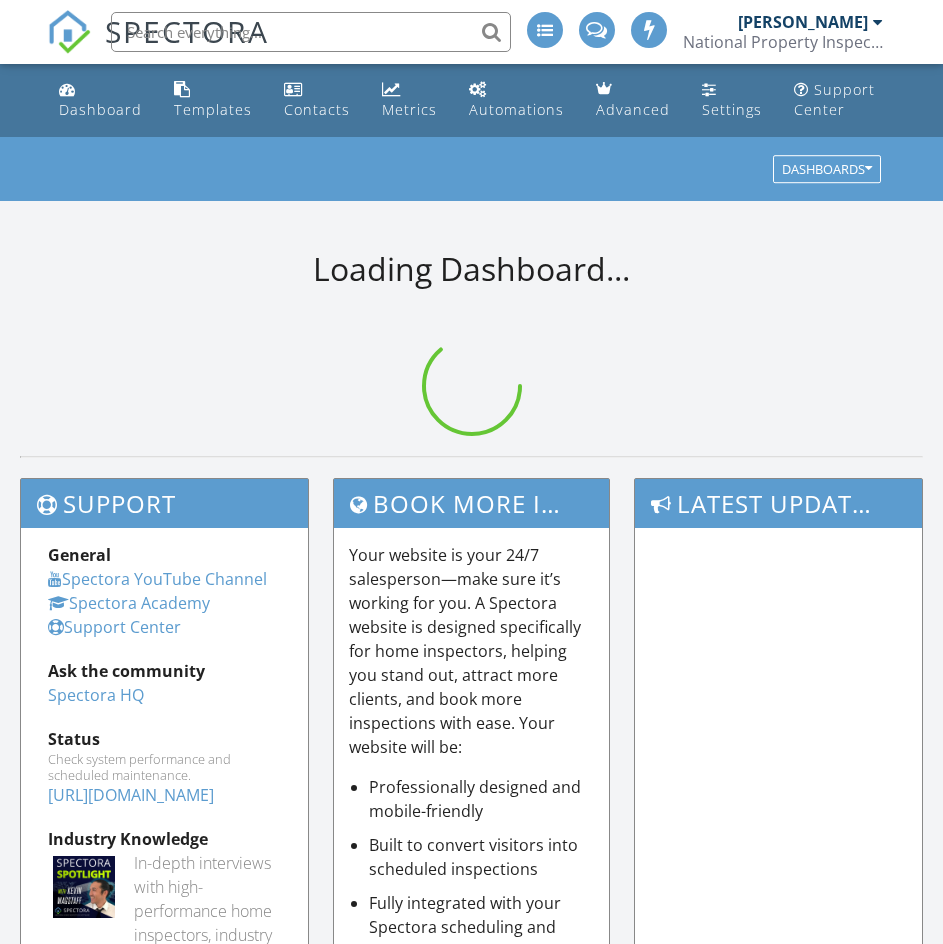 scroll, scrollTop: 0, scrollLeft: 0, axis: both 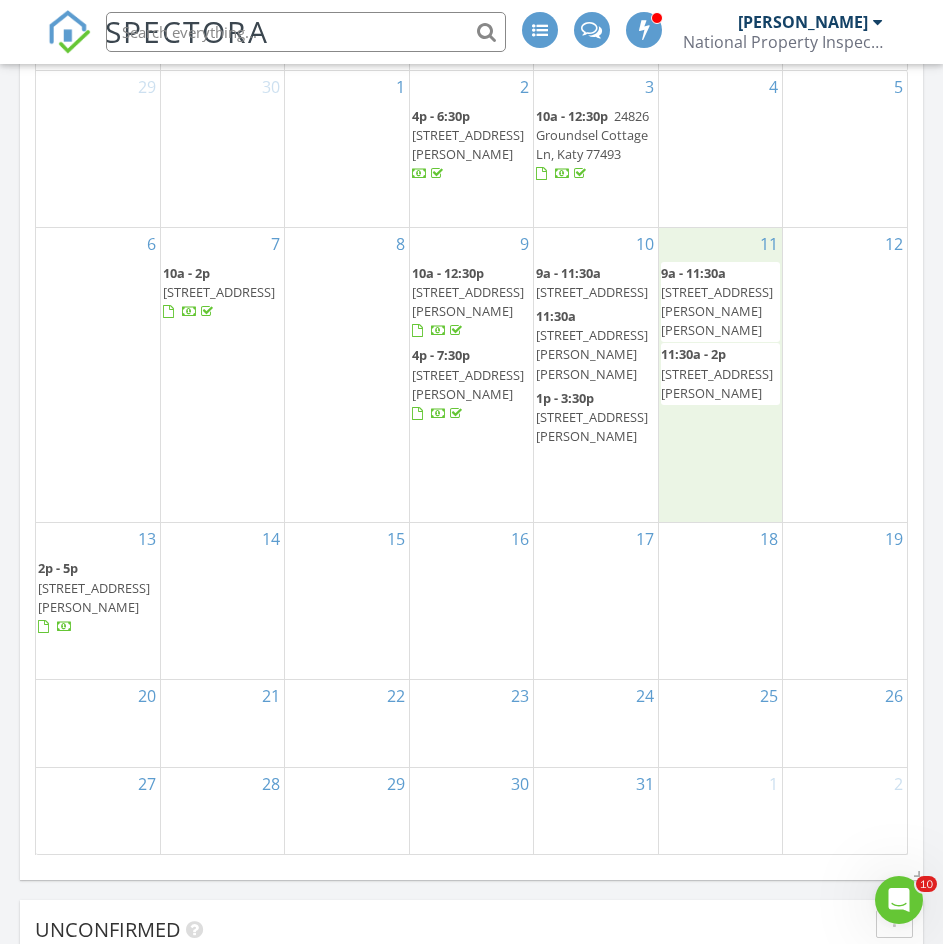 click on "11
9a - 11:30a
[STREET_ADDRESS][PERSON_NAME][PERSON_NAME]
11:30a - 2p
[STREET_ADDRESS][PERSON_NAME]" at bounding box center (720, 375) 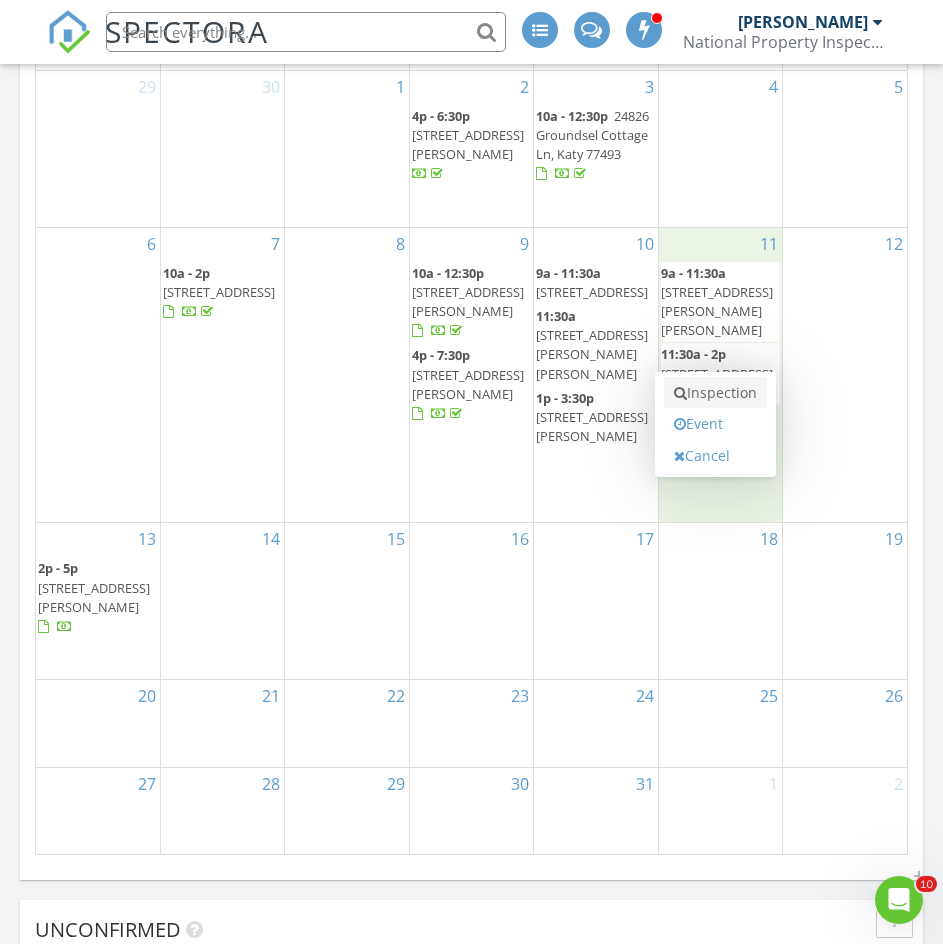 click on "Inspection" at bounding box center (715, 393) 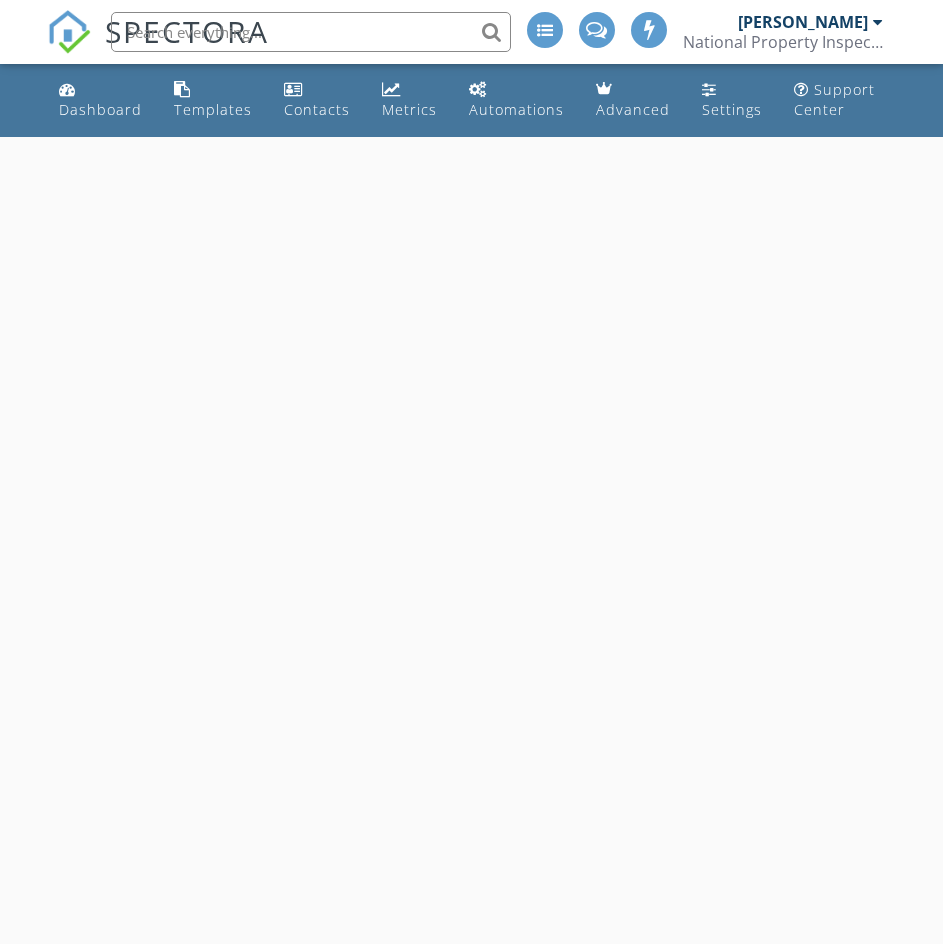 scroll, scrollTop: 0, scrollLeft: 0, axis: both 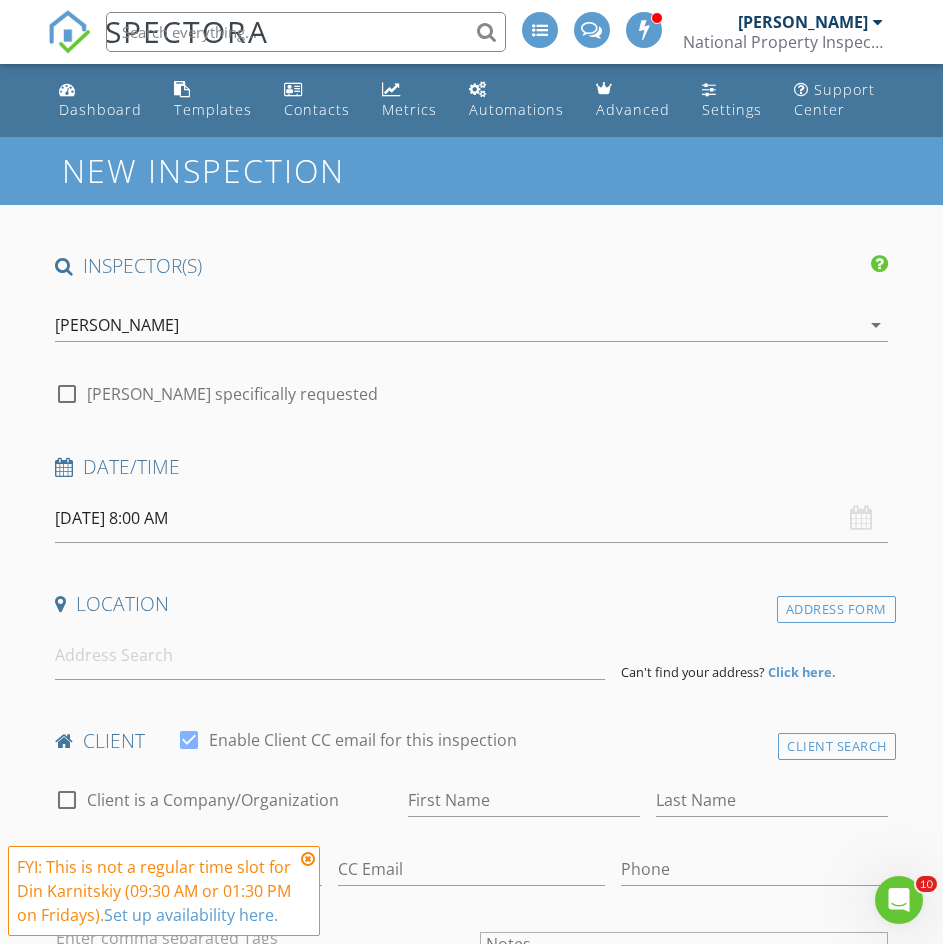 click on "07/11/2025 8:00 AM" at bounding box center [471, 518] 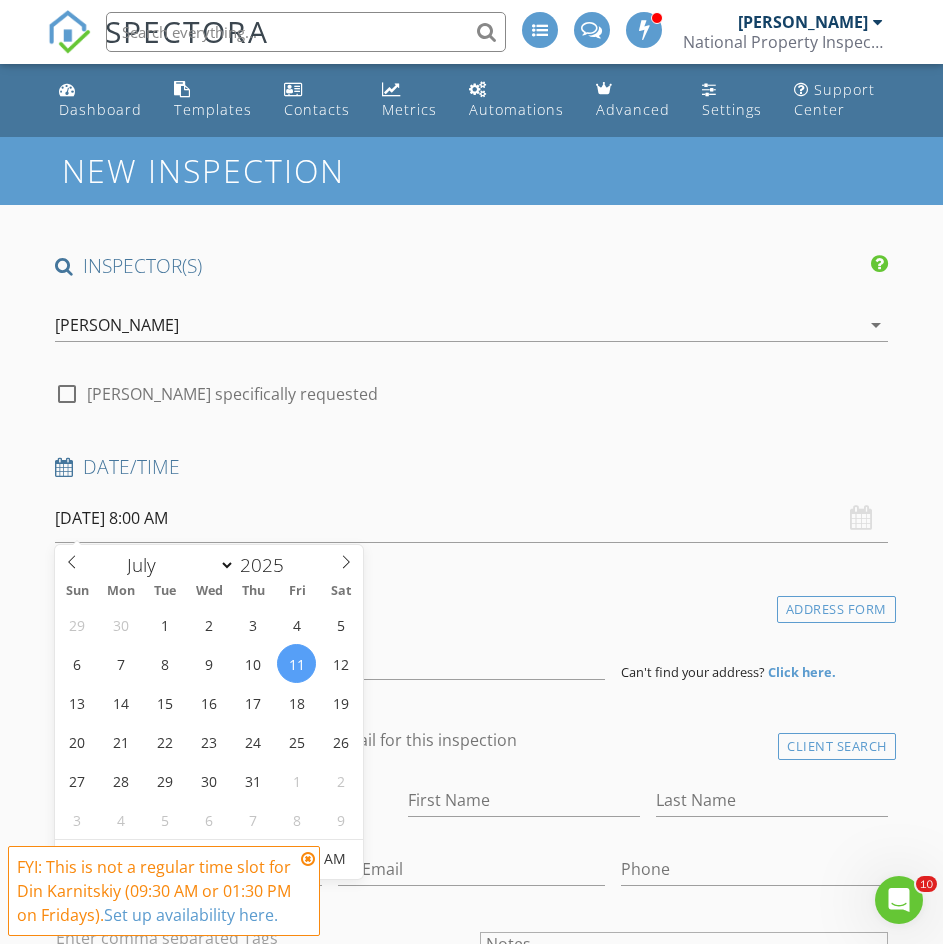 click at bounding box center [308, 859] 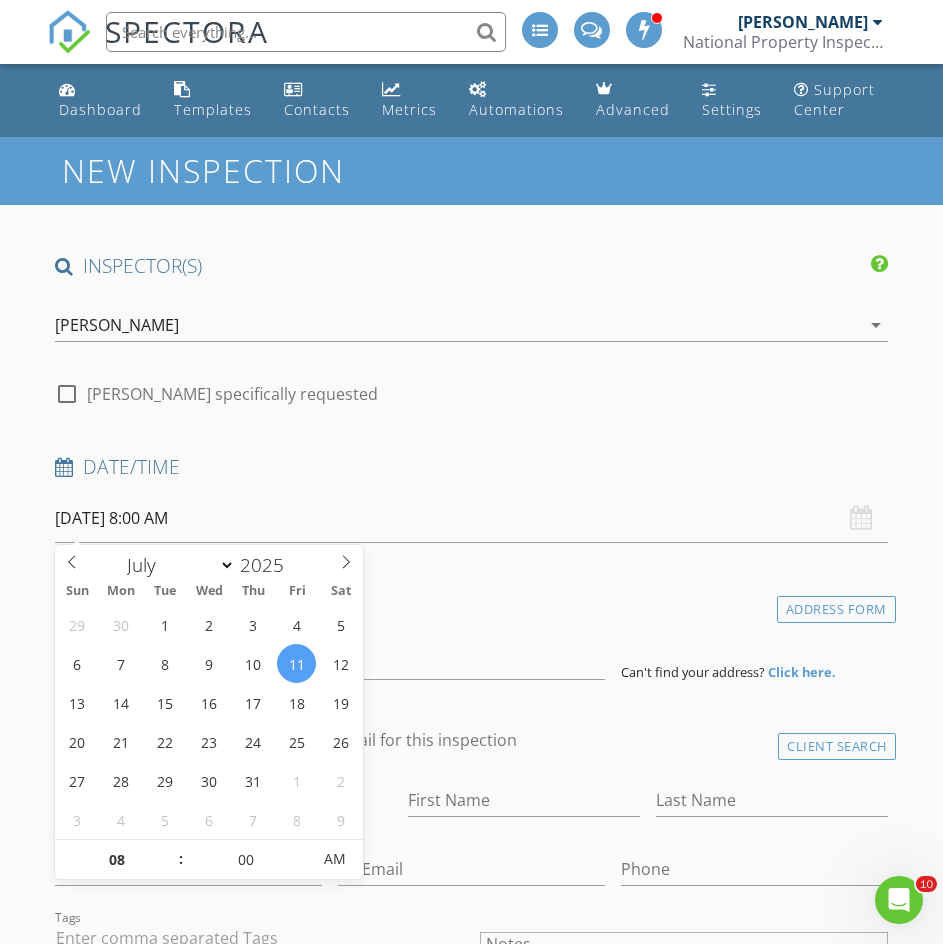 click on "07/11/2025 8:00 AM" at bounding box center (471, 518) 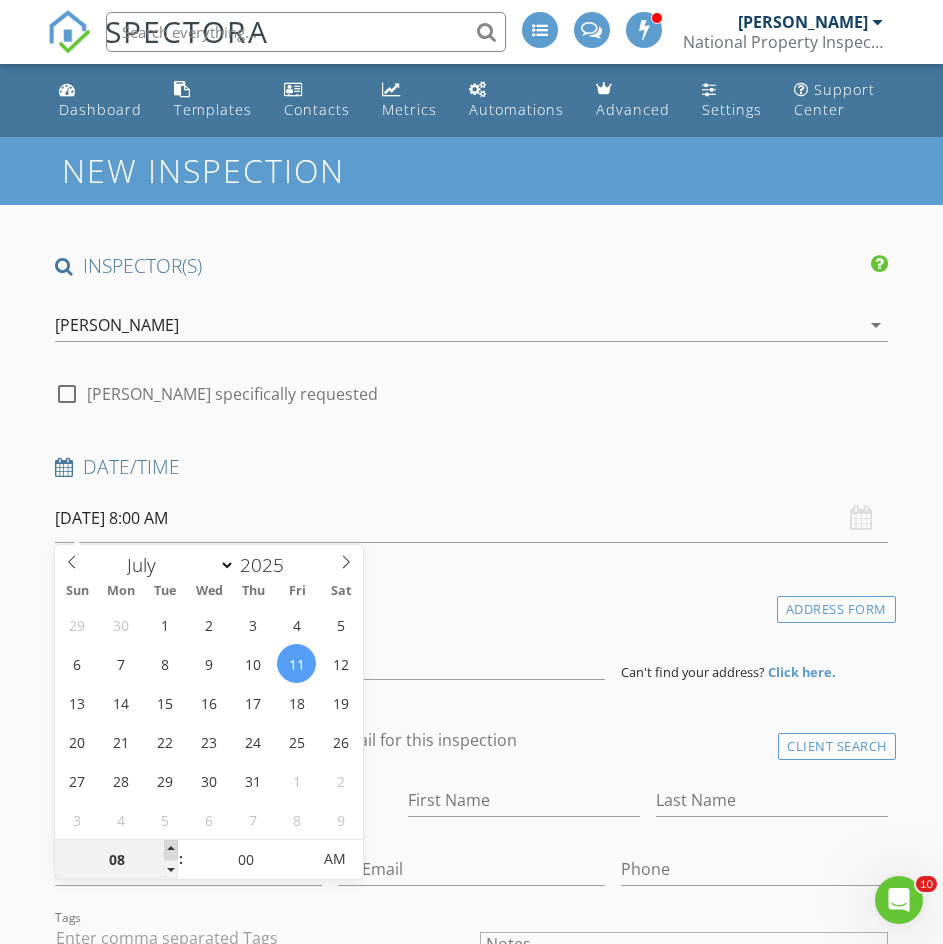 type on "09" 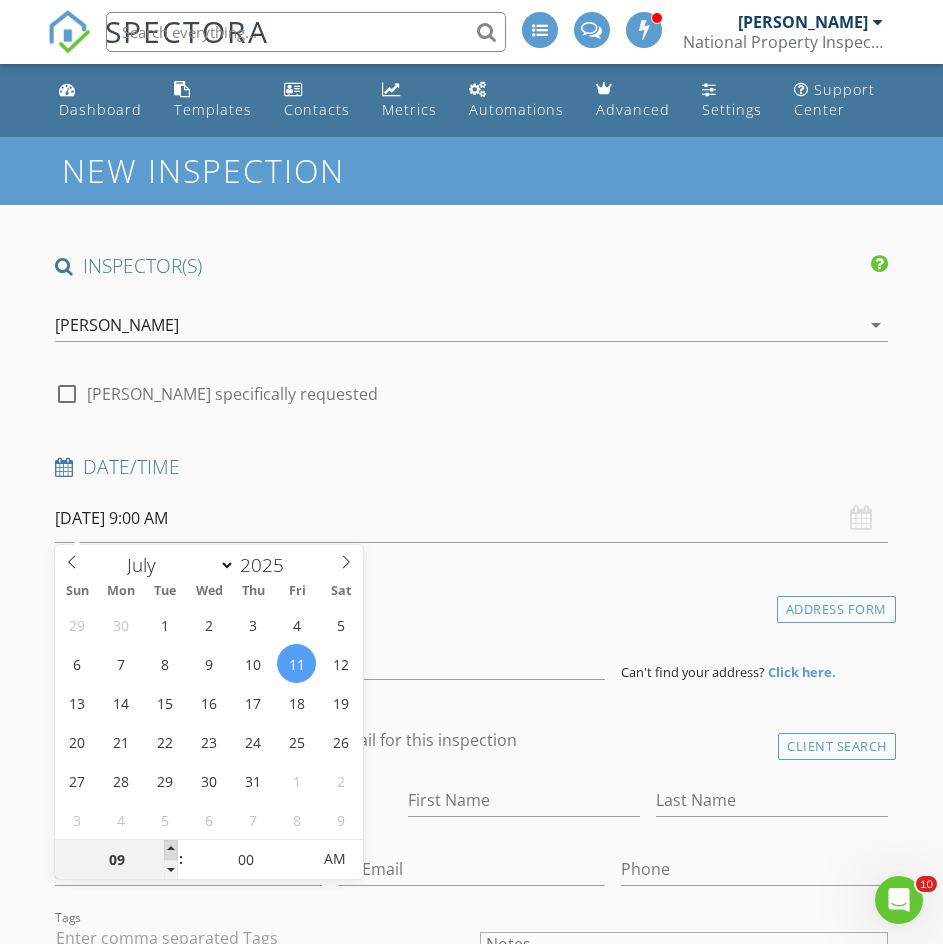 click at bounding box center (171, 850) 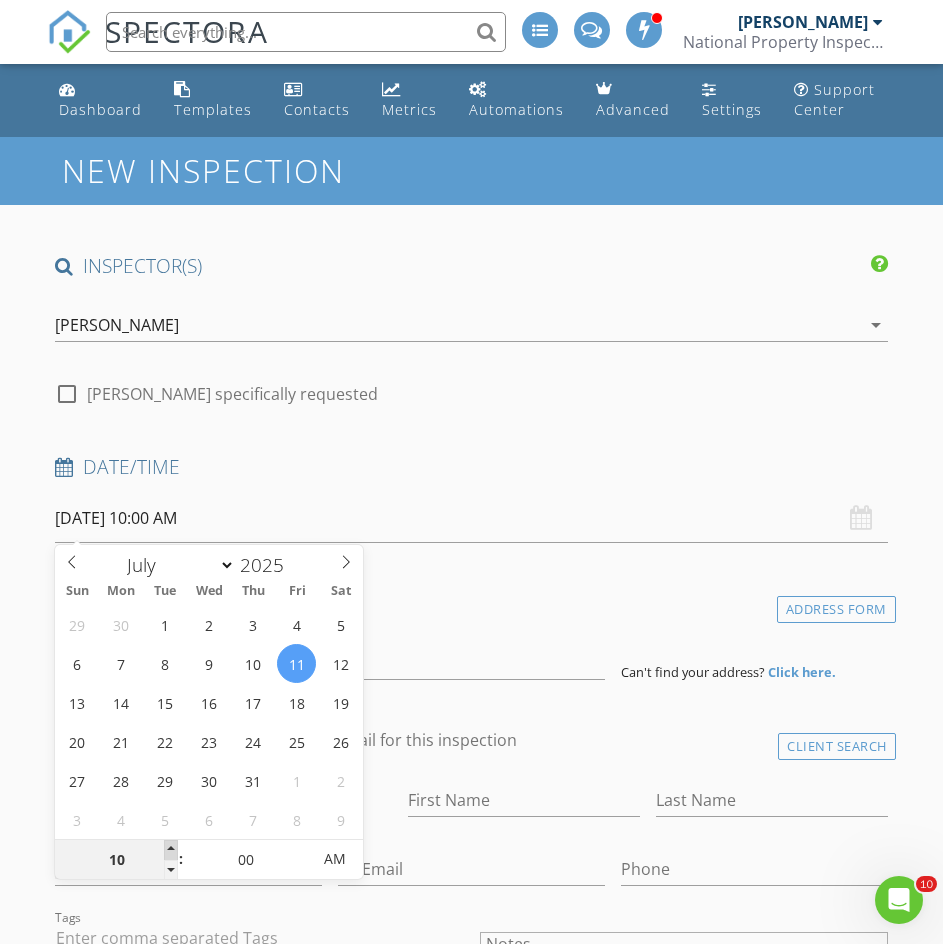 click at bounding box center (171, 850) 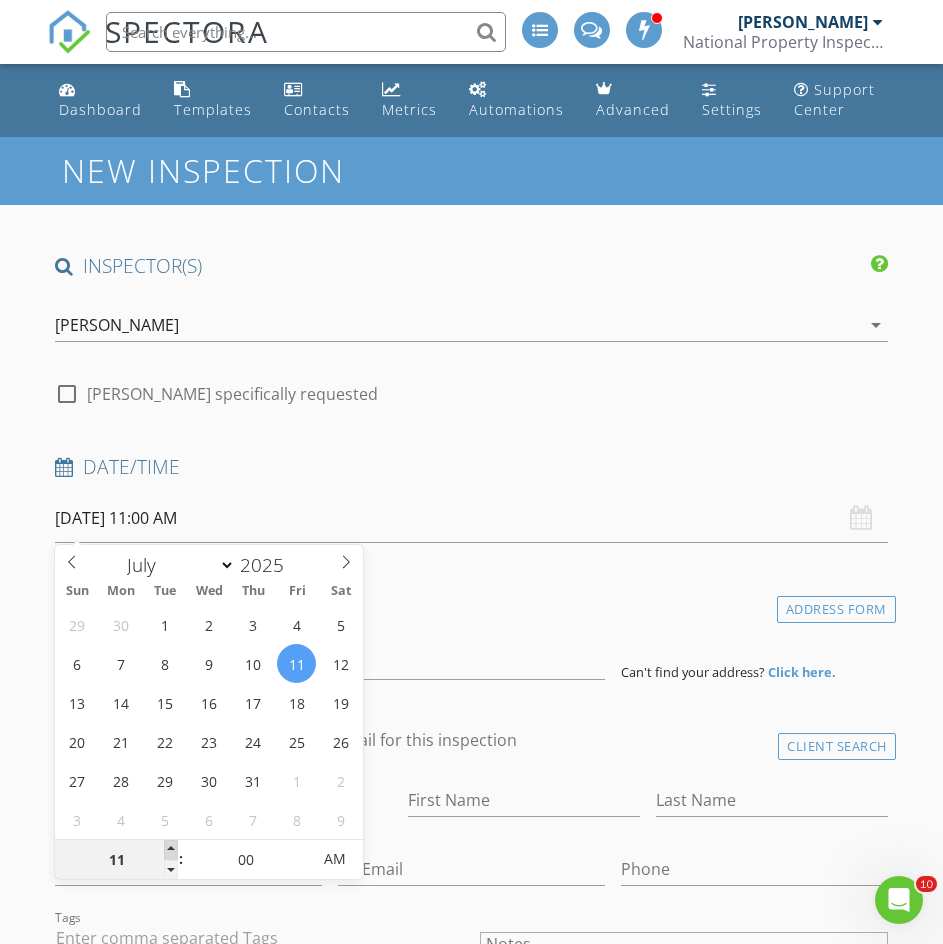 click at bounding box center [171, 850] 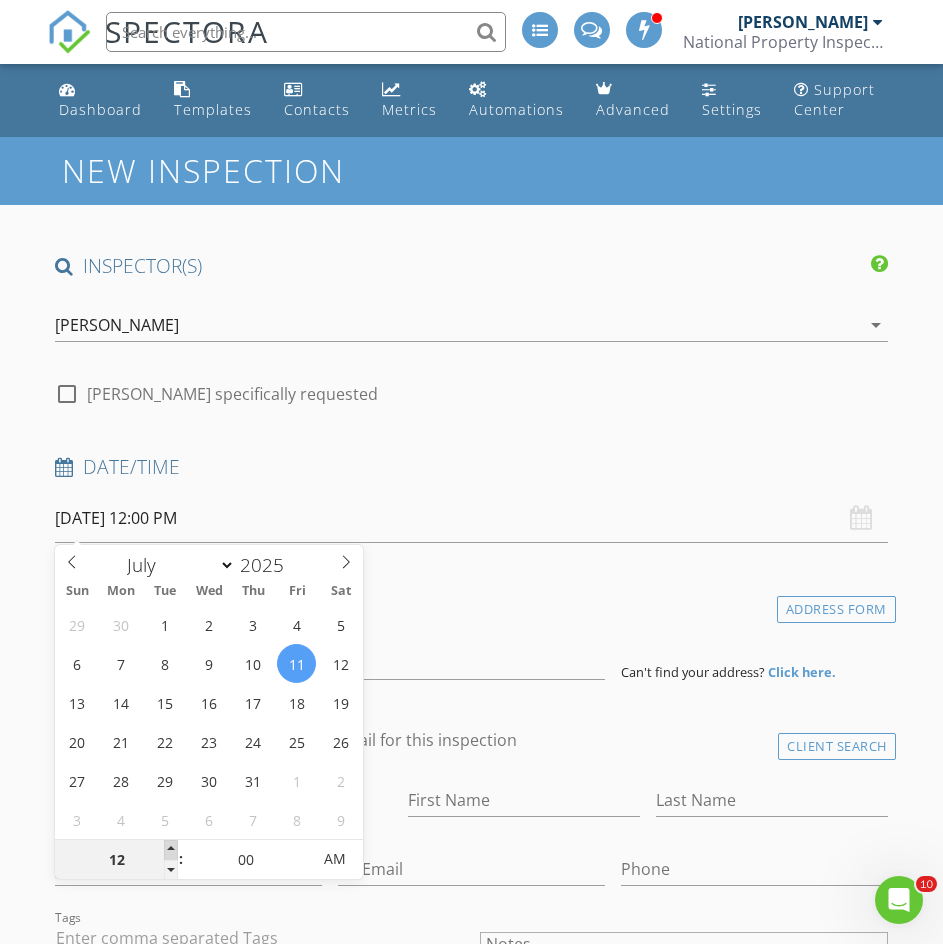 click at bounding box center [171, 850] 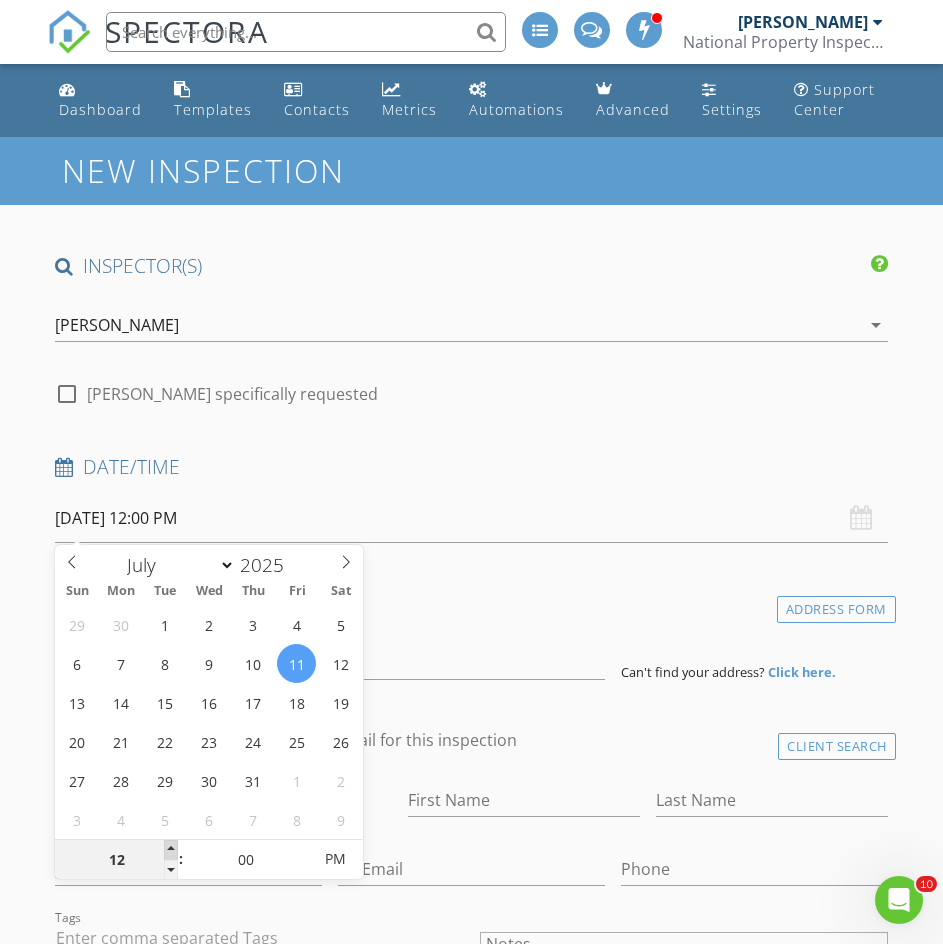 type on "01" 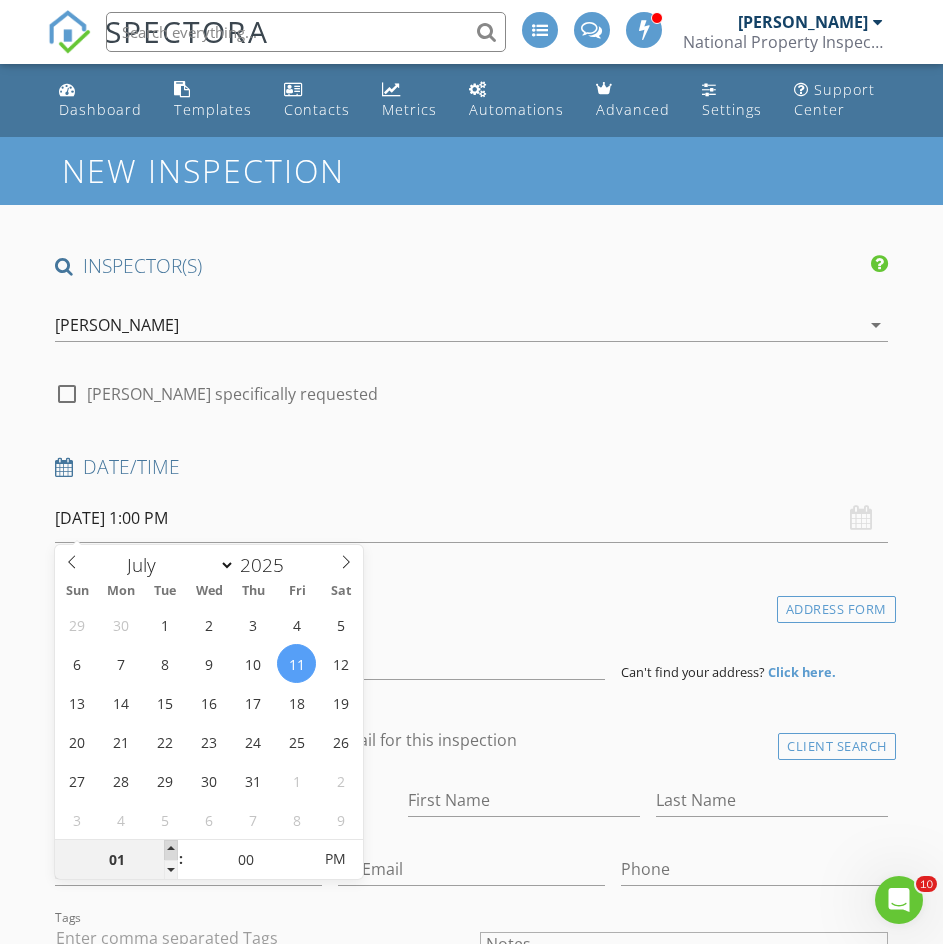 click at bounding box center (171, 850) 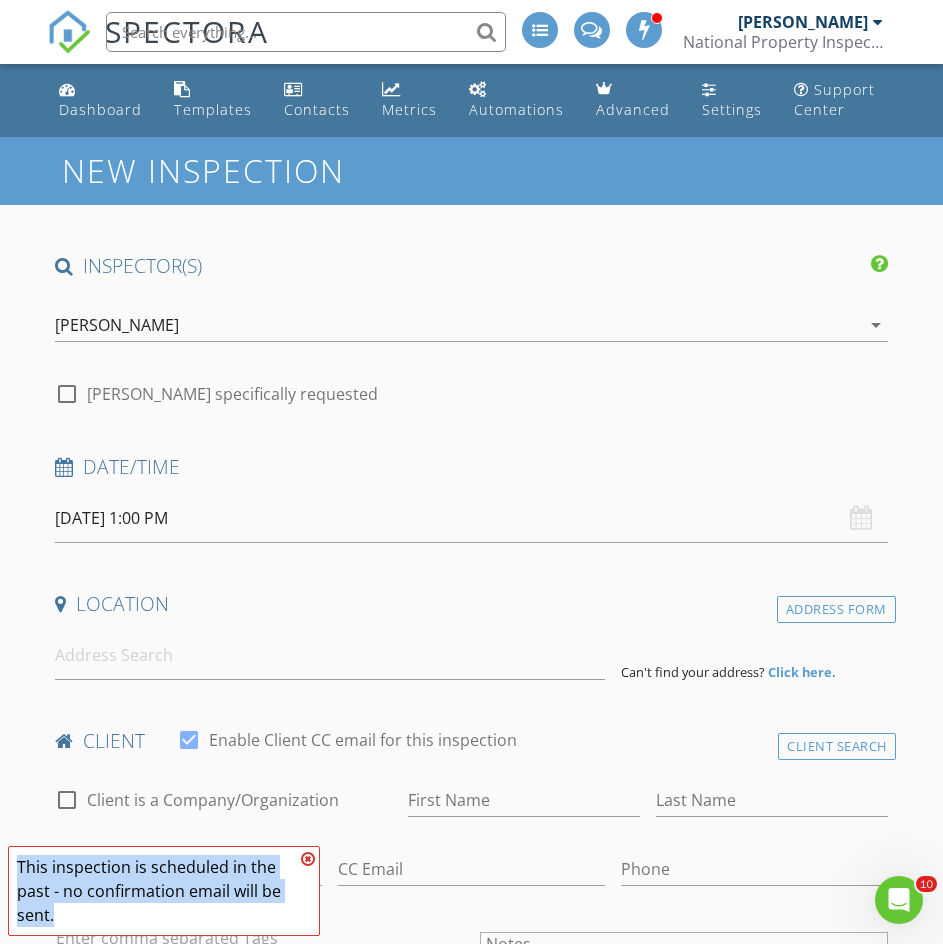 click on "FYI: This is not a regular time slot for Din Karnitskiy (09:30 AM or 01:30 PM on Fridays).  Set up availability here.   This inspection is scheduled in the past - no confirmation email will be sent." at bounding box center (164, 891) 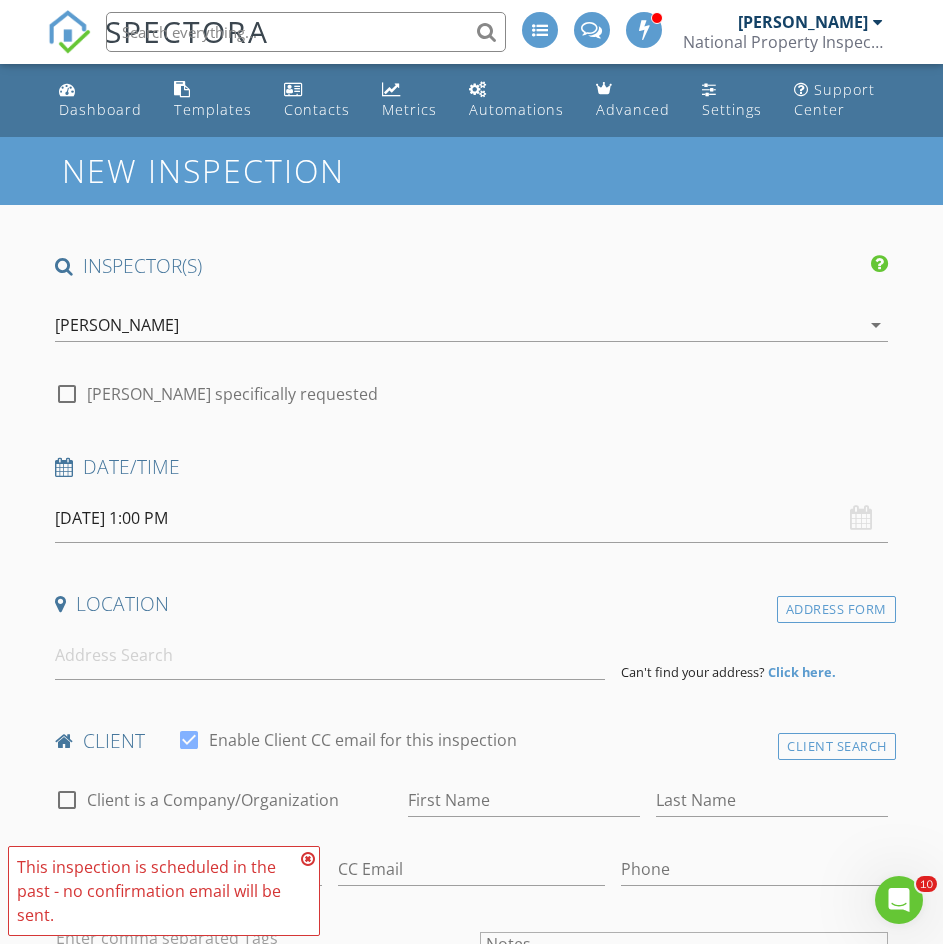 click on "07/11/2025 1:00 PM" at bounding box center [471, 518] 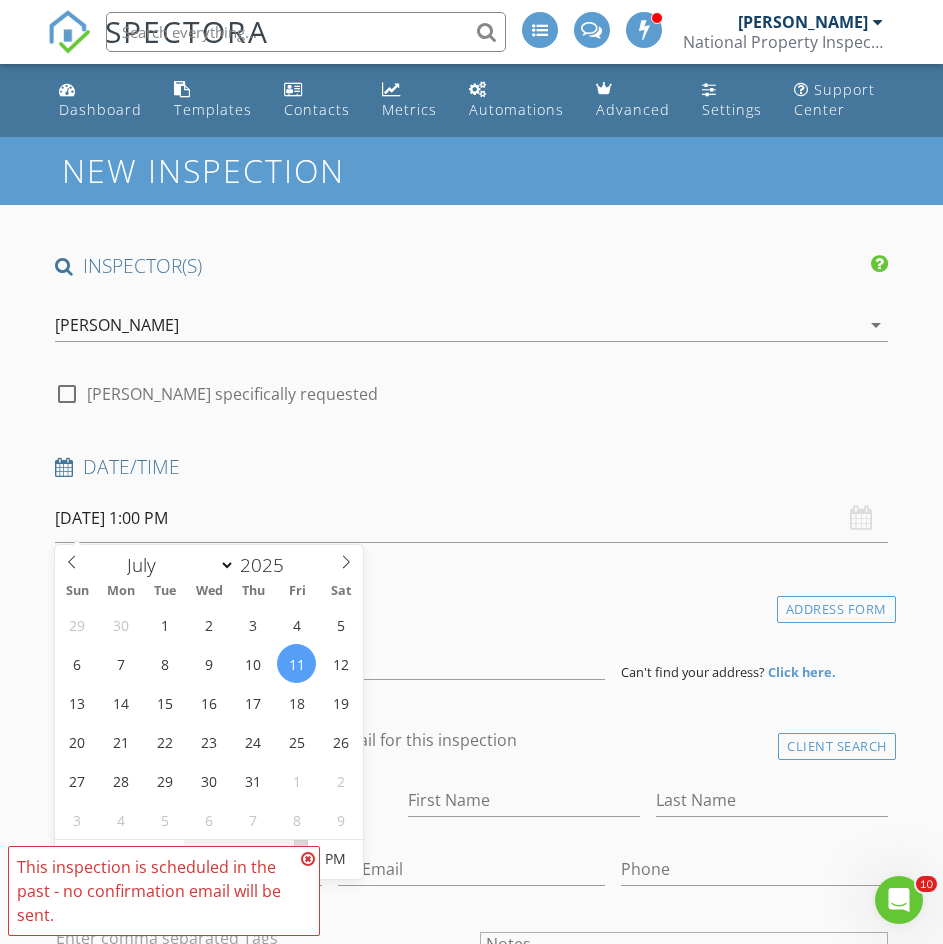 type on "05" 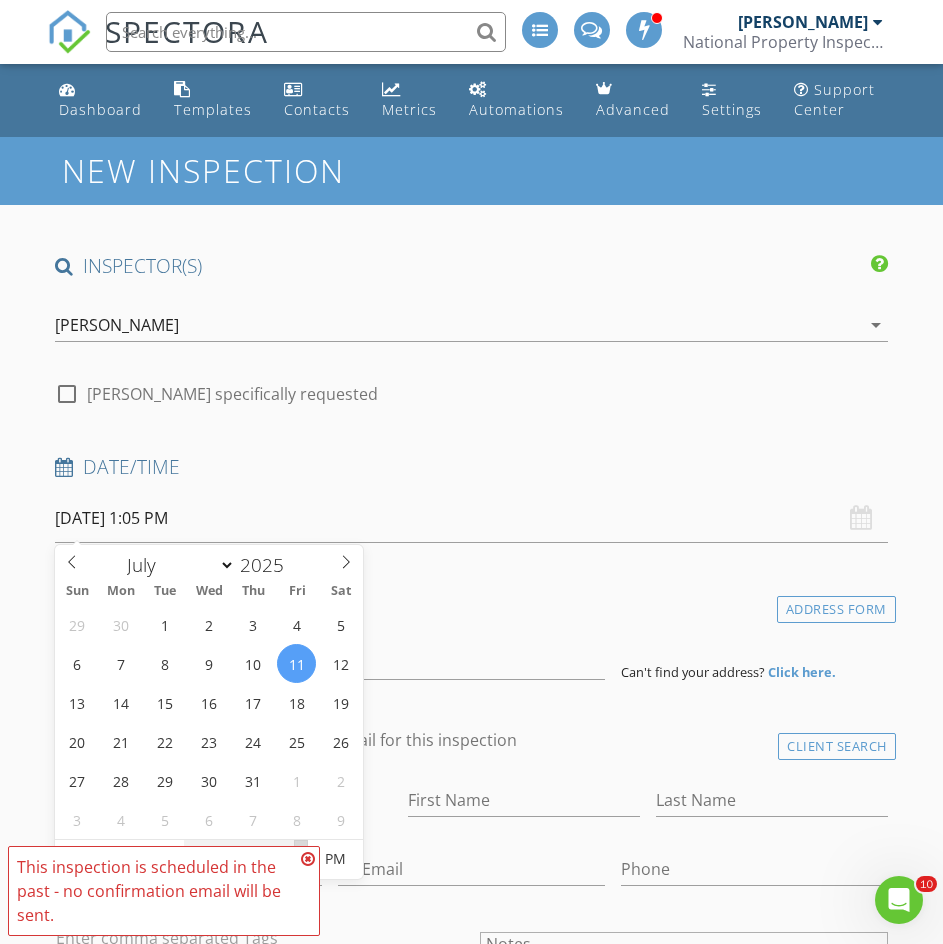 click at bounding box center [301, 850] 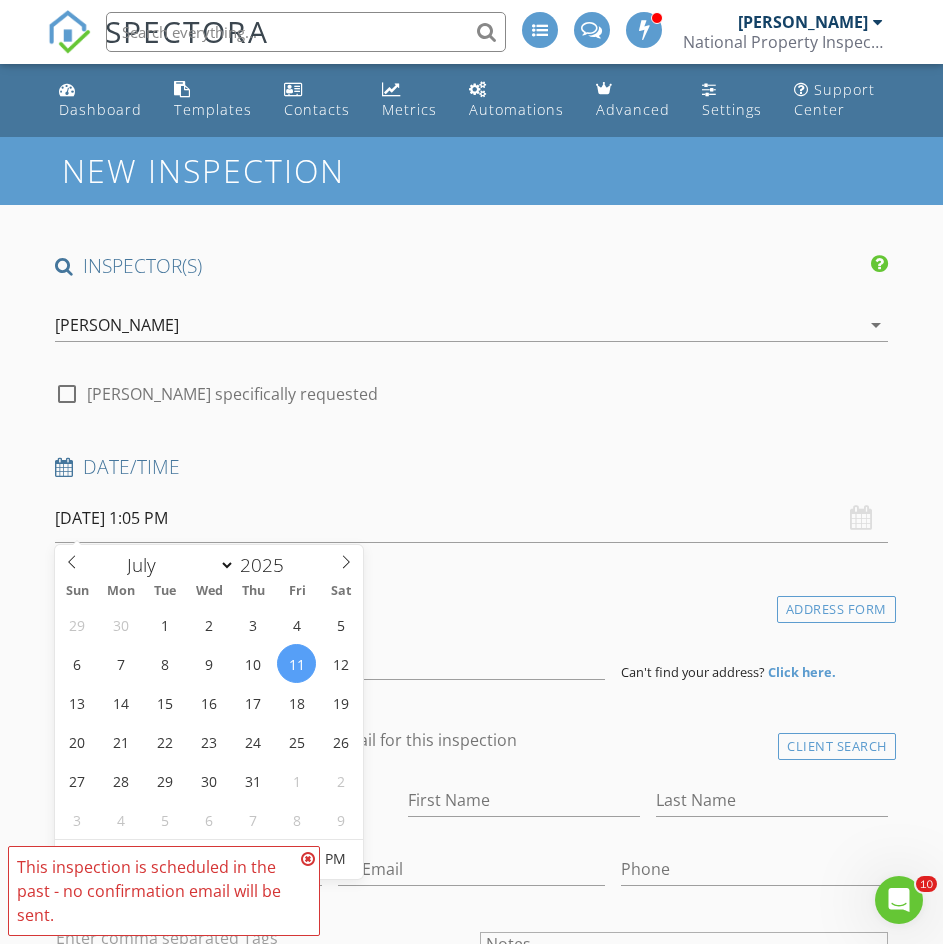 click at bounding box center (308, 859) 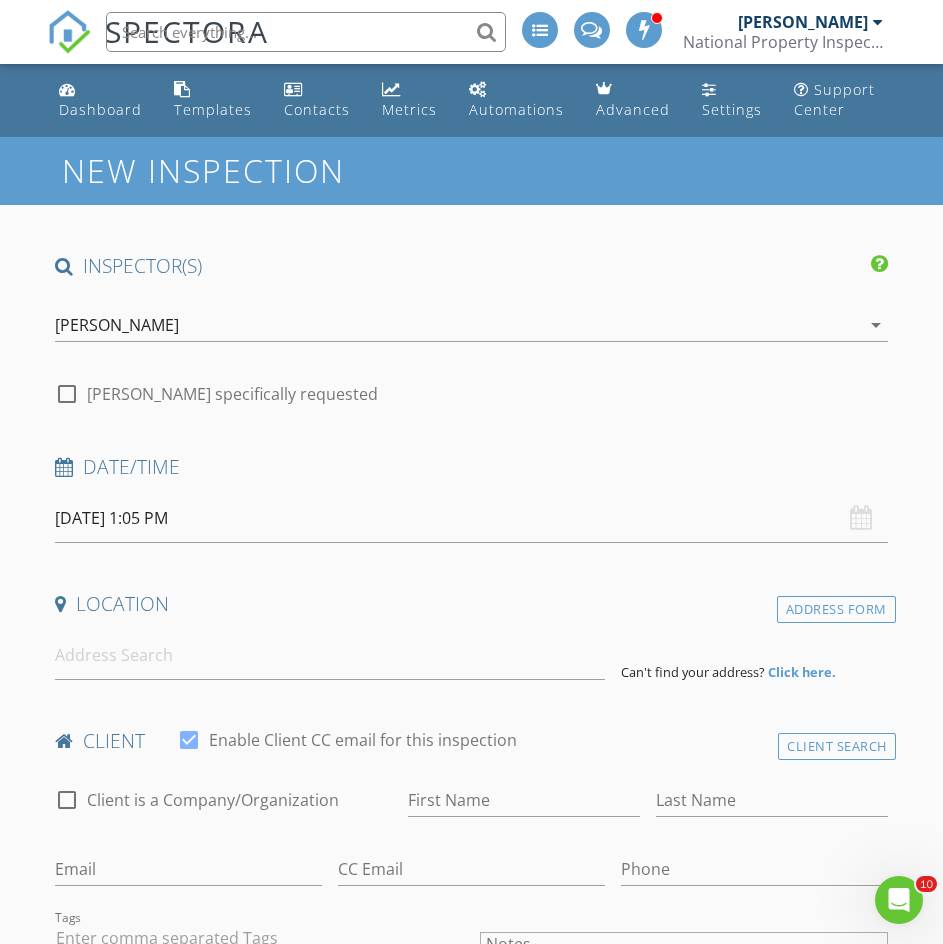 click on "07/11/2025 1:05 PM" at bounding box center [471, 518] 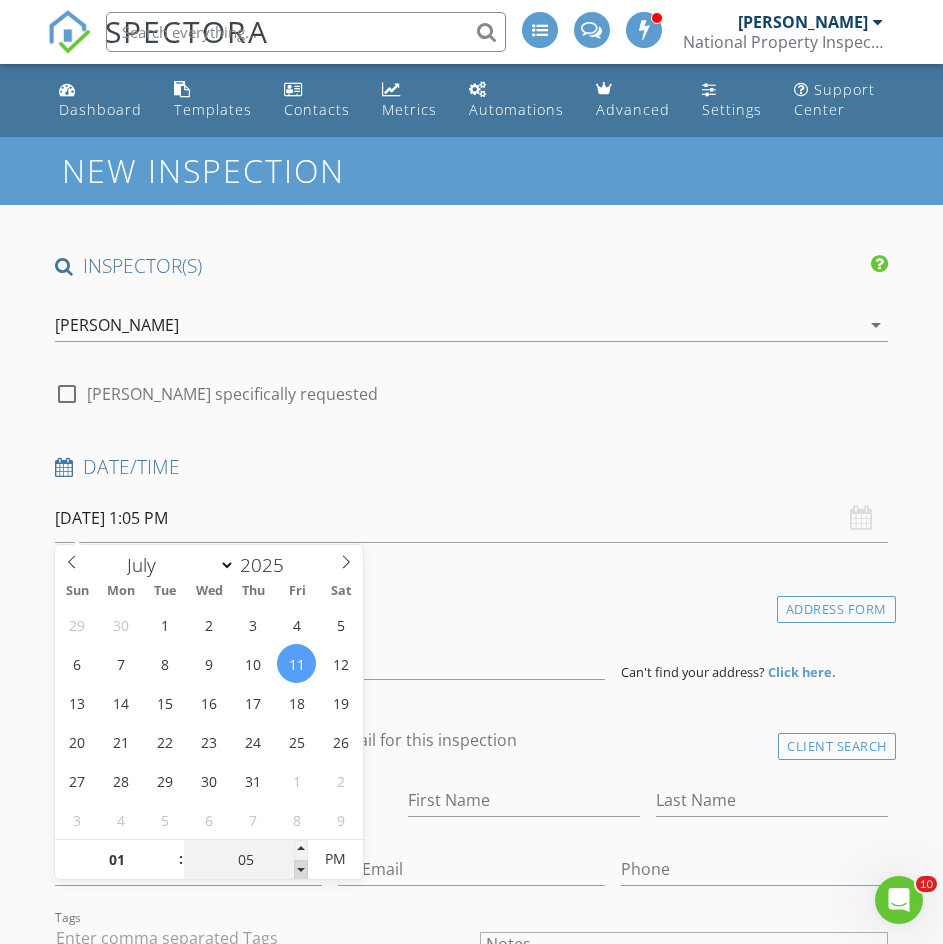type on "00" 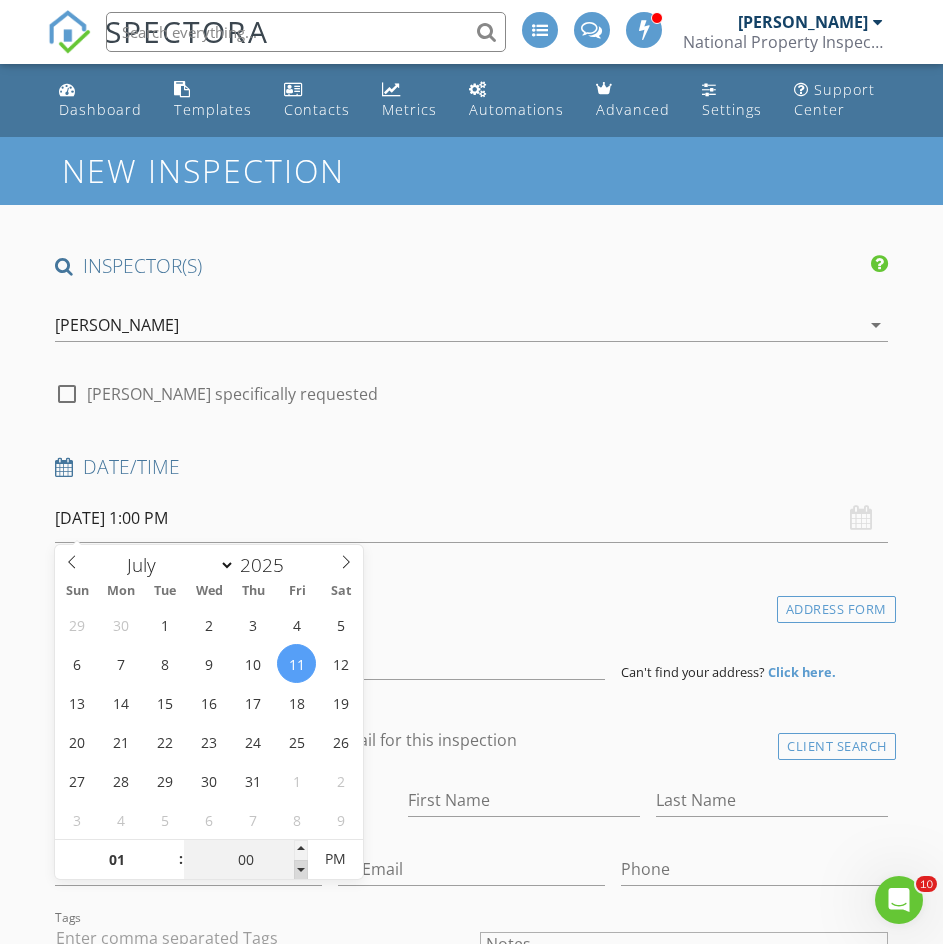 click at bounding box center (301, 870) 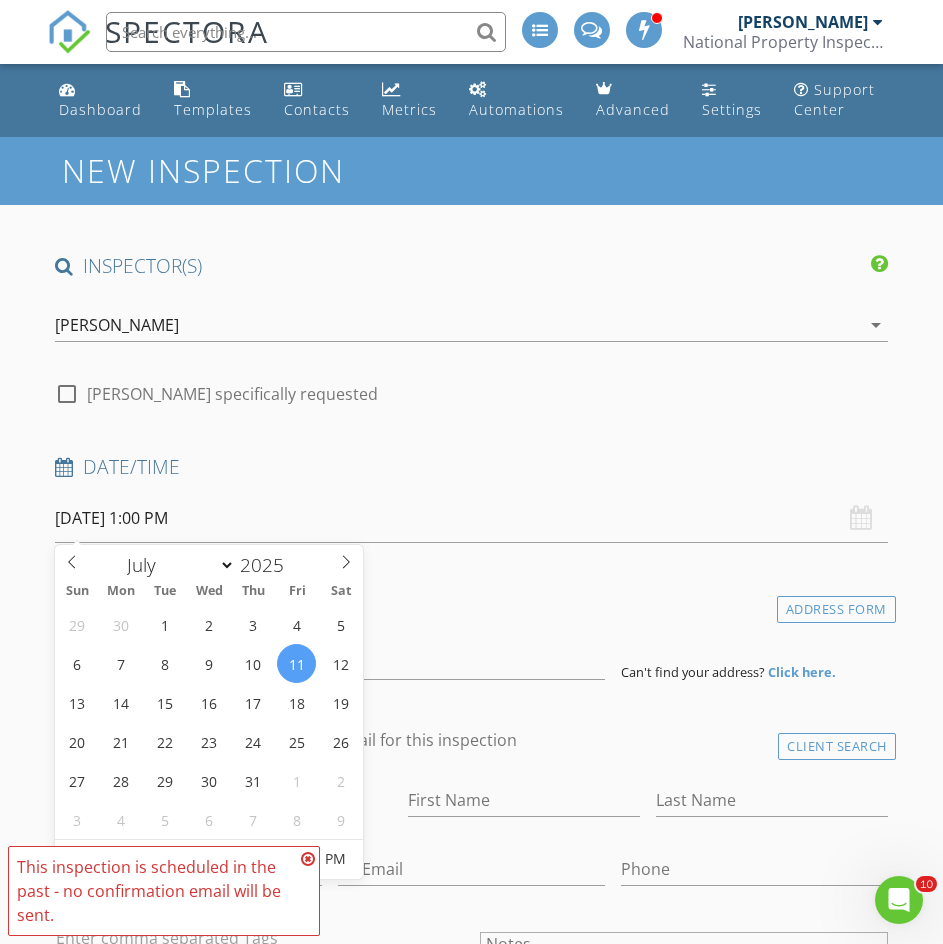 click at bounding box center (308, 859) 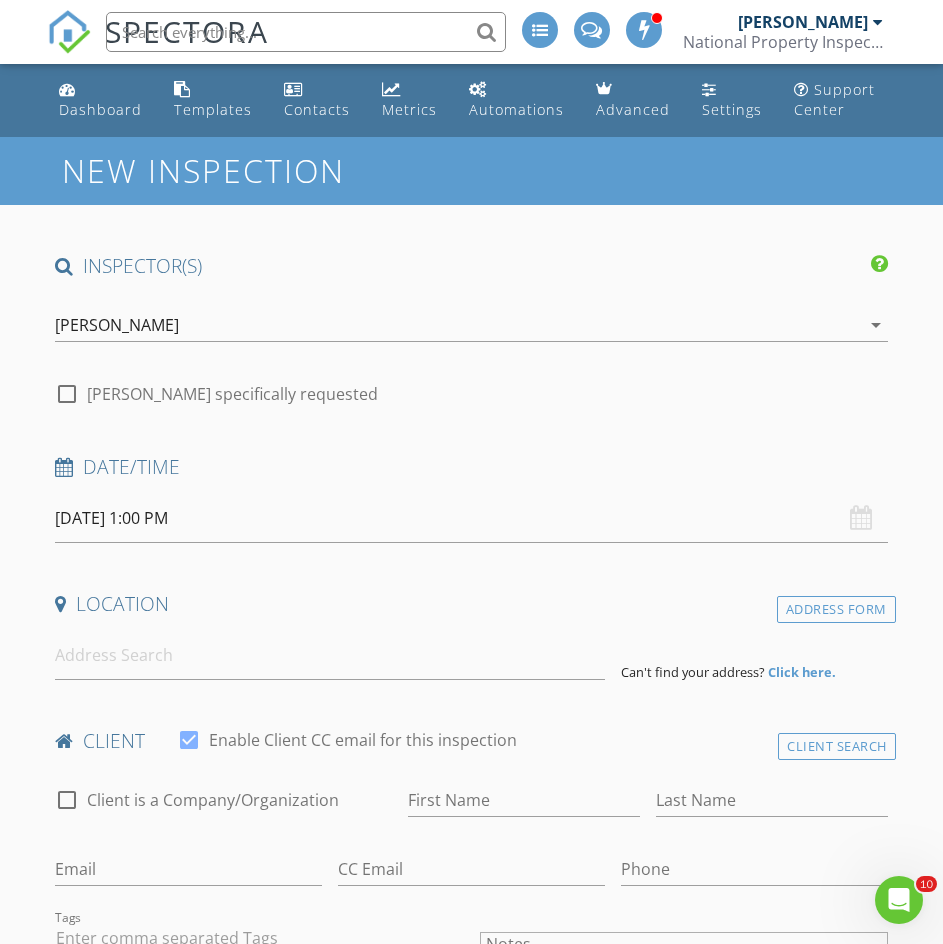 click on "07/11/2025 1:00 PM" at bounding box center [471, 518] 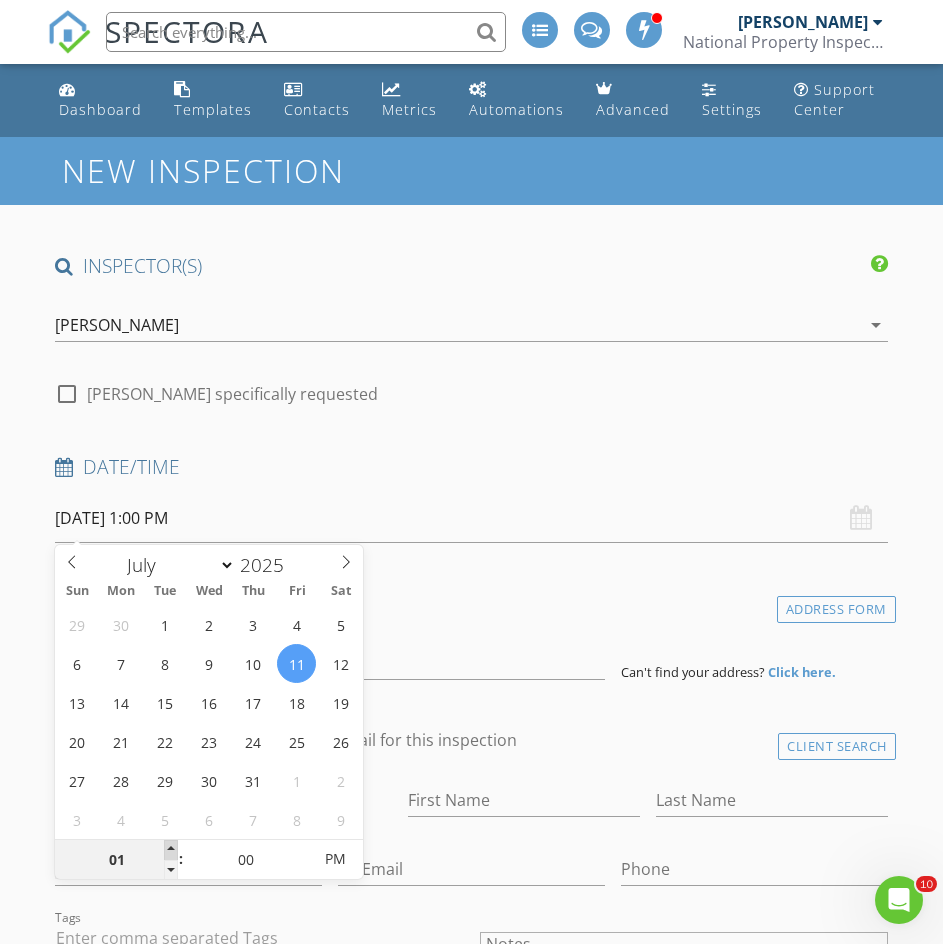 type on "02" 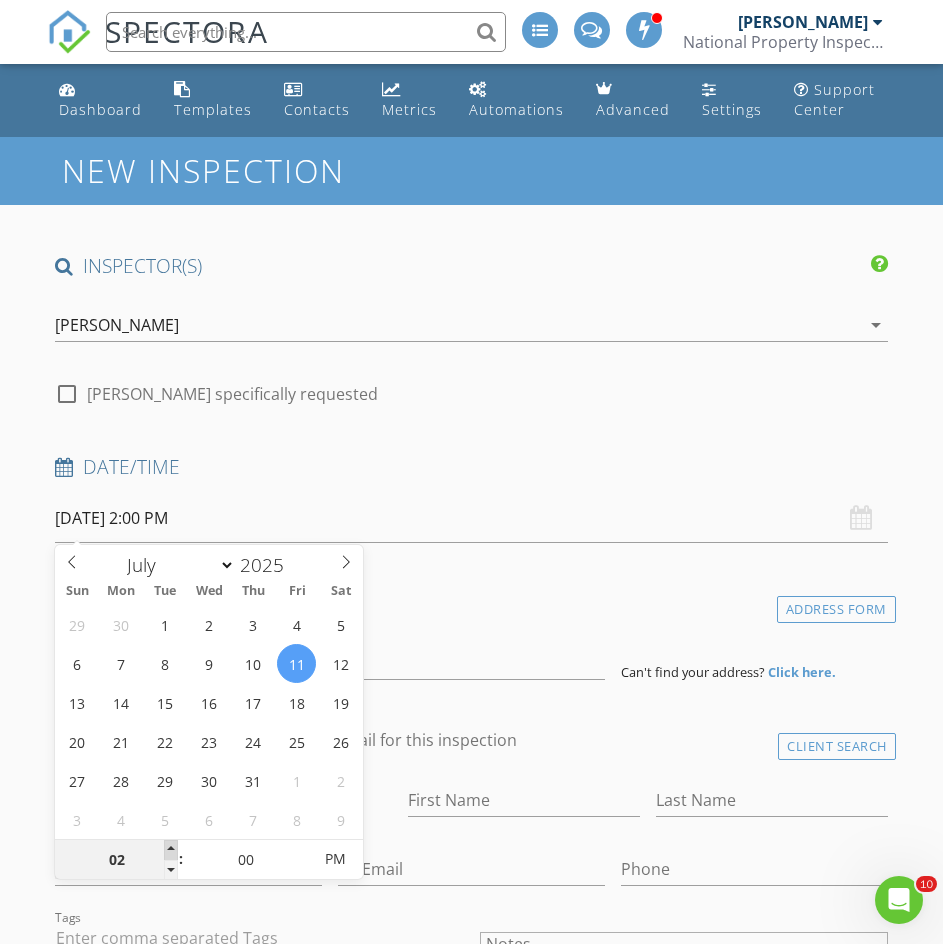 click at bounding box center [171, 850] 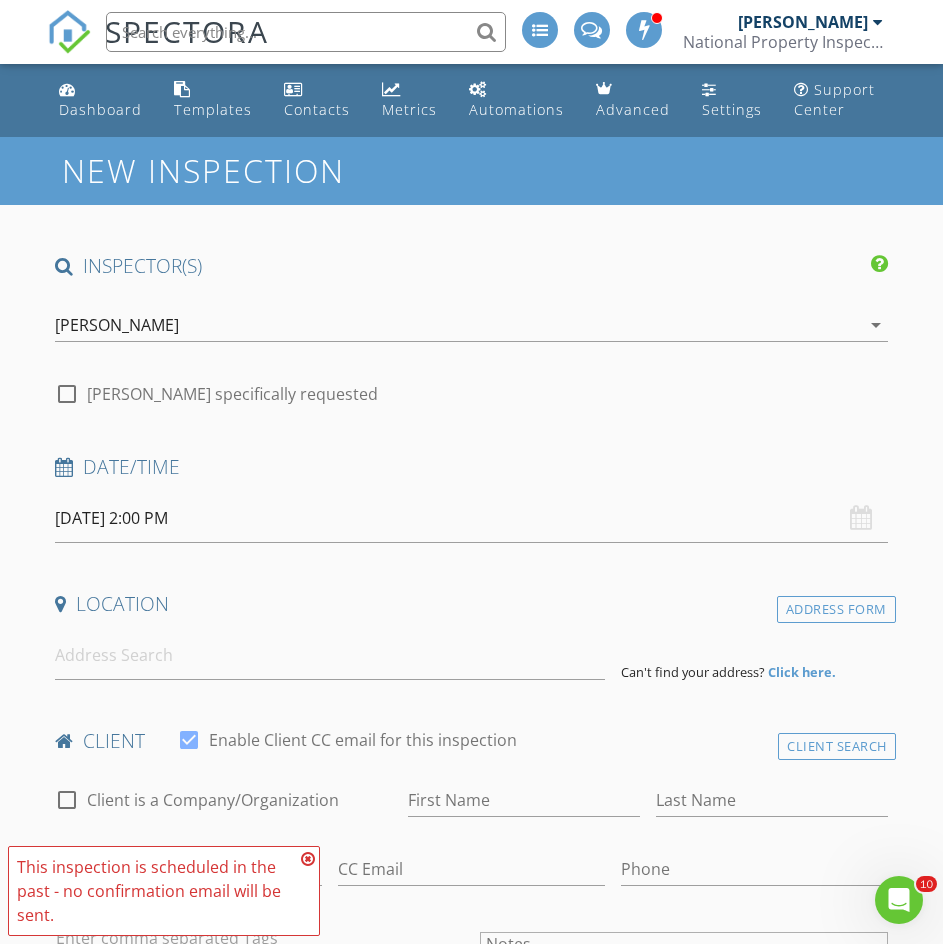 click on "INSPECTOR(S)
check_box   Din Karnitskiy   PRIMARY   Din Karnitskiy arrow_drop_down   check_box_outline_blank Din Karnitskiy specifically requested
Date/Time
07/11/2025 2:00 PM
Location
Address Form       Can't find your address?   Click here.
client
check_box Enable Client CC email for this inspection   Client Search     check_box_outline_blank Client is a Company/Organization     First Name   Last Name   Email   CC Email   Phone         Tags         Notes   Private Notes
ADD ADDITIONAL client
SERVICES
check_box_outline_blank   Residential Inspection   check_box_outline_blank   Condo Inspection   check_box_outline_blank   Builder Warranty   check_box_outline_blank   Commercial Inspection   arrow_drop_down     Select Discount Code arrow_drop_down    Charges       TOTAL   $0.00" at bounding box center [471, 1902] 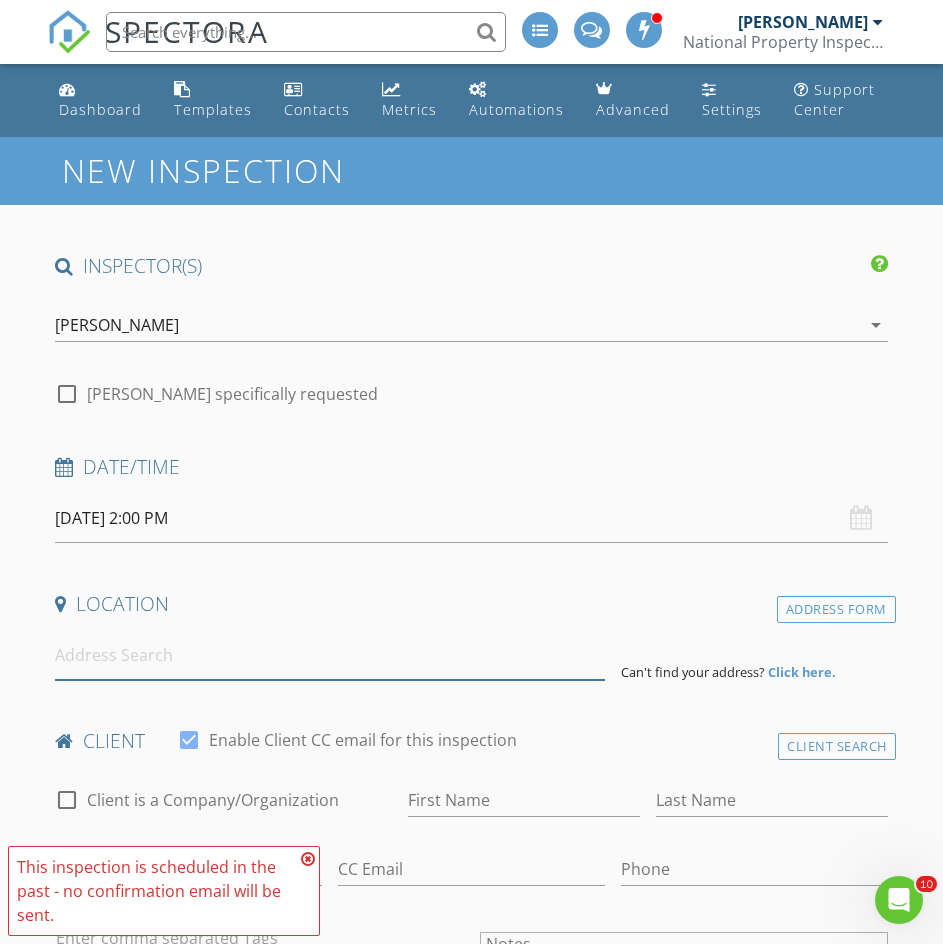 click at bounding box center [330, 655] 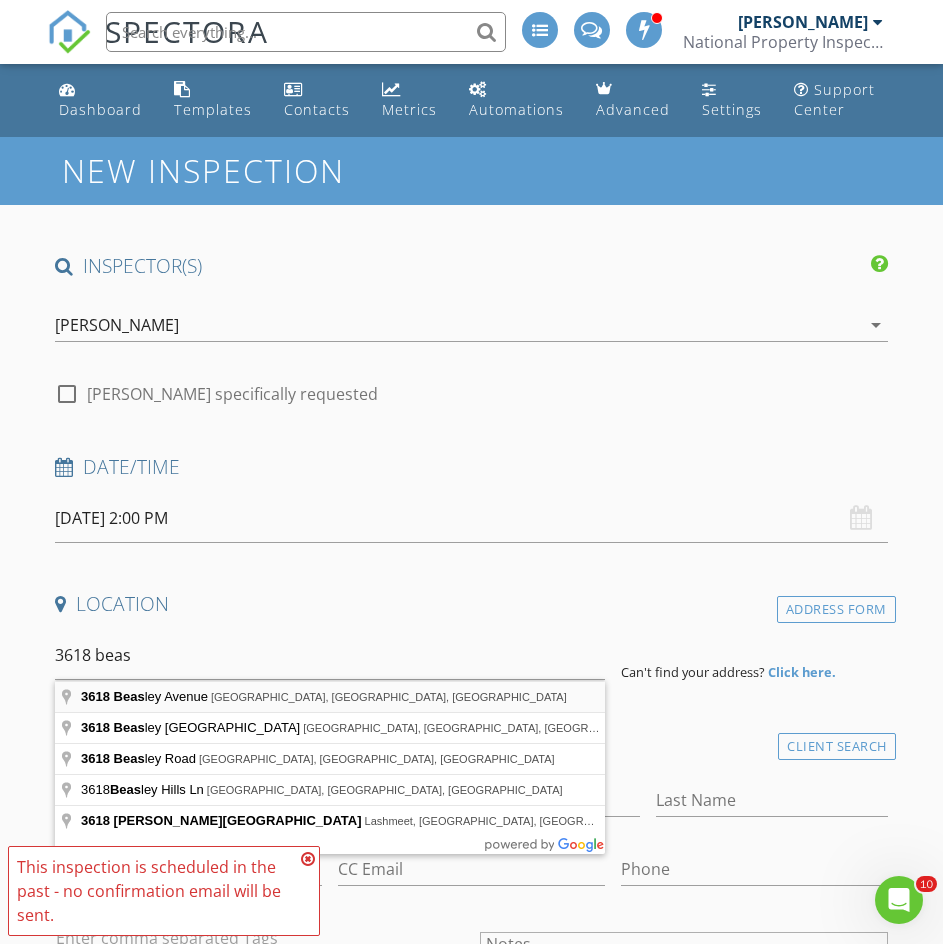 type on "3618 Beasley Avenue, Needville, TX, USA" 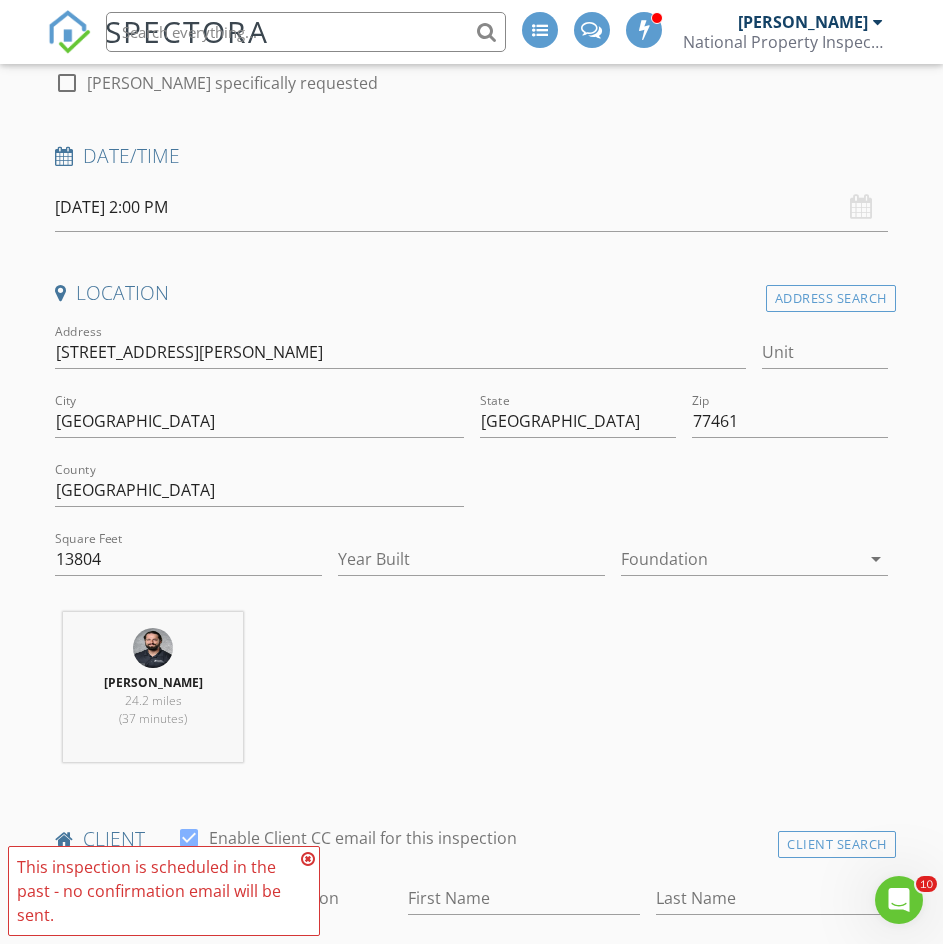 scroll, scrollTop: 300, scrollLeft: 0, axis: vertical 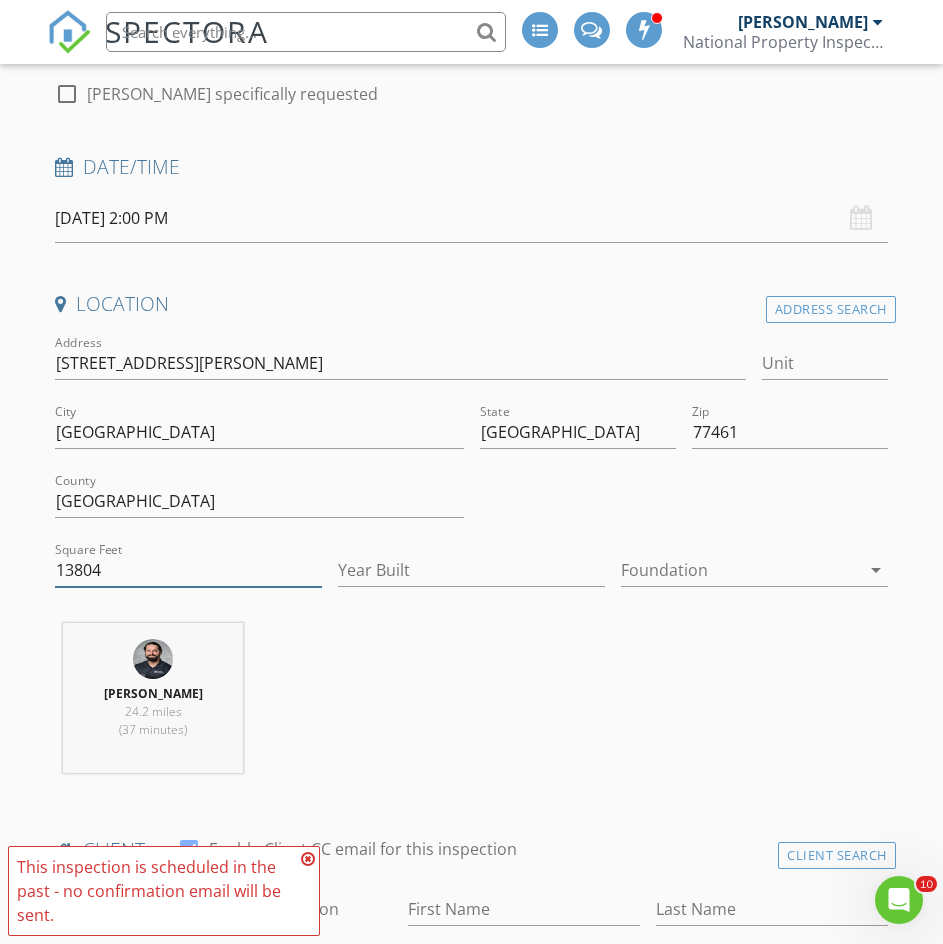 click on "13804" at bounding box center [188, 570] 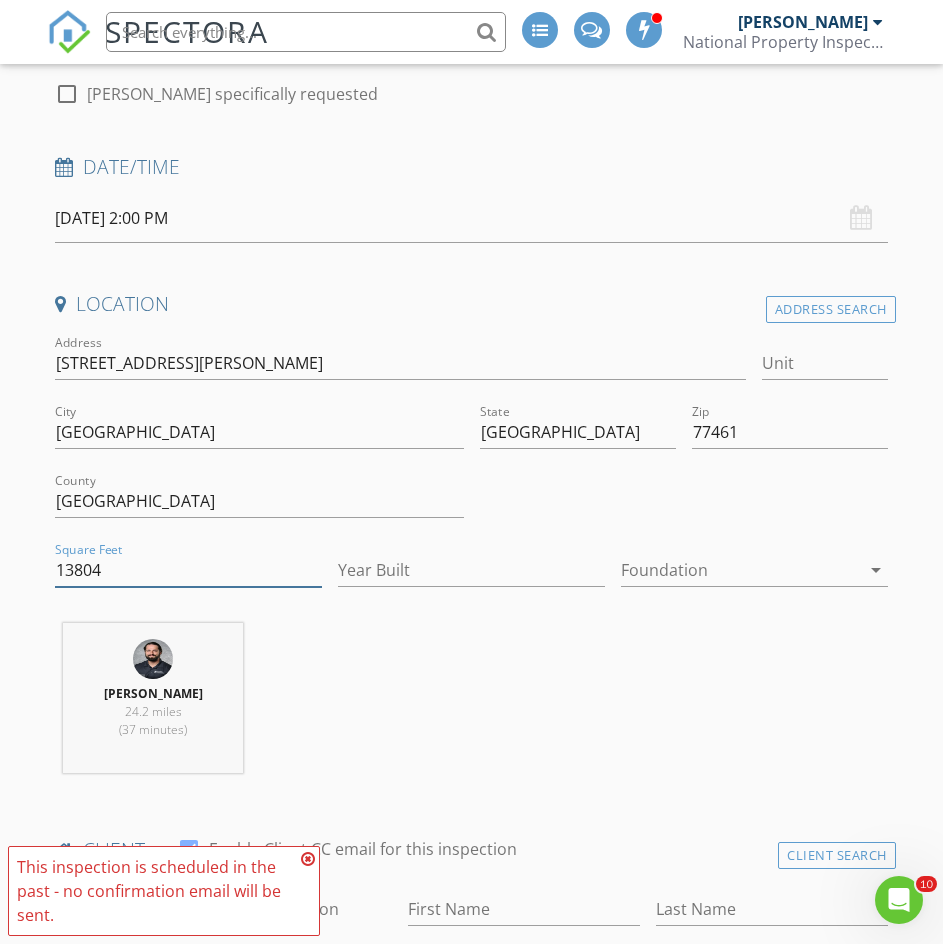 click on "13804" at bounding box center [188, 570] 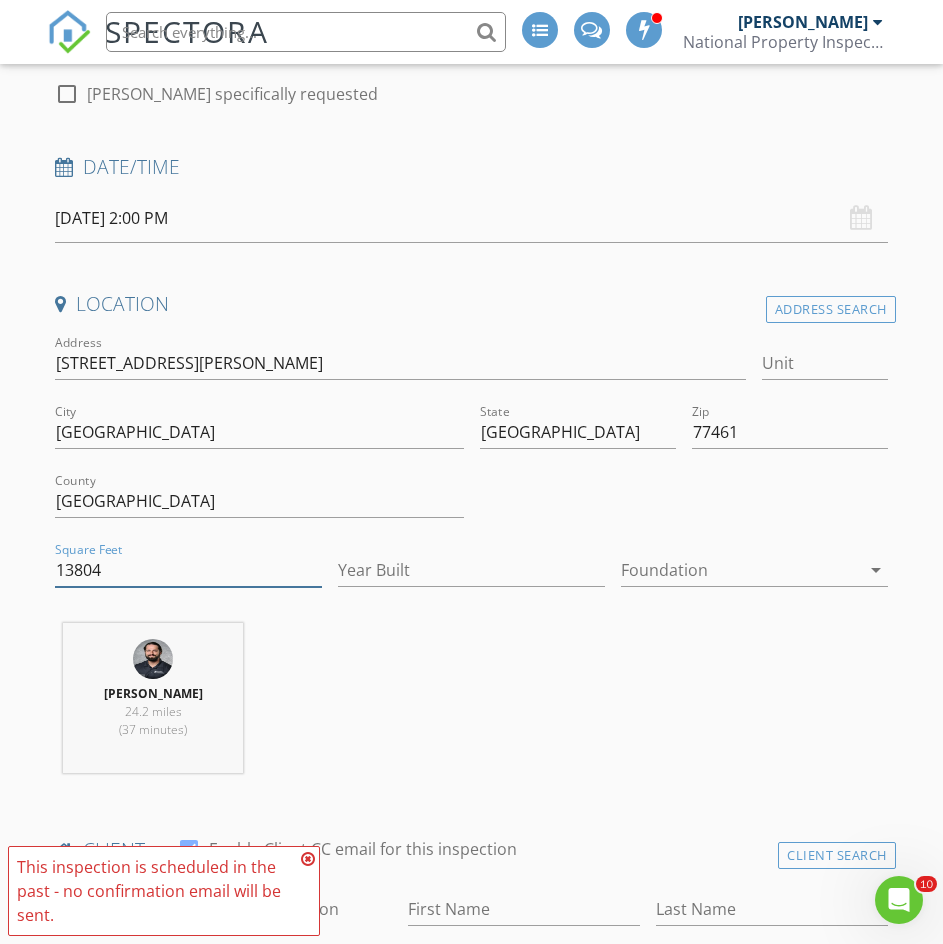 click on "13804" at bounding box center [188, 570] 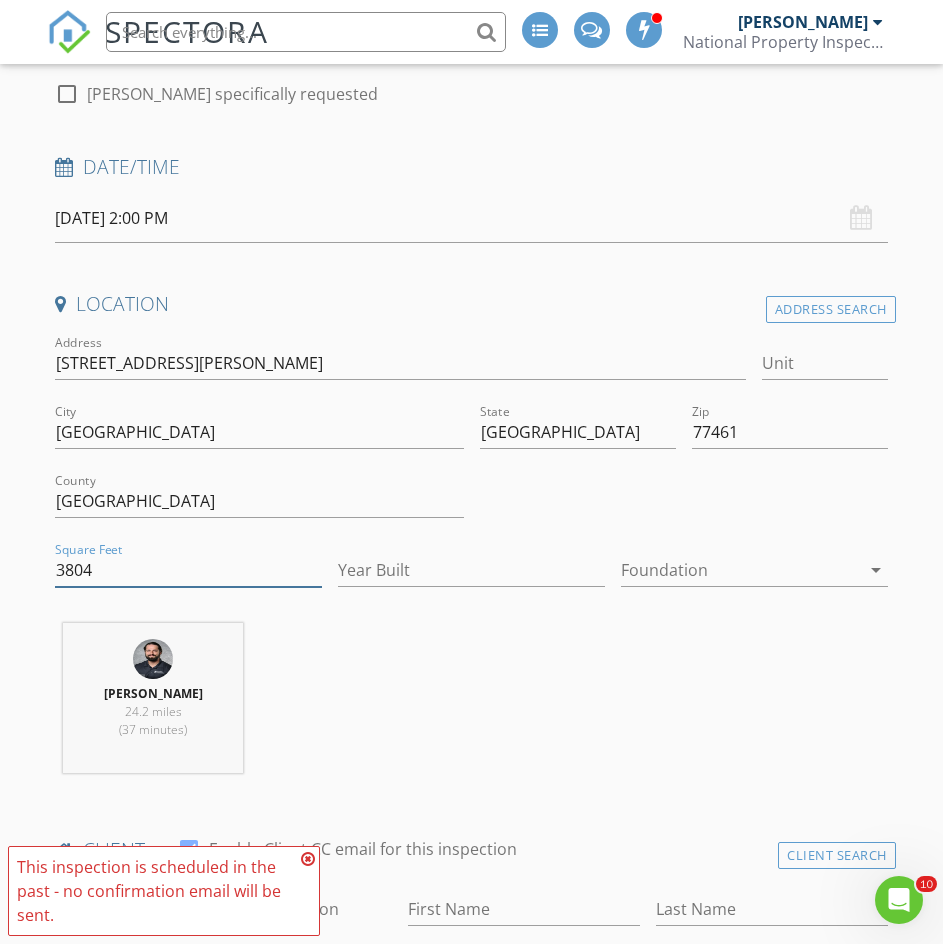 click on "3804" at bounding box center [188, 570] 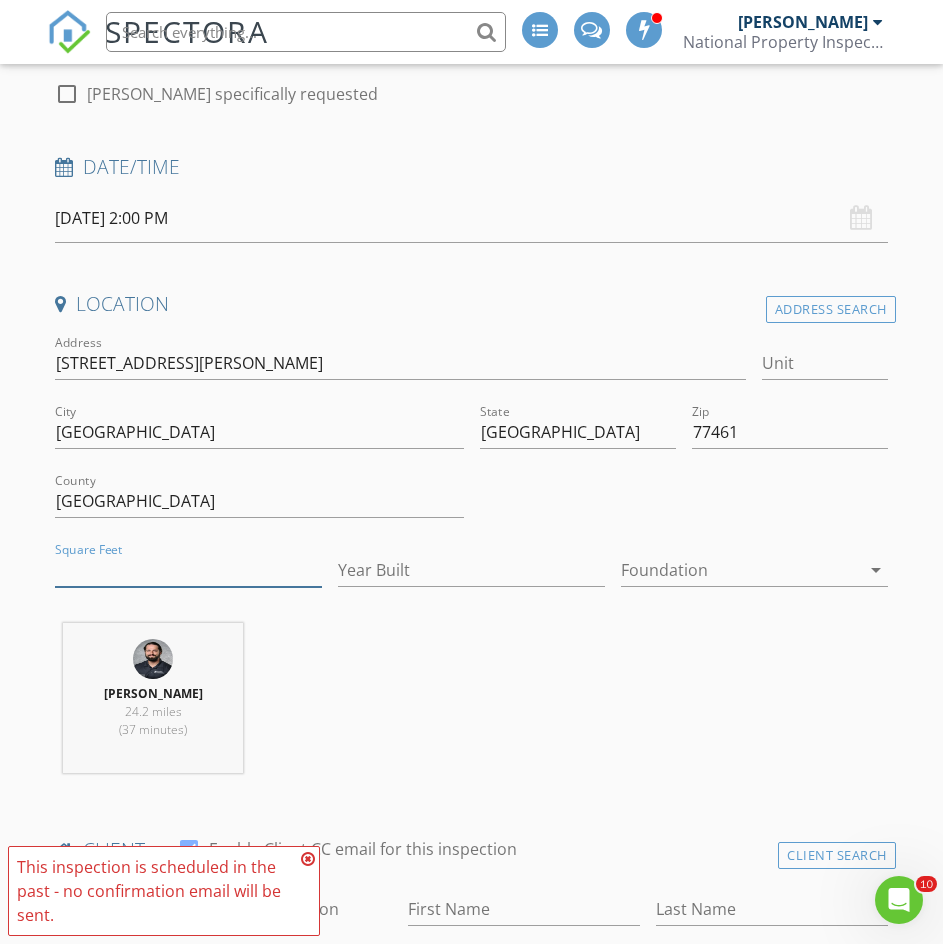 type 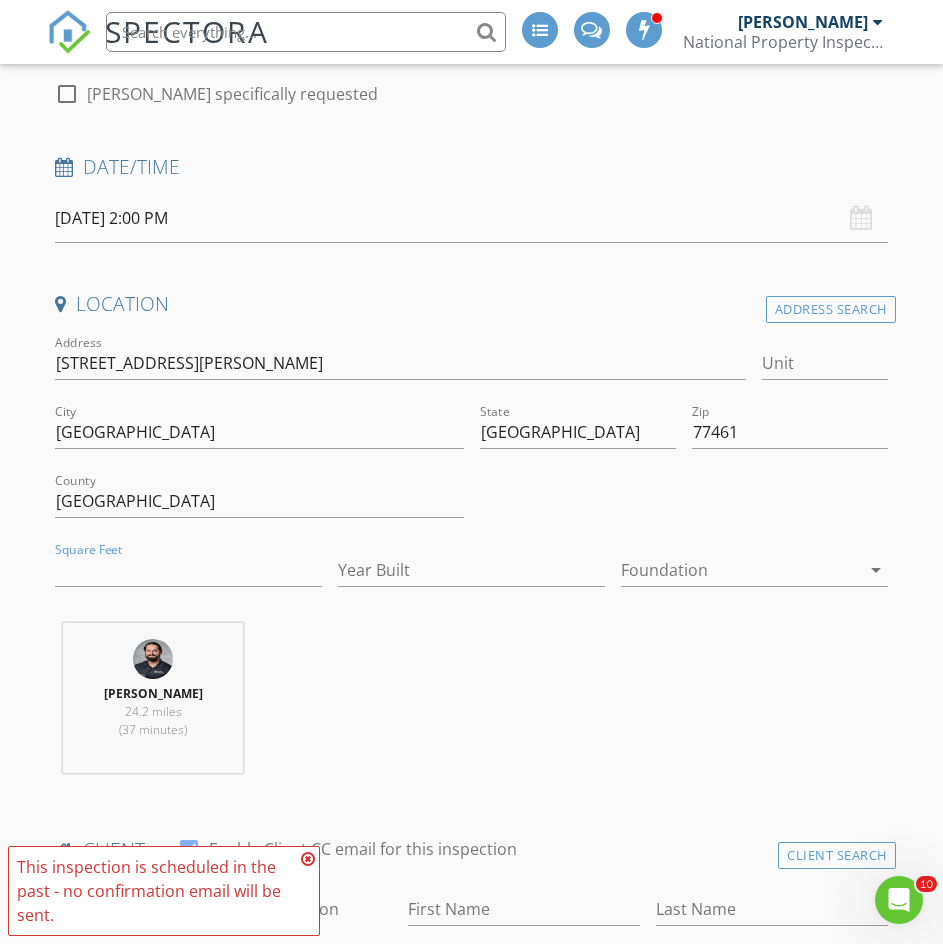 click on "Din Karnitskiy     24.2 miles     (37 minutes)" at bounding box center (471, 706) 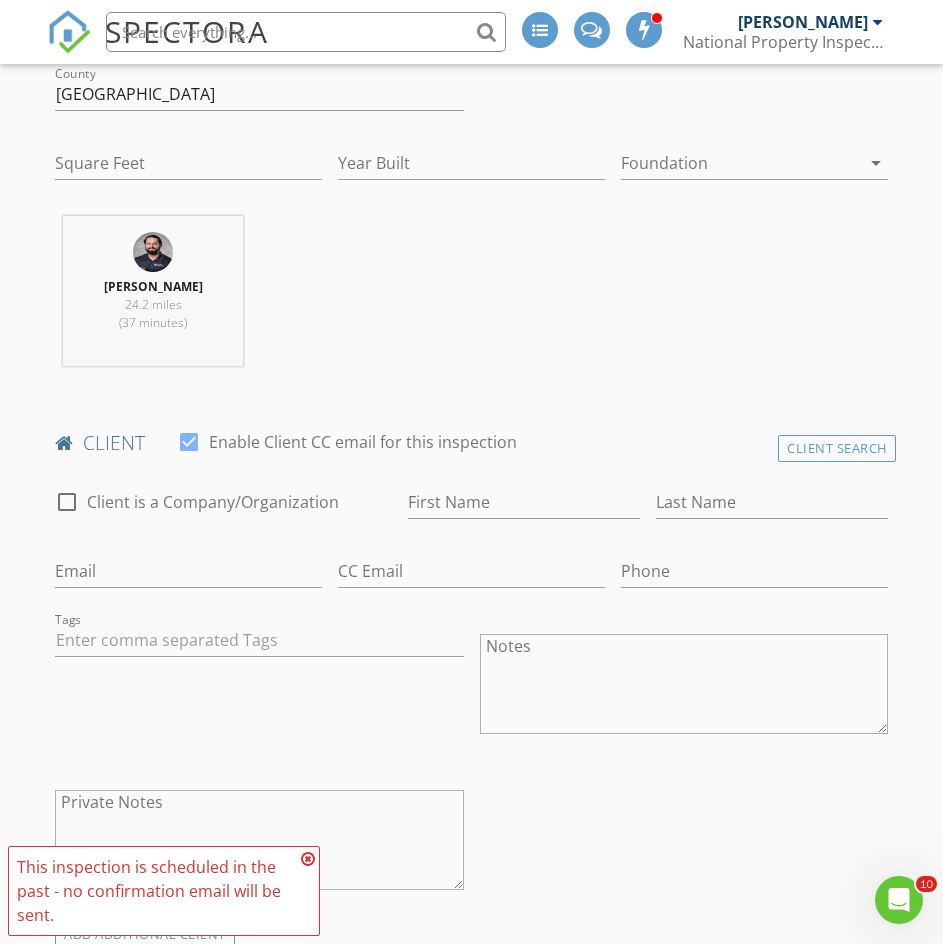 scroll, scrollTop: 900, scrollLeft: 0, axis: vertical 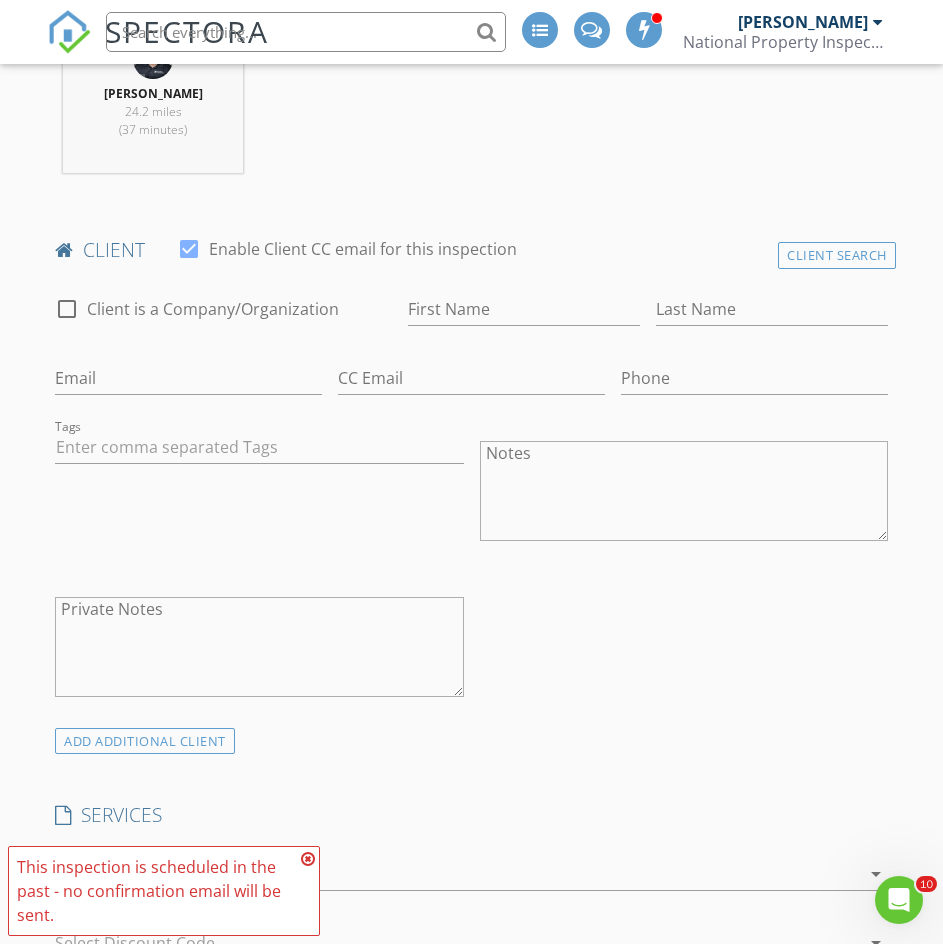drag, startPoint x: 296, startPoint y: 312, endPoint x: 347, endPoint y: 310, distance: 51.0392 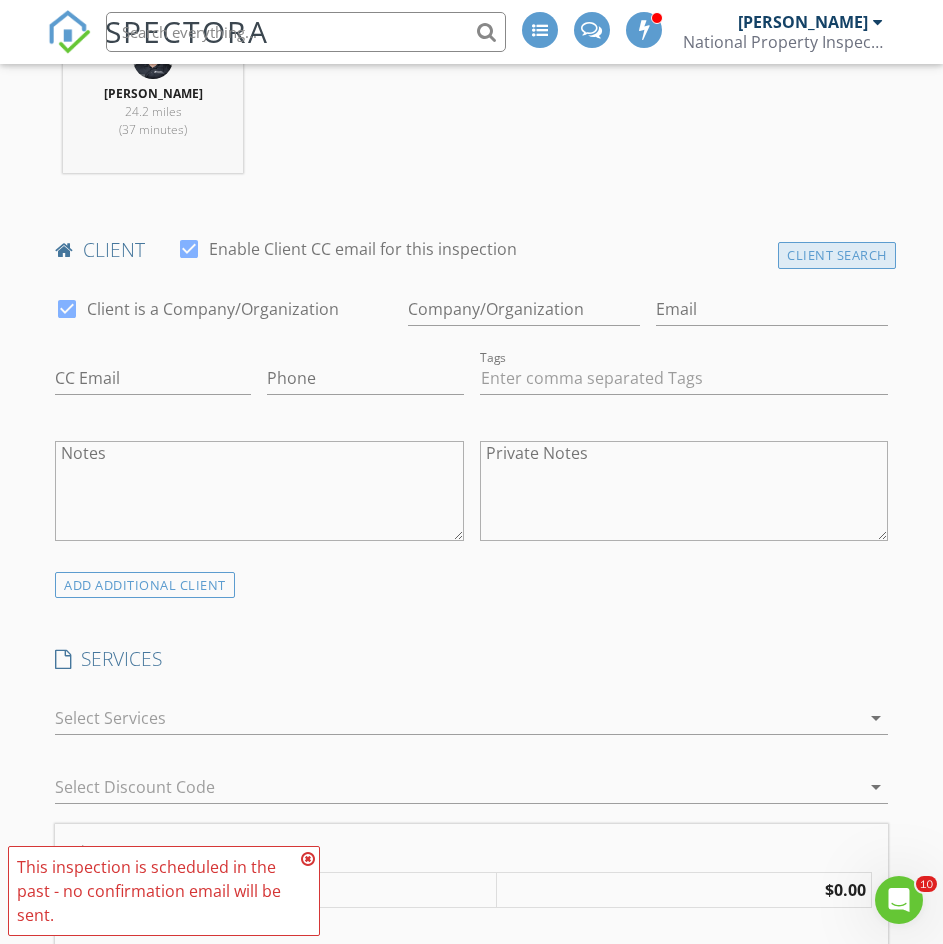 click on "Client Search" at bounding box center [837, 255] 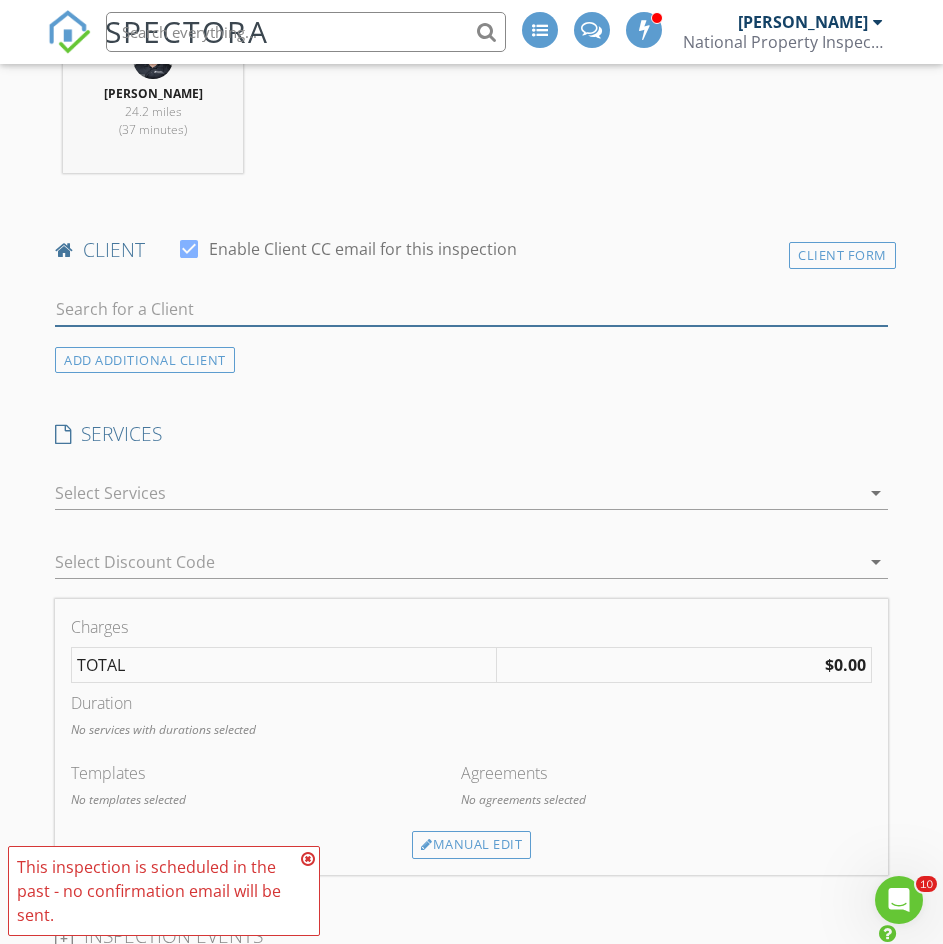 click at bounding box center [471, 309] 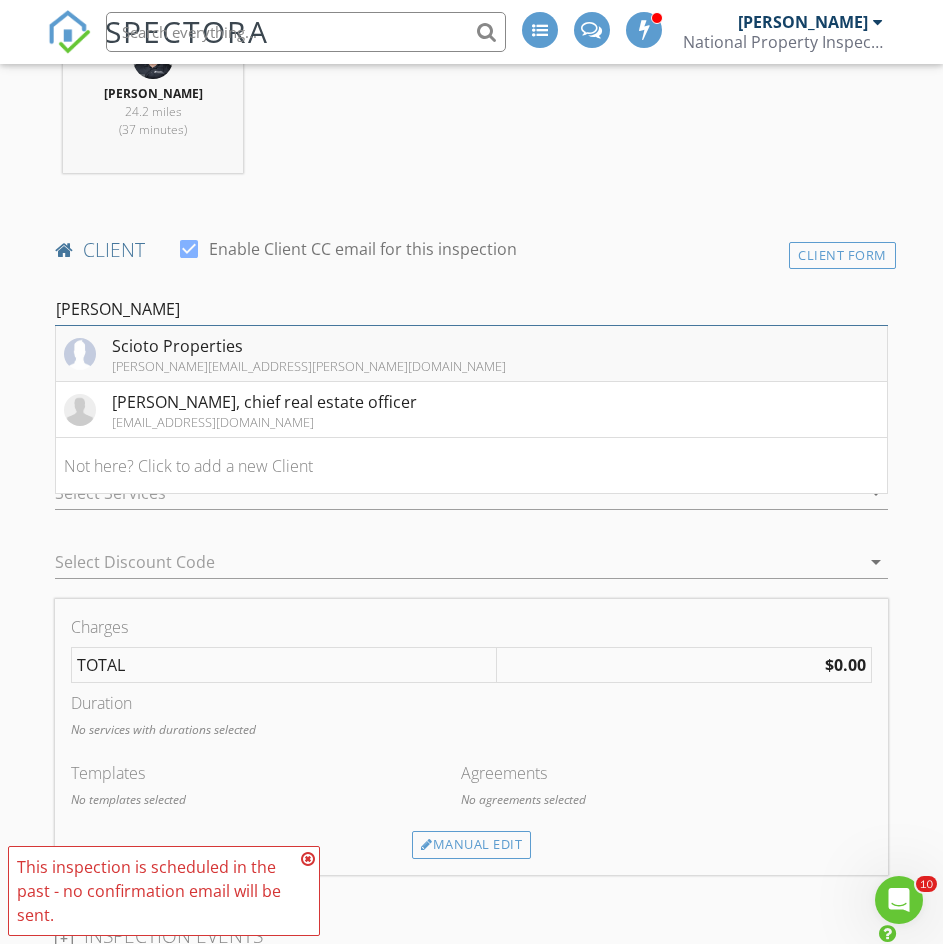 type on "kenn" 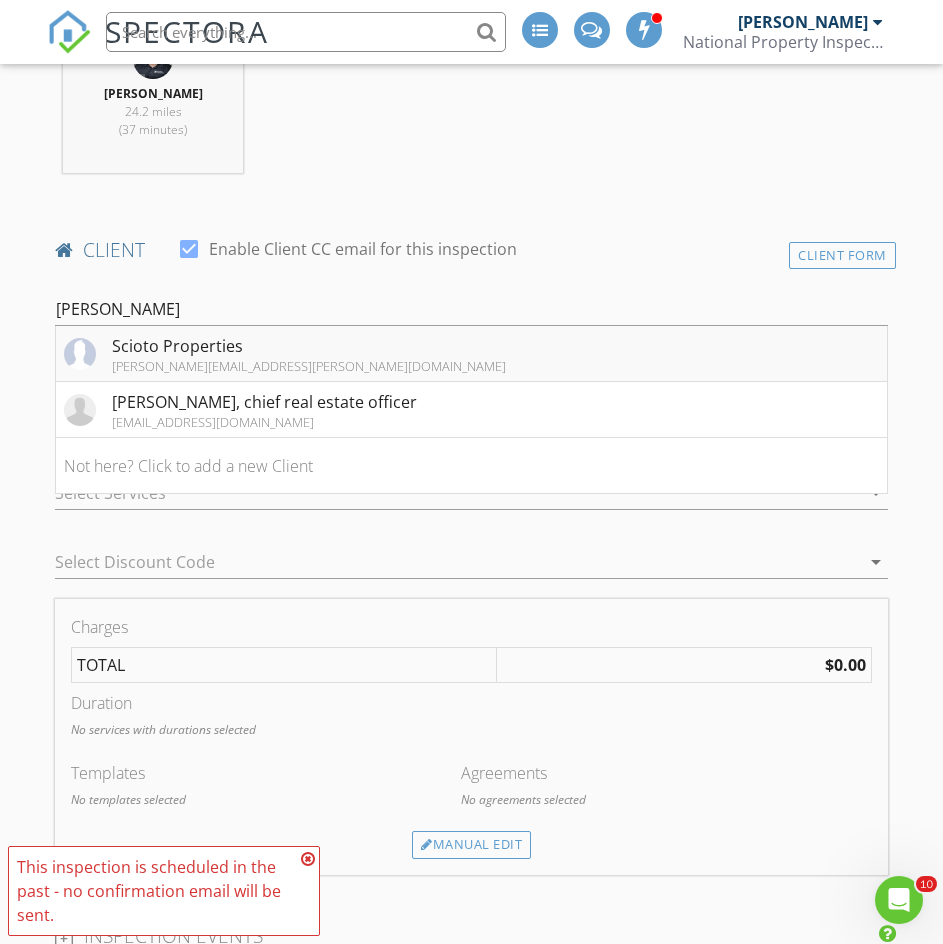 click on "Scioto Properties
kenn.garder@npiweb.com" at bounding box center [471, 354] 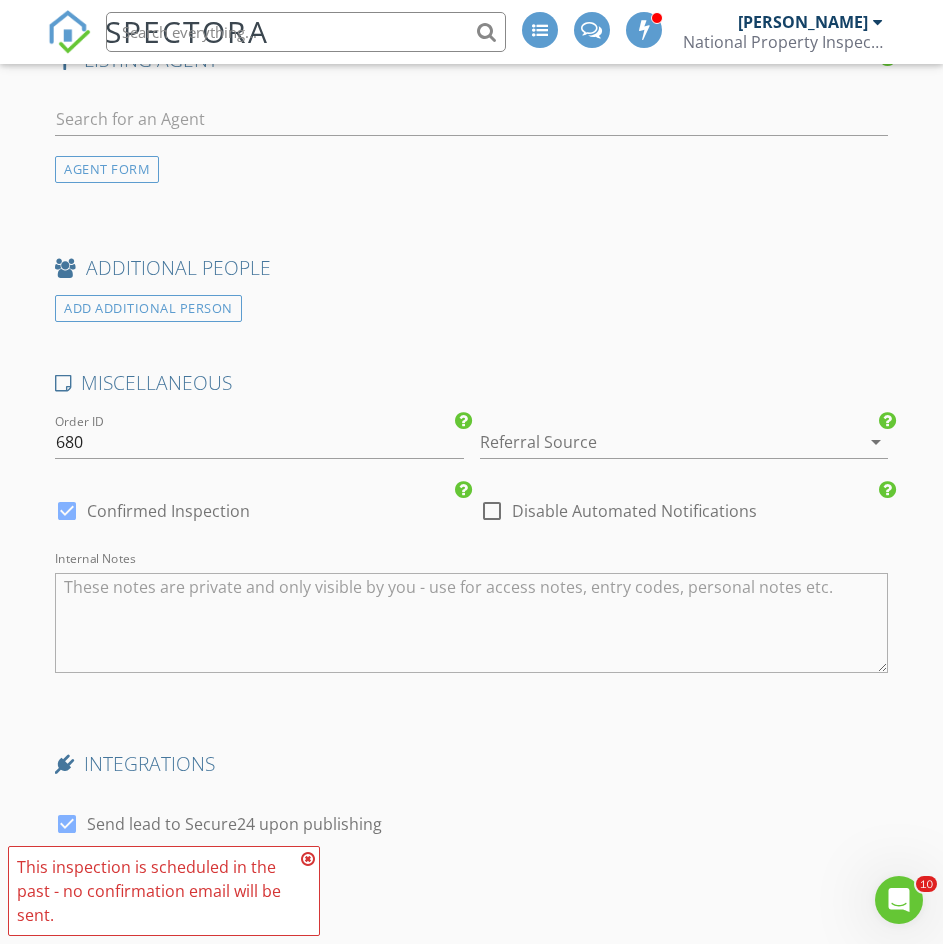 scroll, scrollTop: 2800, scrollLeft: 0, axis: vertical 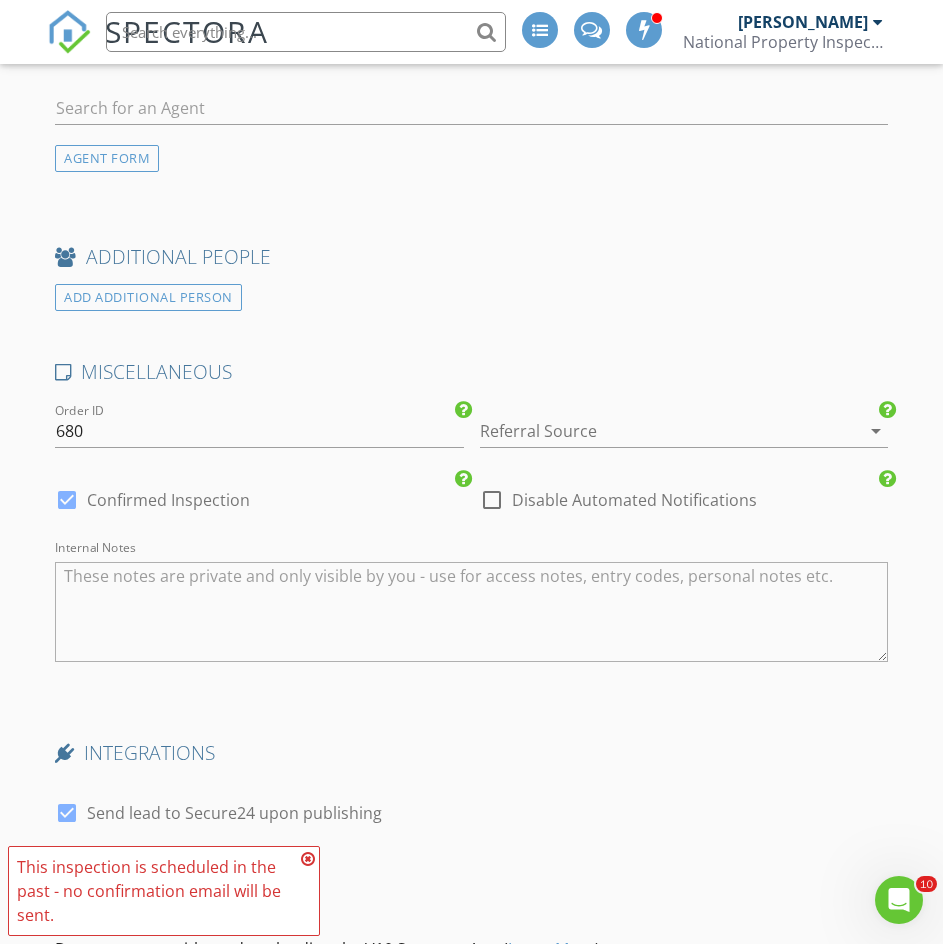 click on "Disable Automated Notifications" at bounding box center [634, 500] 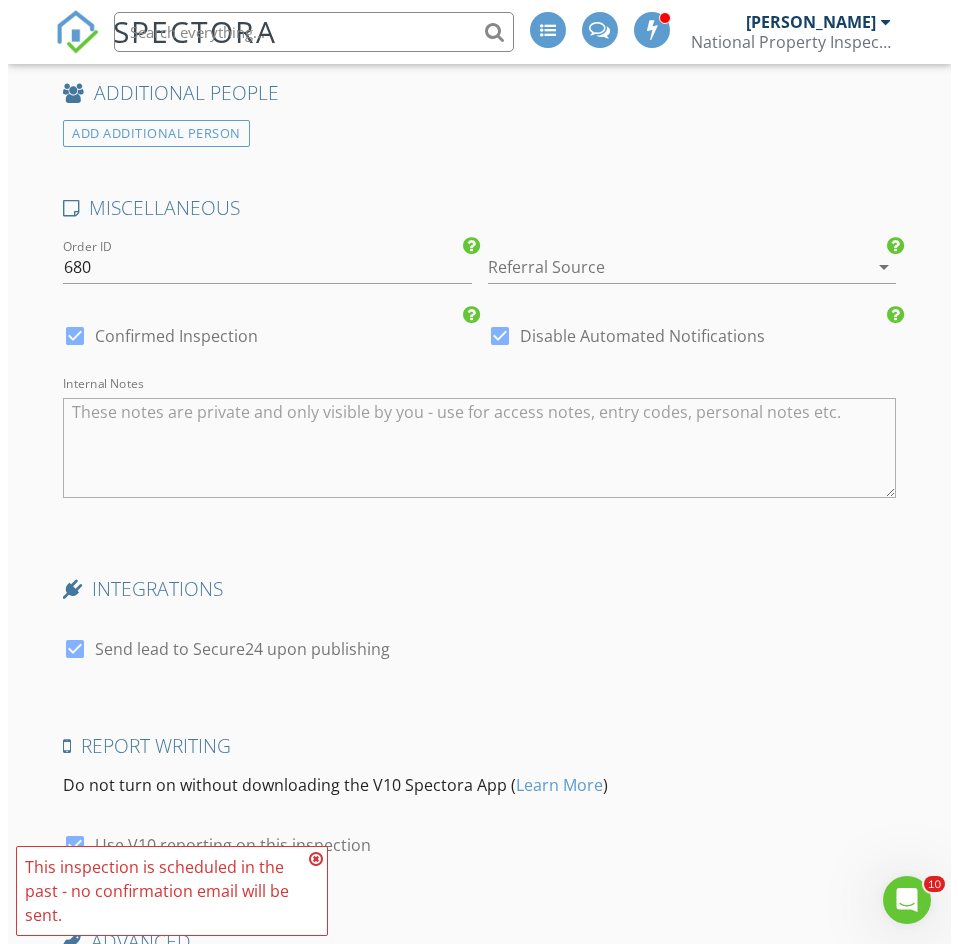 scroll, scrollTop: 3182, scrollLeft: 0, axis: vertical 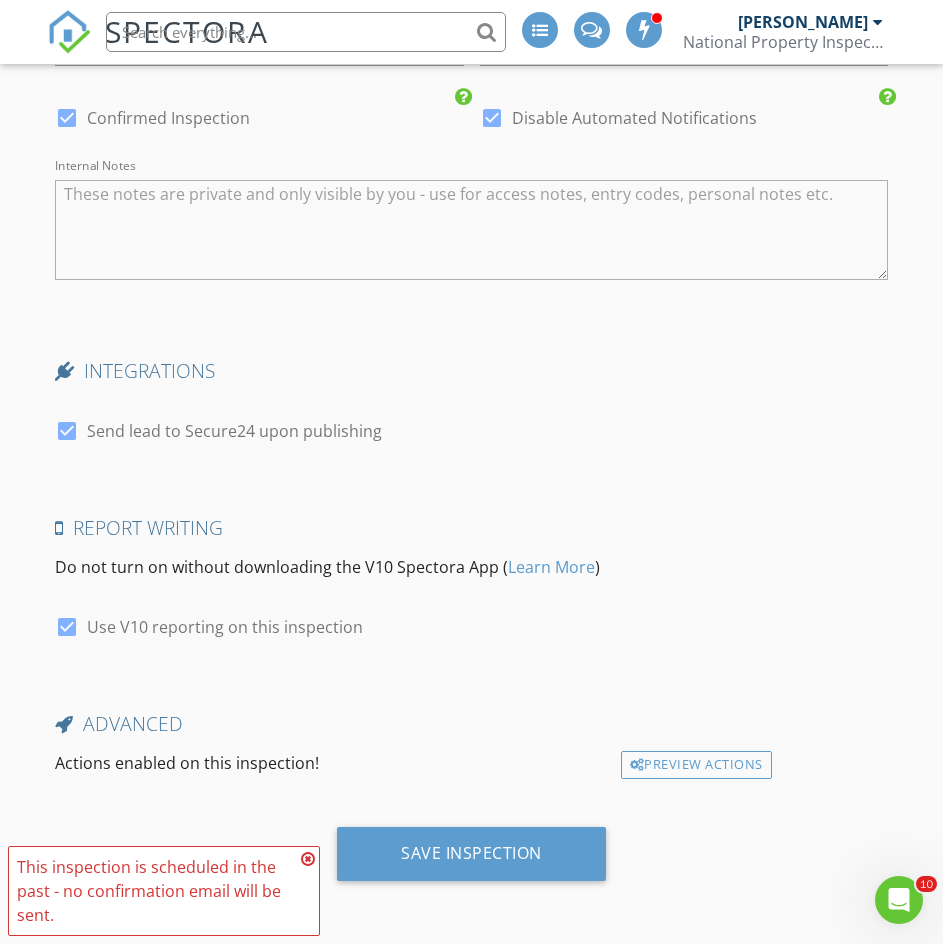 click on "Send lead to Secure24 upon publishing" at bounding box center (234, 431) 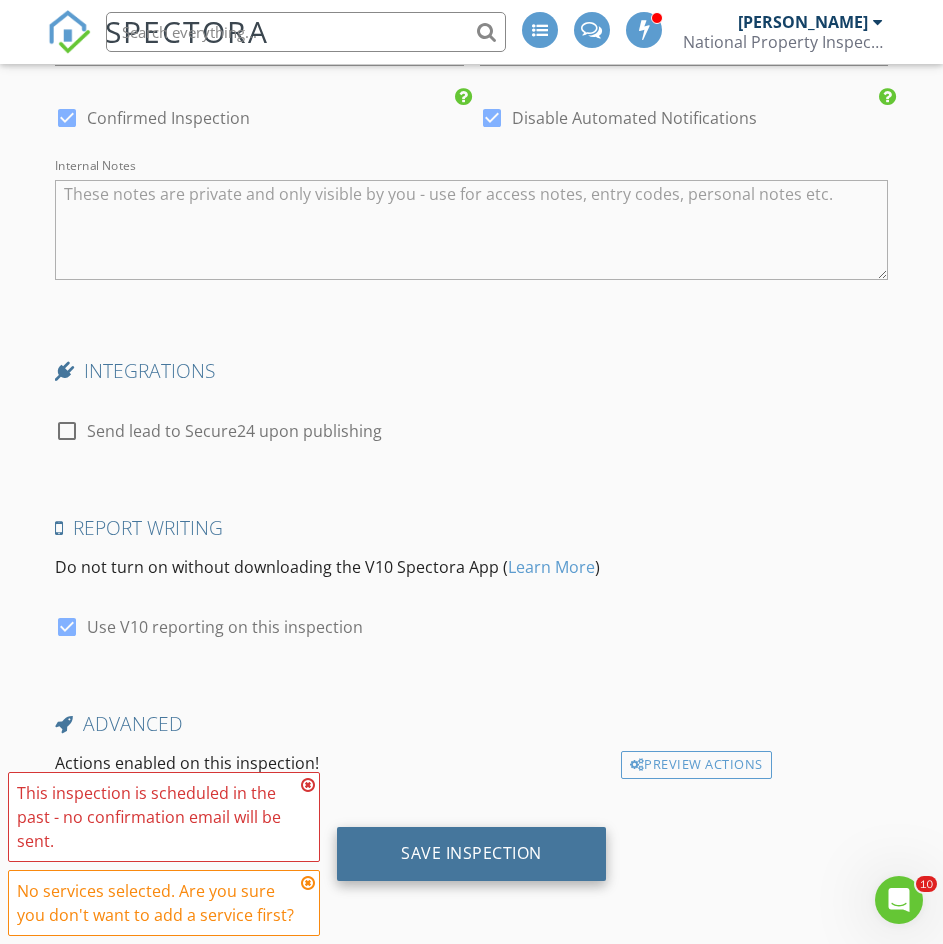 click on "Save Inspection" at bounding box center (471, 853) 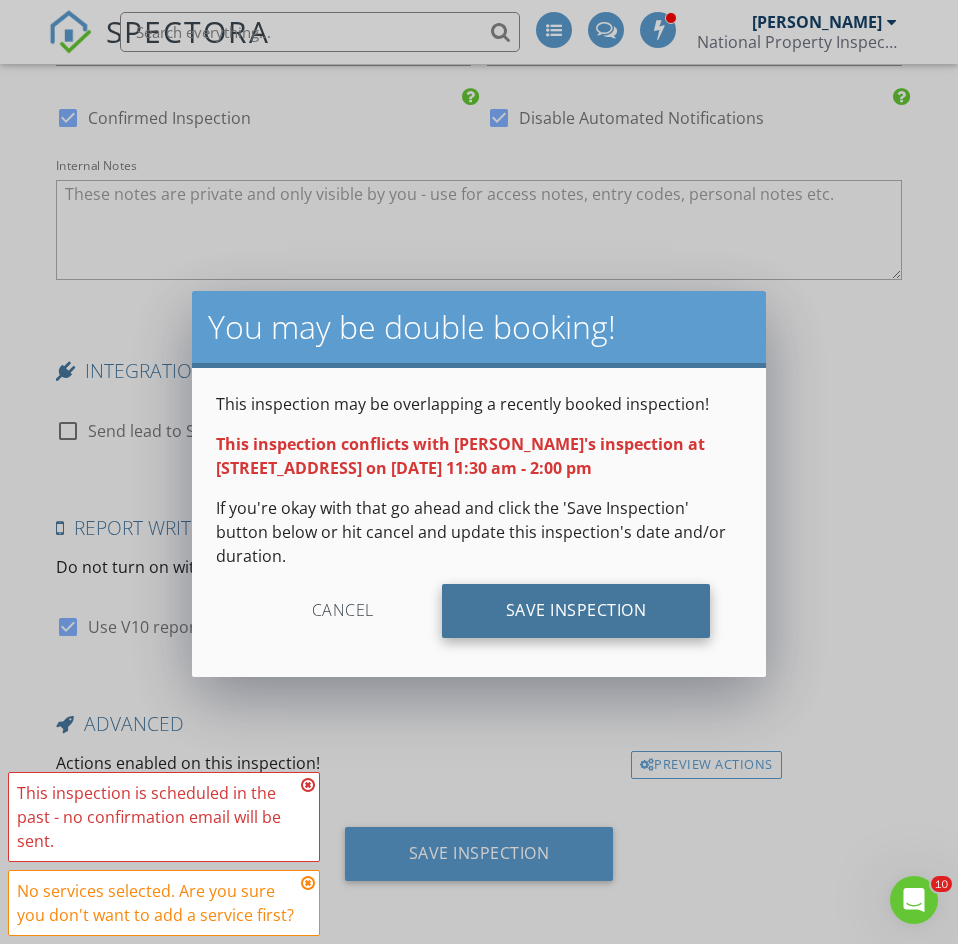 click on "Save Inspection" at bounding box center (576, 611) 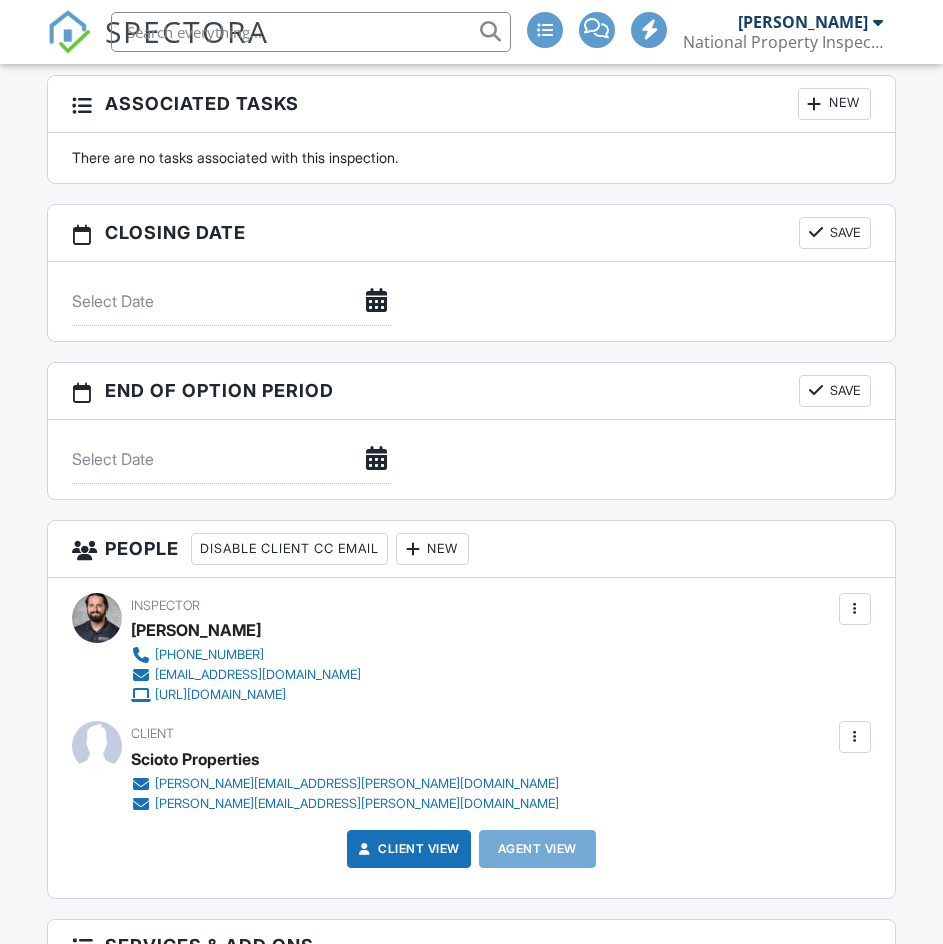 scroll, scrollTop: 2000, scrollLeft: 0, axis: vertical 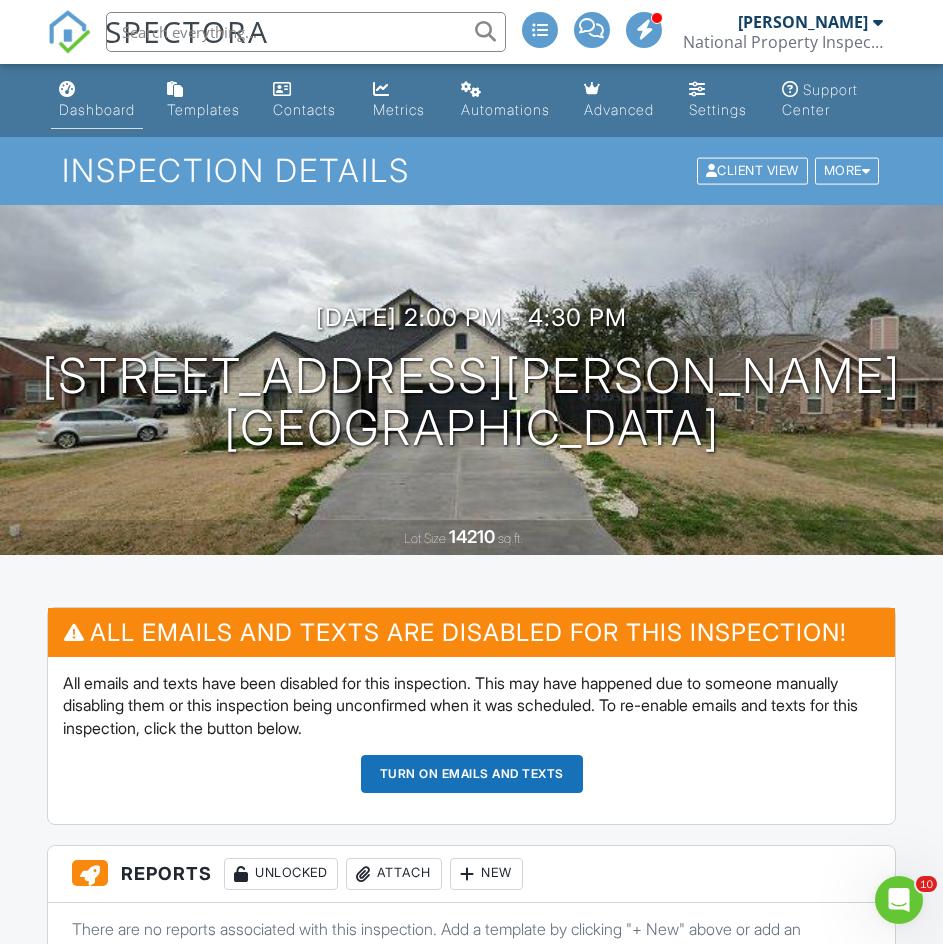 click on "Dashboard" at bounding box center [97, 109] 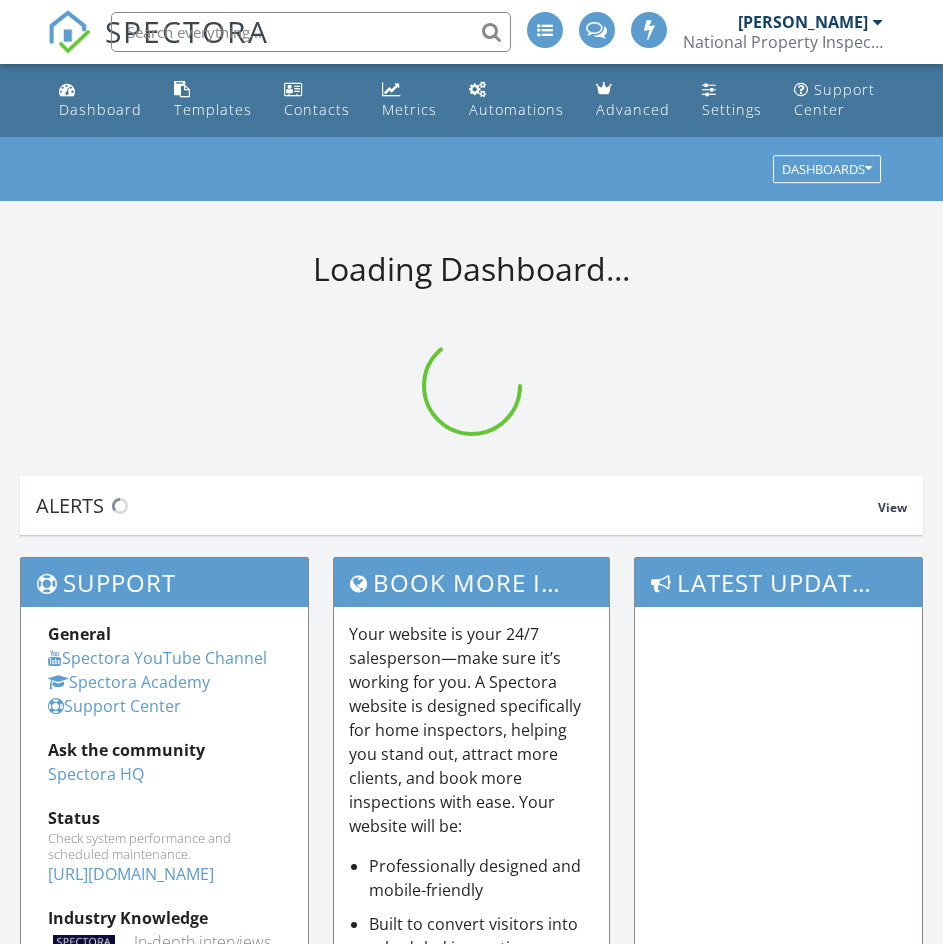 scroll, scrollTop: 0, scrollLeft: 0, axis: both 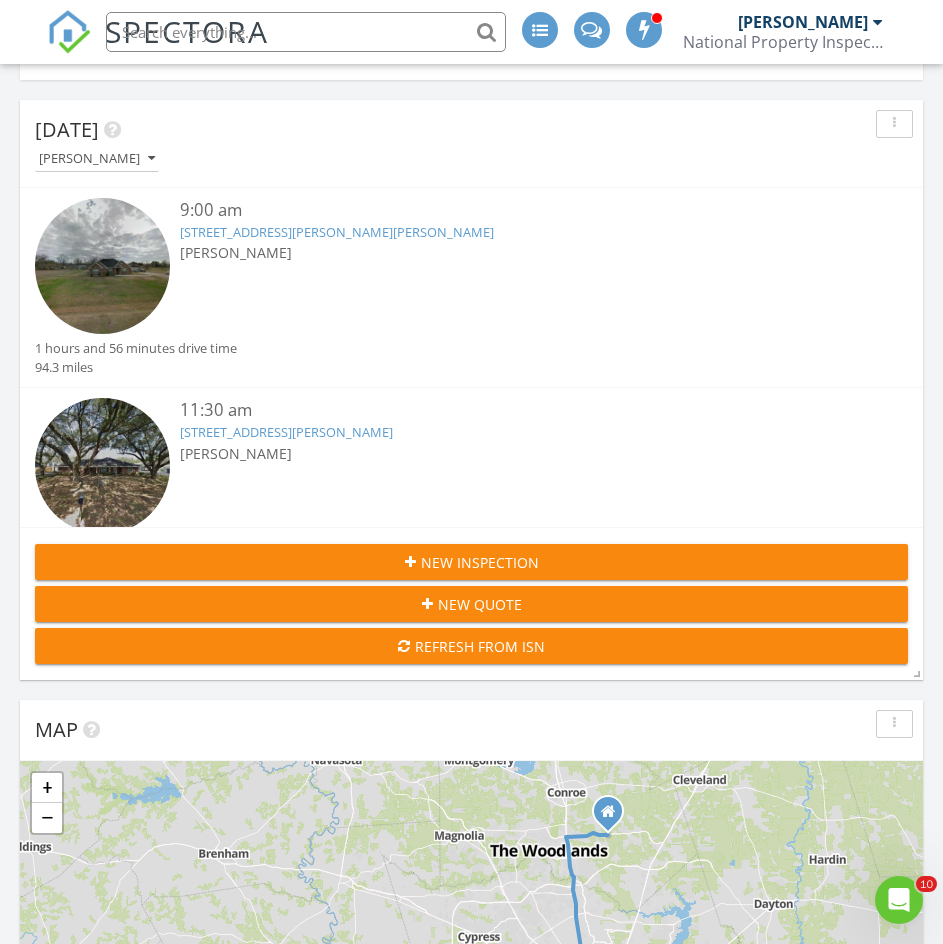 click on "New Inspection" at bounding box center [480, 562] 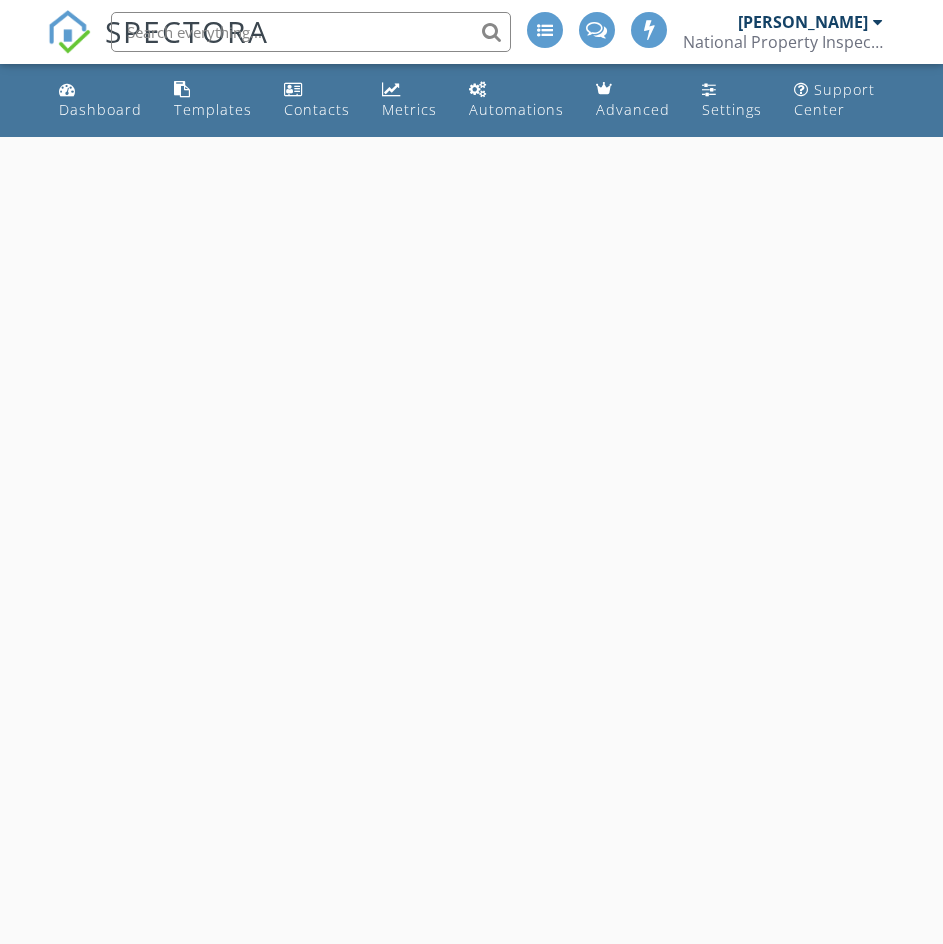 scroll, scrollTop: 0, scrollLeft: 0, axis: both 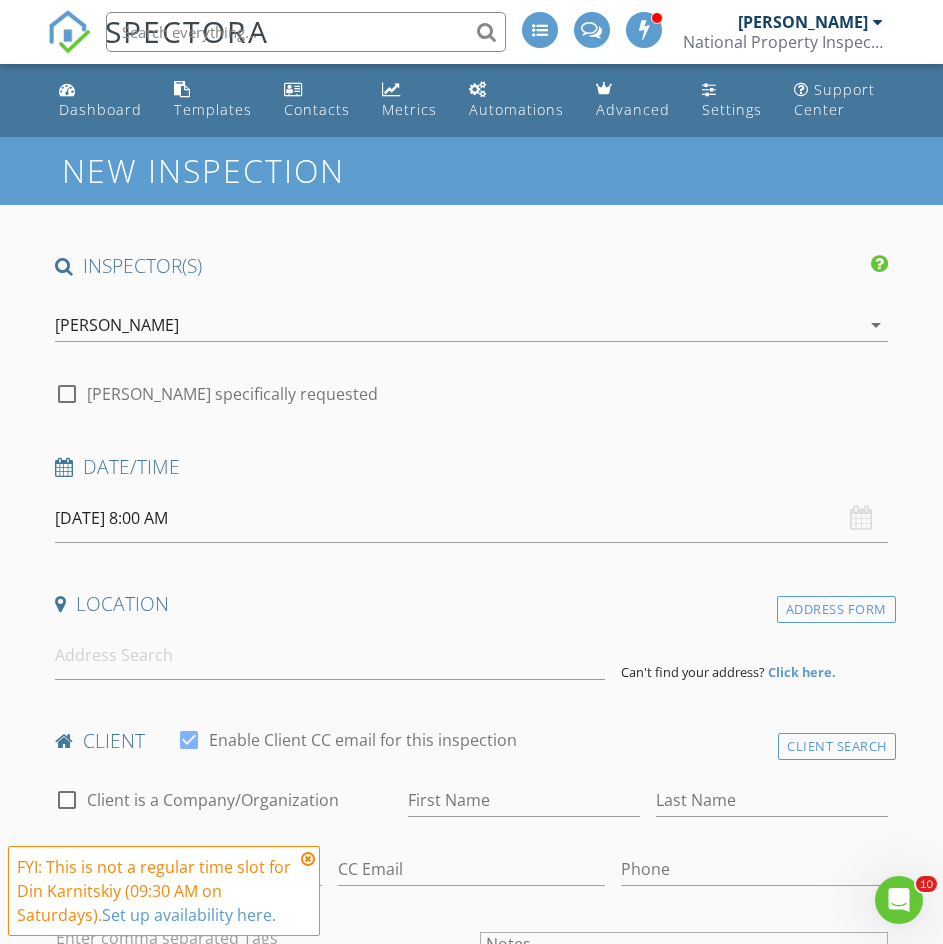 click on "[DATE] 8:00 AM" at bounding box center (471, 518) 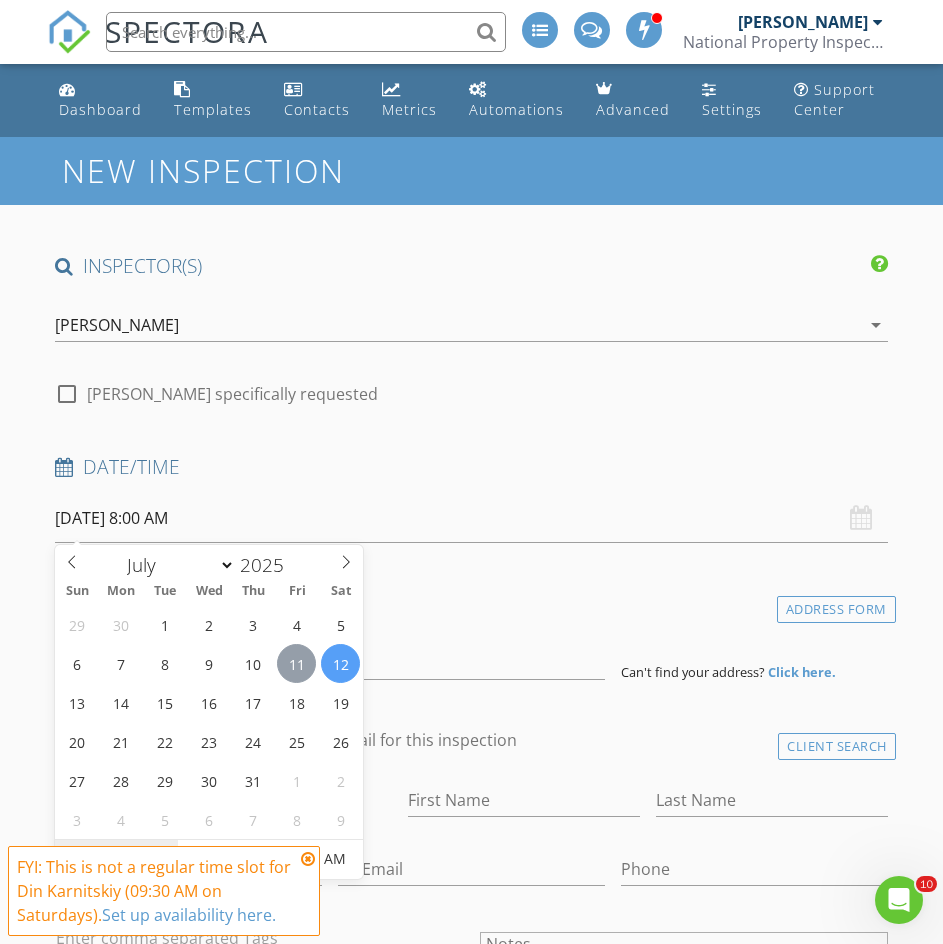 type on "[DATE] 8:00 AM" 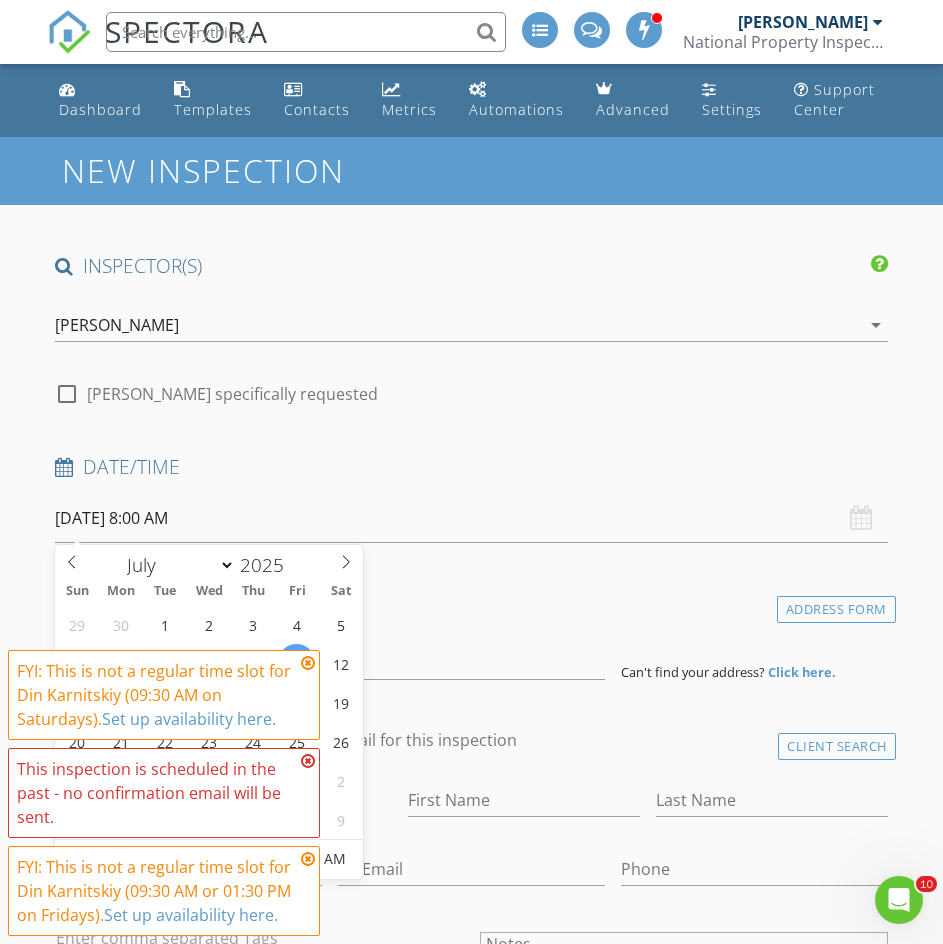 click at bounding box center (308, 663) 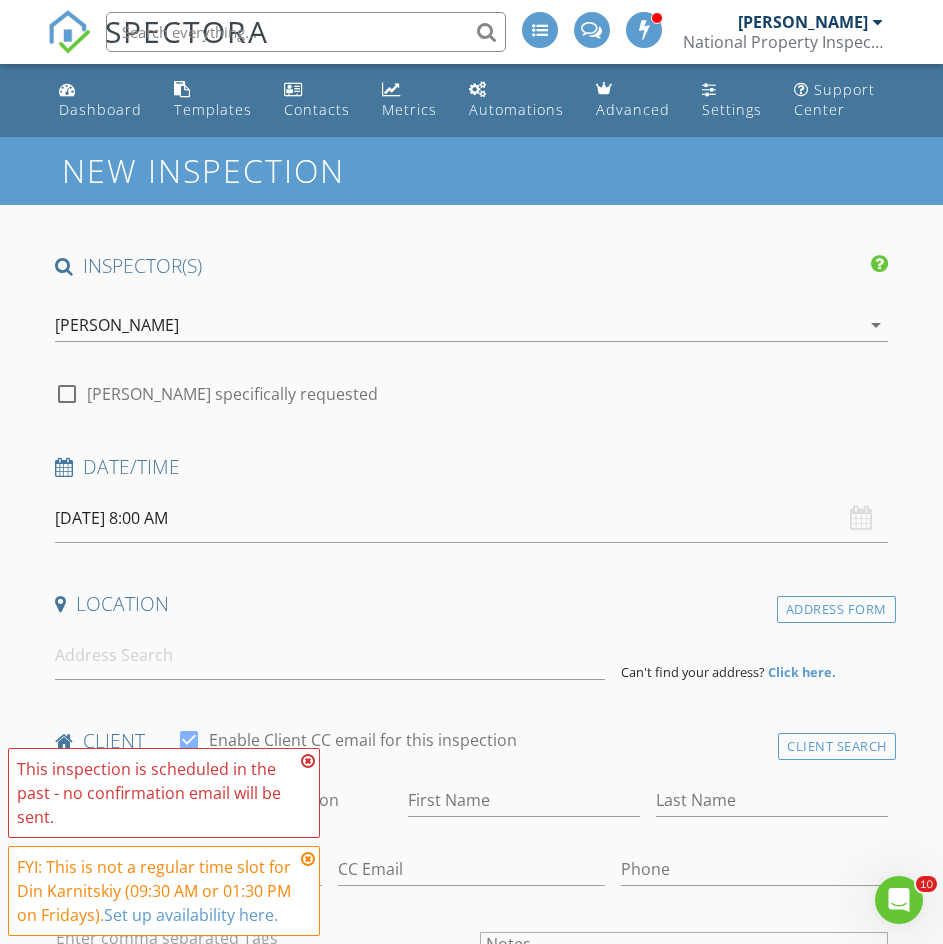 click at bounding box center (308, 761) 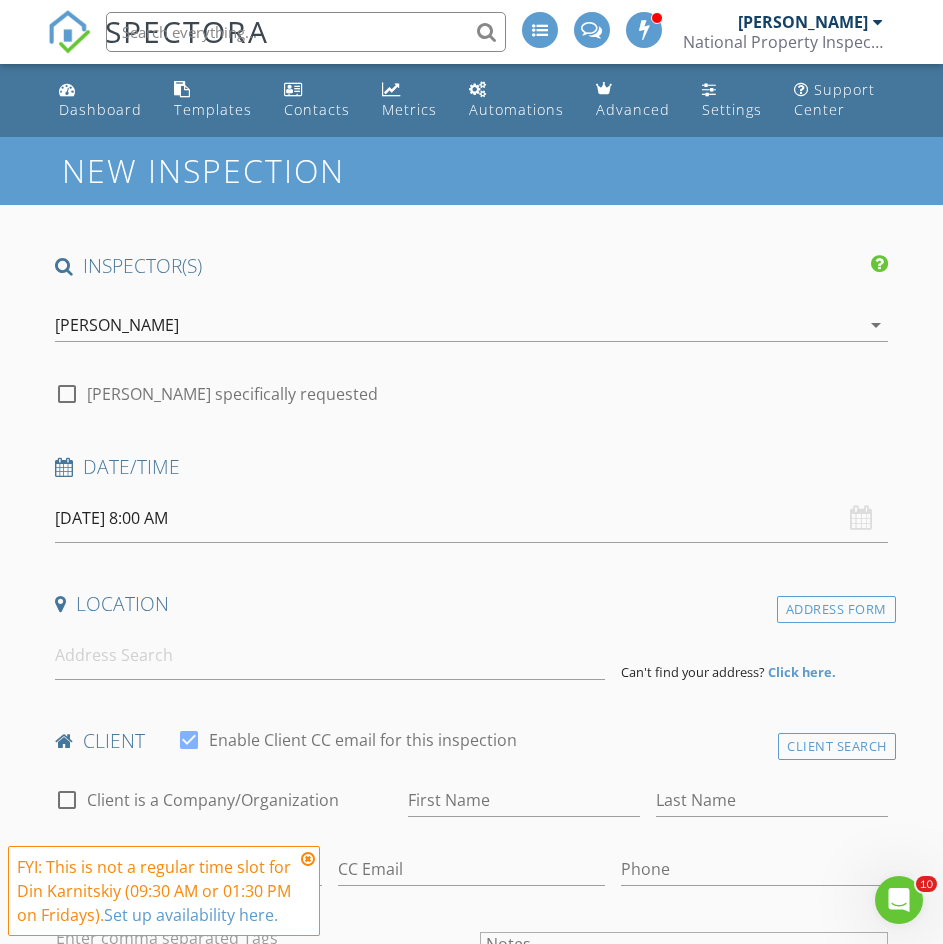 click at bounding box center (308, 859) 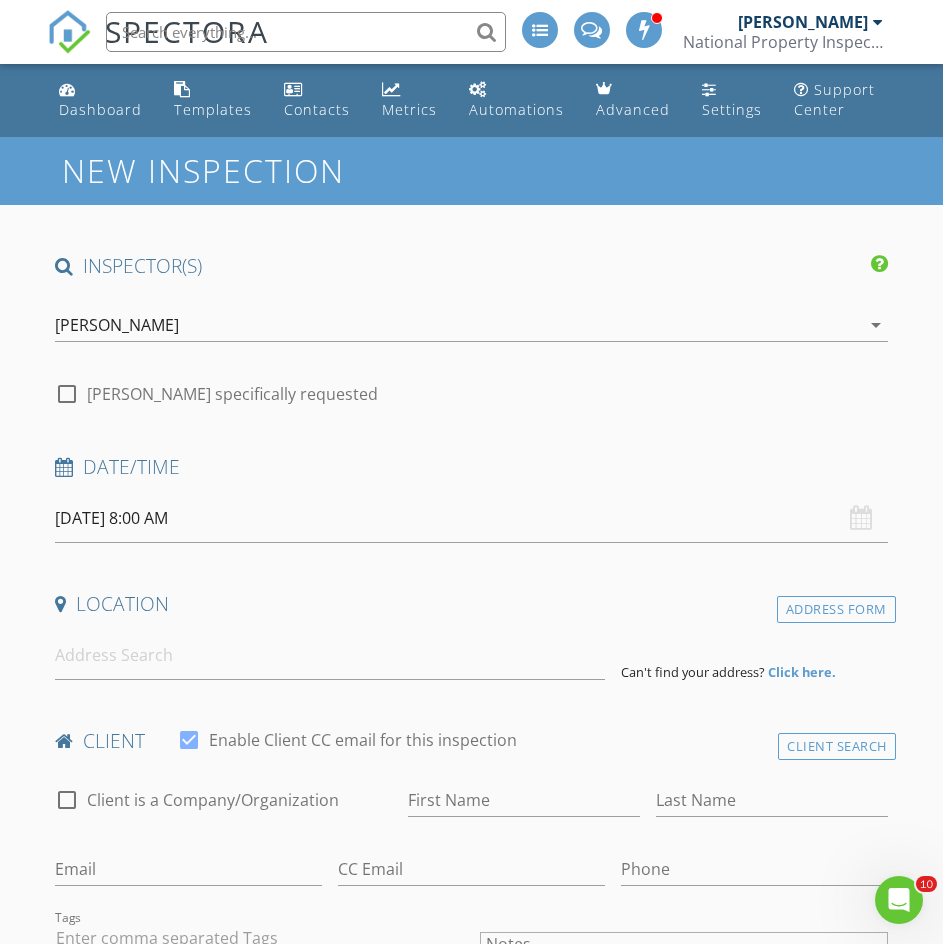 click on "07/11/2025 8:00 AM" at bounding box center (471, 518) 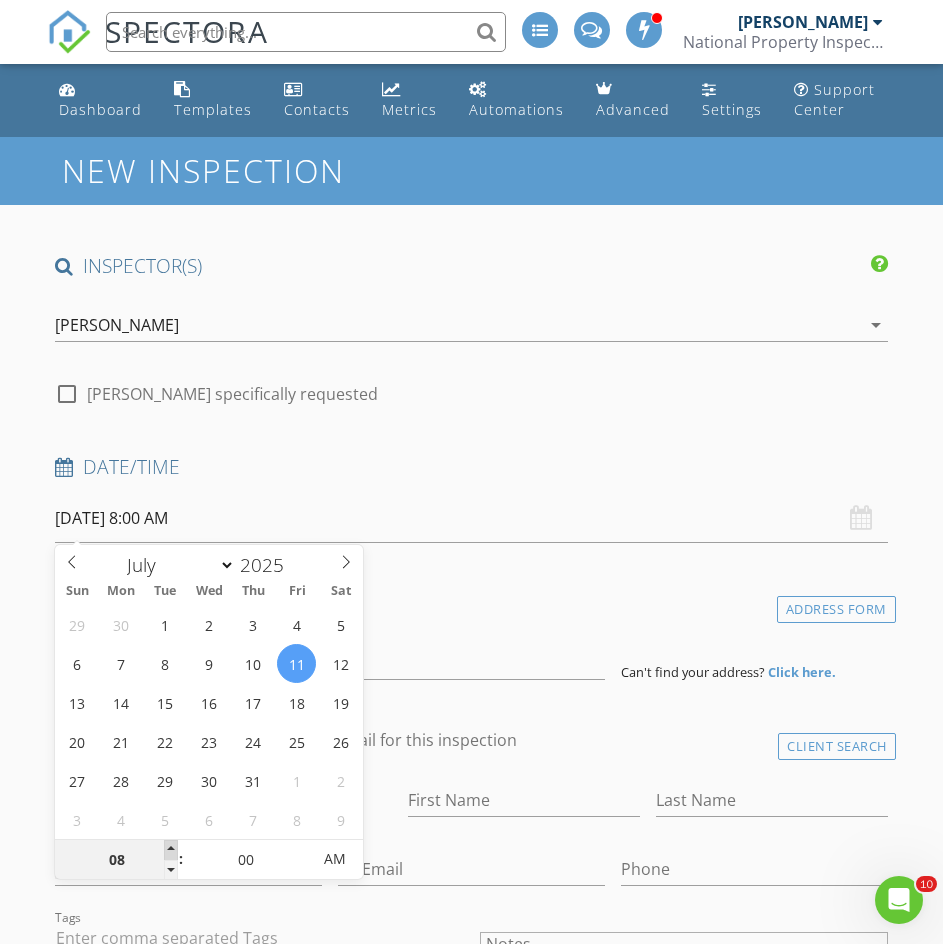 type on "09" 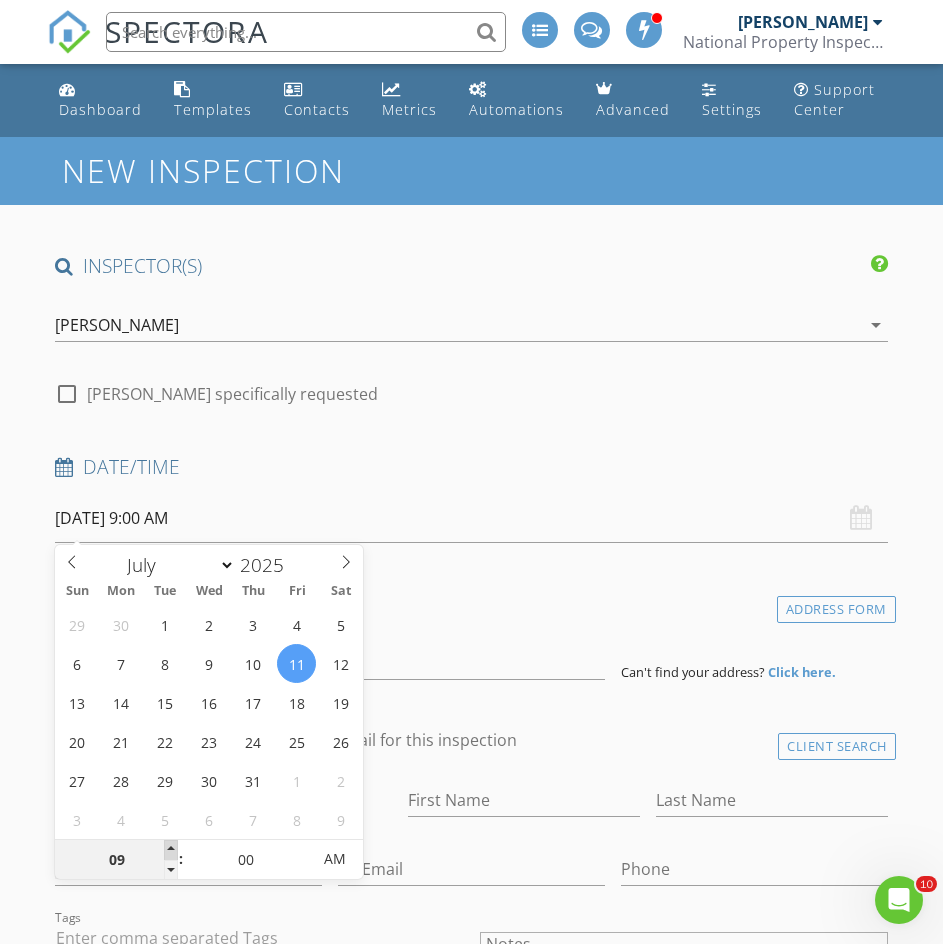 click at bounding box center [171, 850] 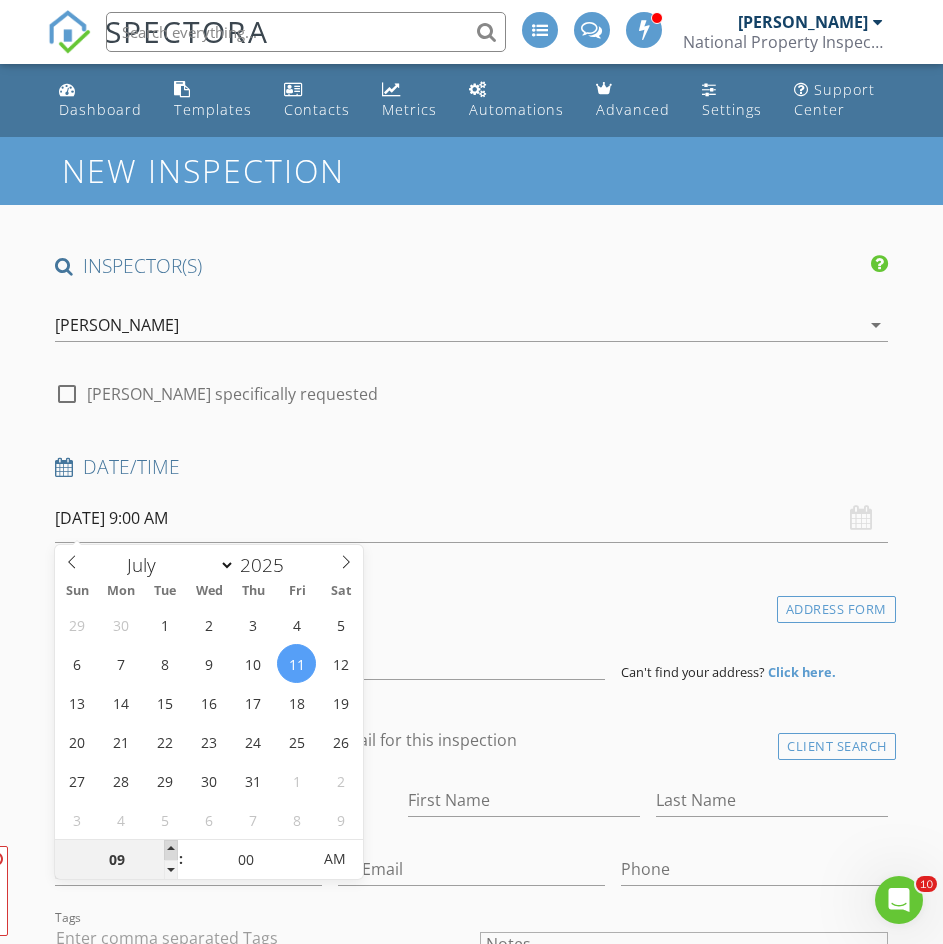 type on "10" 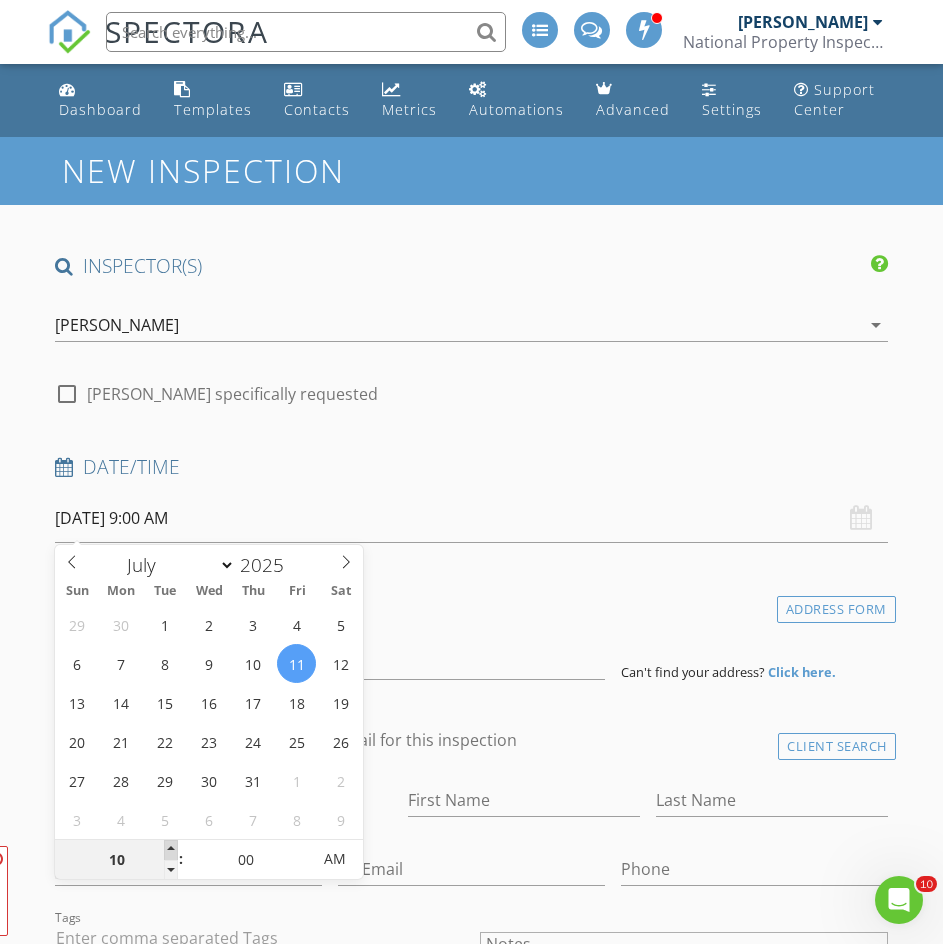 type on "07/11/2025 10:00 AM" 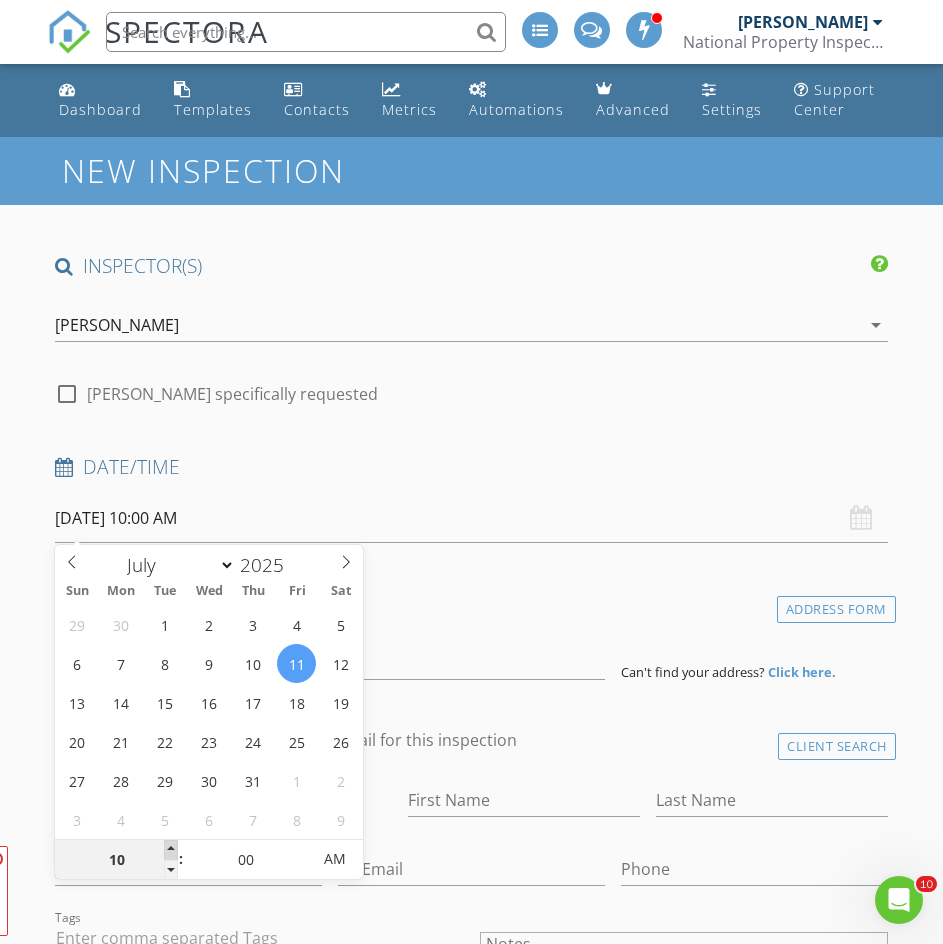 click at bounding box center (171, 850) 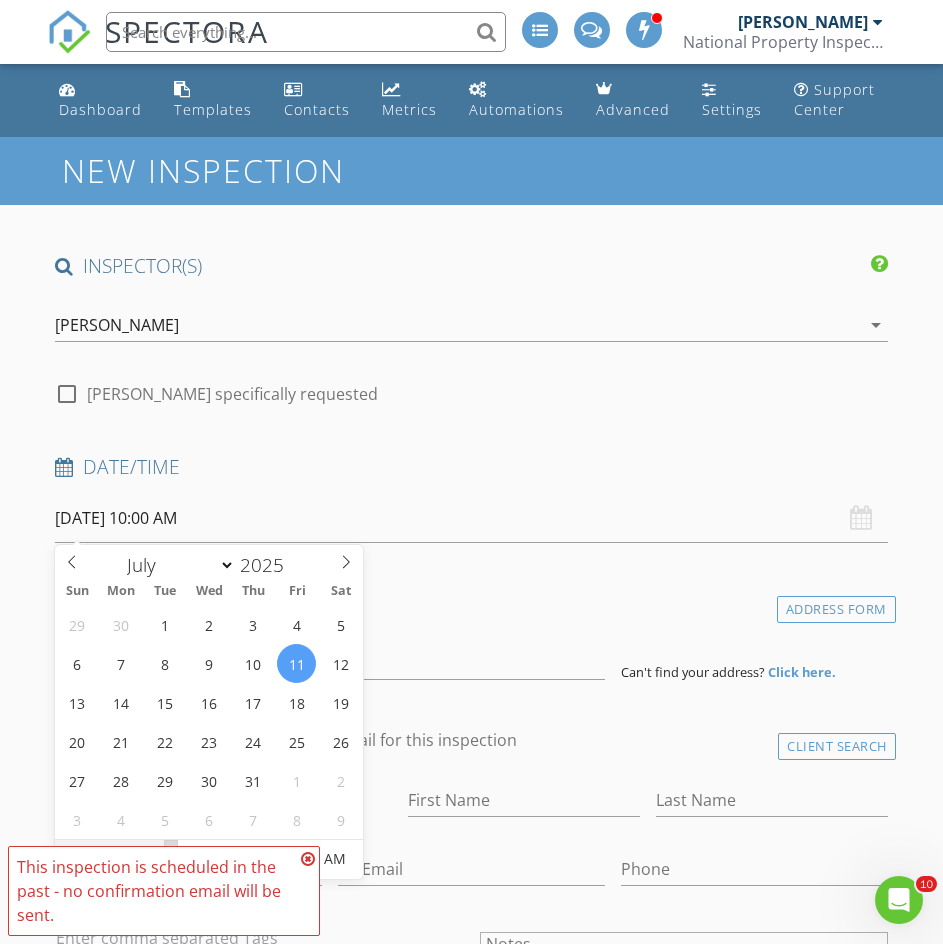 type on "11" 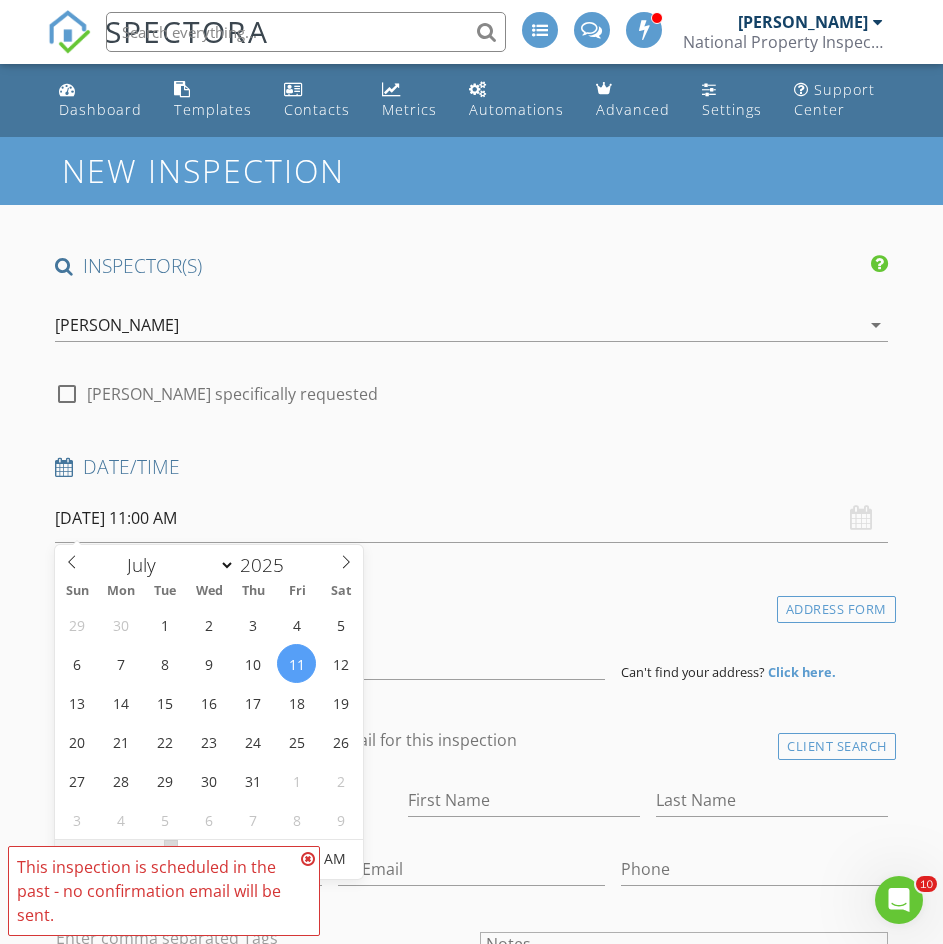 click at bounding box center (171, 850) 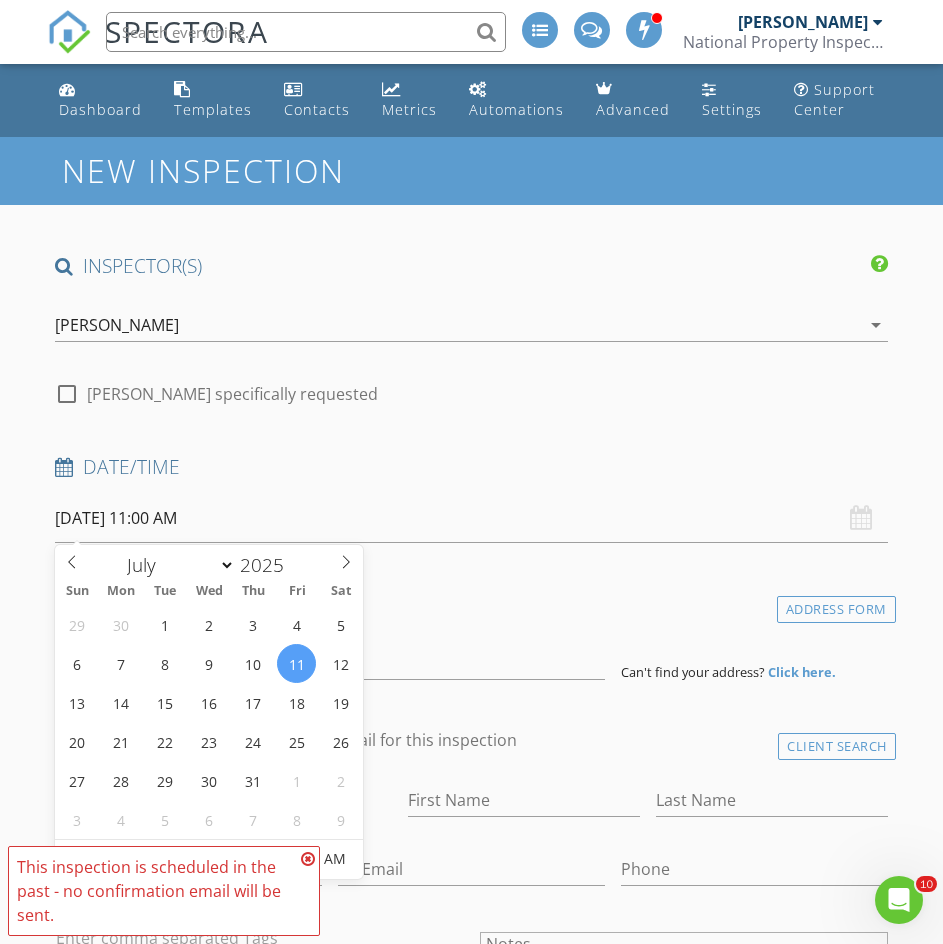 click at bounding box center (308, 859) 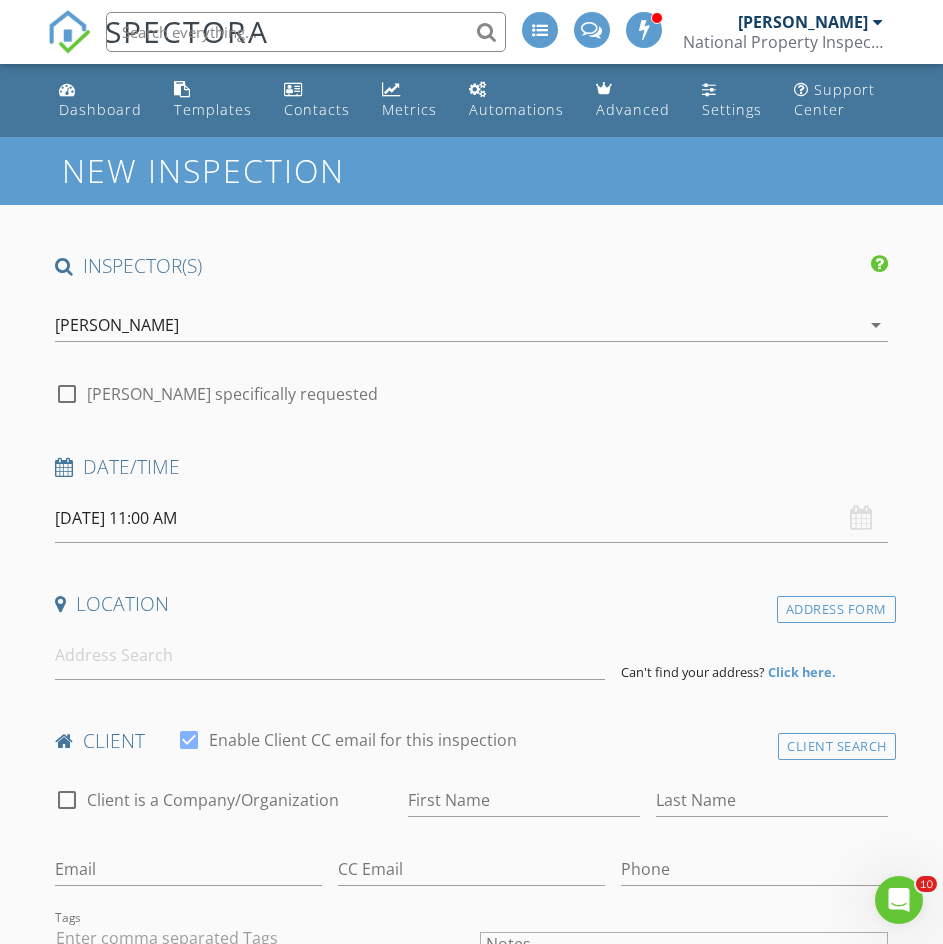 click on "07/11/2025 11:00 AM" at bounding box center [471, 518] 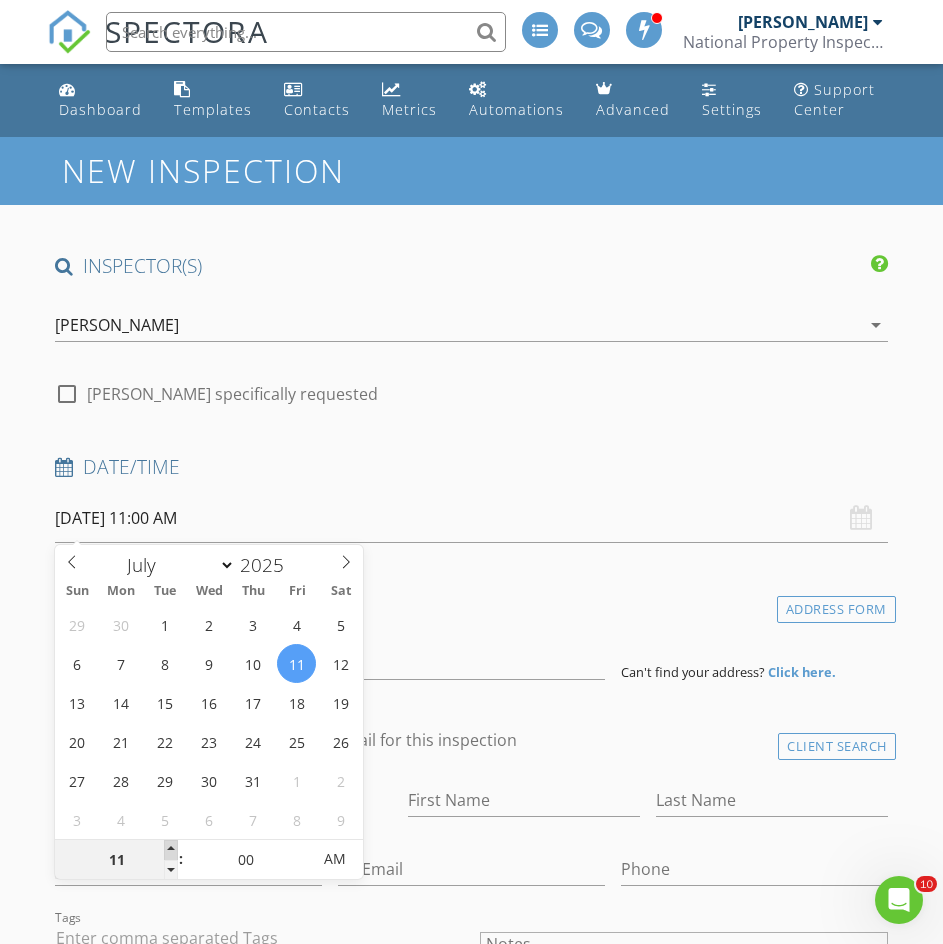 type on "12" 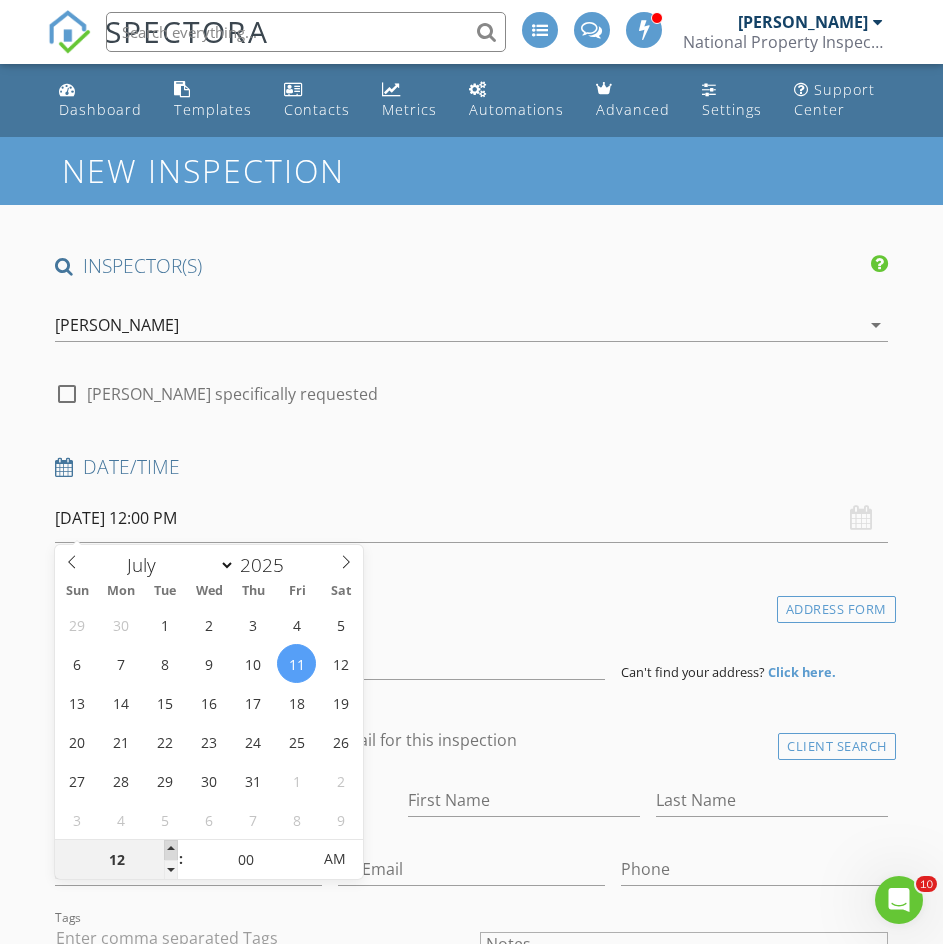 click at bounding box center [171, 850] 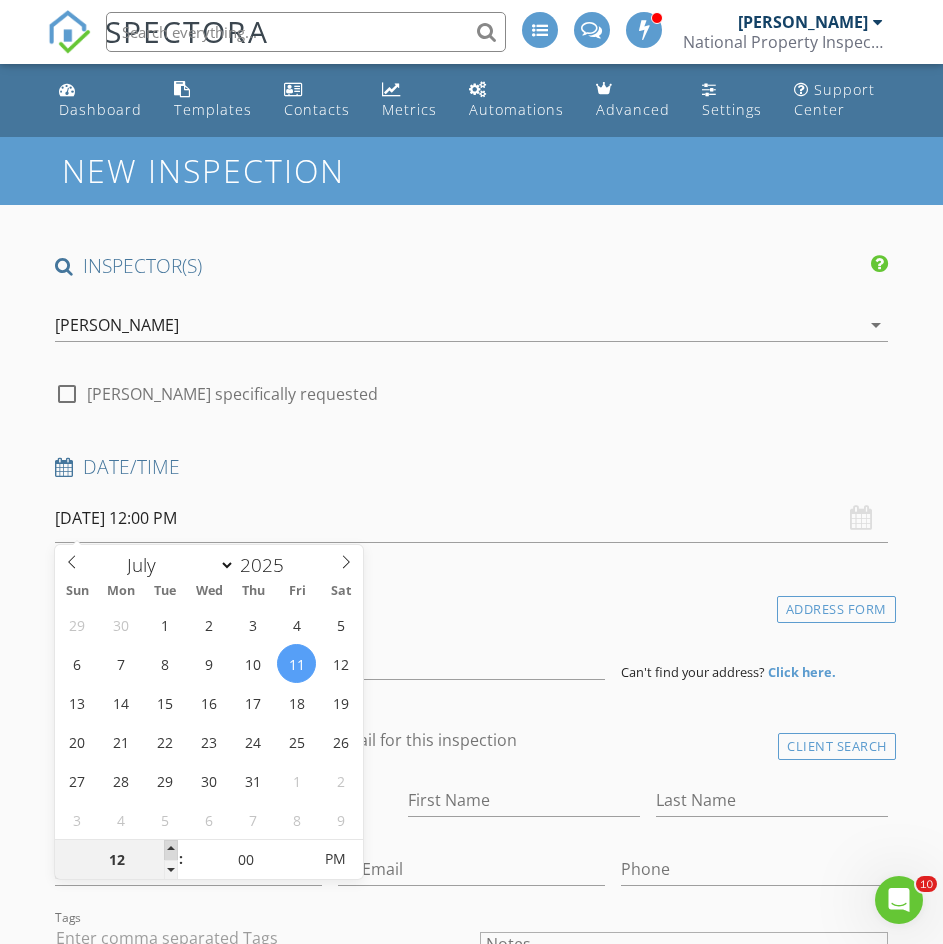 type on "01" 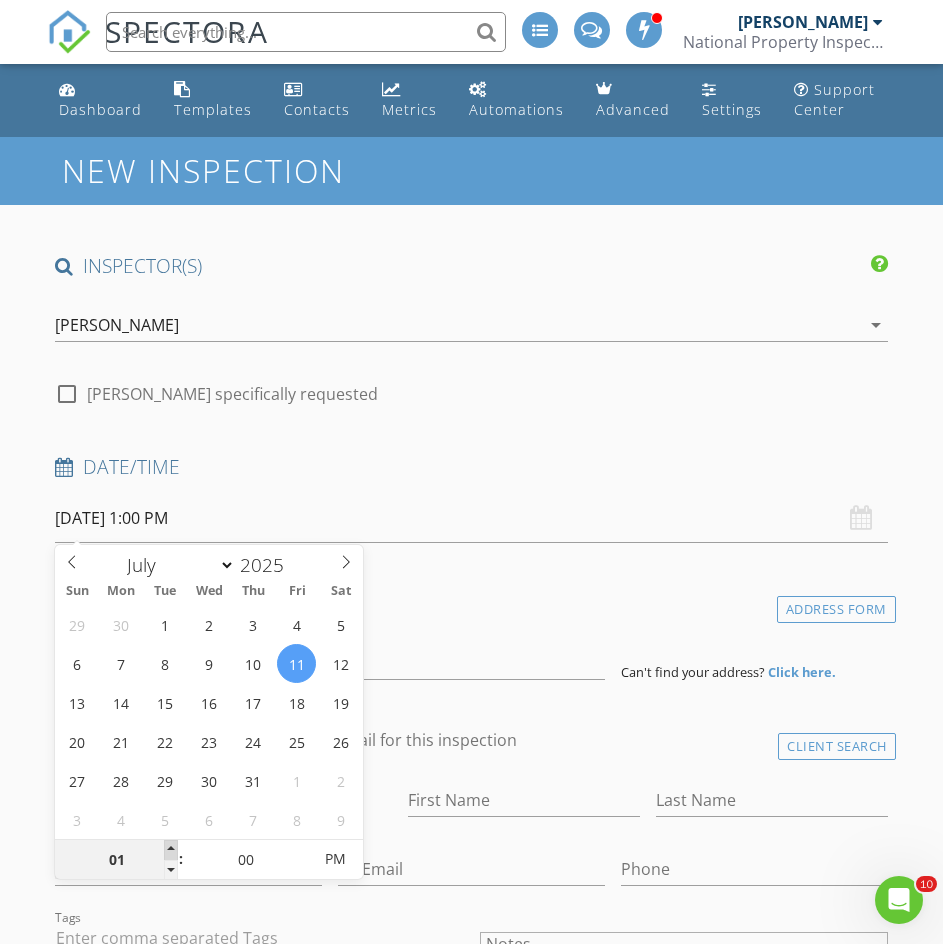 click at bounding box center (171, 850) 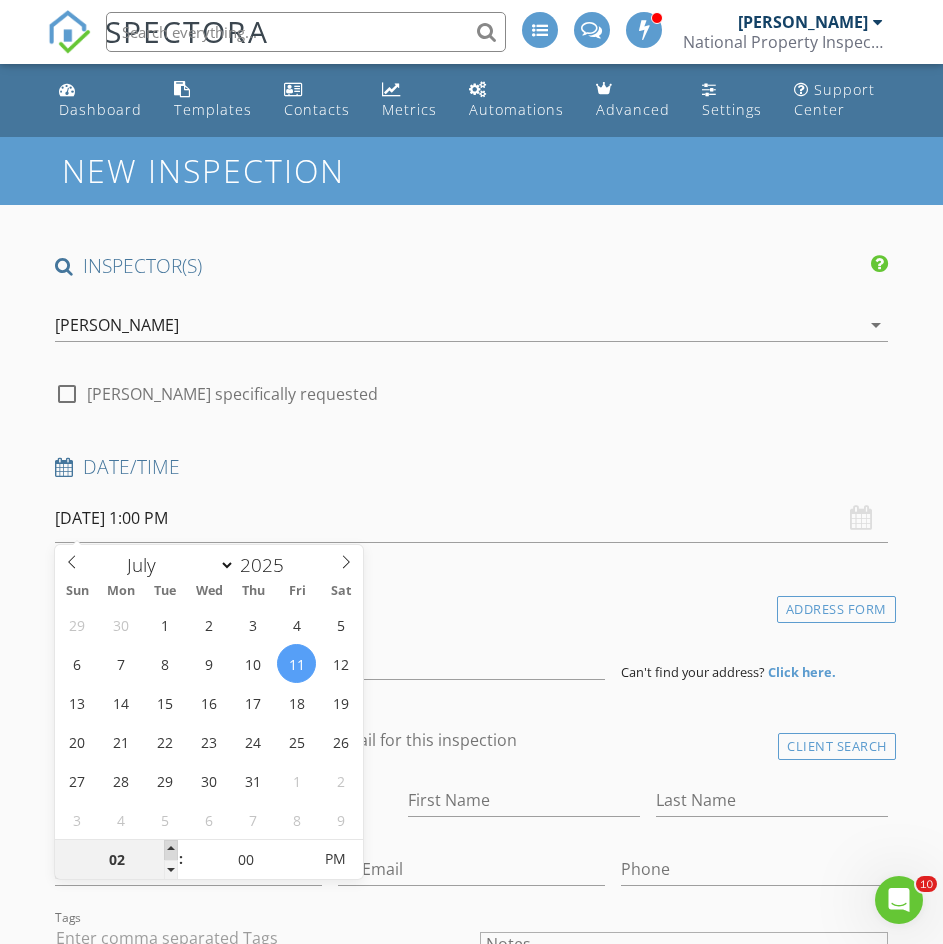 type on "07/11/2025 2:00 PM" 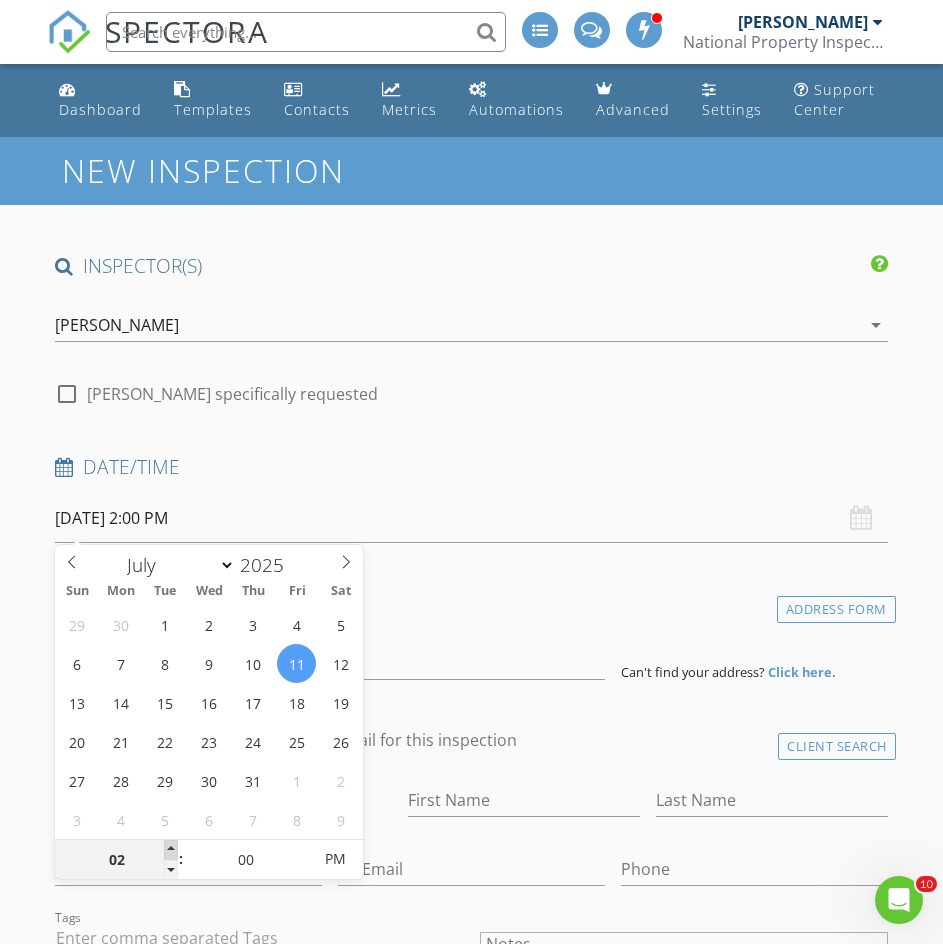 click at bounding box center (171, 850) 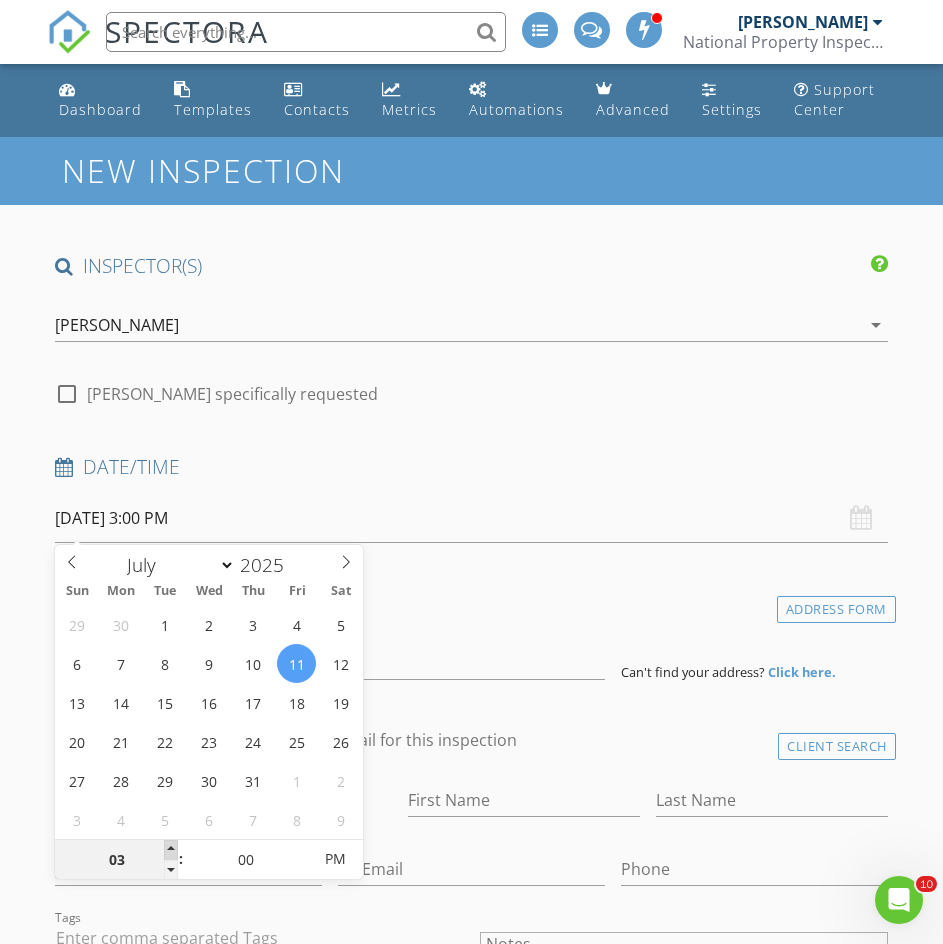 click at bounding box center [171, 850] 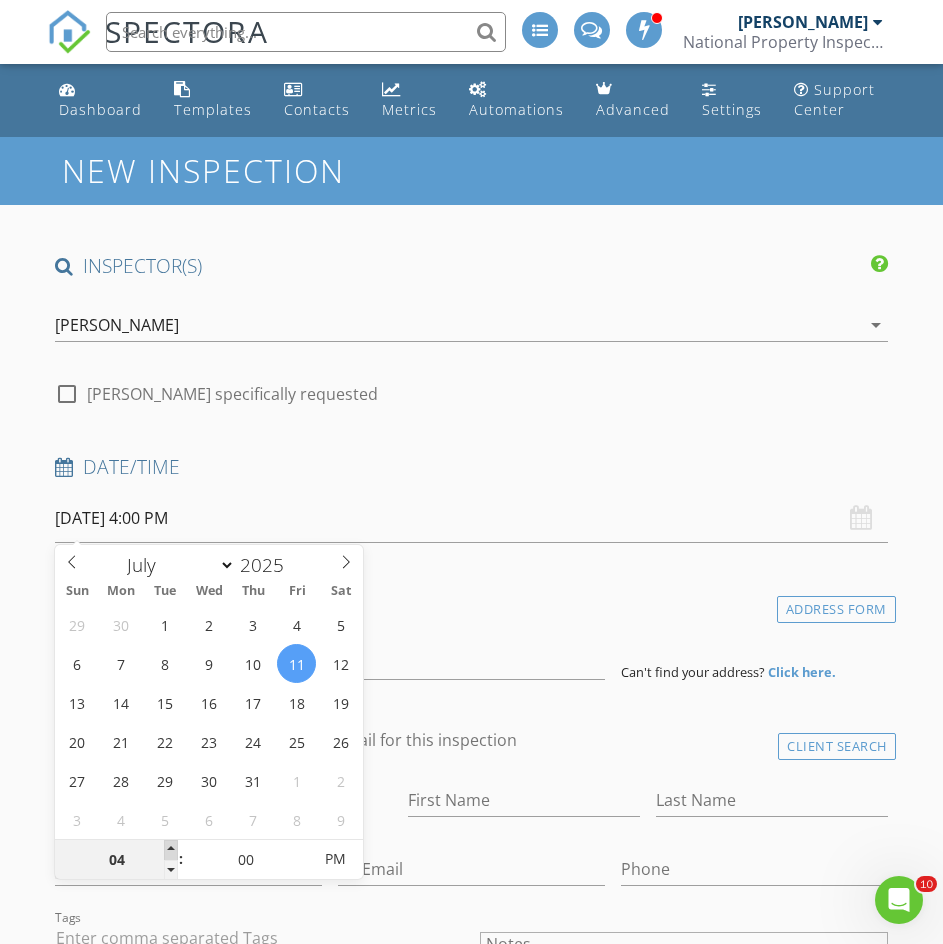 click at bounding box center [171, 850] 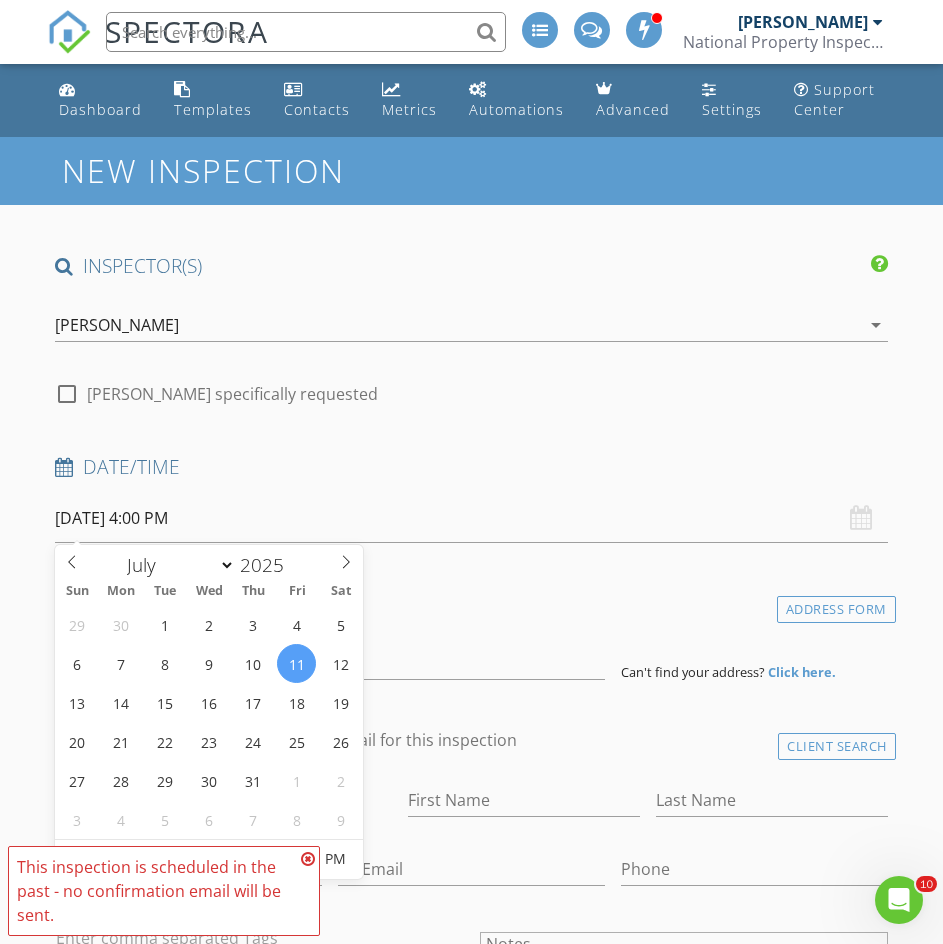 click at bounding box center (308, 859) 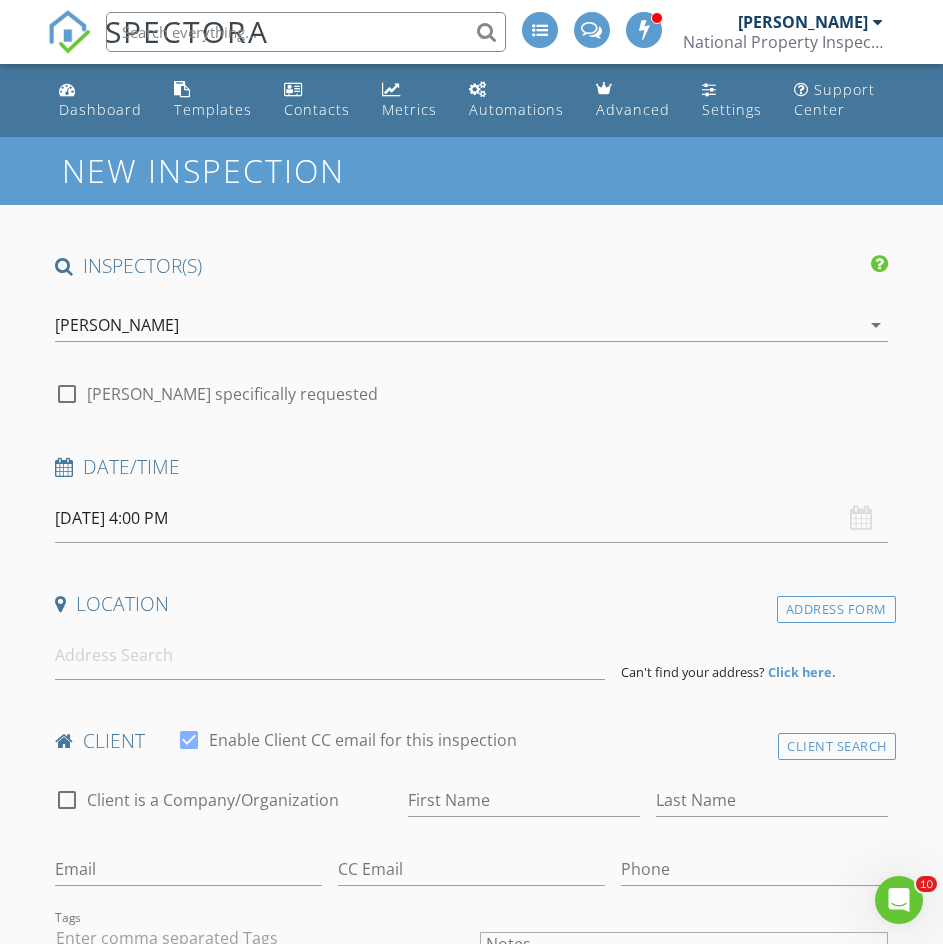 click on "Date/Time" at bounding box center [471, 467] 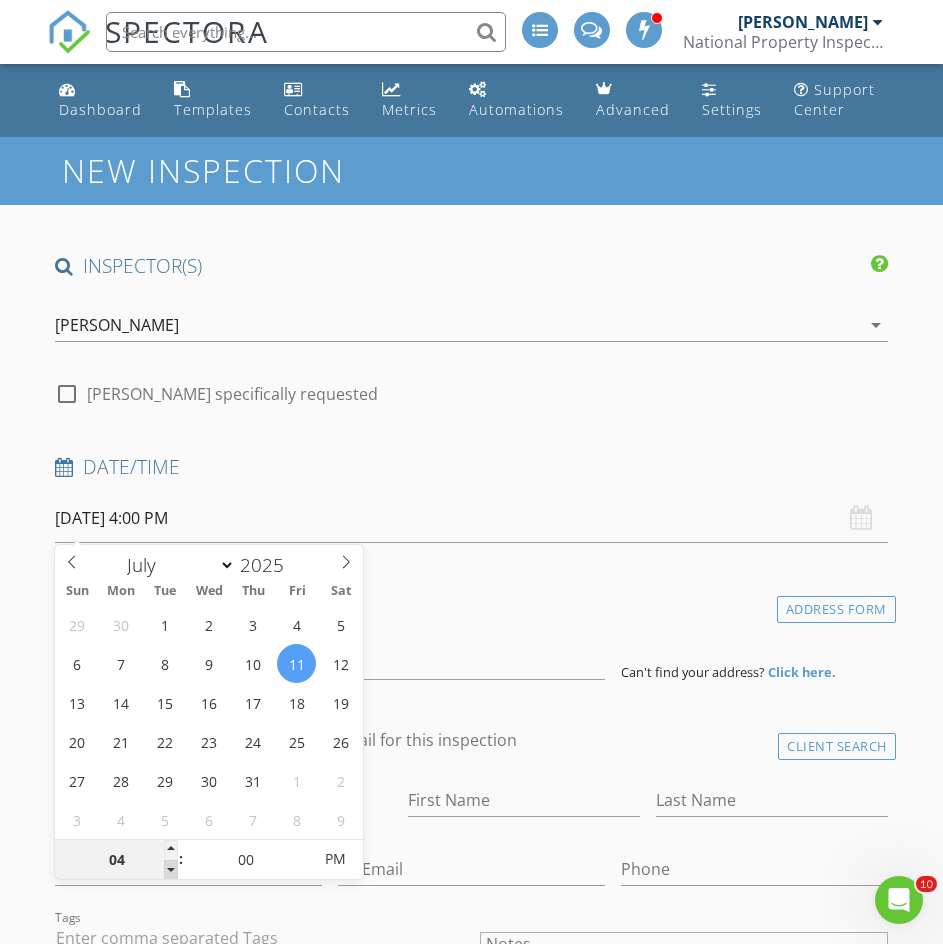 type on "03" 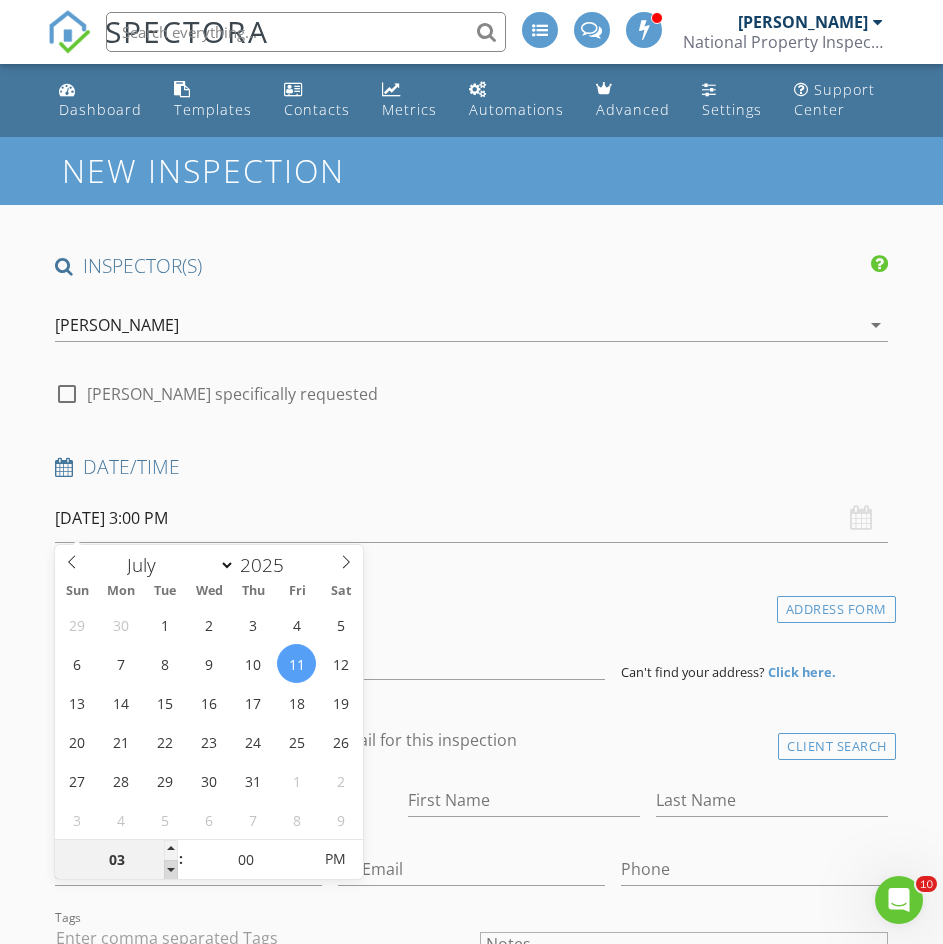 click at bounding box center (171, 870) 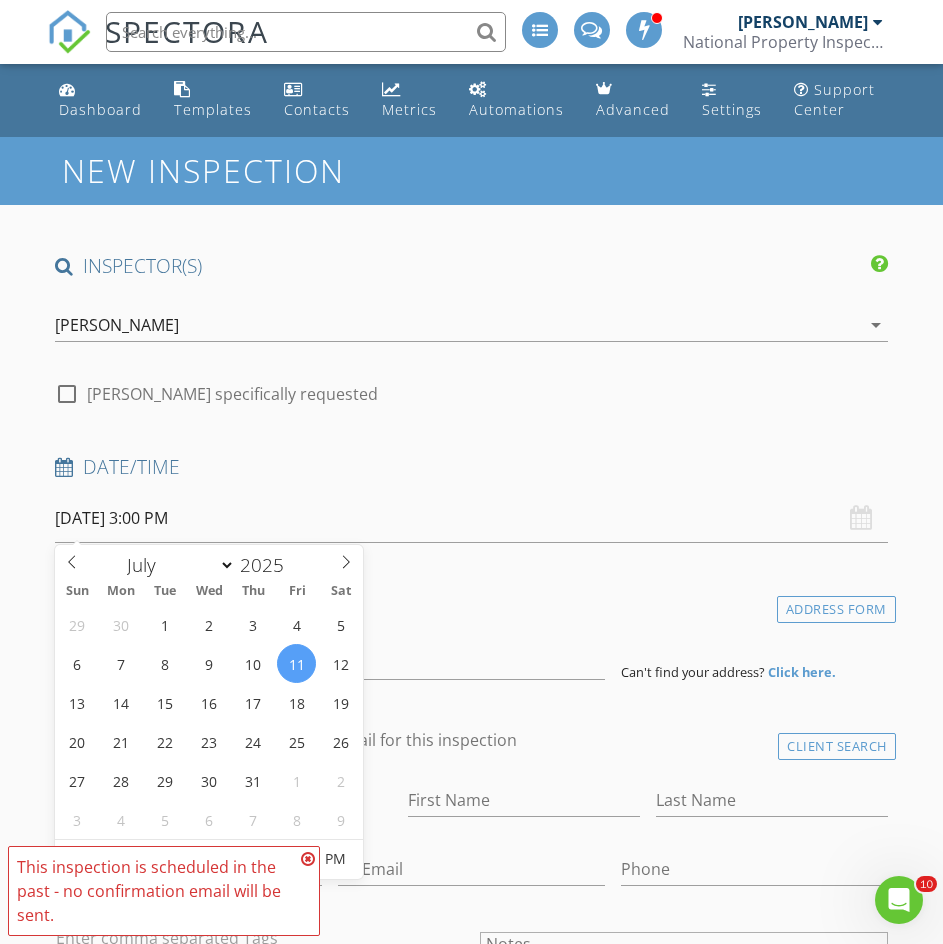 click at bounding box center (308, 859) 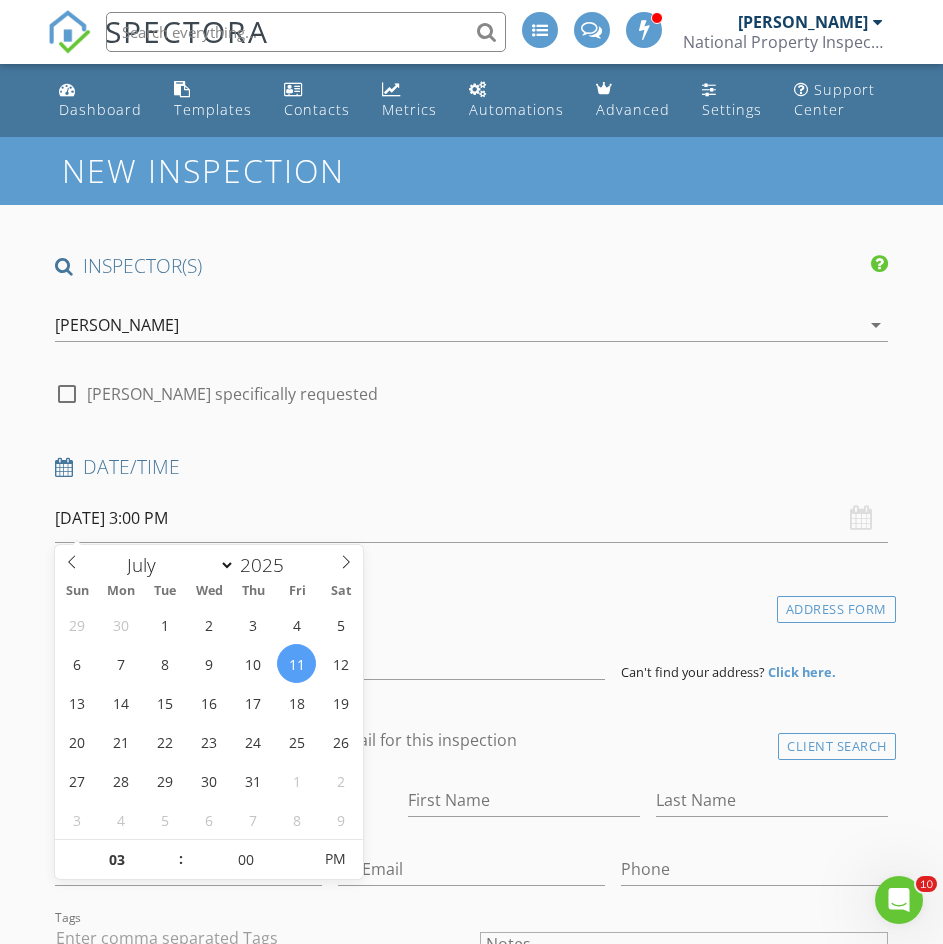 click on "07/11/2025 3:00 PM" at bounding box center [471, 518] 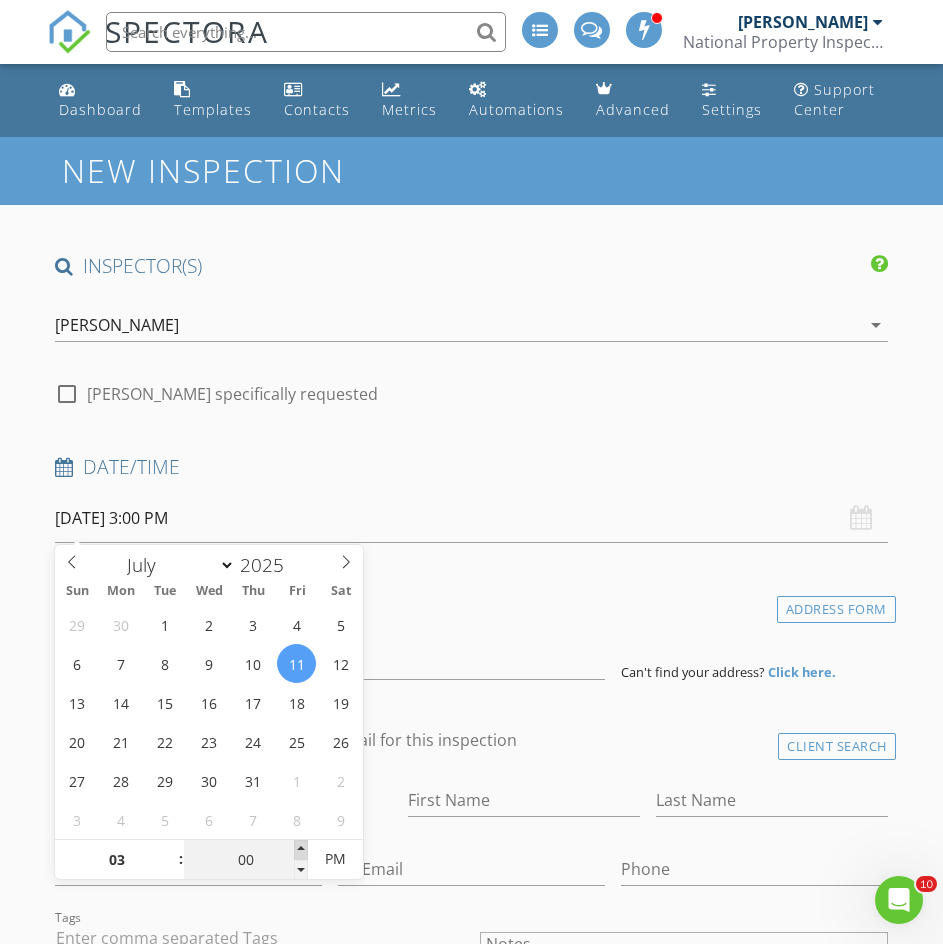 type on "05" 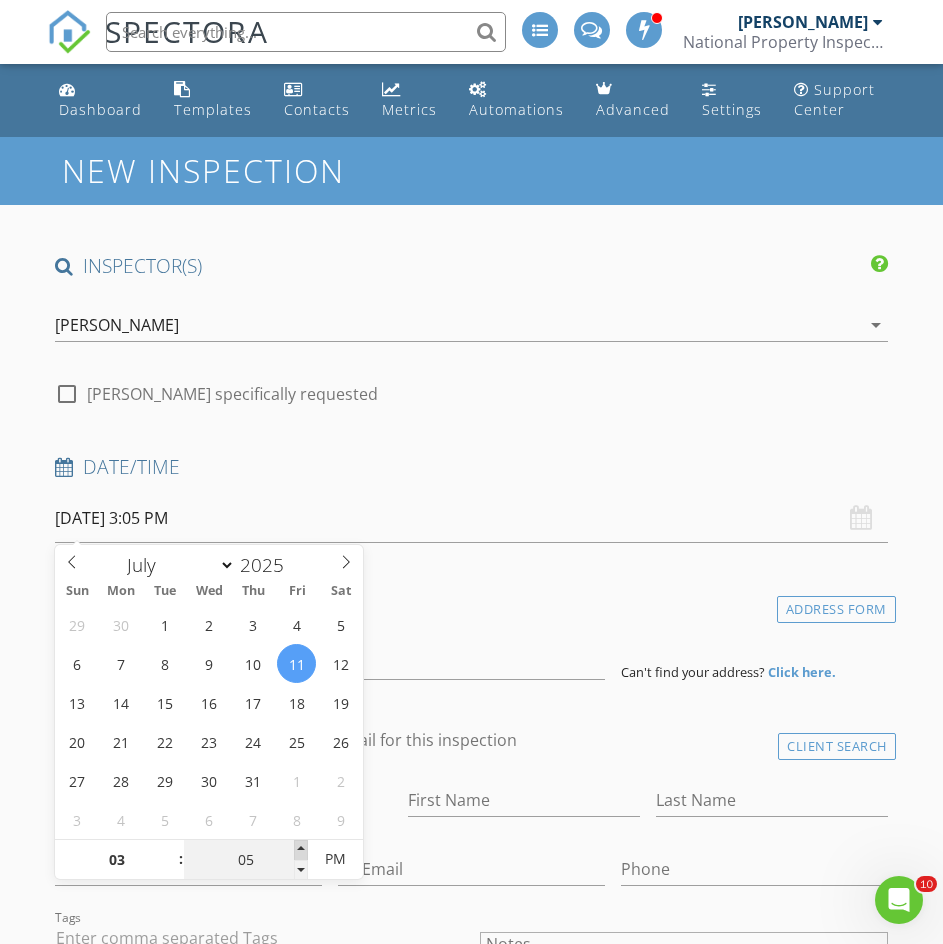 click at bounding box center (301, 850) 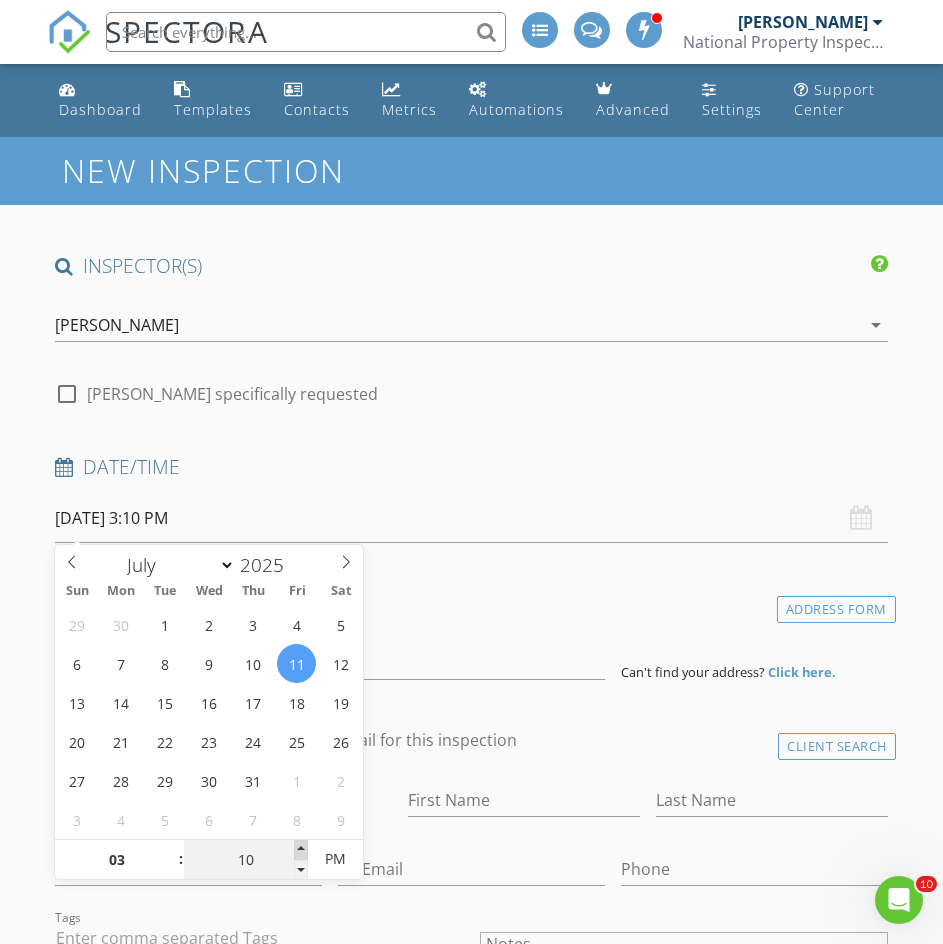 click at bounding box center (301, 850) 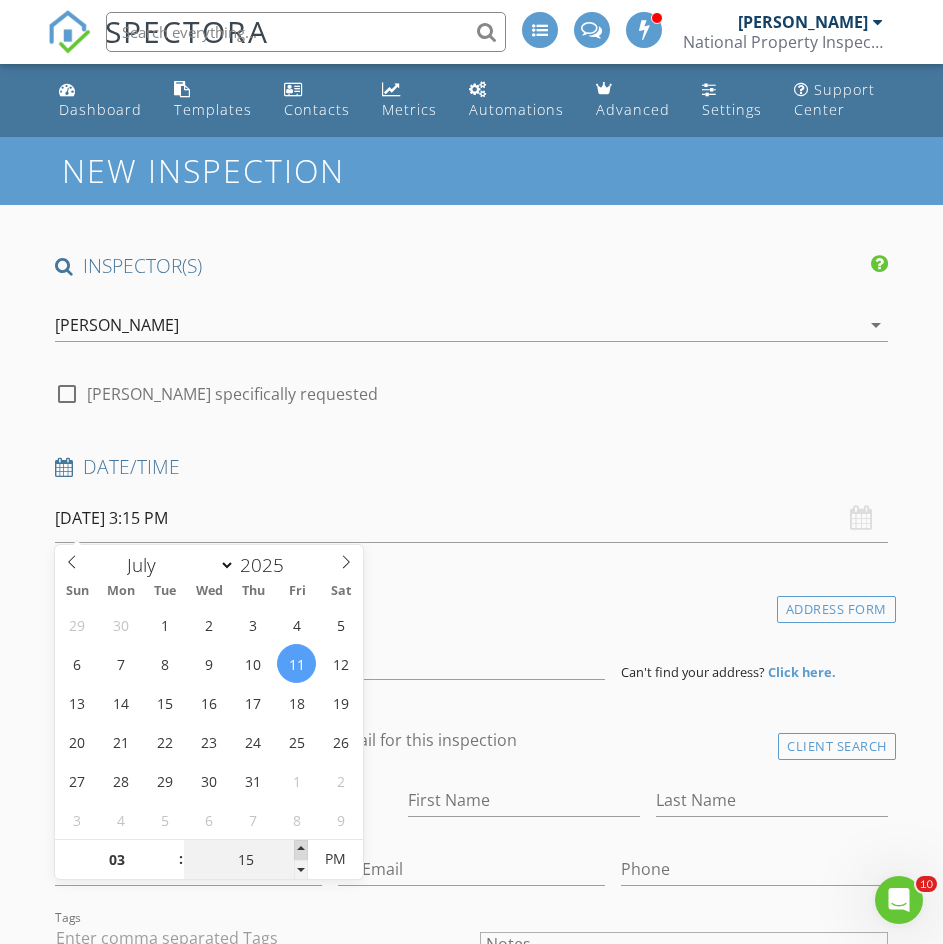 click at bounding box center (301, 850) 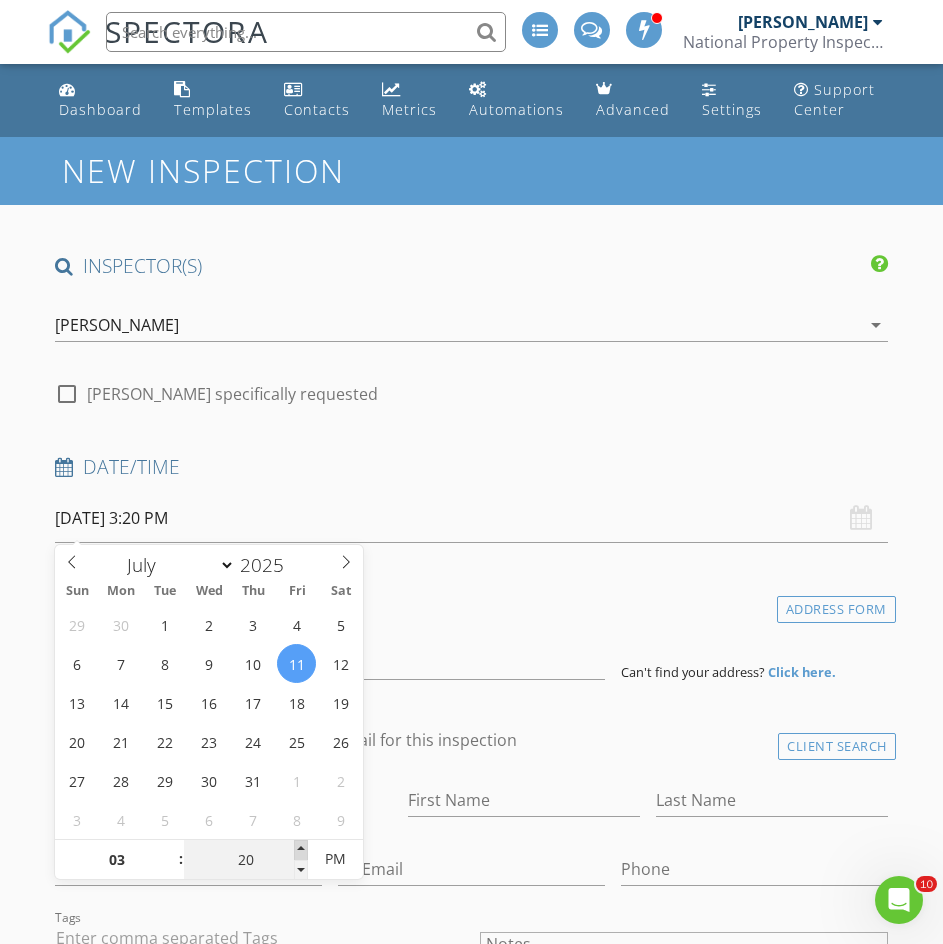 click at bounding box center [301, 850] 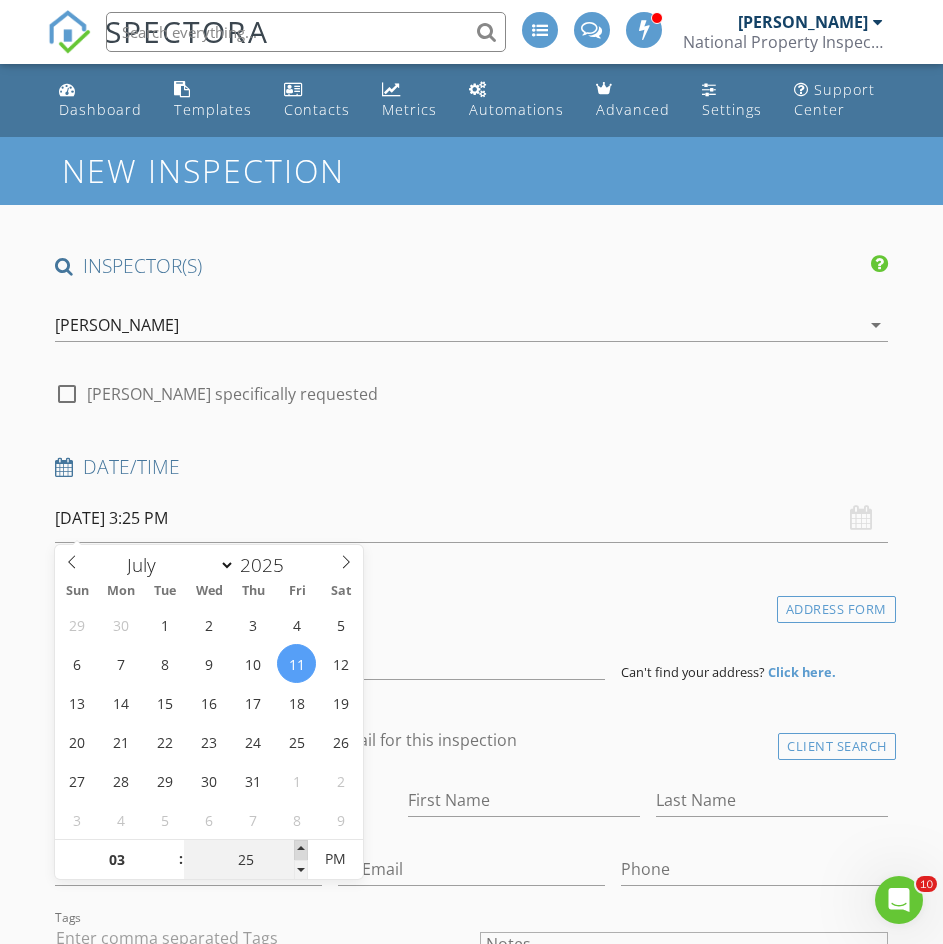 click at bounding box center (301, 850) 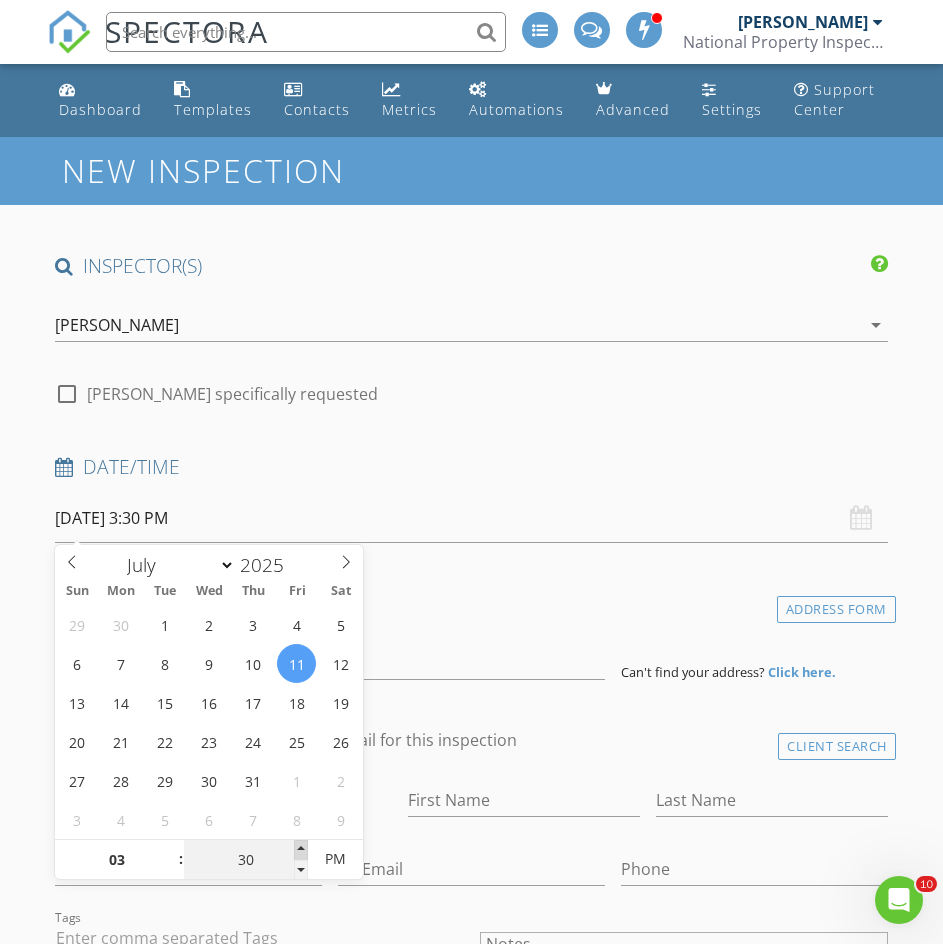 click at bounding box center (301, 850) 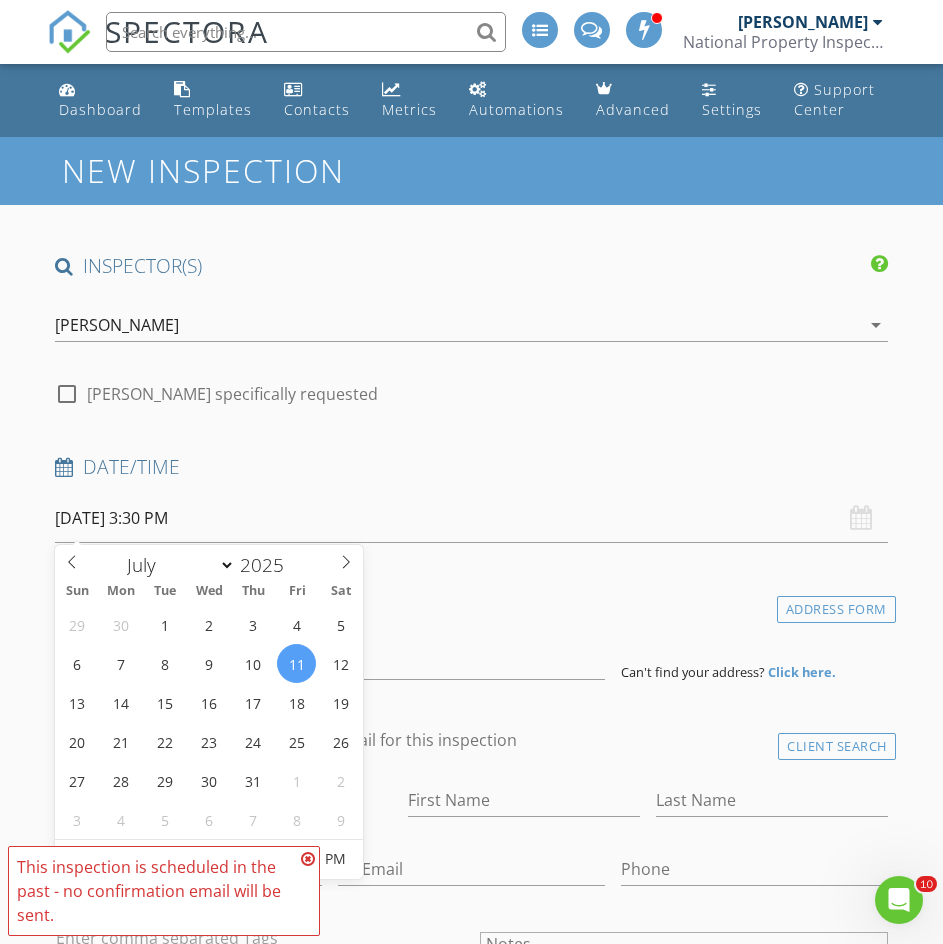 click on "Location" at bounding box center [471, 611] 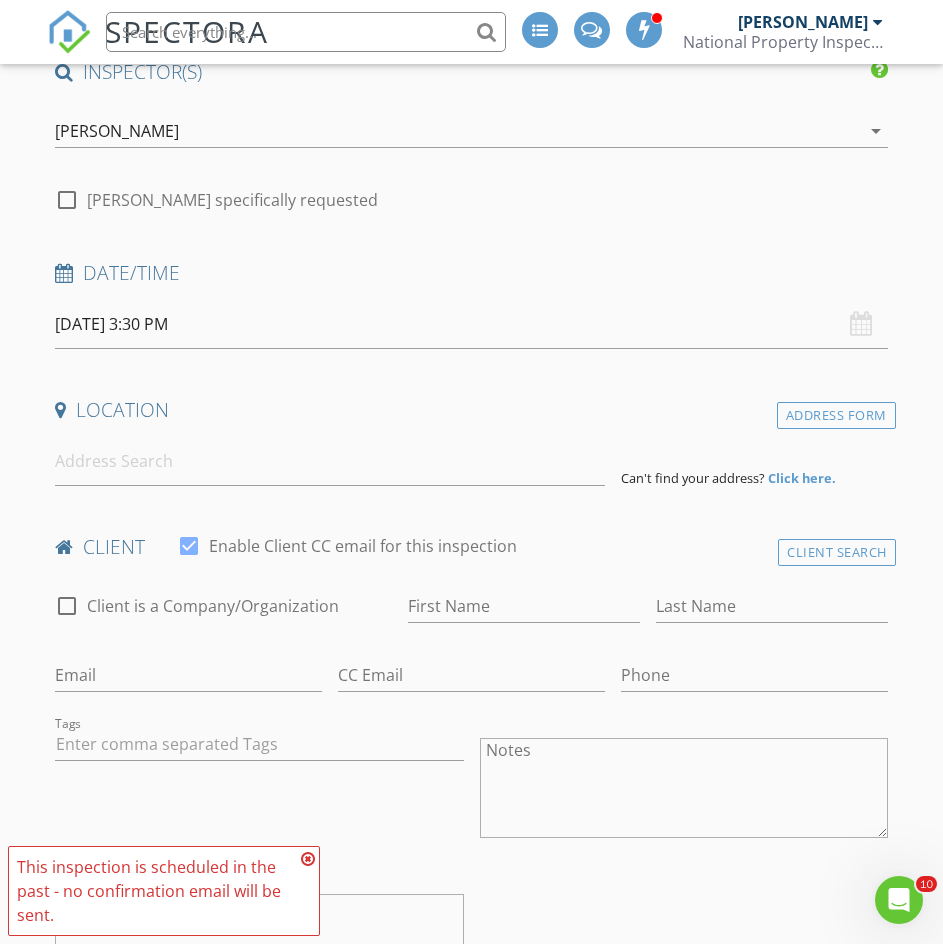 scroll, scrollTop: 200, scrollLeft: 0, axis: vertical 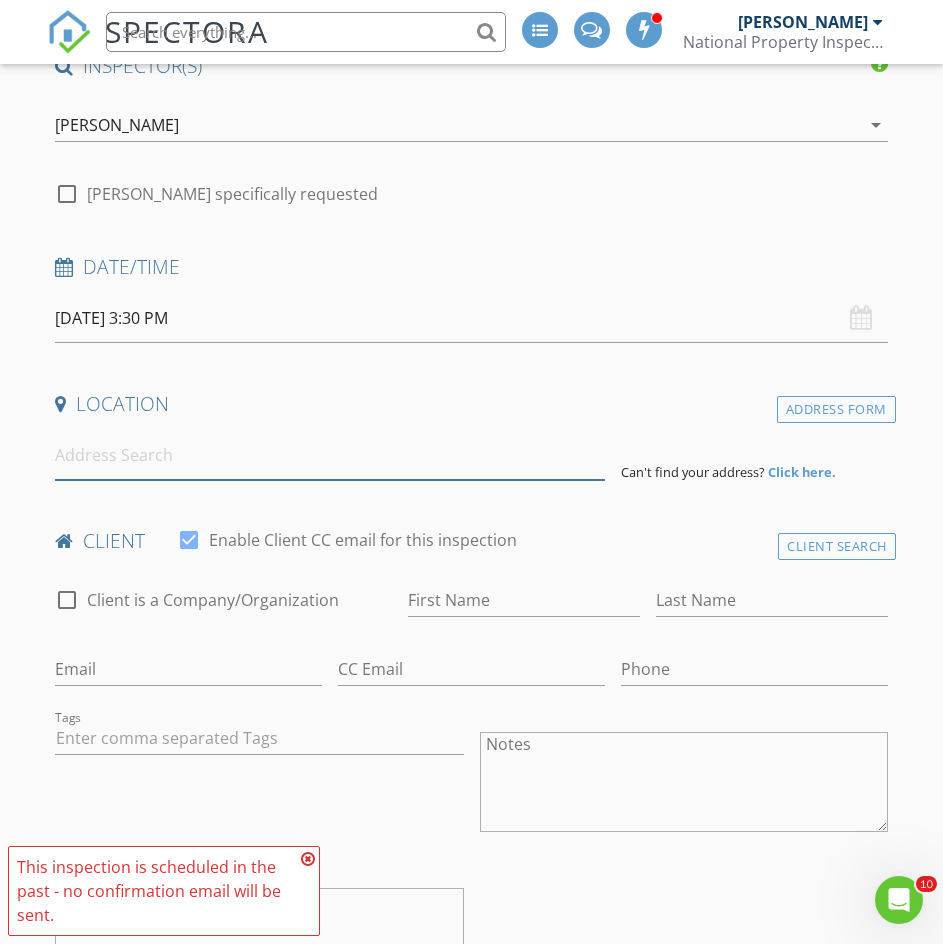 click at bounding box center (330, 455) 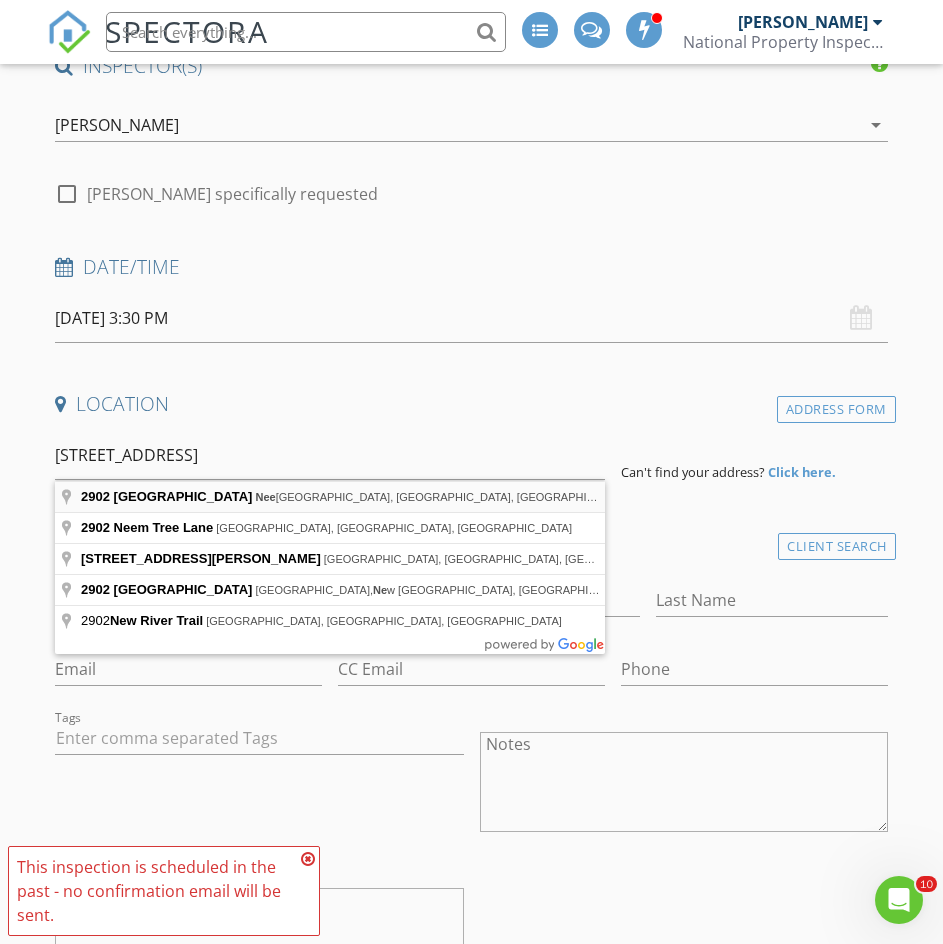 type on "2902 North Ave, Needville, TX, USA" 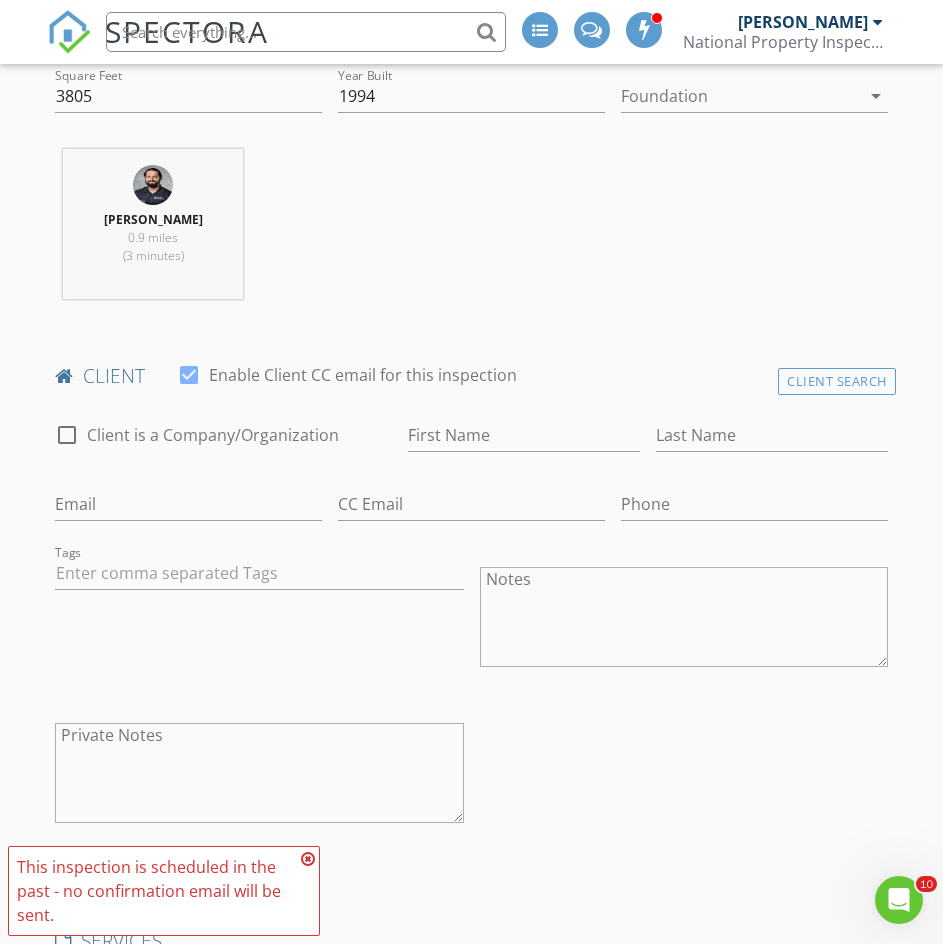 scroll, scrollTop: 900, scrollLeft: 0, axis: vertical 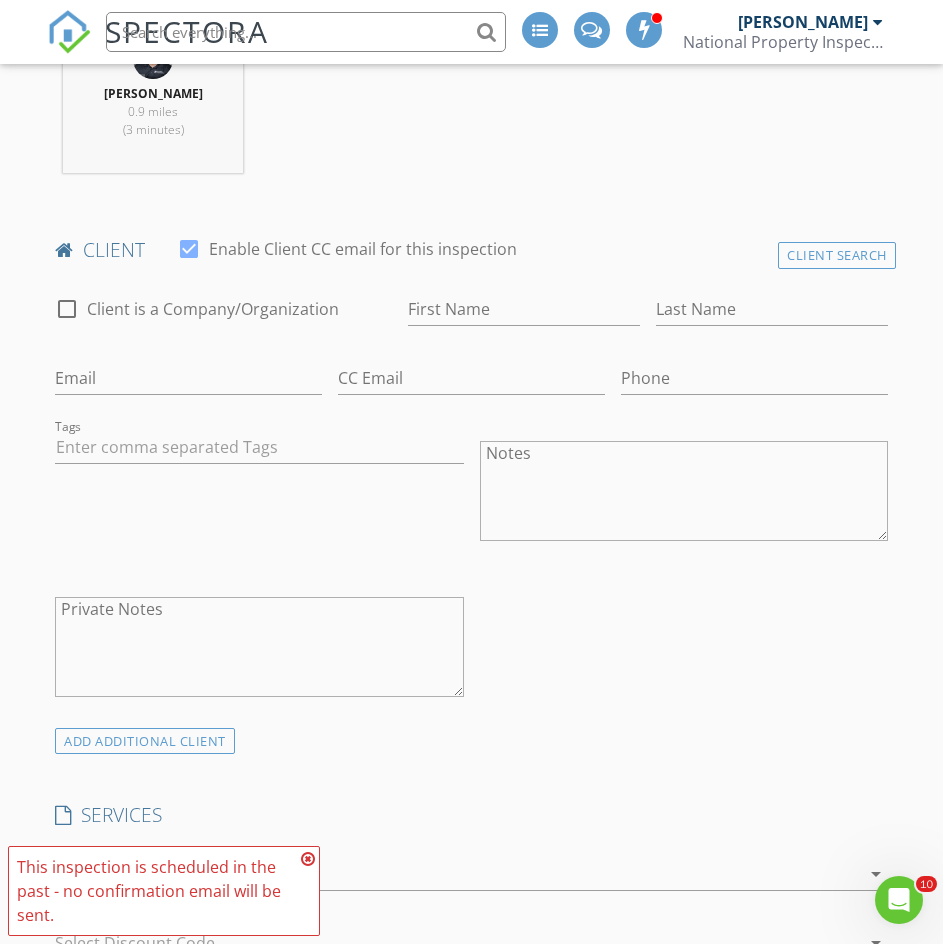 click on "Client is a Company/Organization" at bounding box center [213, 309] 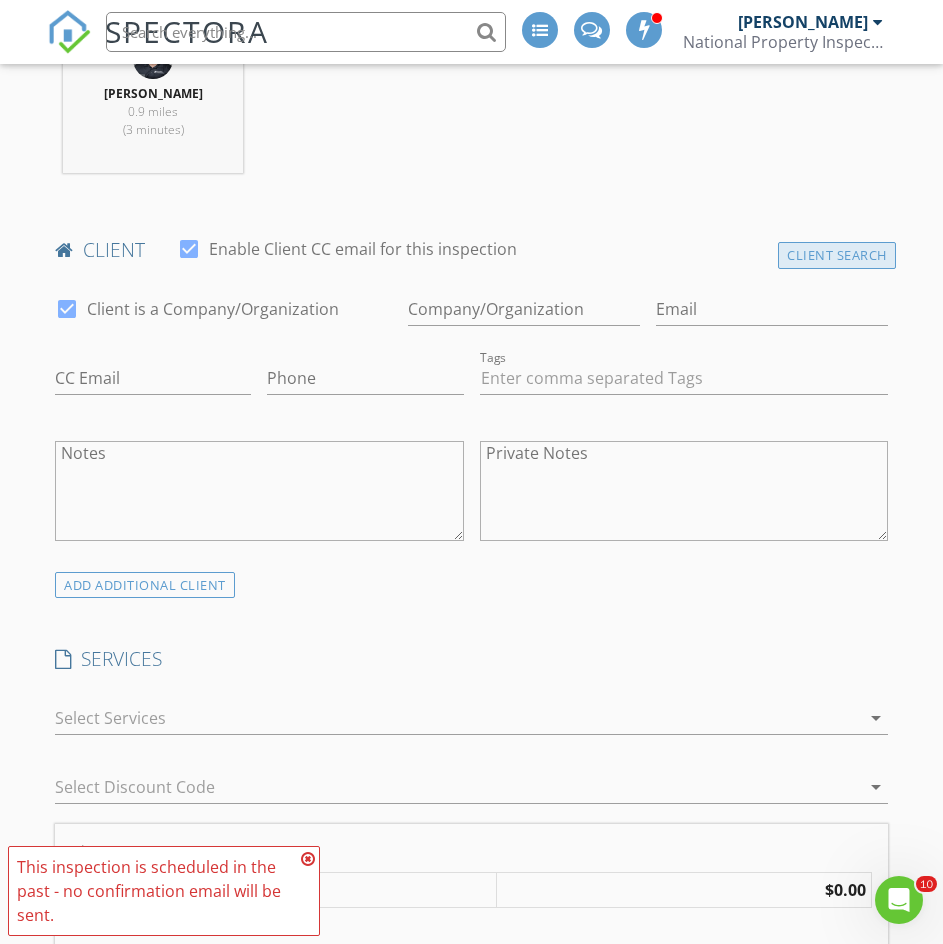 click on "Client Search" at bounding box center (837, 255) 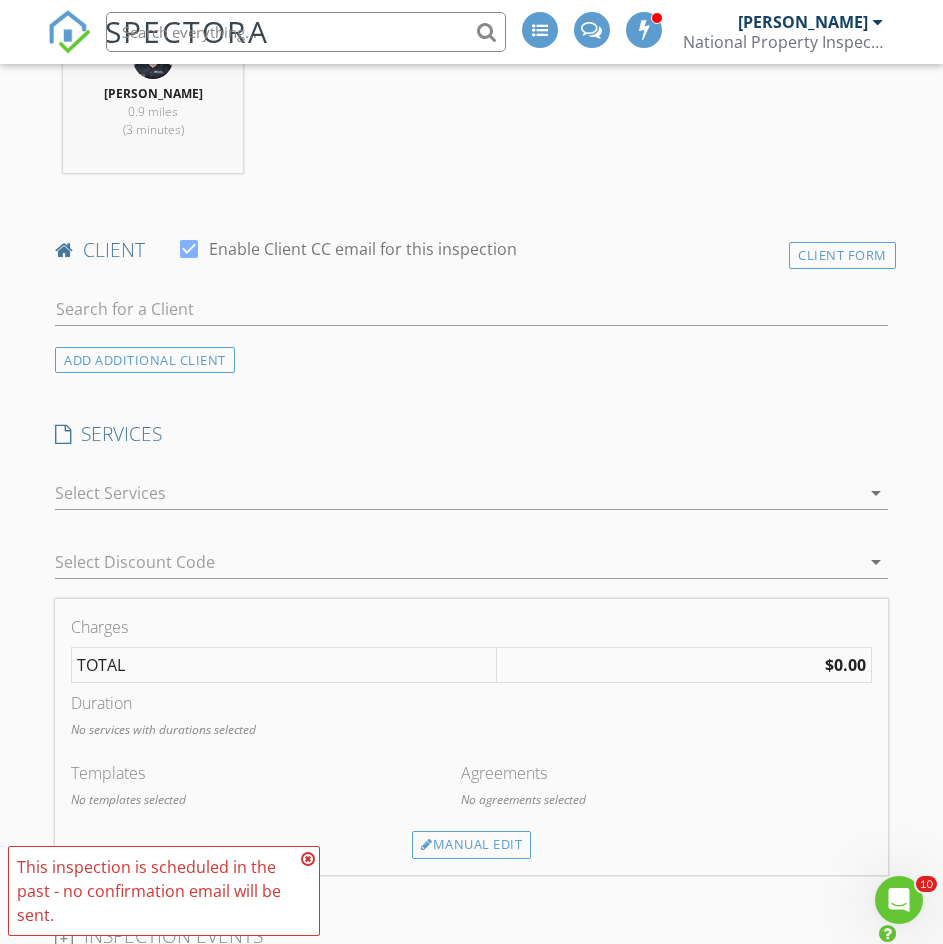 click at bounding box center [471, 319] 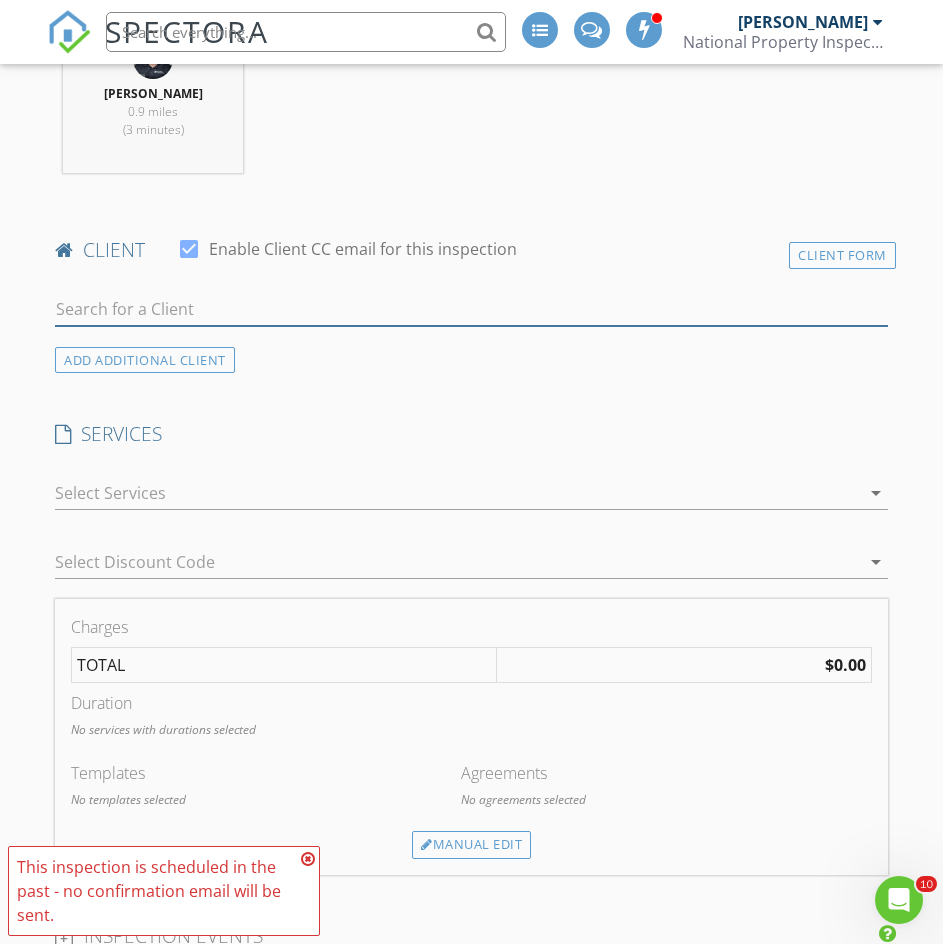 click at bounding box center [471, 309] 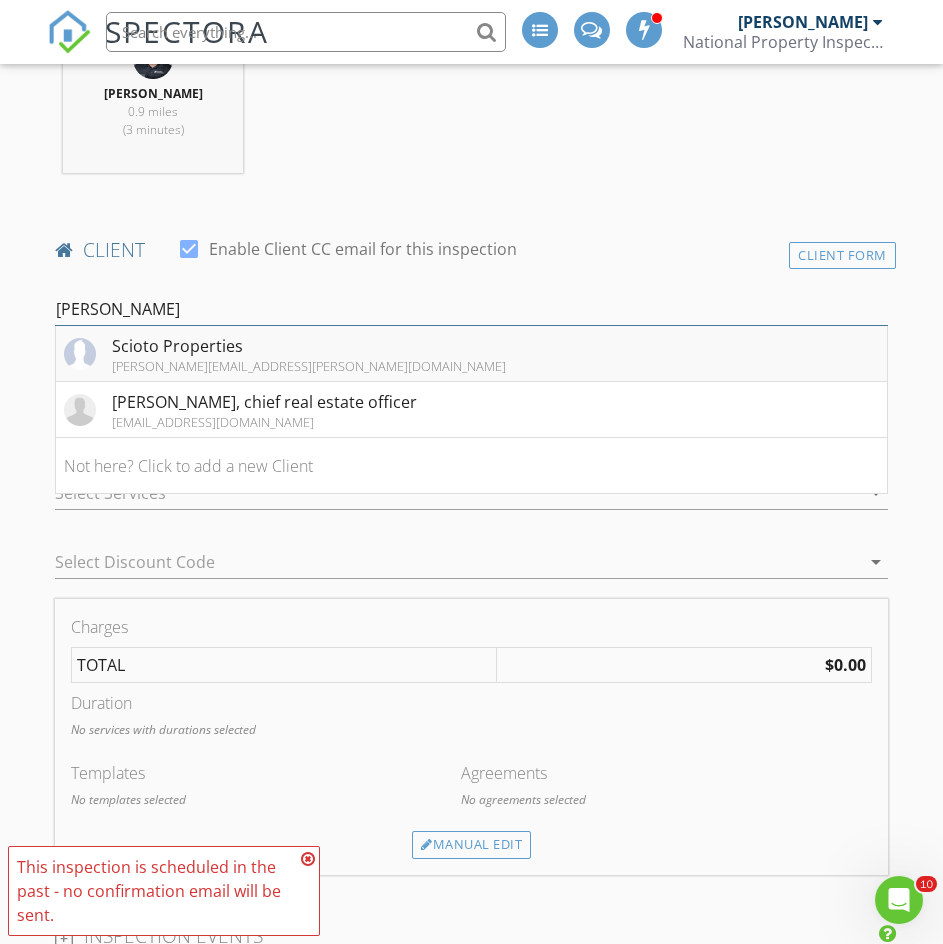 type on "kenn" 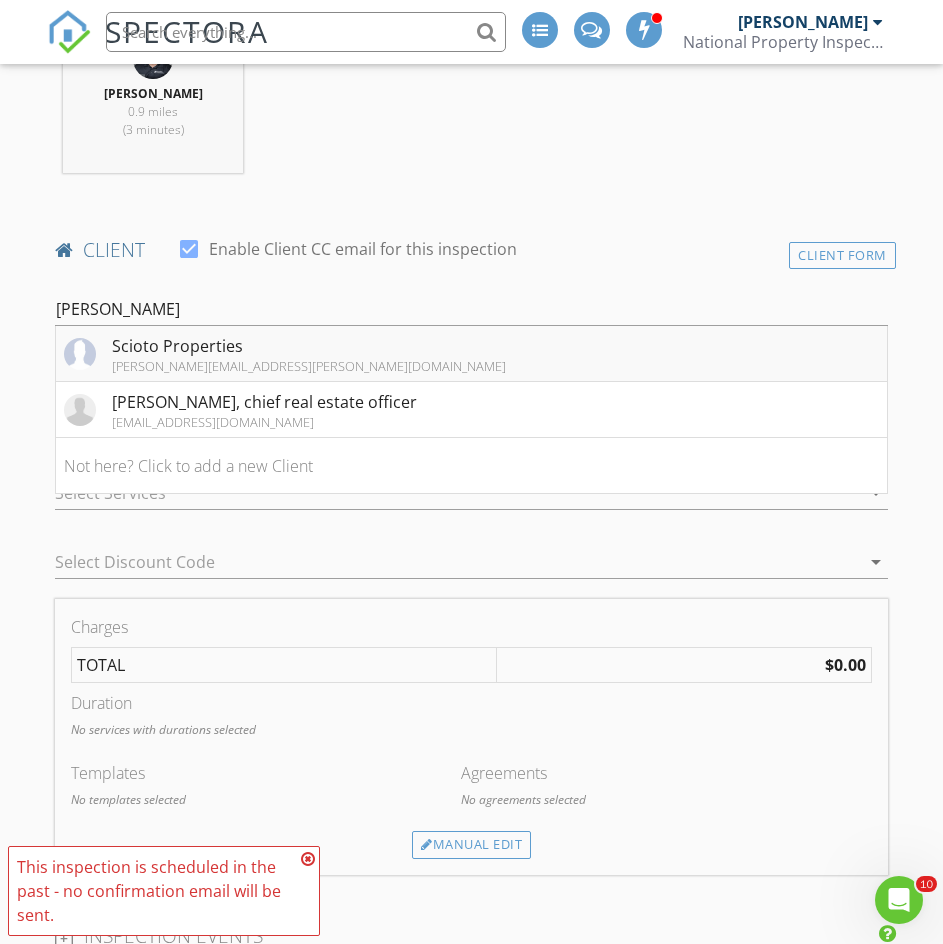 click on "Scioto Properties
kenn.garder@npiweb.com" at bounding box center [471, 354] 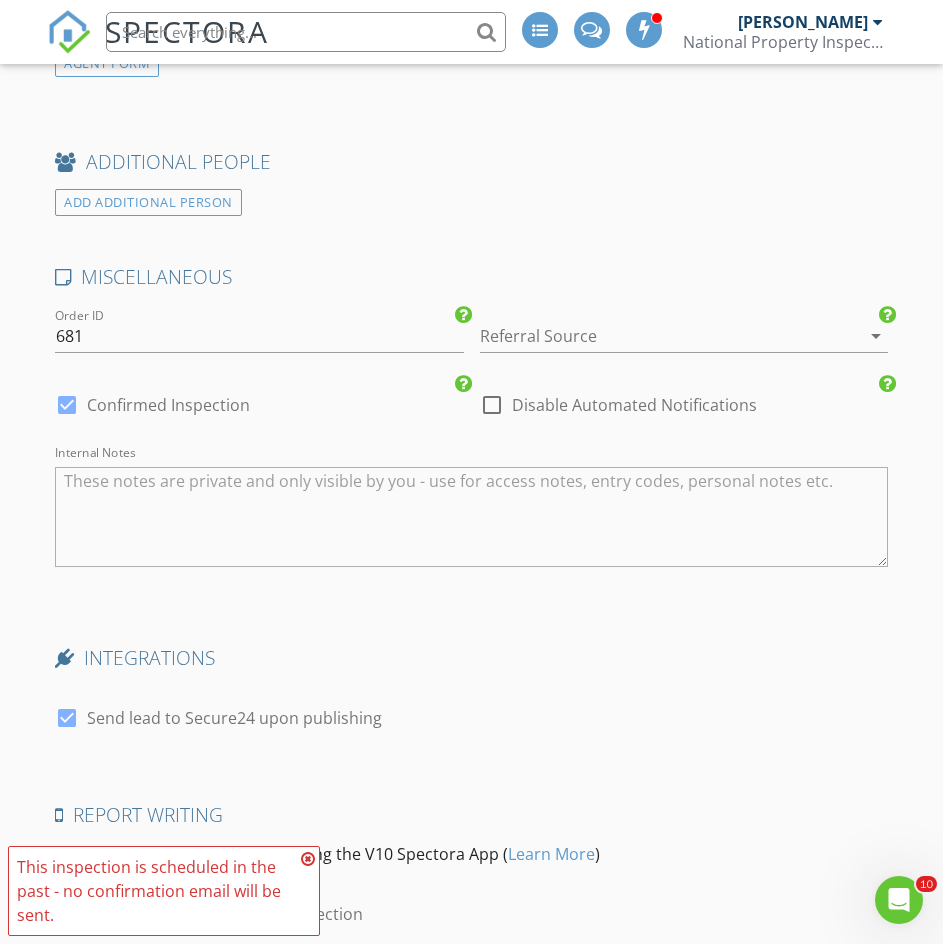 scroll, scrollTop: 2900, scrollLeft: 0, axis: vertical 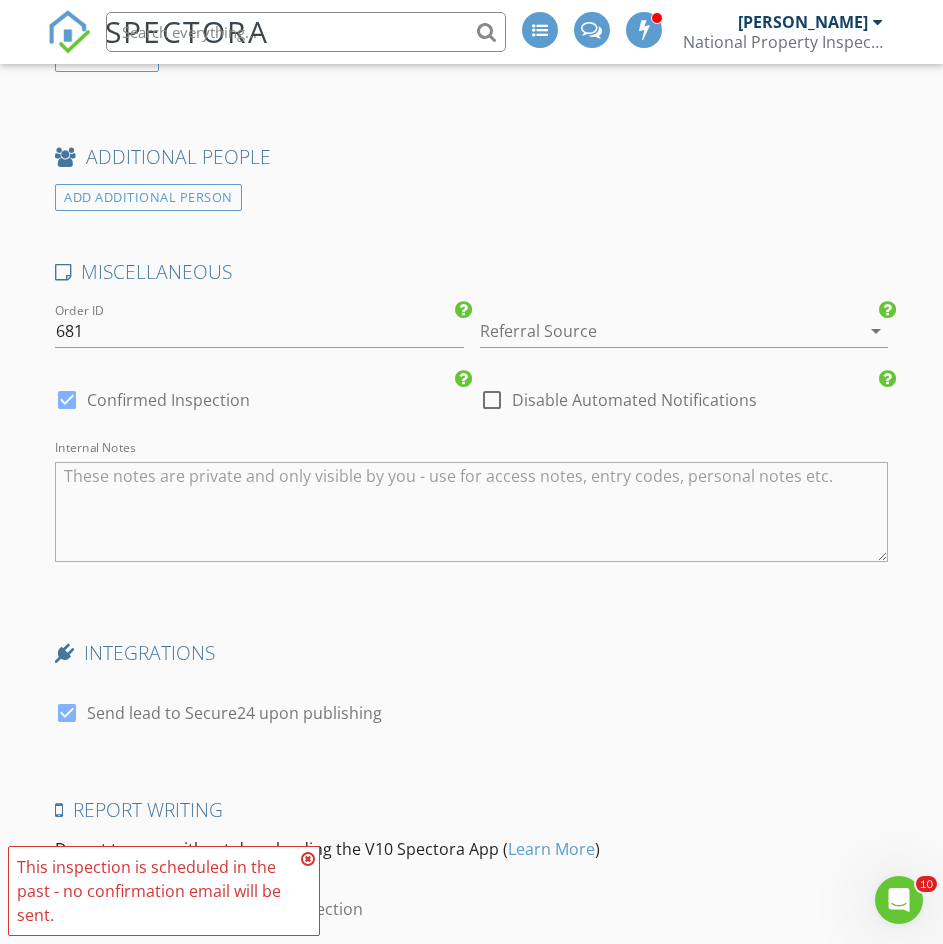 click on "Disable Automated Notifications" at bounding box center [634, 400] 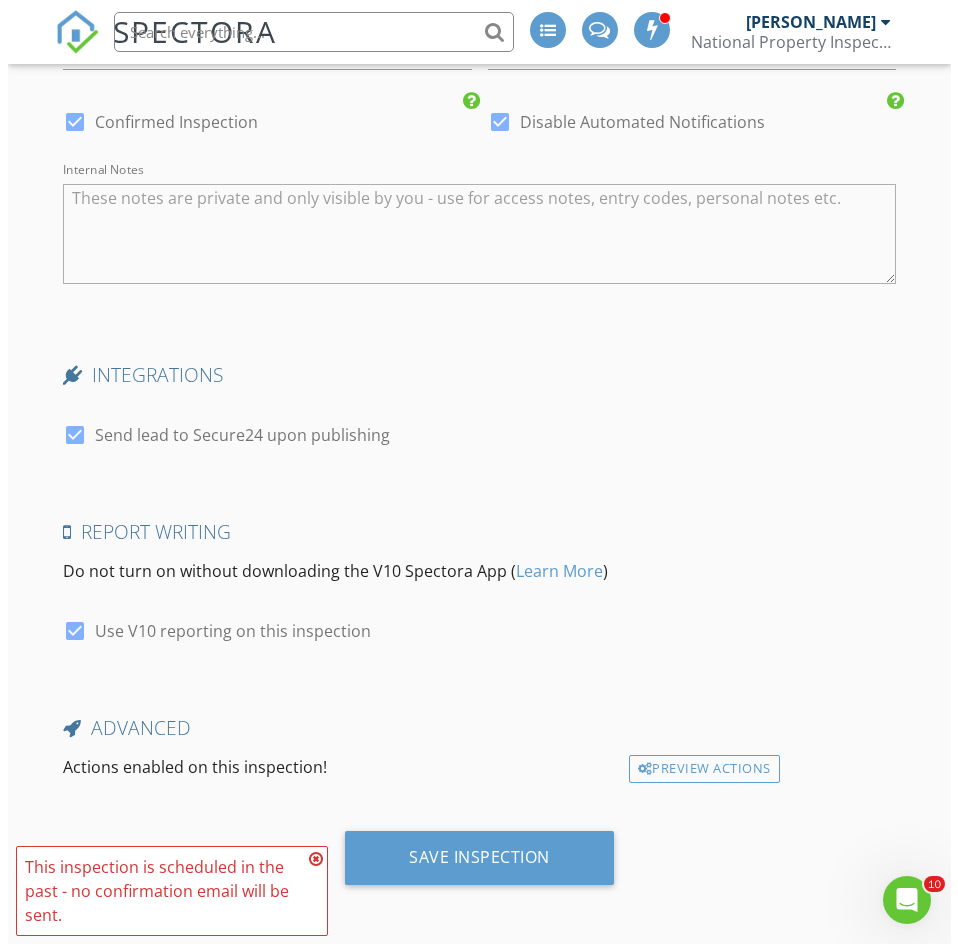 scroll, scrollTop: 3182, scrollLeft: 0, axis: vertical 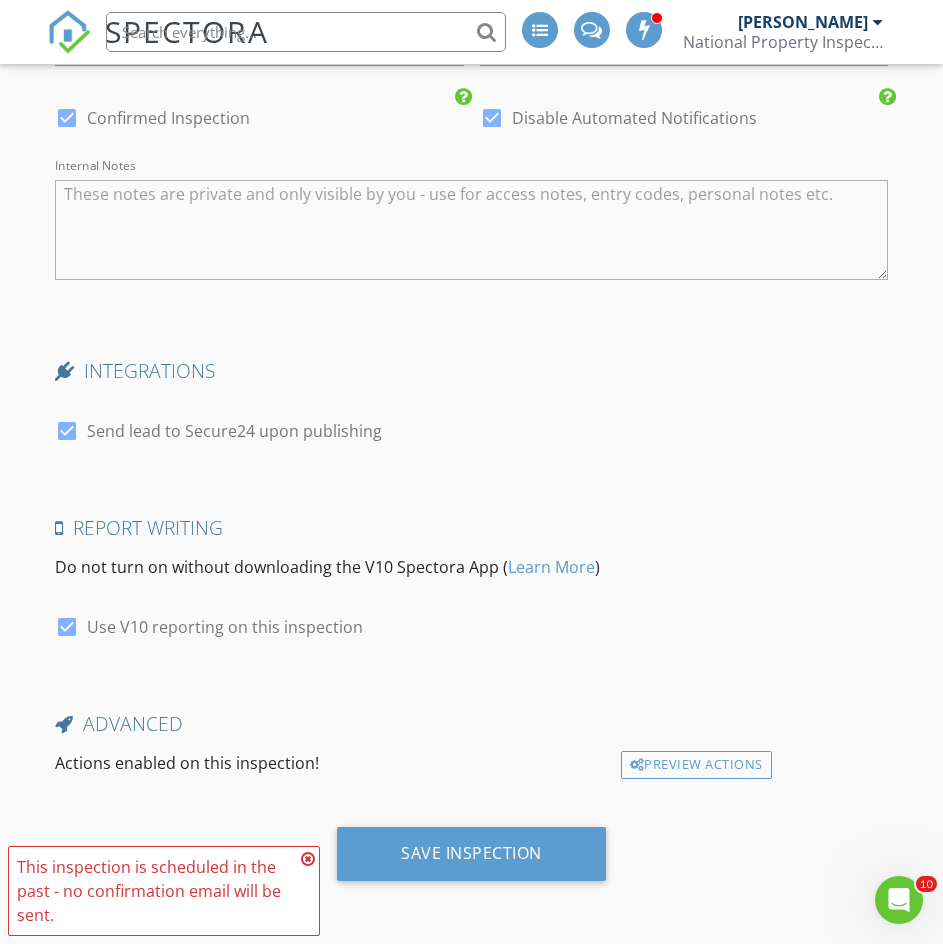 click on "Send lead to Secure24 upon publishing" at bounding box center (234, 431) 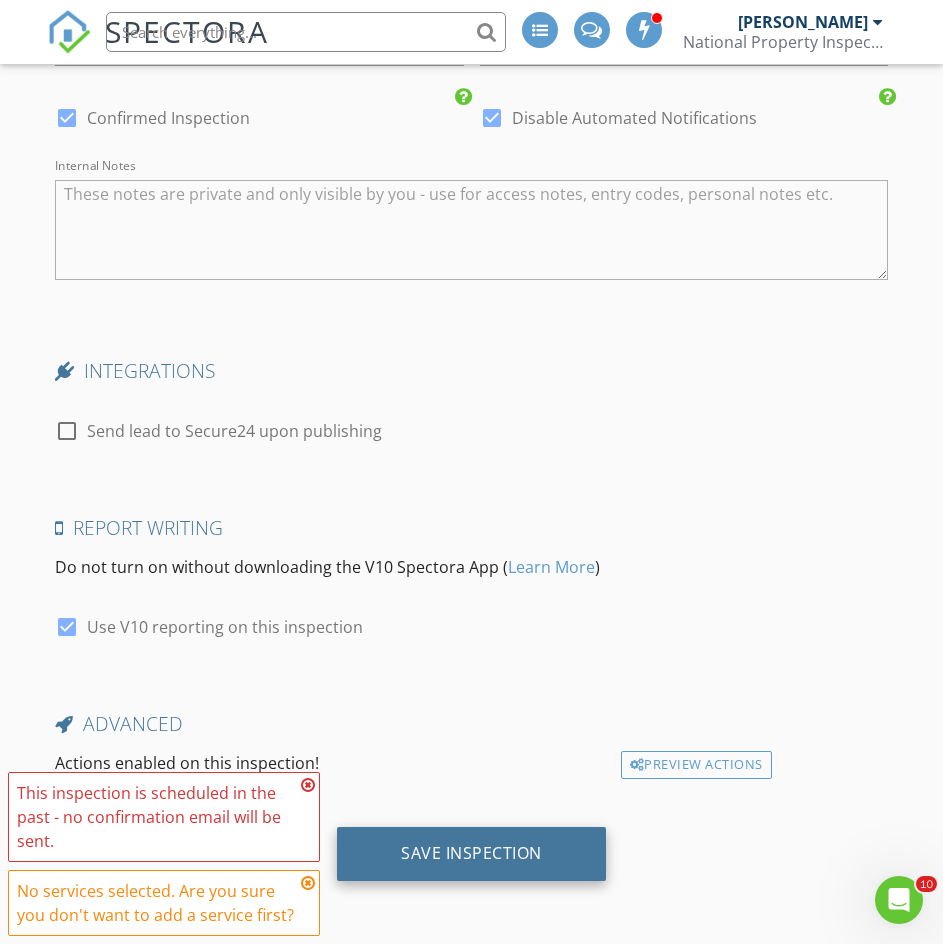 click on "Save Inspection" at bounding box center (471, 853) 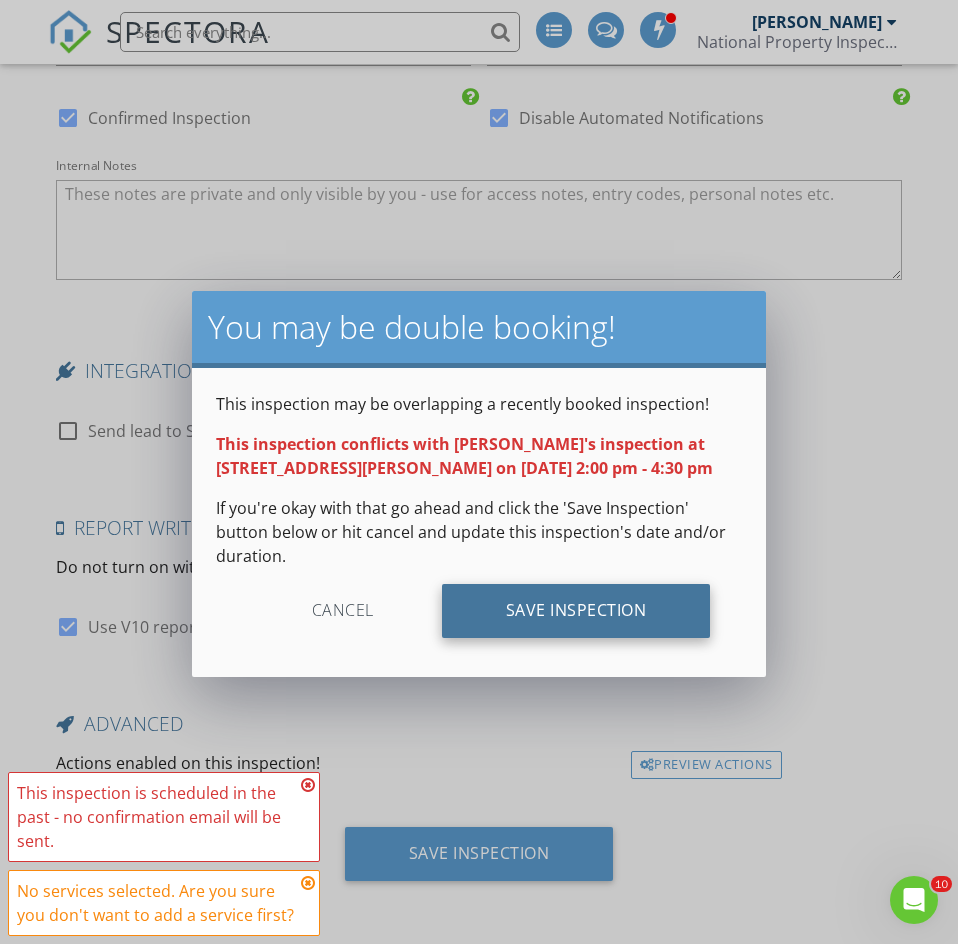 click on "Save Inspection" at bounding box center [576, 611] 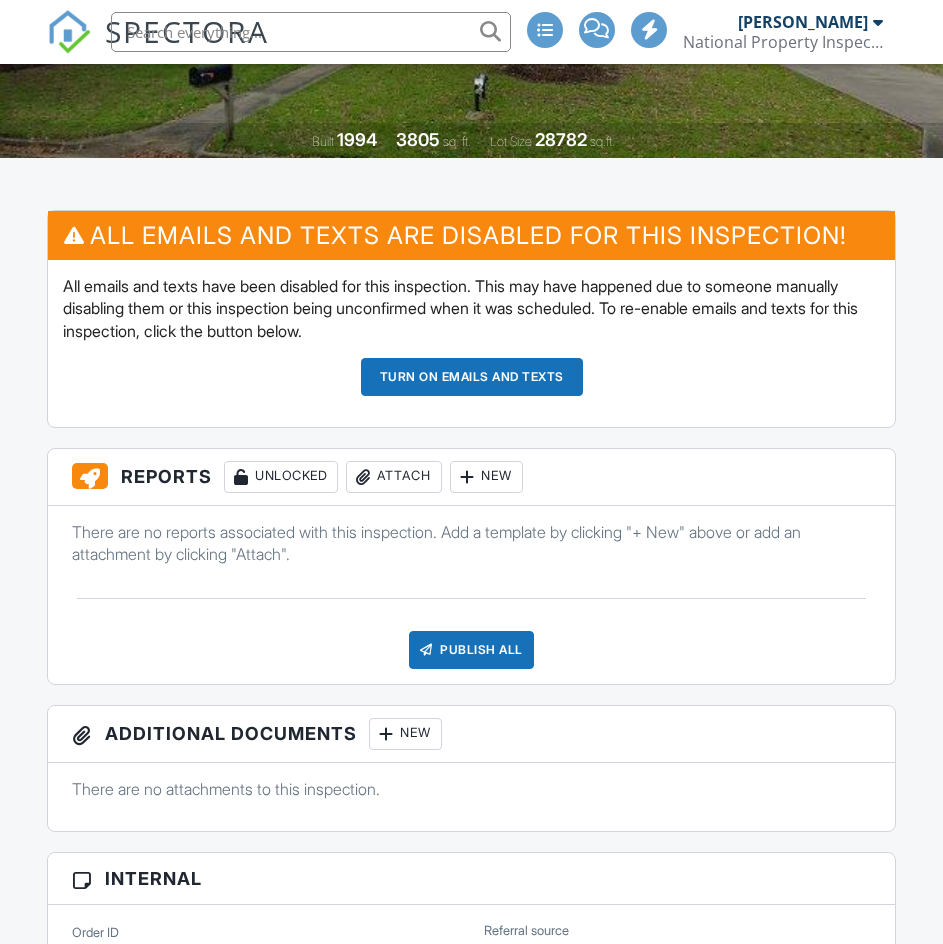 scroll, scrollTop: 0, scrollLeft: 0, axis: both 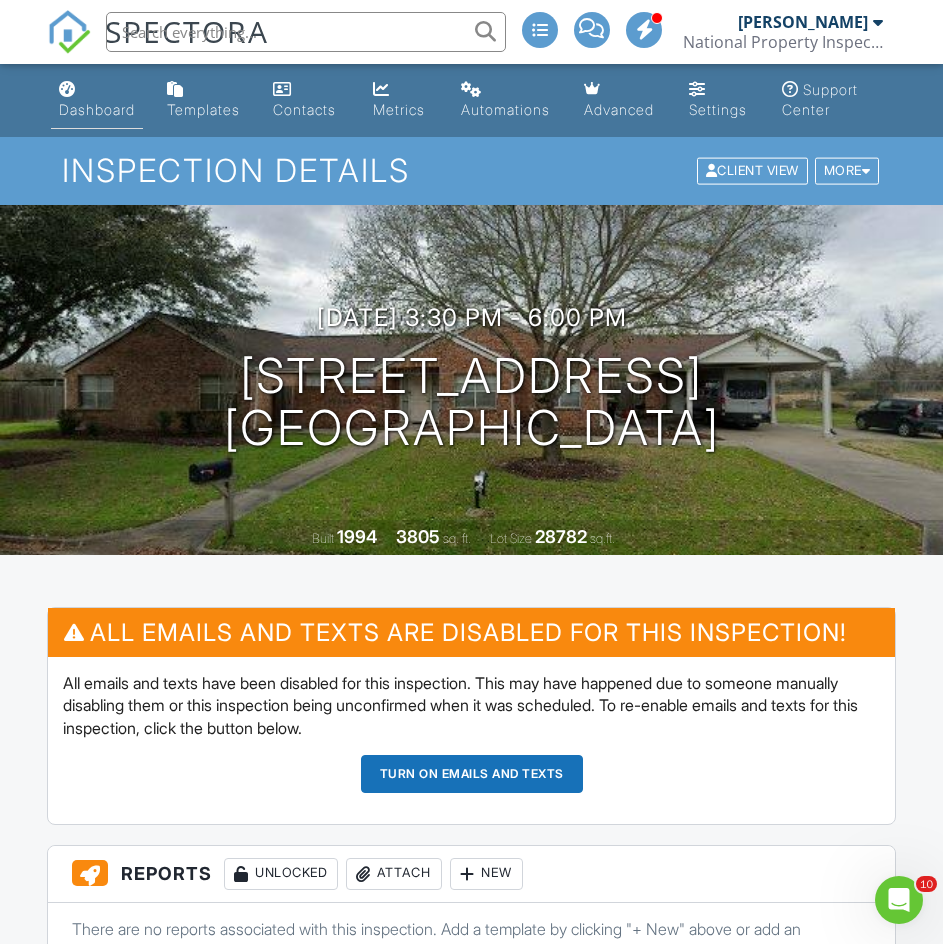 click on "Dashboard" at bounding box center [97, 100] 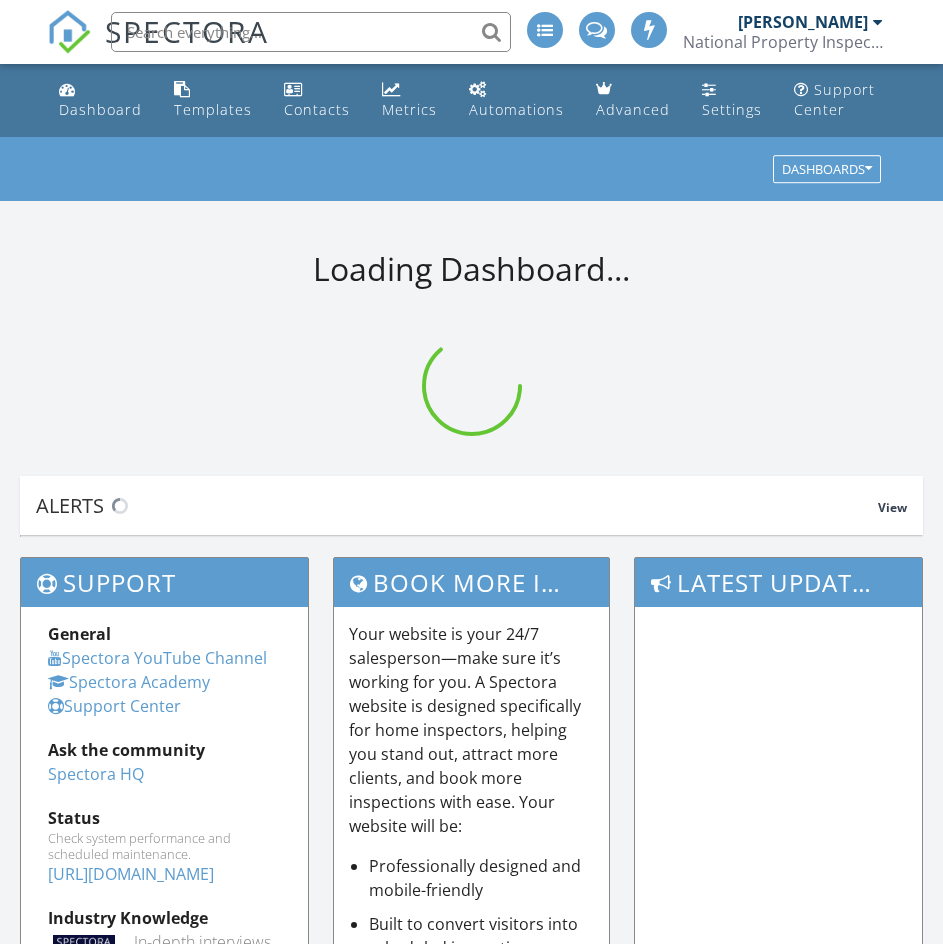 scroll, scrollTop: 0, scrollLeft: 0, axis: both 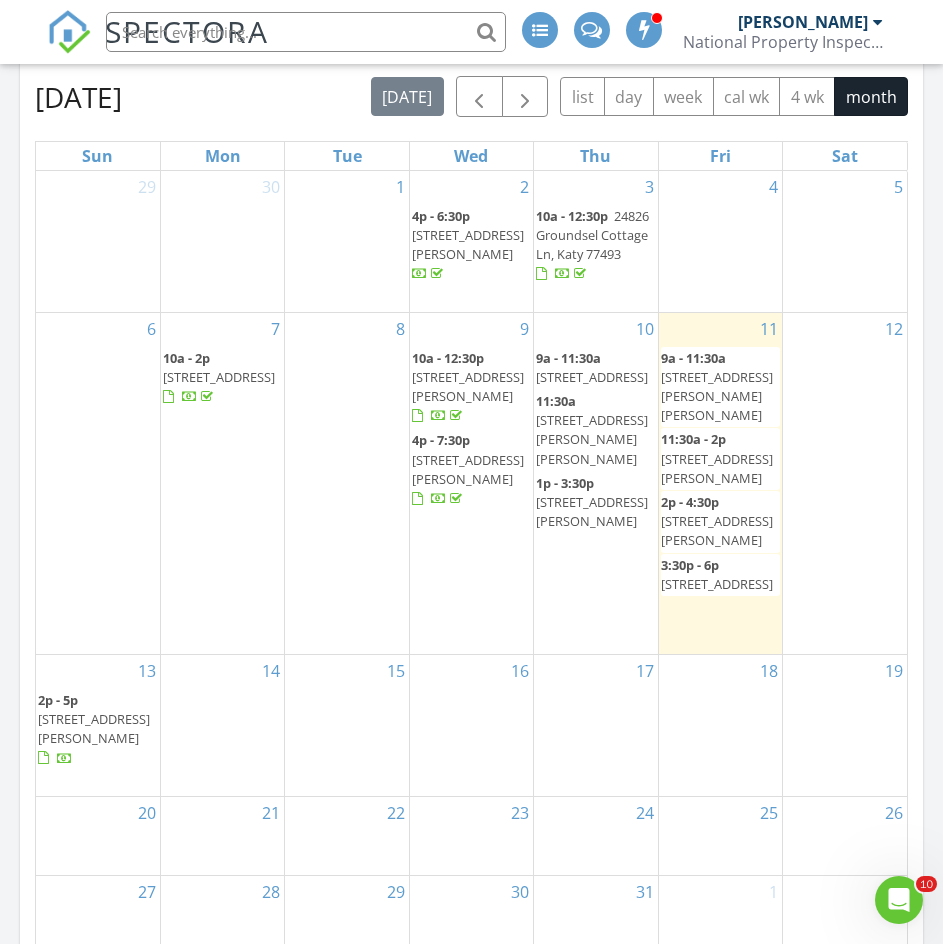 click on "[STREET_ADDRESS]" at bounding box center [717, 584] 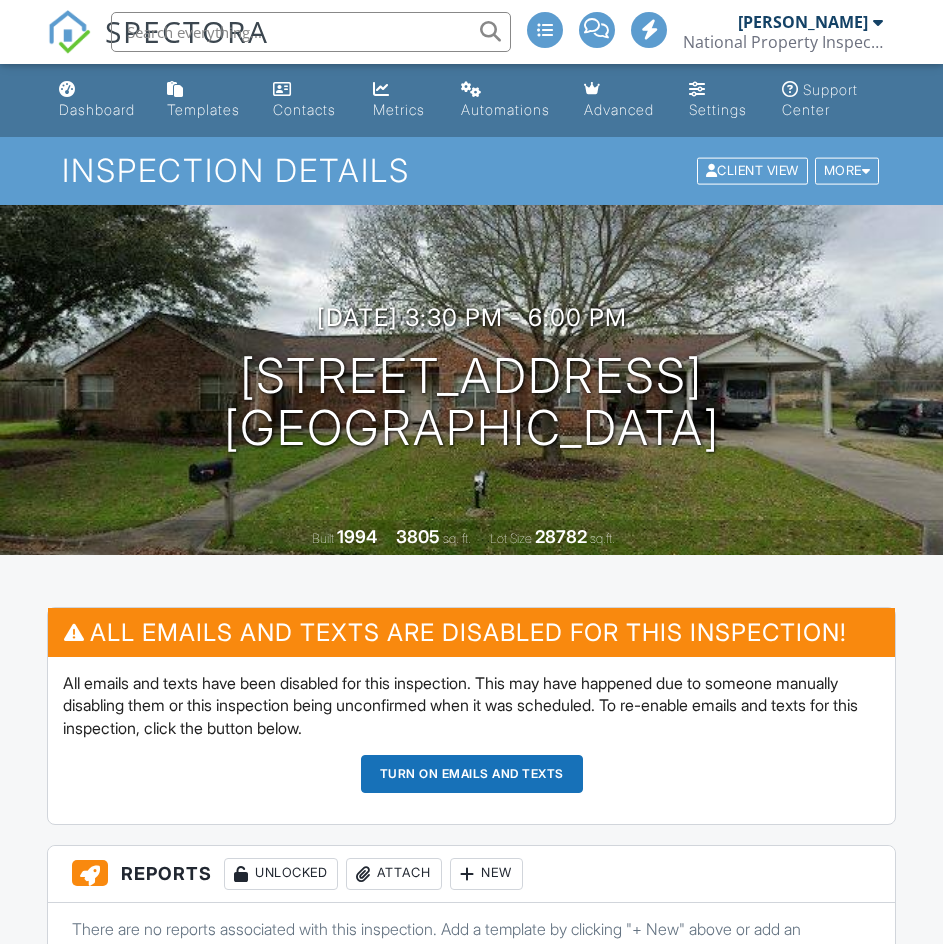 scroll, scrollTop: 0, scrollLeft: 0, axis: both 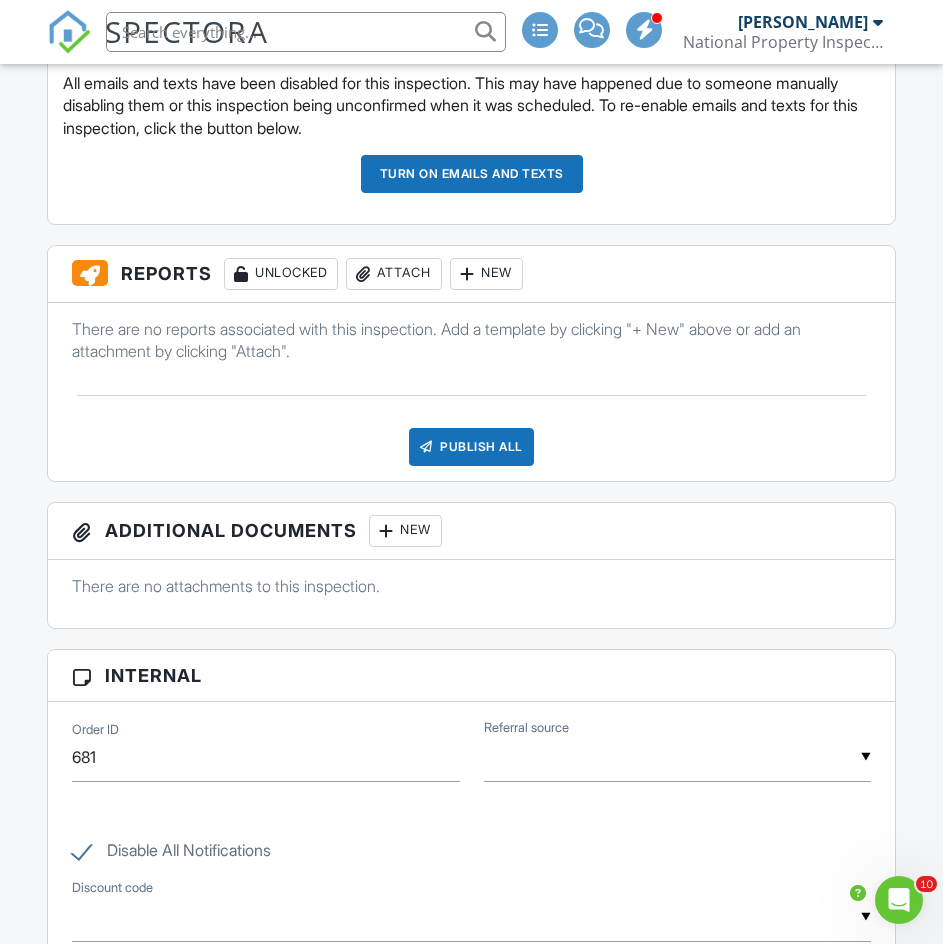 click on "Reports
Unlocked
Attach
New" at bounding box center (471, 274) 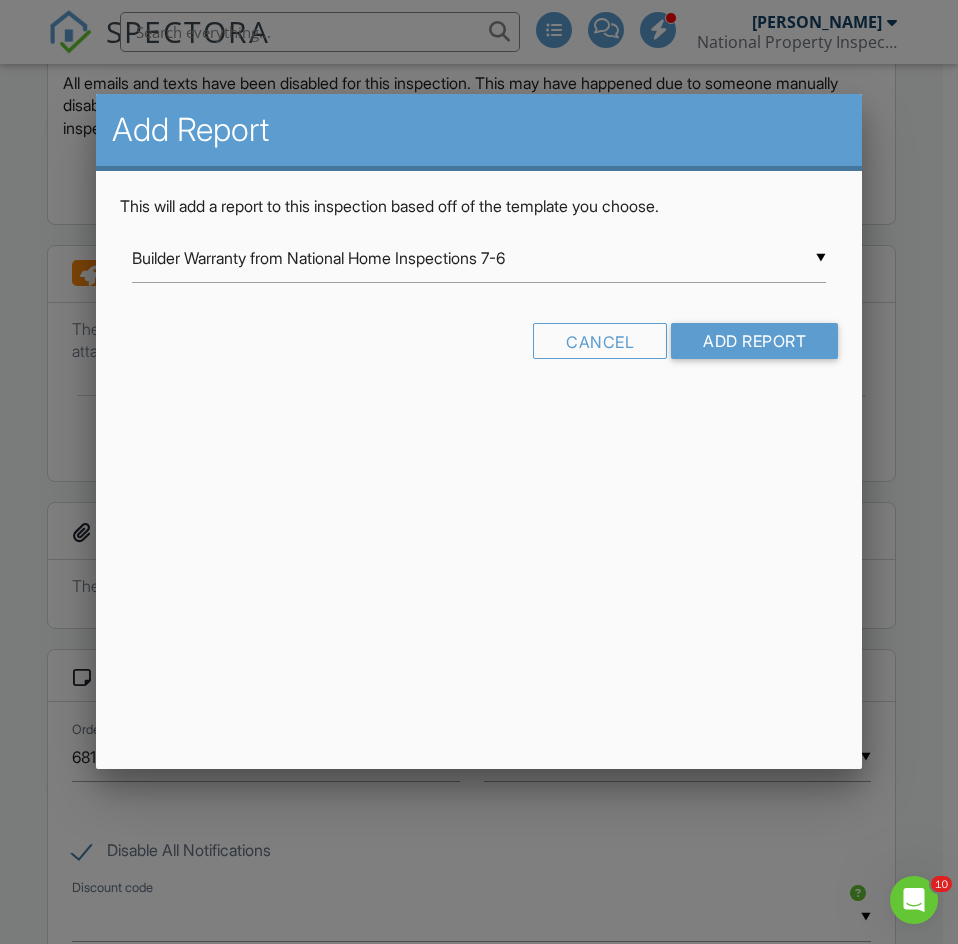click on "▼ Builder Warranty from National Home Inspections 7-6 Builder Warranty from National Home Inspections 7-6 Property Condition Assessment from National Property Inspections Property Condition Assessment from National Property Inspections - Storage Unit Property Condition Assessment - NNN Purchase No CAPEX from National Property Inspections Swimming Pool and Spa Template Texas WDI 2020 Commercial Template - Main Free Form Imported from report 9107 Farm to Market Rd 723 (fc94d434-c5e0-4864-9eab-4c118f631e66) INL Commercial Master for Spectora from Kenton Shepard INL Commercial Master for Spectora from Kenton Shepard - Copy INL Commercial Master for Spectora (update 5-23) from Kenton Shepard KC Bartley - Commercial Multi-Family from Professional Home Inspections LLC KC Bartley - Commercial Retail/Industrial from Professional Home Inspections LLC KC Bartley Template v 3.0 from Professional Home Inspections LLC Light Commercial PHI/PPI TREC REI 7-6 from Property Pals Inspections Photo Inspection Retail Template" at bounding box center [479, 258] 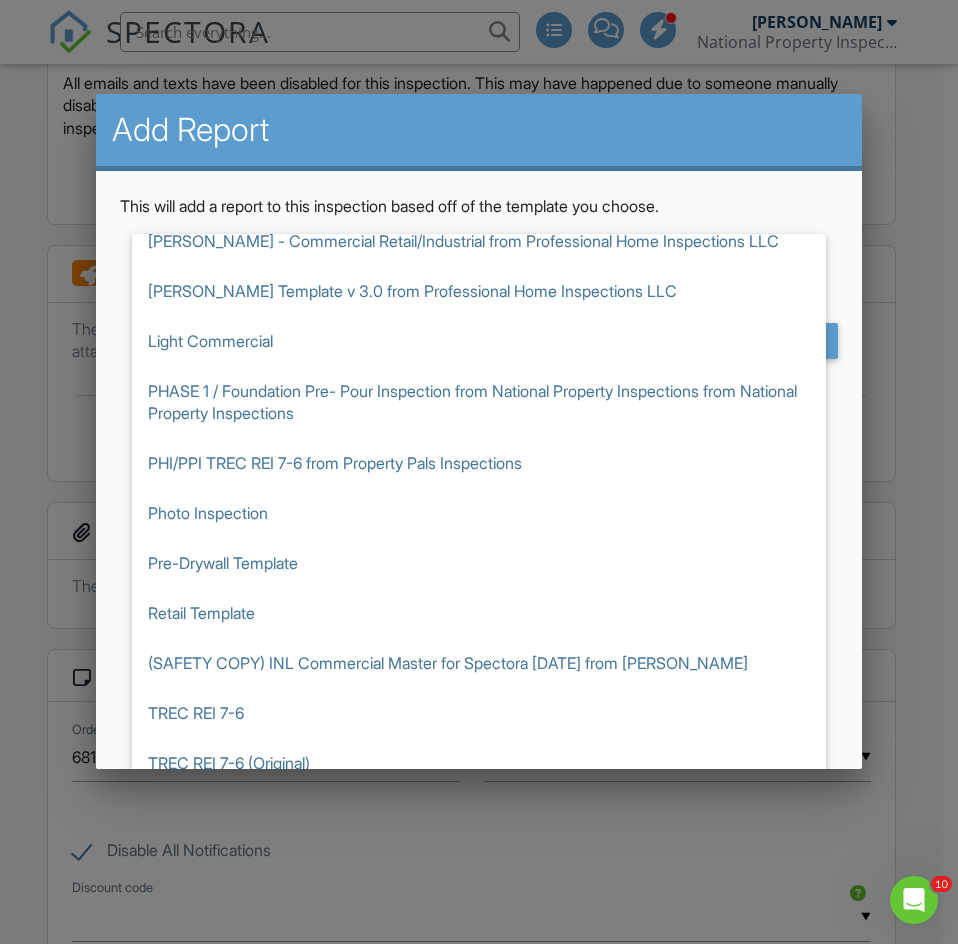 scroll, scrollTop: 716, scrollLeft: 0, axis: vertical 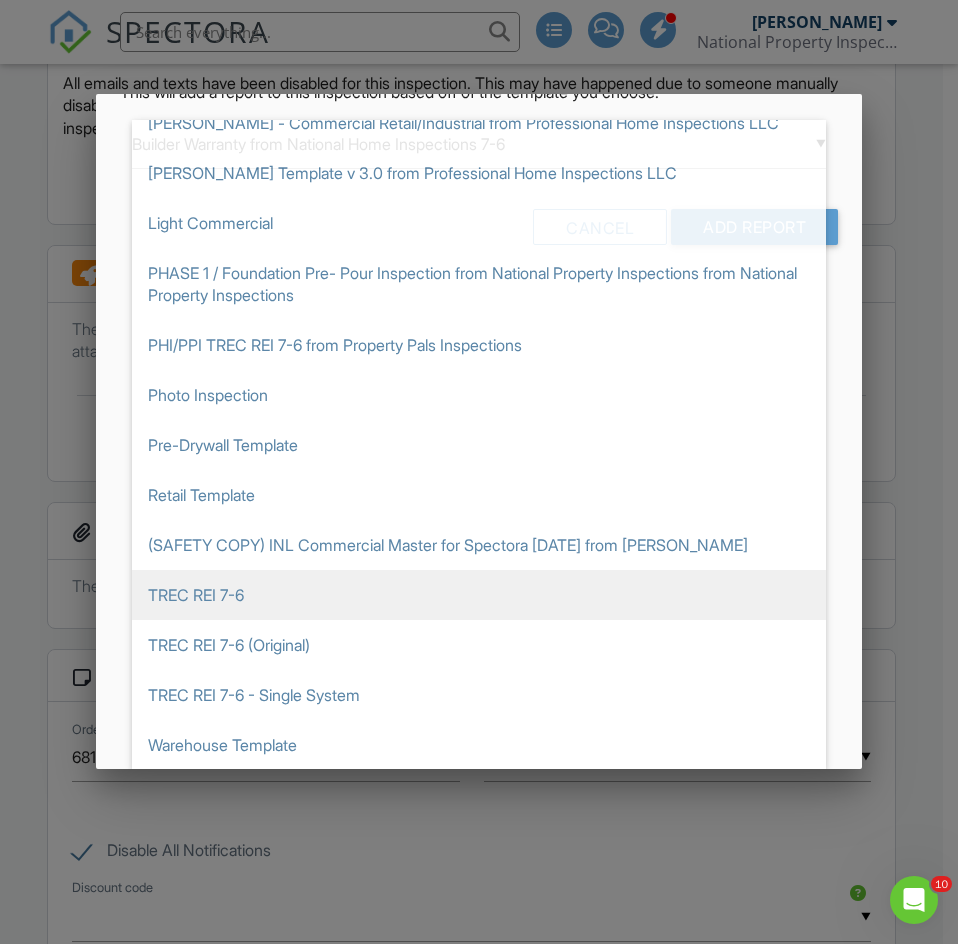 click on "TREC REI 7-6" at bounding box center [479, 595] 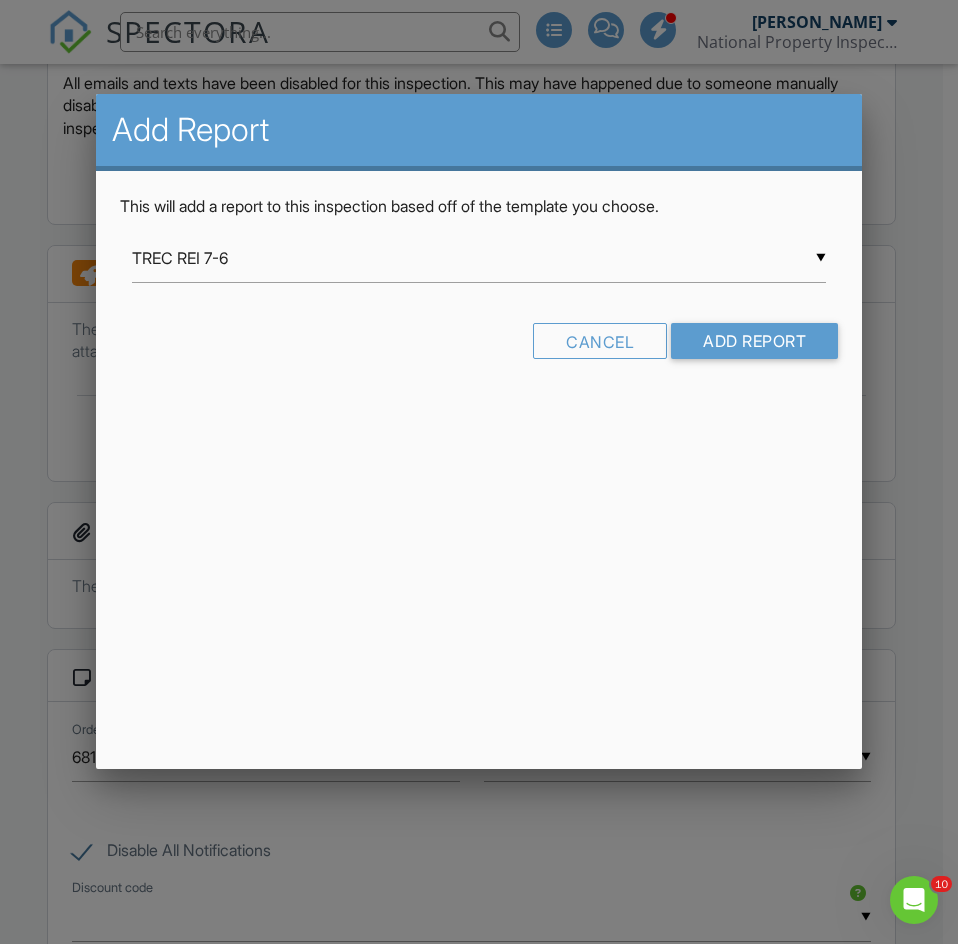 scroll, scrollTop: 0, scrollLeft: 0, axis: both 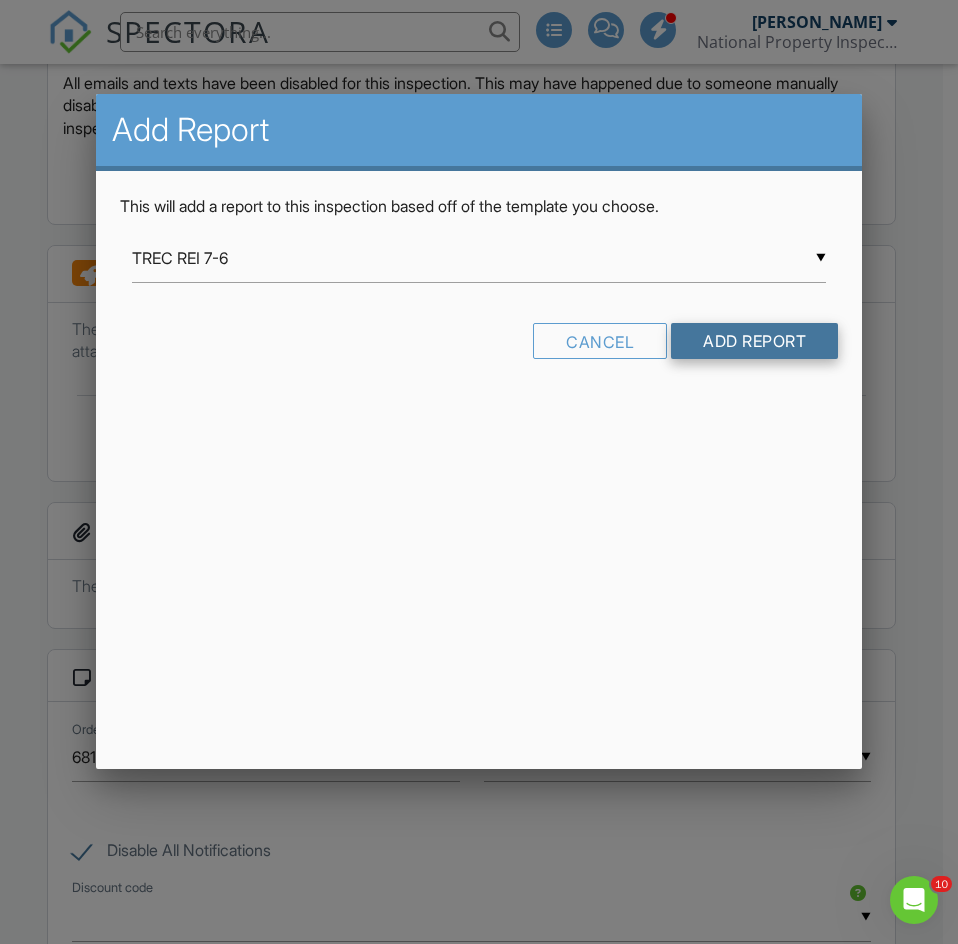 click on "Add Report" at bounding box center (754, 341) 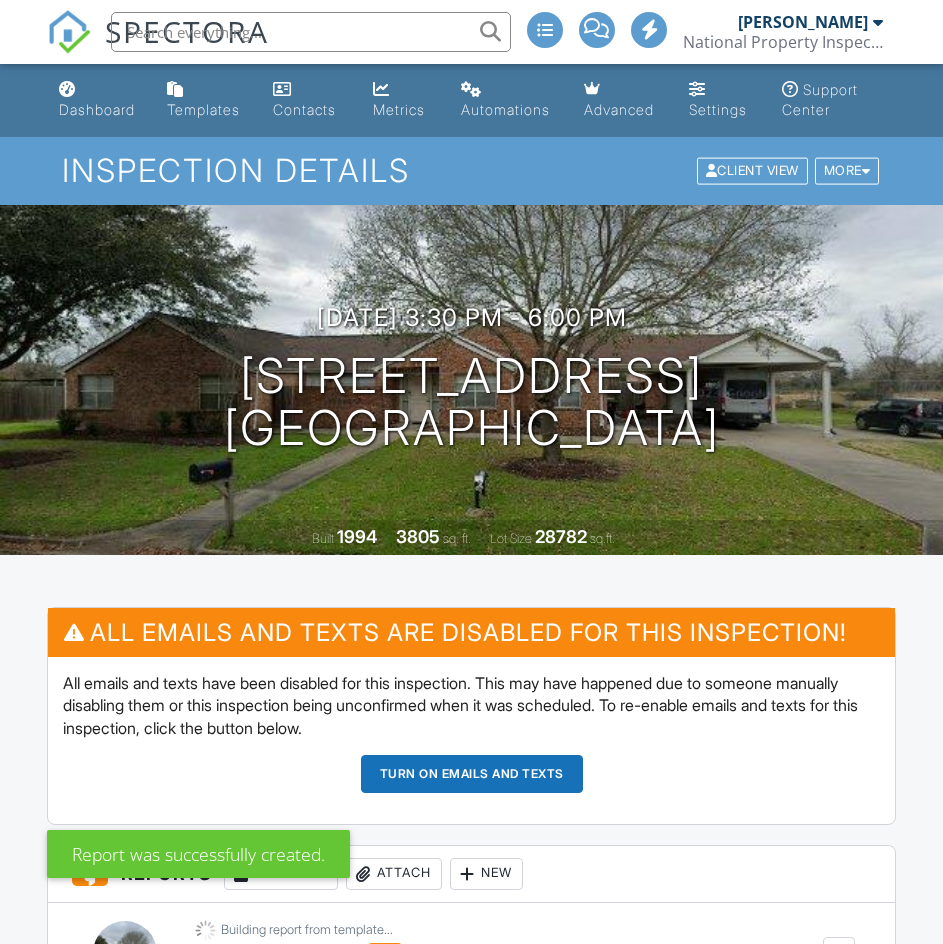 scroll, scrollTop: 300, scrollLeft: 0, axis: vertical 